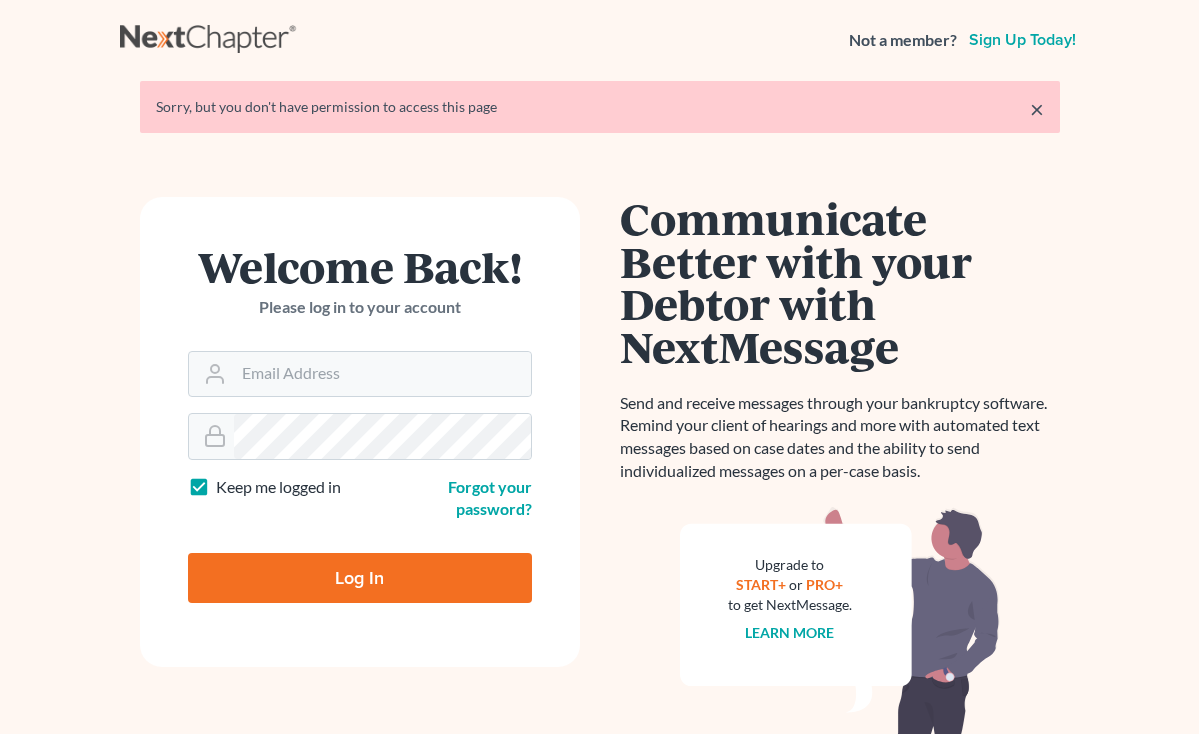 scroll, scrollTop: 0, scrollLeft: 0, axis: both 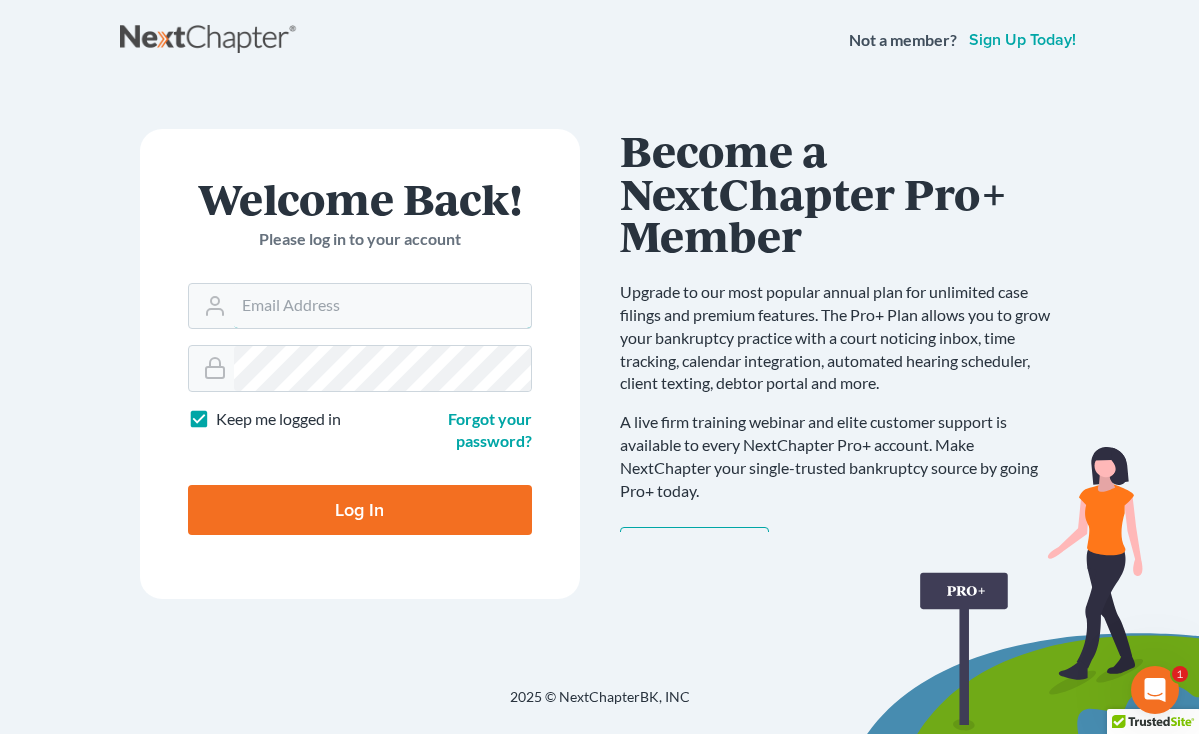 type 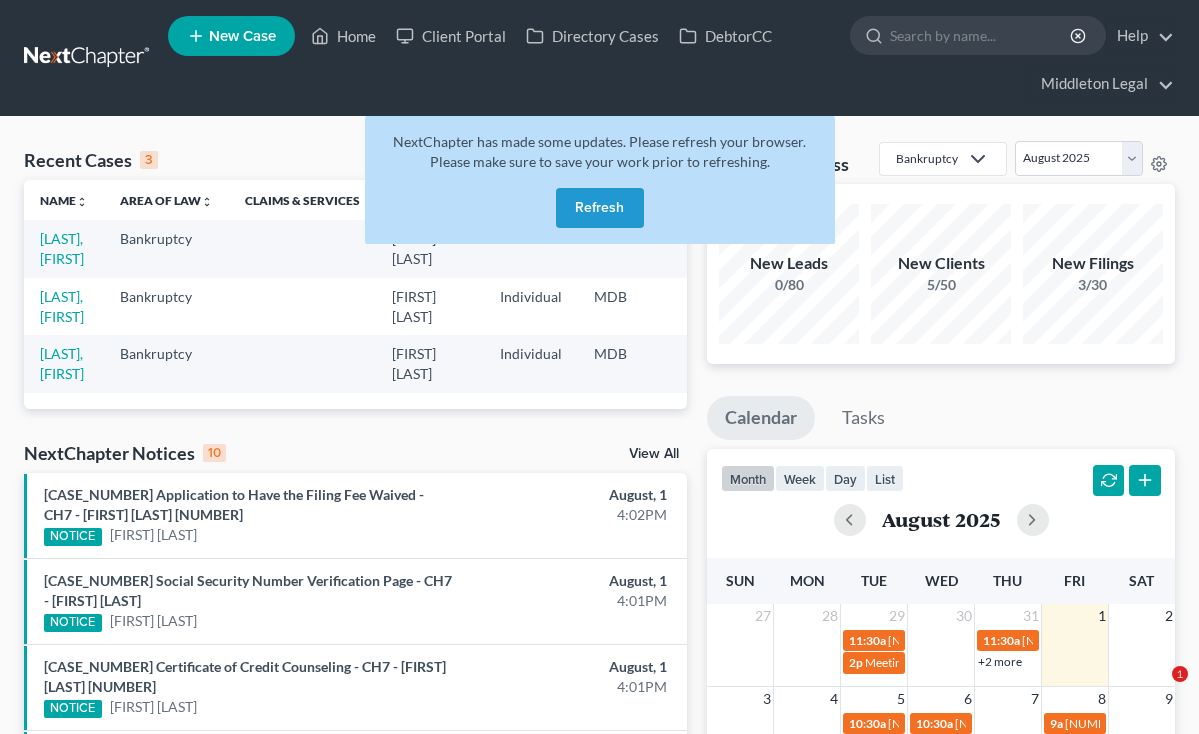 scroll, scrollTop: 0, scrollLeft: 0, axis: both 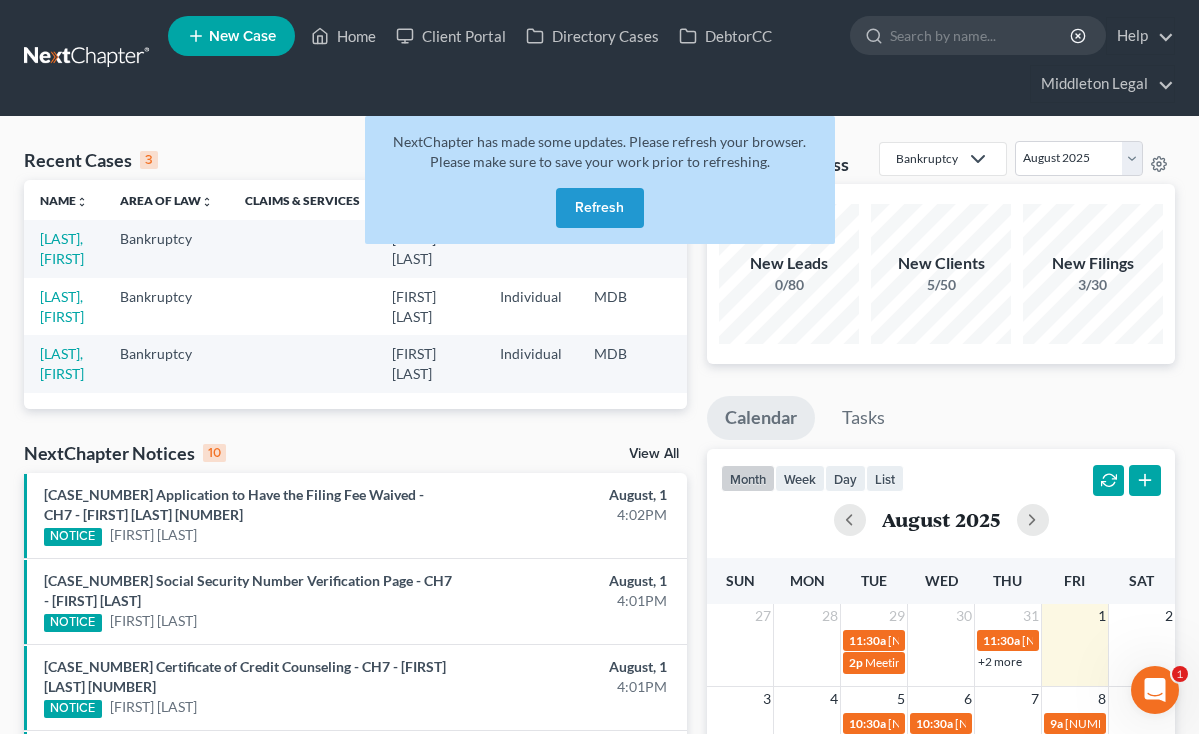 click on "Refresh" at bounding box center [600, 208] 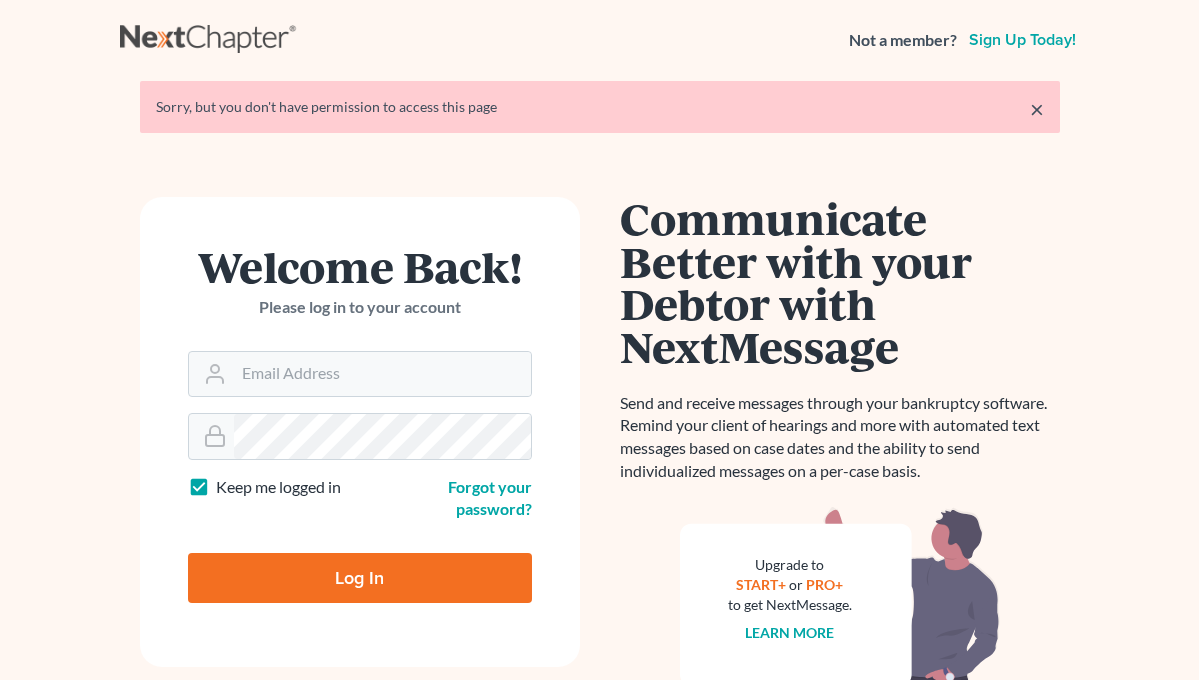 scroll, scrollTop: 0, scrollLeft: 0, axis: both 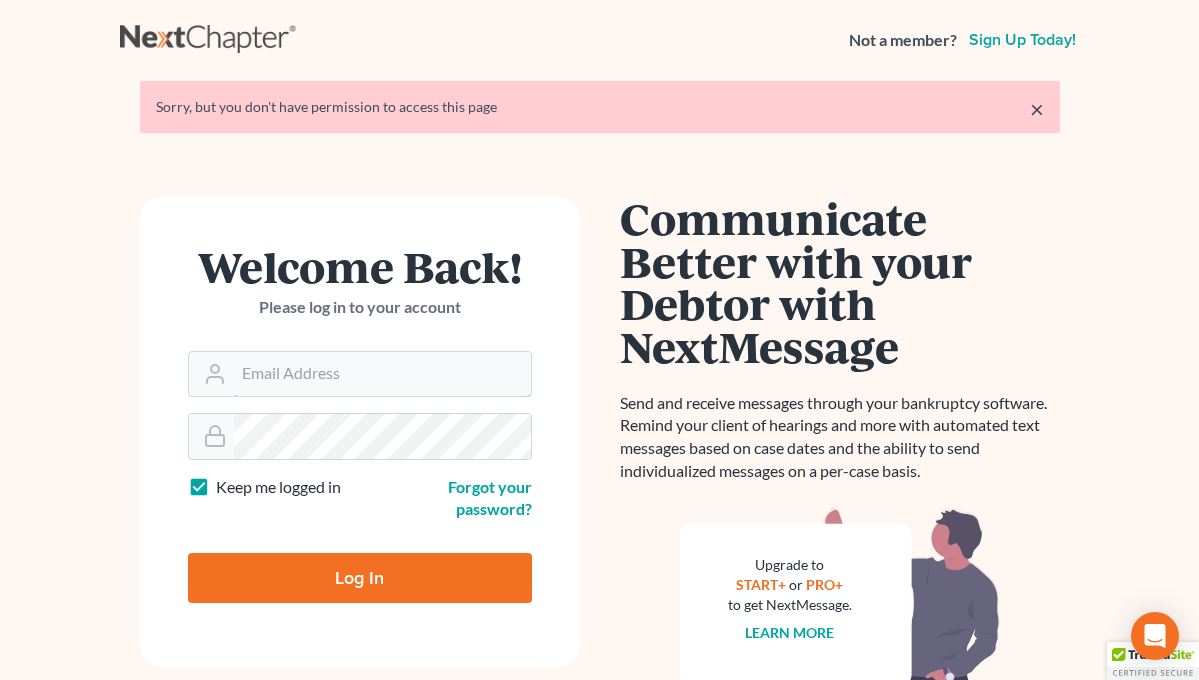 type on "middletonlegal@gmail.com" 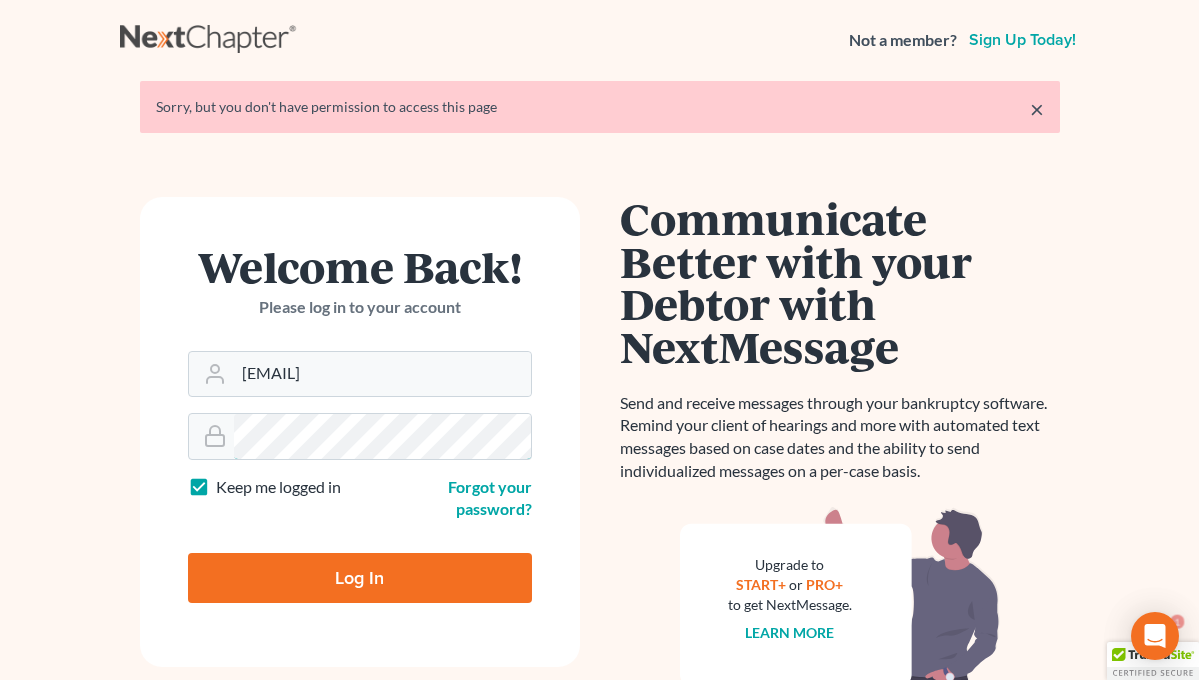 scroll, scrollTop: 0, scrollLeft: 0, axis: both 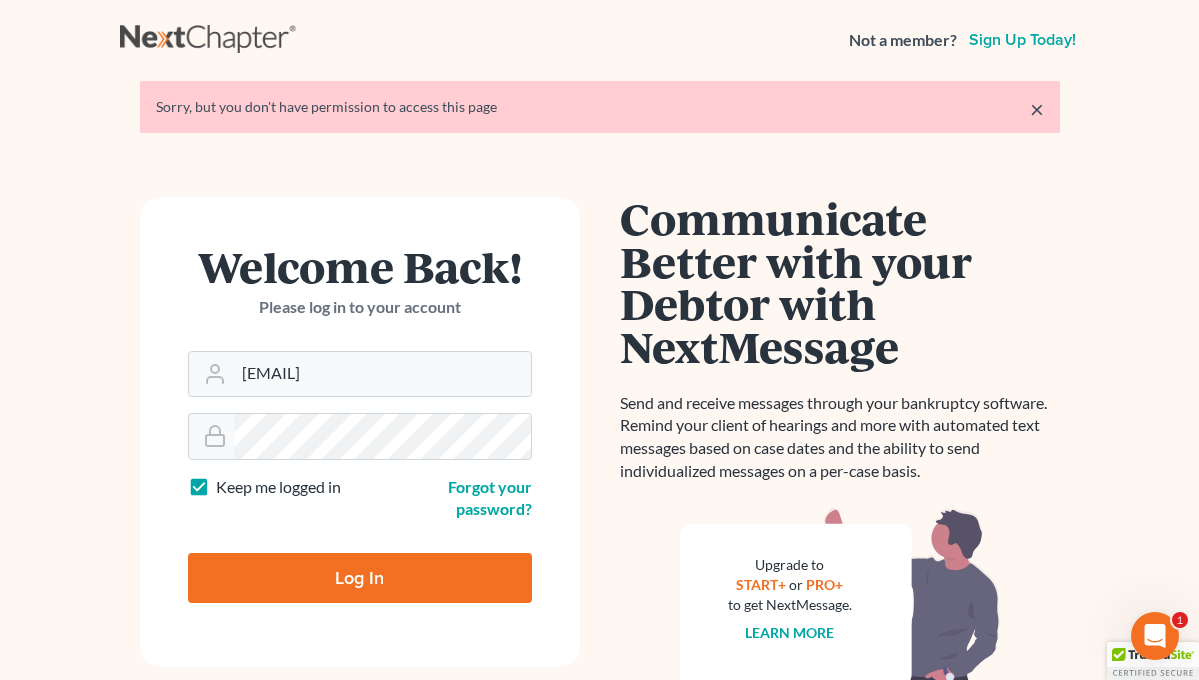 click on "Log In" at bounding box center [360, 578] 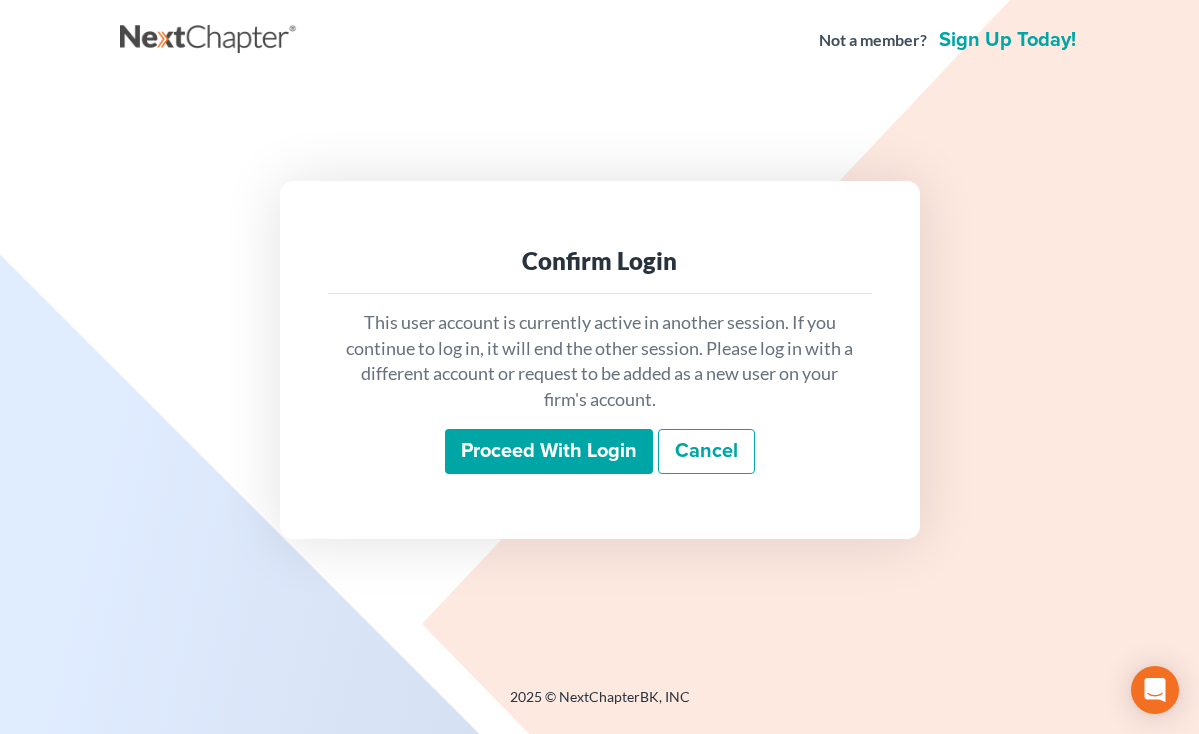 scroll, scrollTop: 0, scrollLeft: 0, axis: both 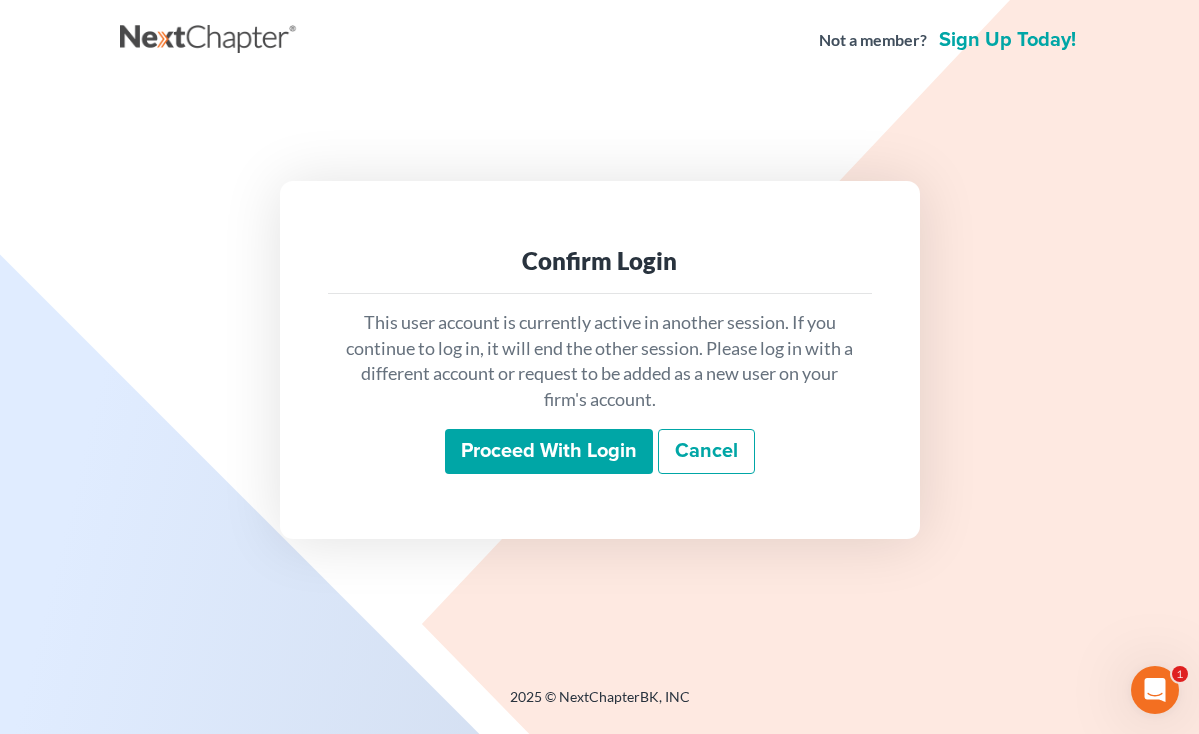 click on "Proceed with login" at bounding box center [549, 452] 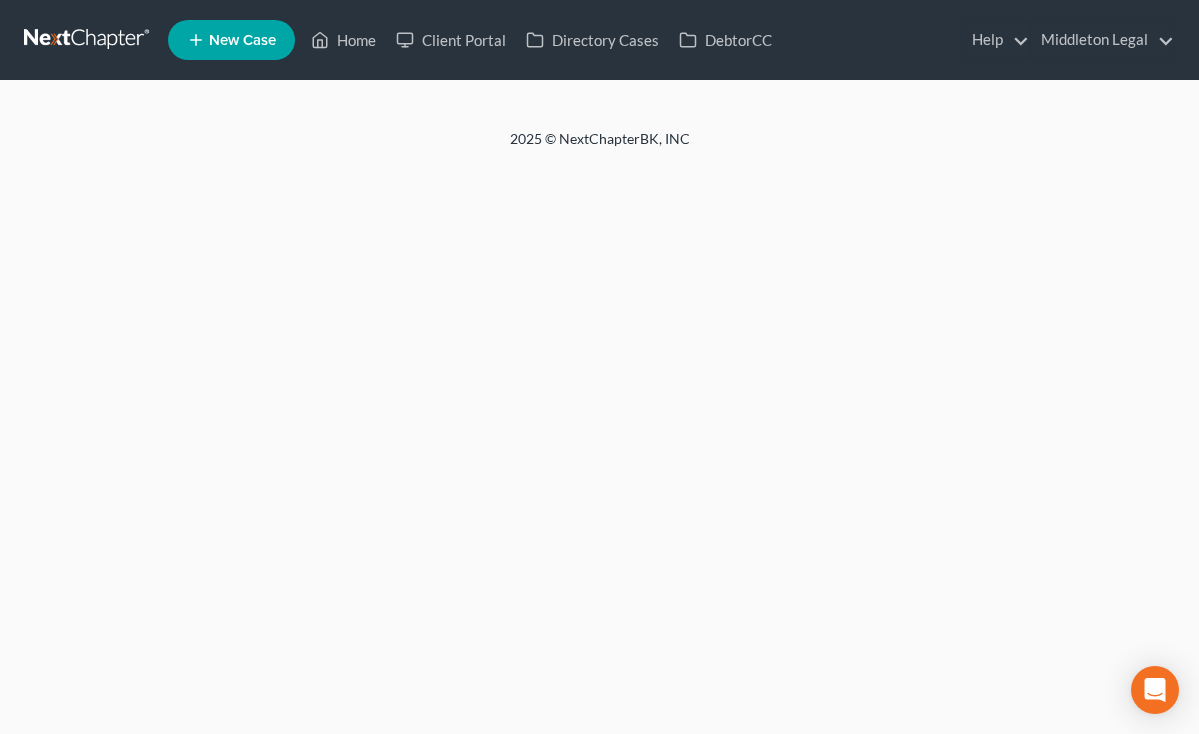 scroll, scrollTop: 0, scrollLeft: 0, axis: both 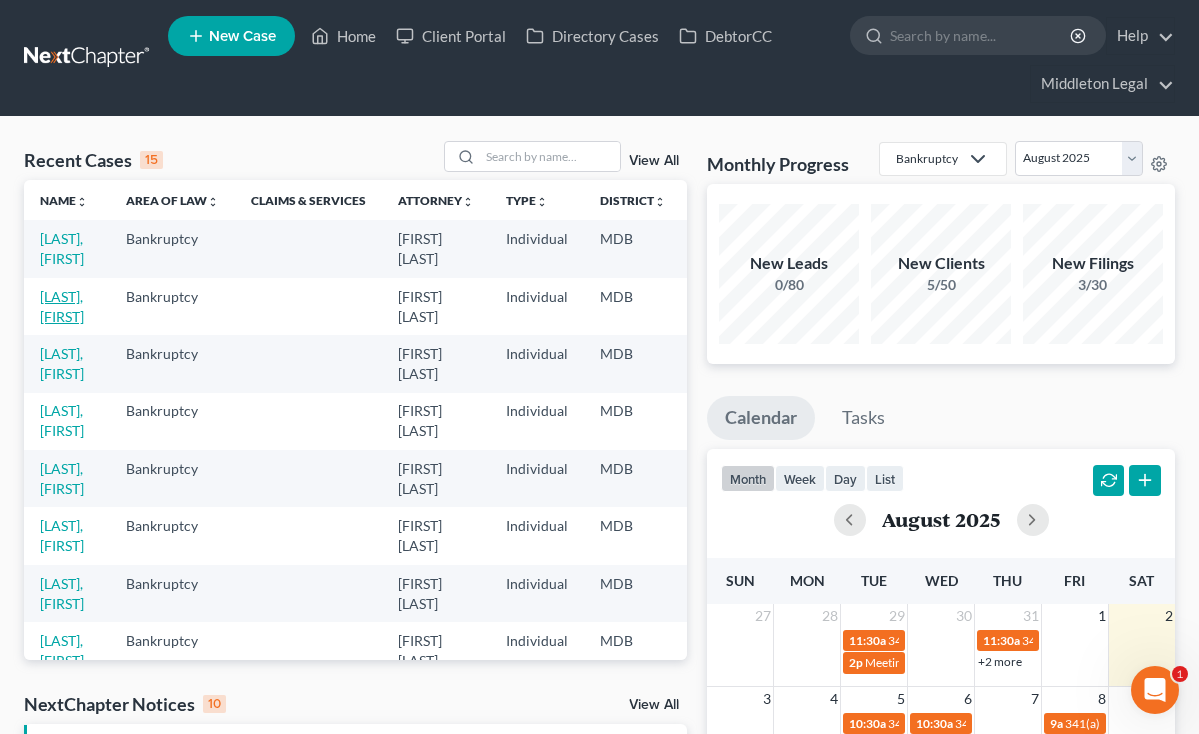 click on "[LAST], [FIRST]" at bounding box center [62, 306] 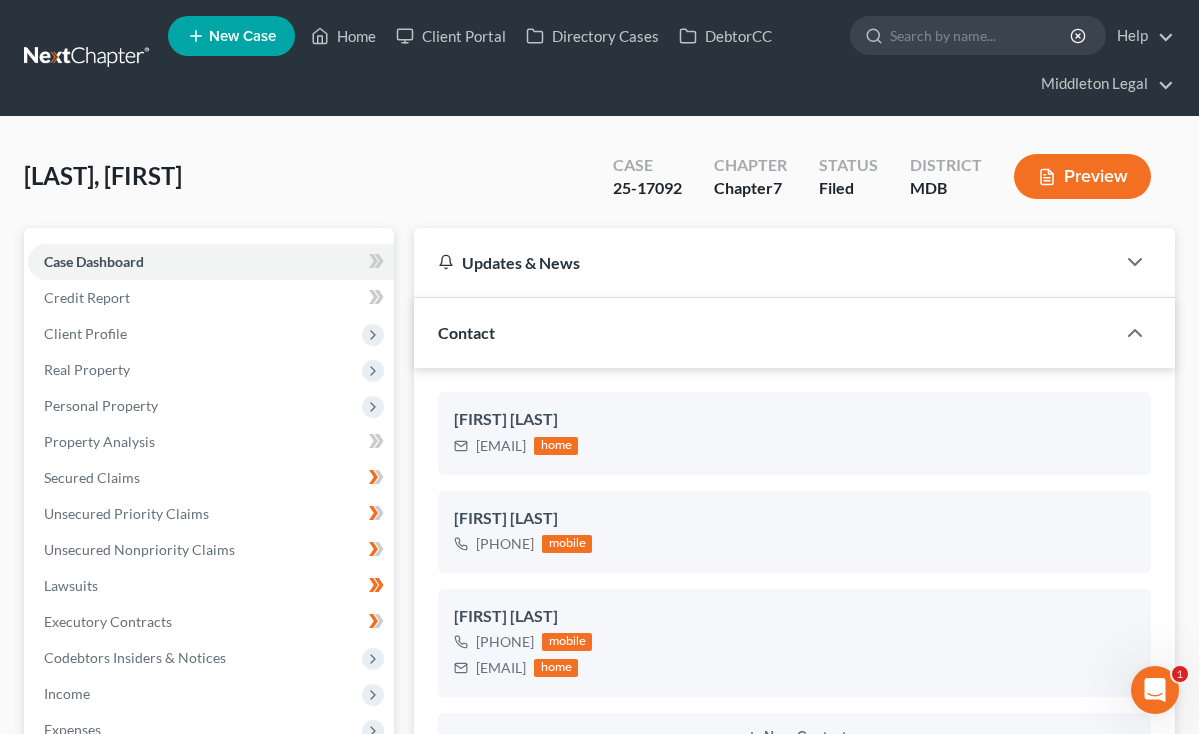 scroll, scrollTop: 644, scrollLeft: 0, axis: vertical 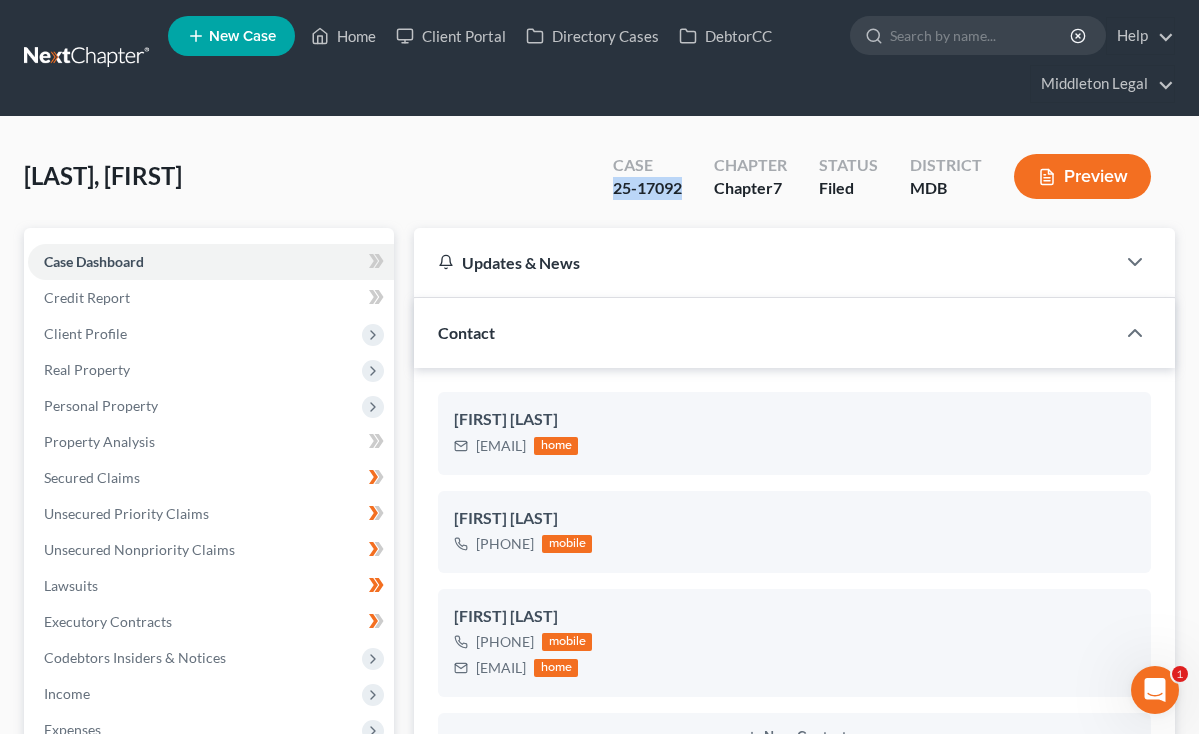 drag, startPoint x: 614, startPoint y: 188, endPoint x: 689, endPoint y: 191, distance: 75.059975 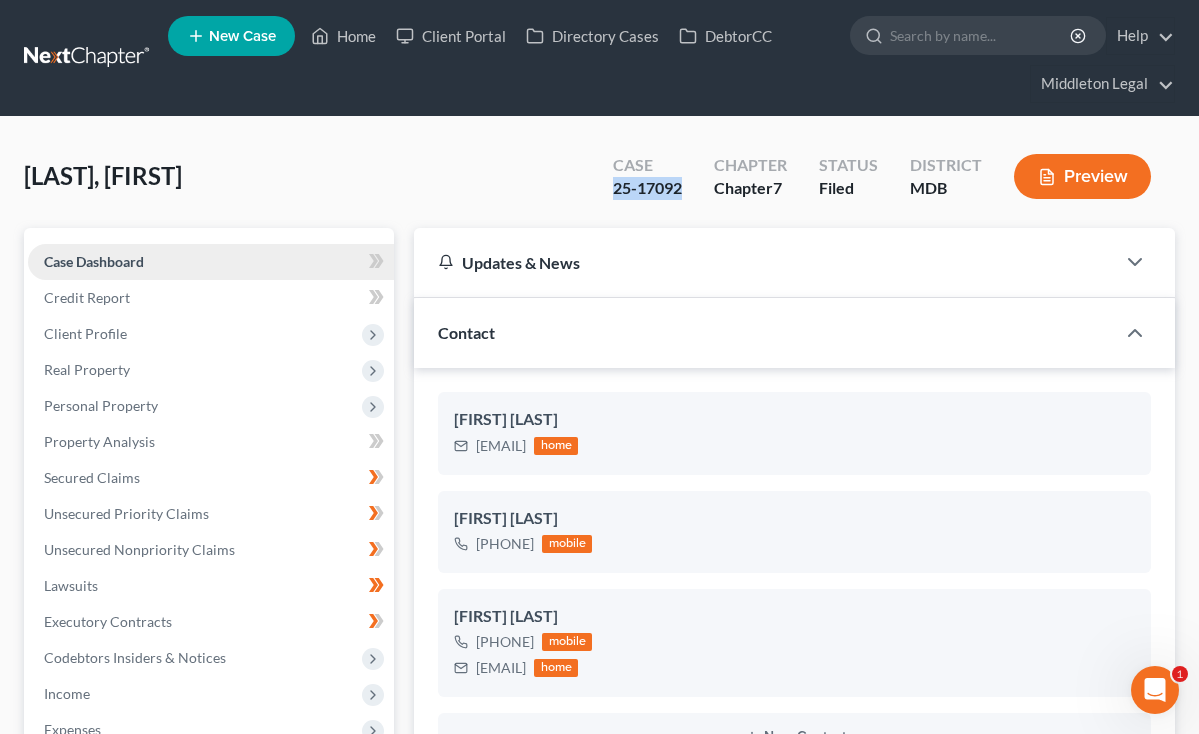 click on "Case Dashboard" at bounding box center [211, 262] 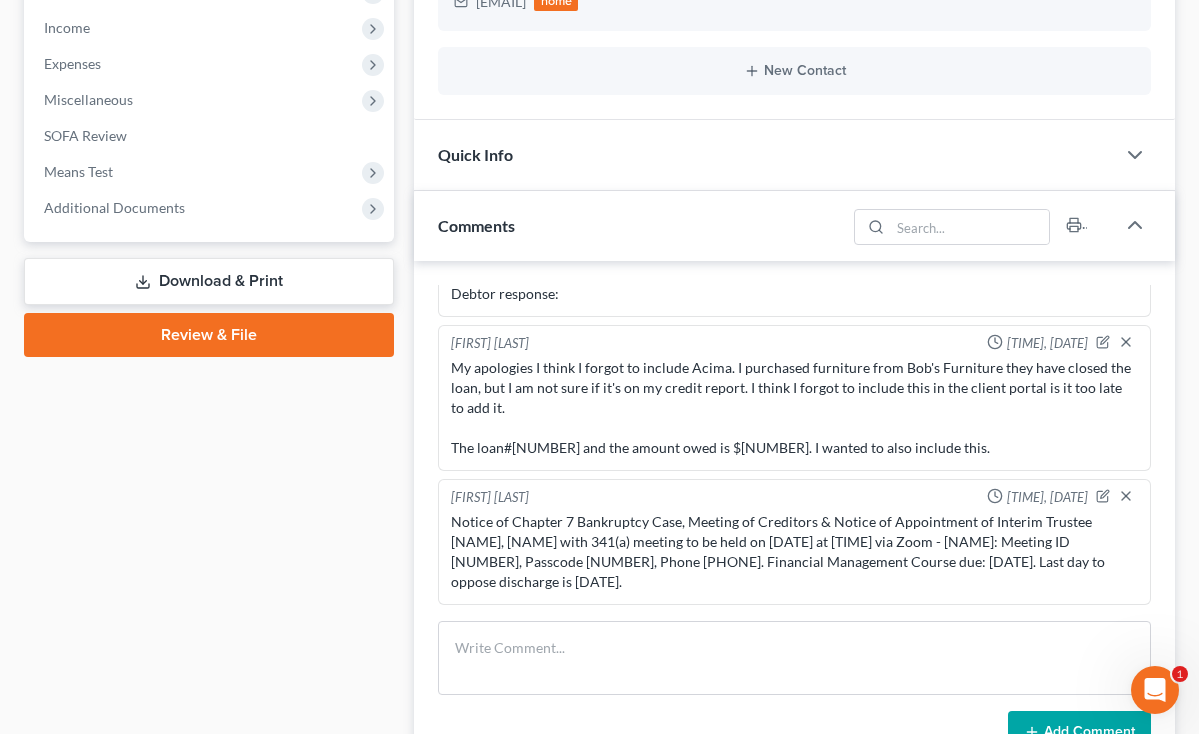 scroll, scrollTop: 684, scrollLeft: 0, axis: vertical 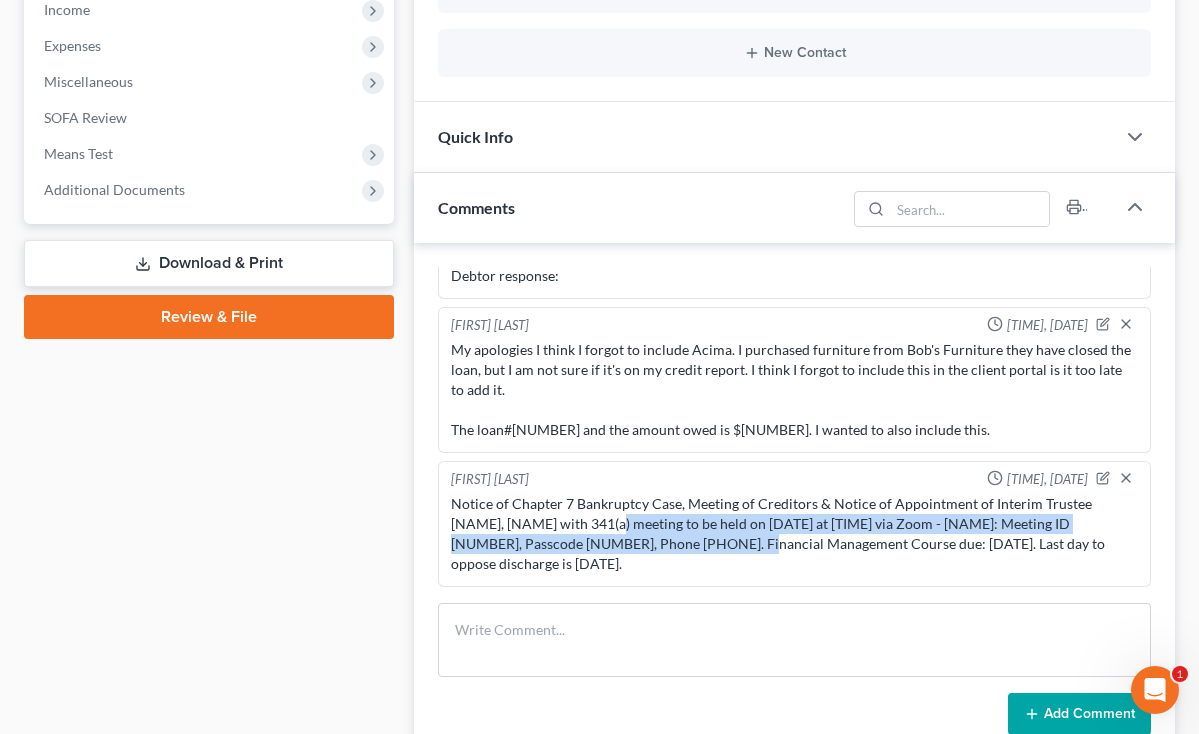drag, startPoint x: 606, startPoint y: 523, endPoint x: 683, endPoint y: 543, distance: 79.555016 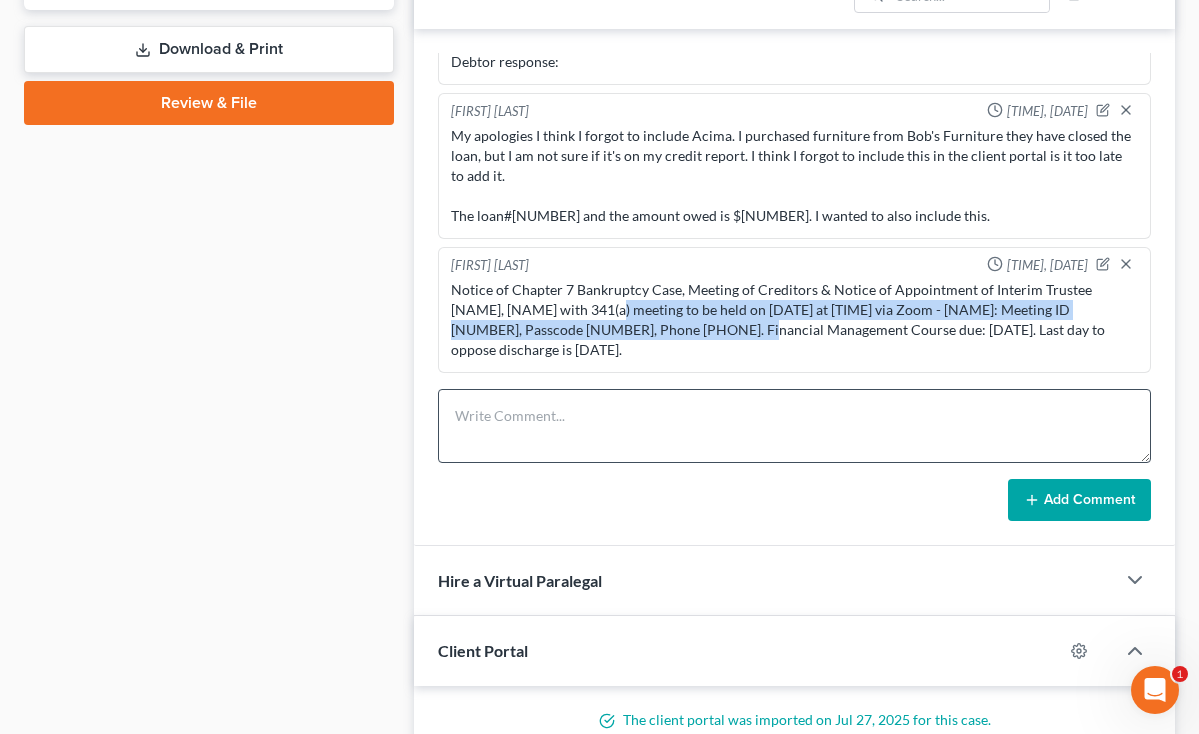 scroll, scrollTop: 930, scrollLeft: 0, axis: vertical 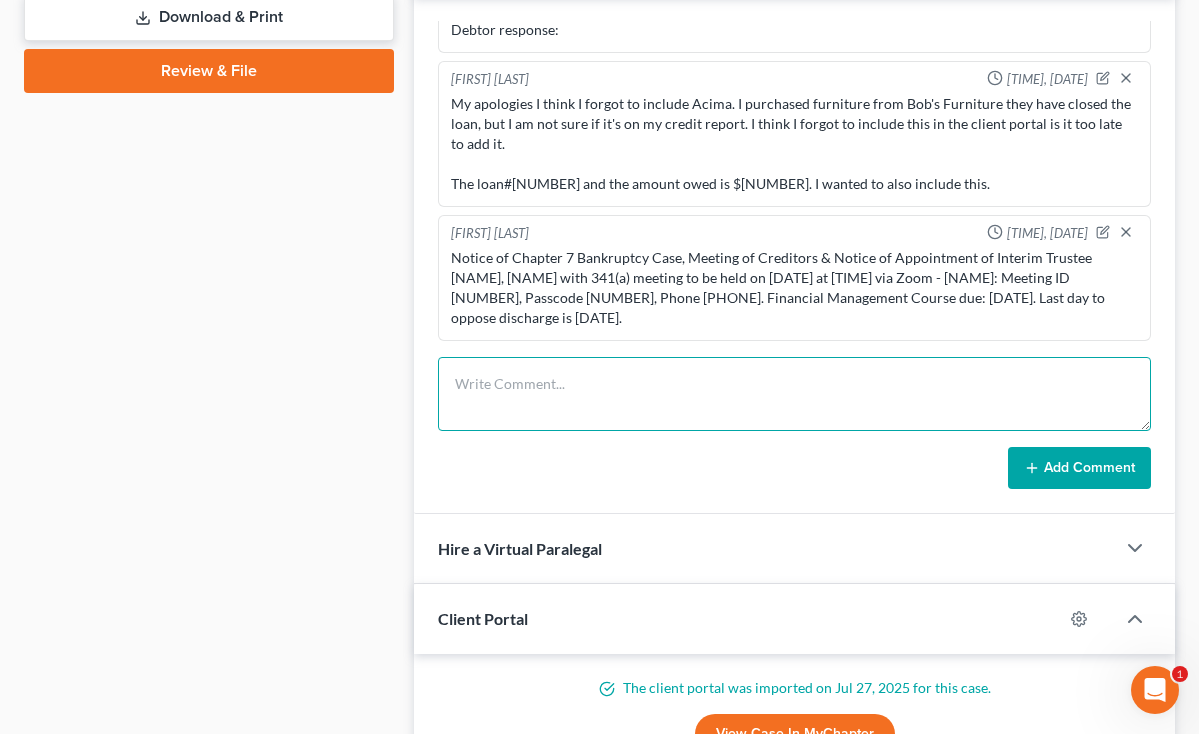 click at bounding box center (794, 394) 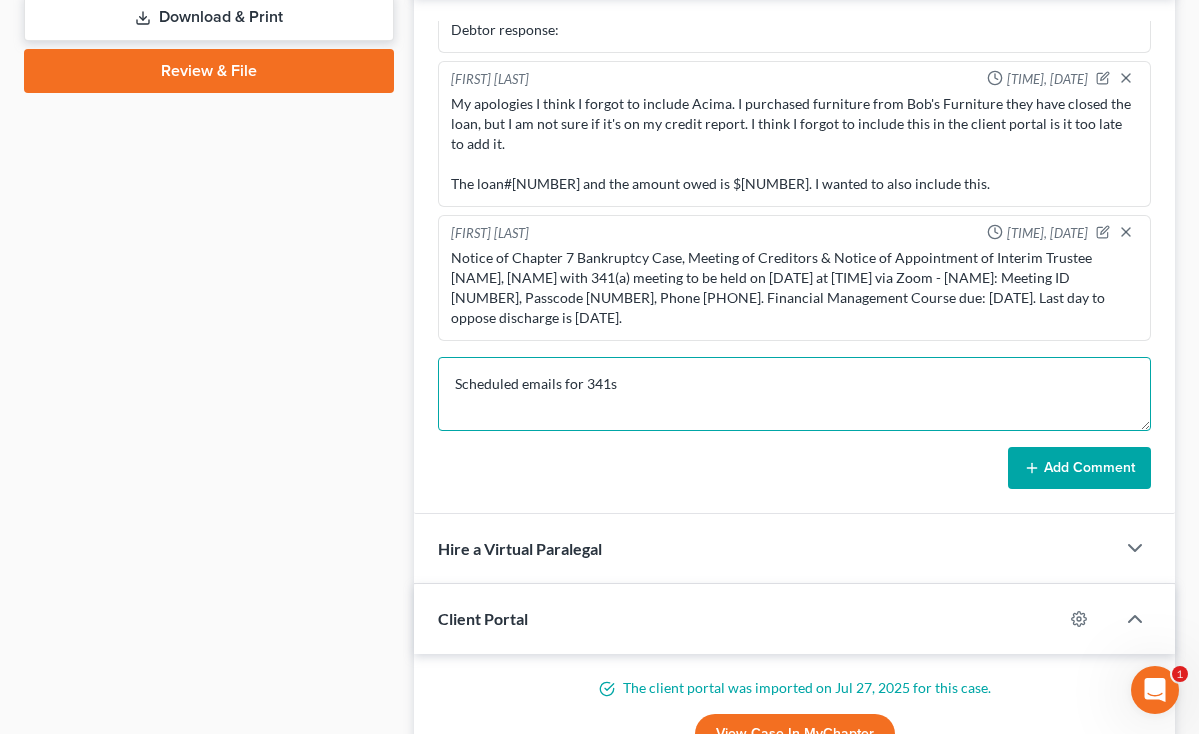 type on "Scheduled emails for 341s" 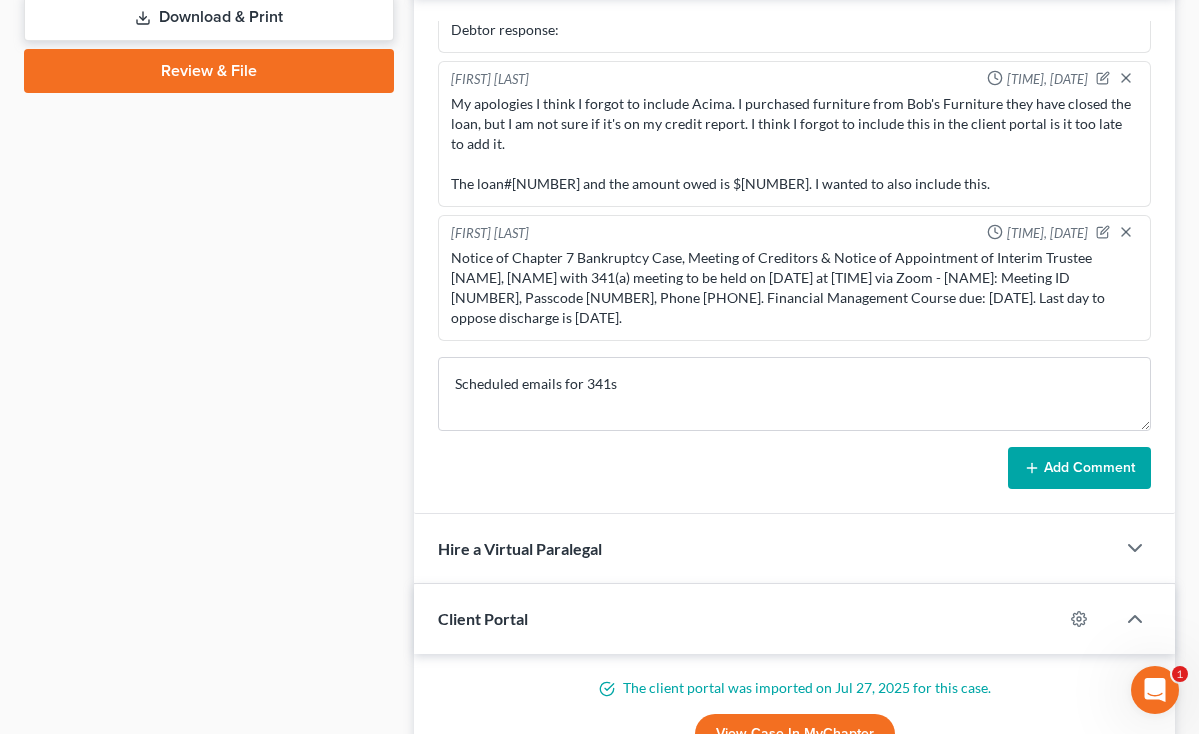 click 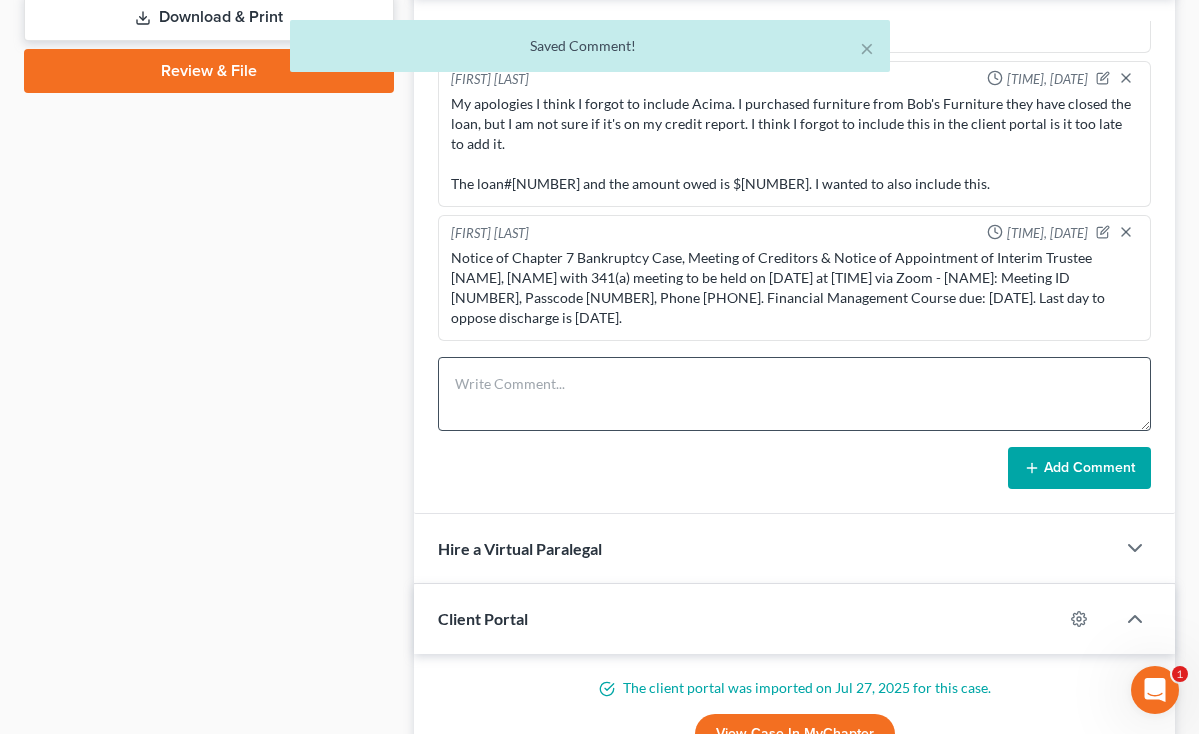 scroll, scrollTop: 718, scrollLeft: 0, axis: vertical 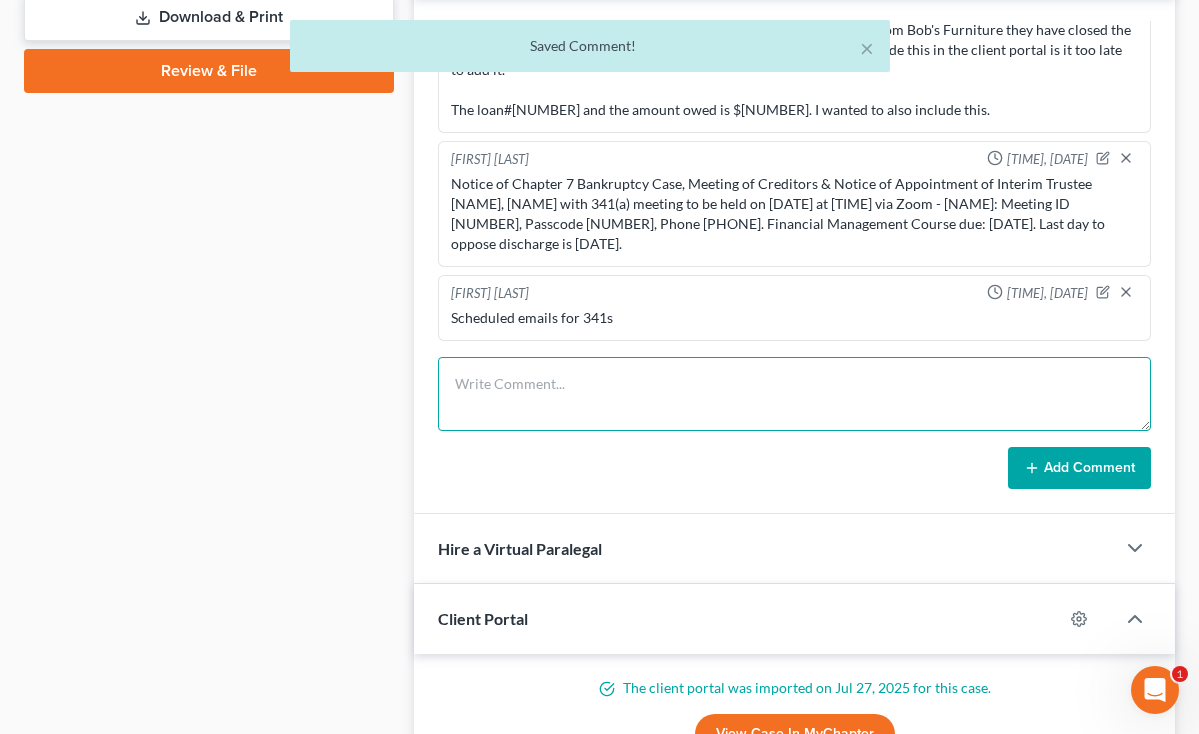 click at bounding box center [794, 394] 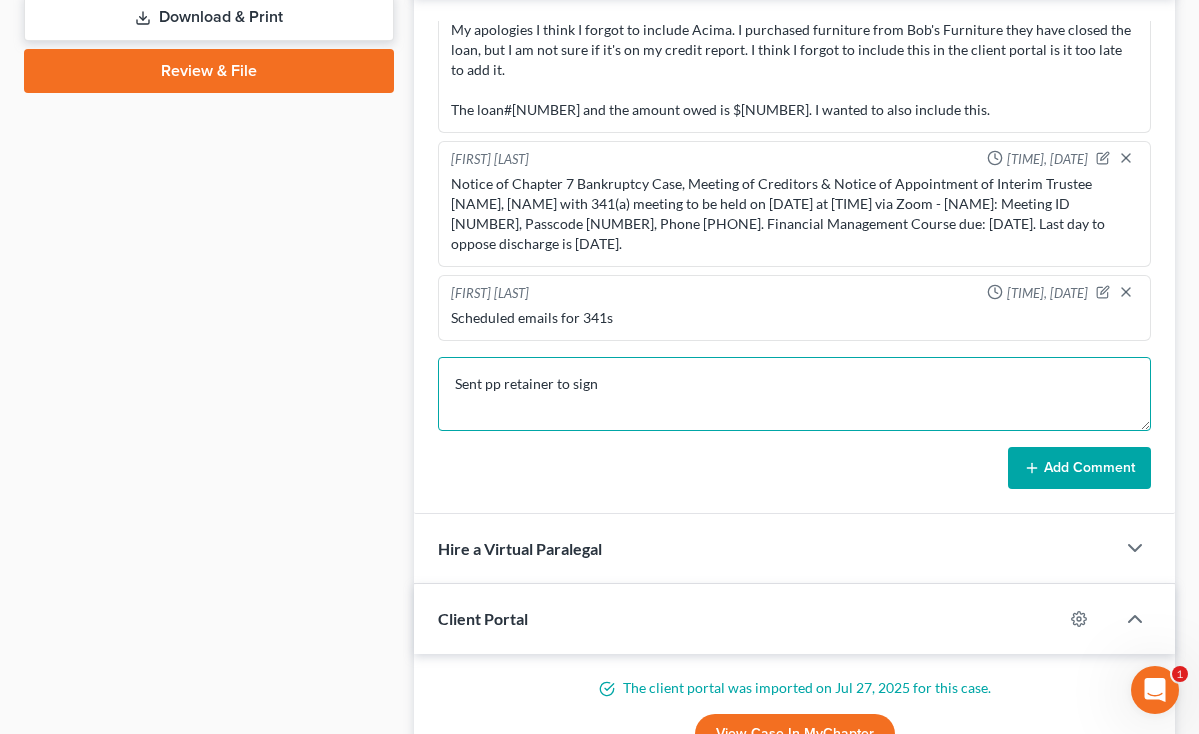 type on "Sent pp retainer to sign" 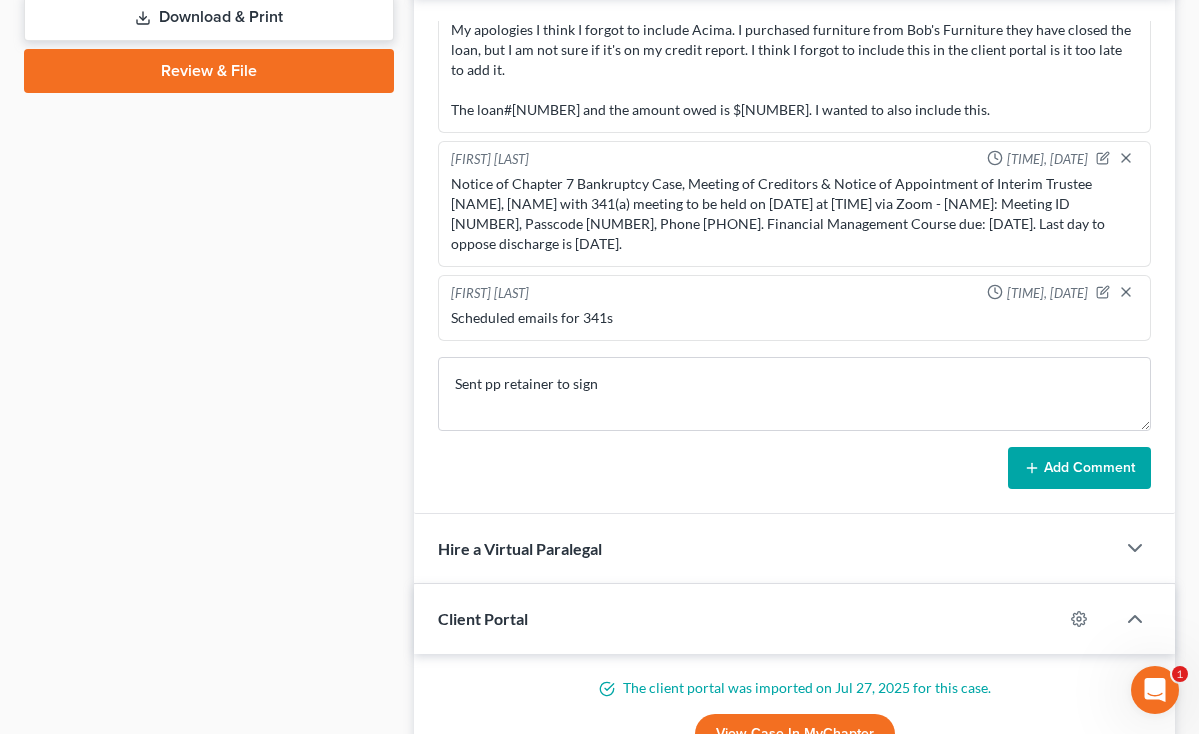 click on "Add Comment" at bounding box center (1079, 468) 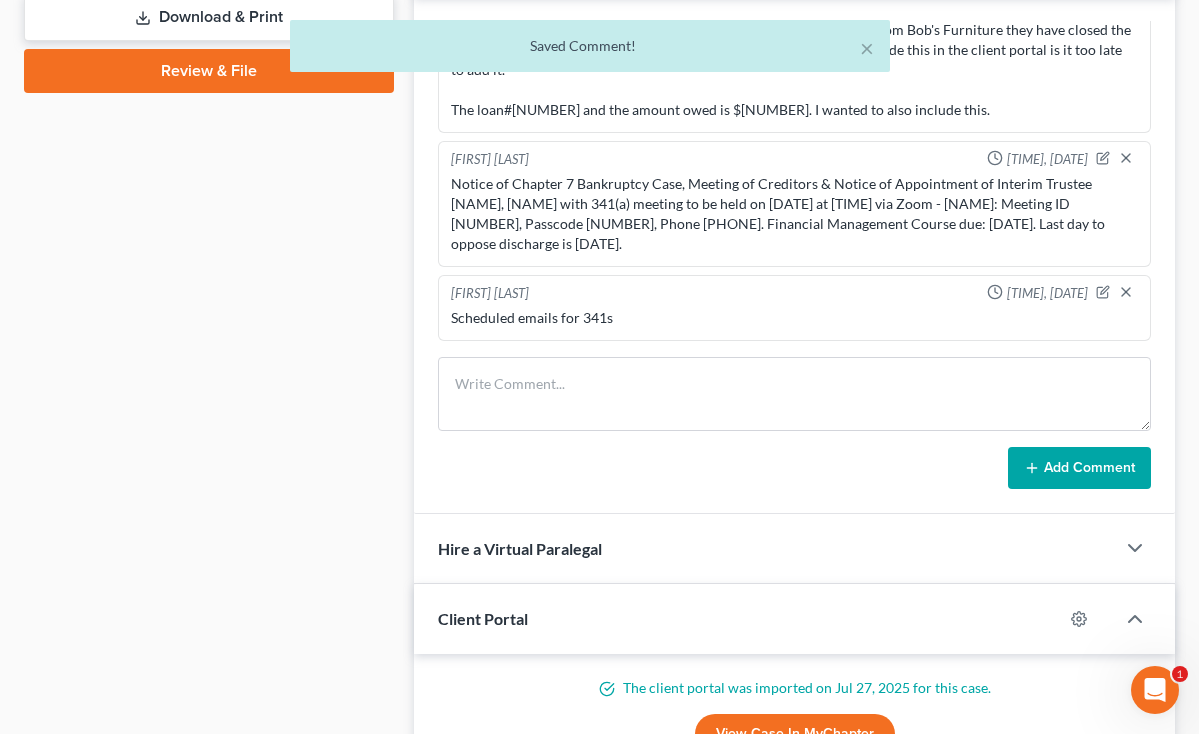 scroll, scrollTop: 792, scrollLeft: 0, axis: vertical 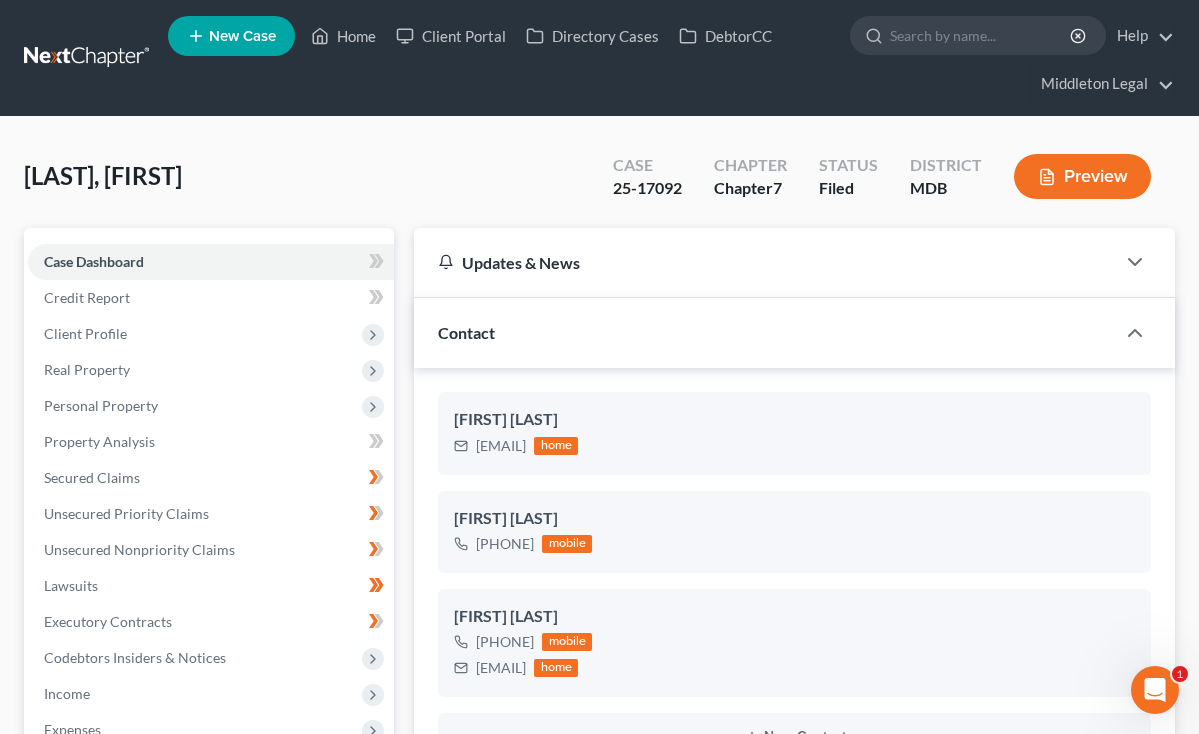 click at bounding box center (88, 58) 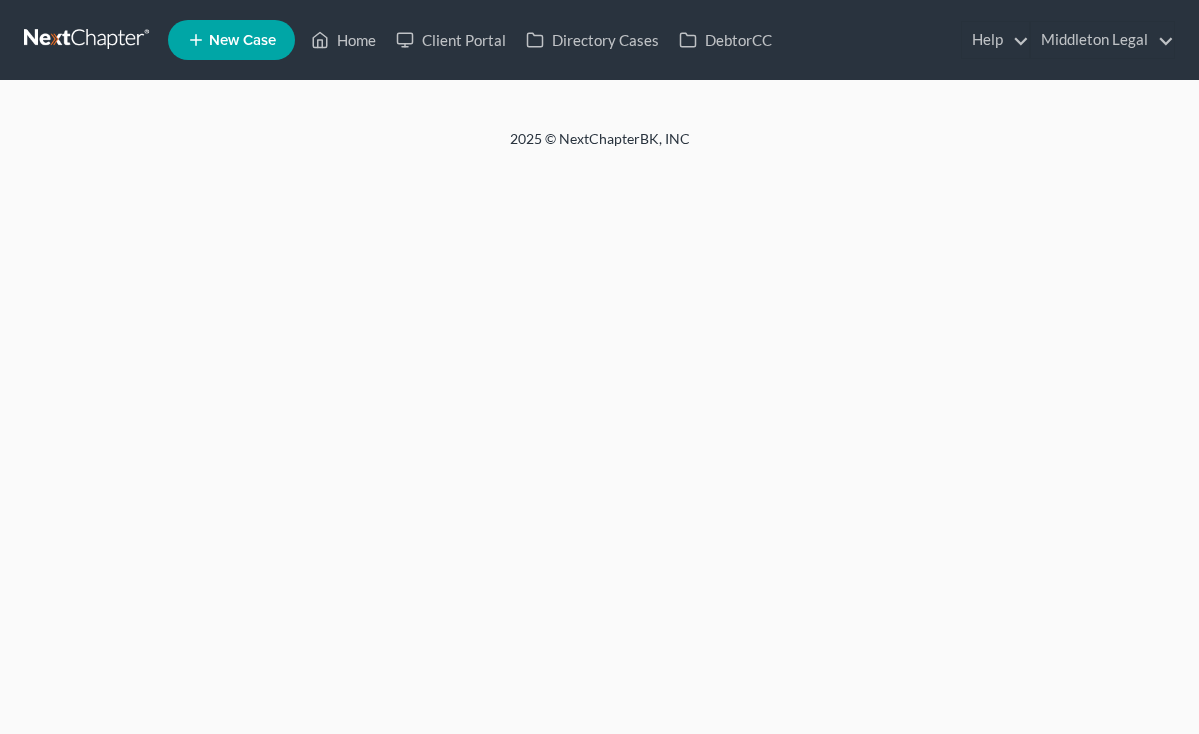 scroll, scrollTop: 0, scrollLeft: 0, axis: both 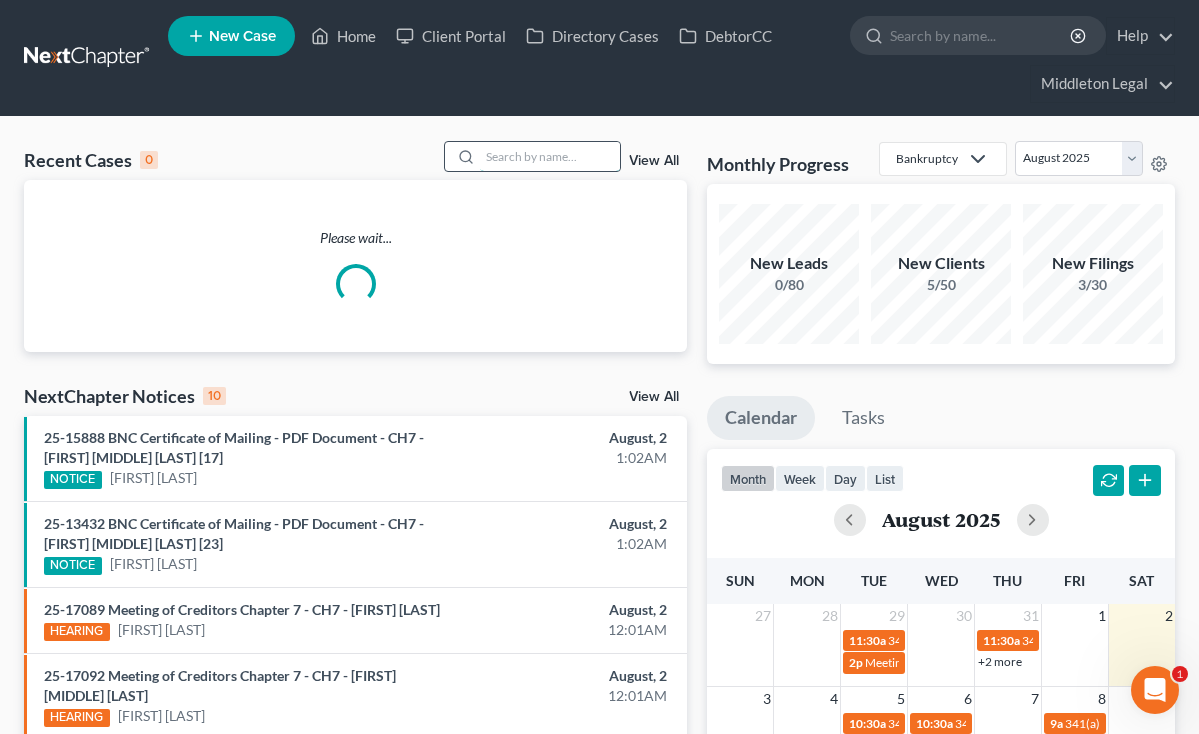 click at bounding box center (550, 156) 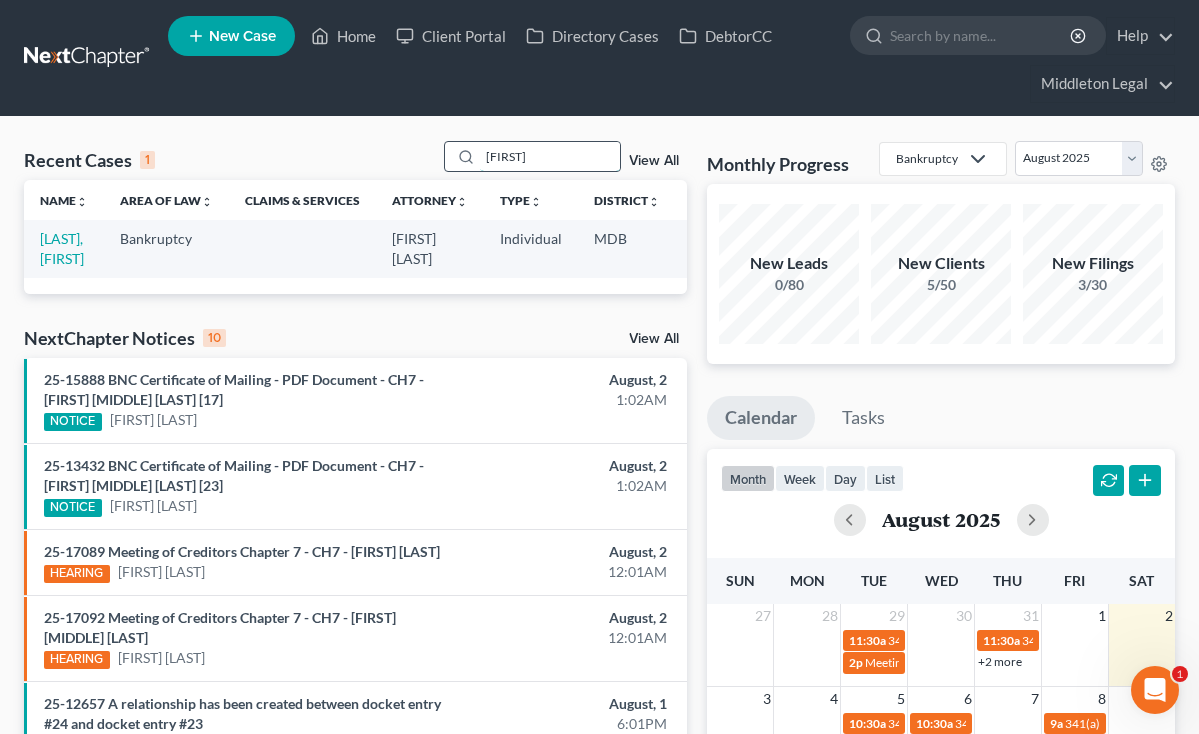 type on "beatrice" 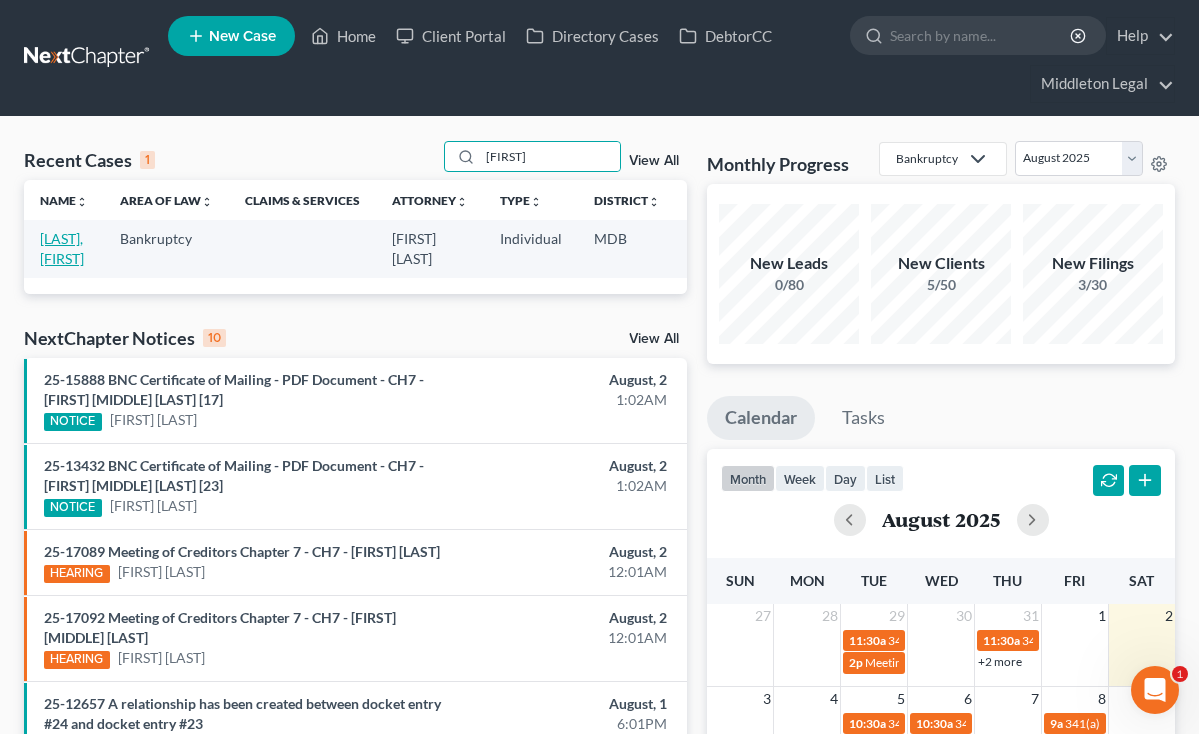 click on "Aiken, Beatrice" at bounding box center (62, 248) 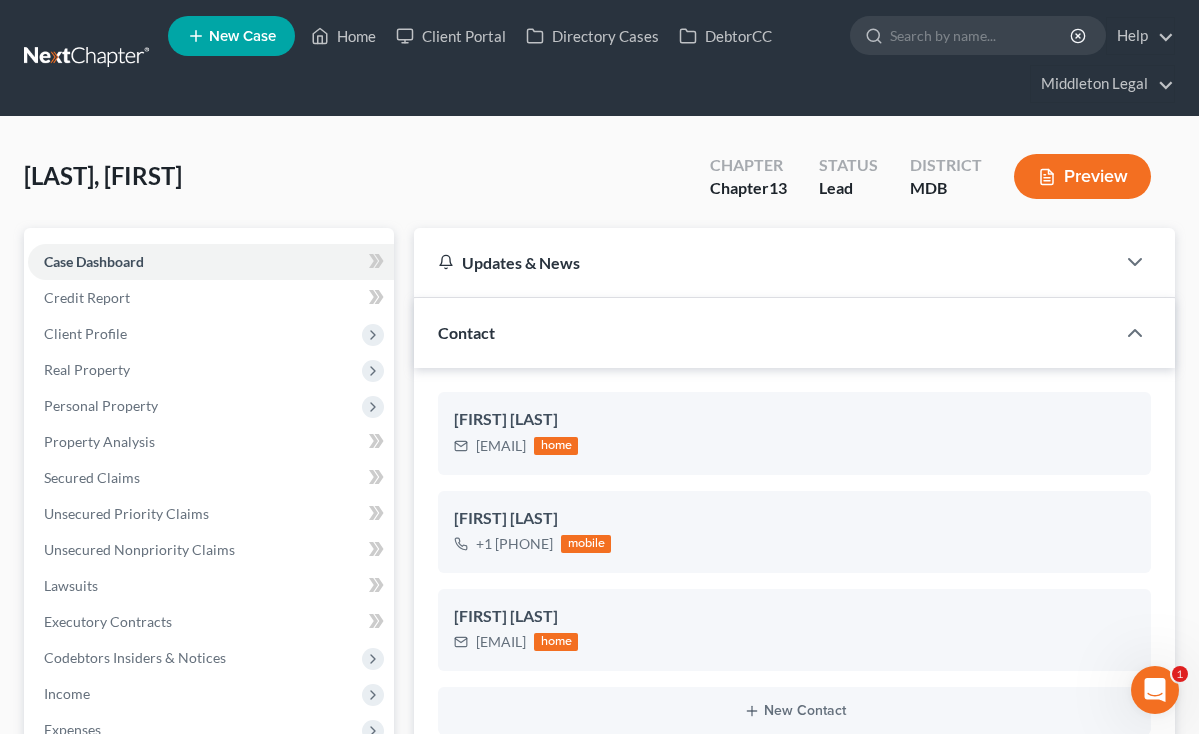 scroll, scrollTop: 504, scrollLeft: 0, axis: vertical 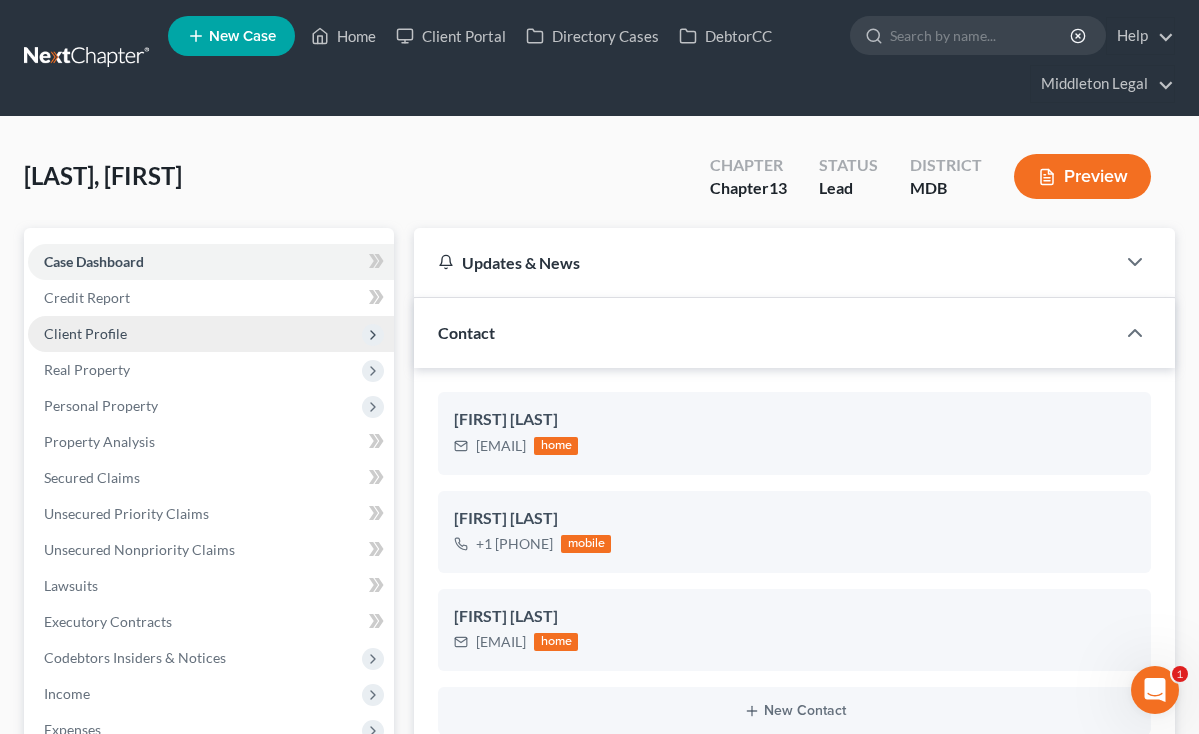 click on "Client Profile" at bounding box center (211, 334) 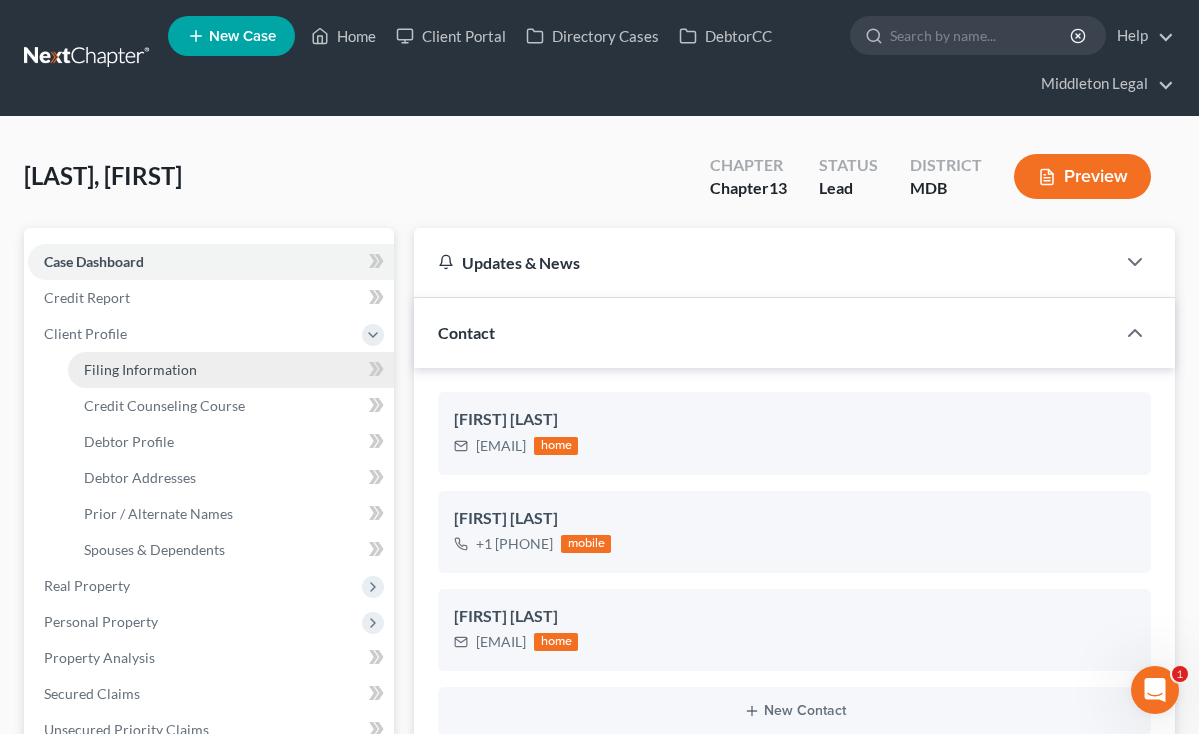 click on "Filing Information" at bounding box center (231, 370) 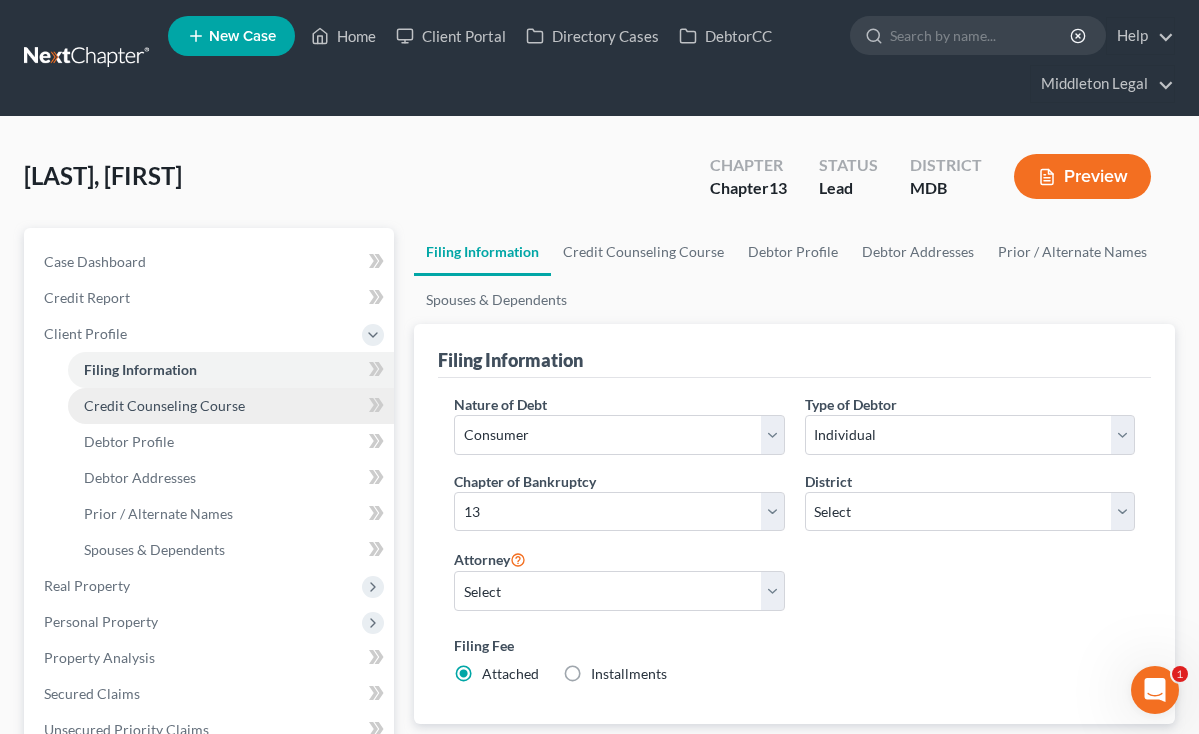 click on "Credit Counseling Course" at bounding box center (164, 405) 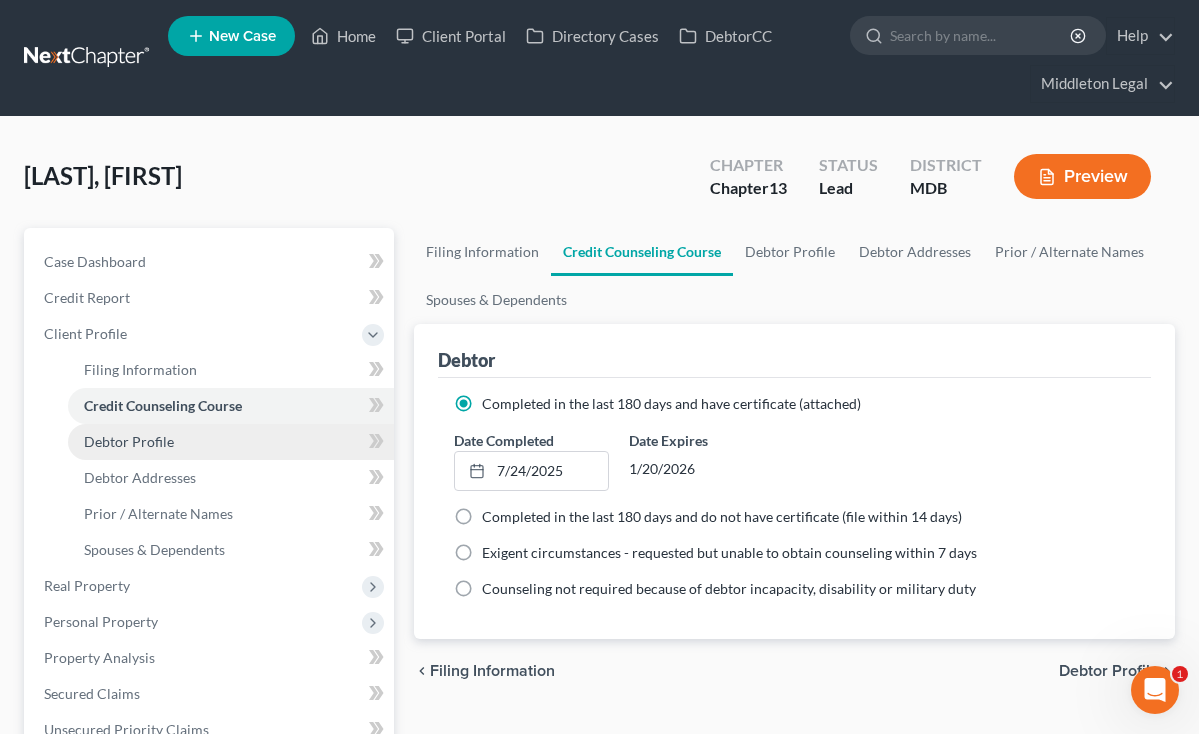 click on "Debtor Profile" at bounding box center (231, 442) 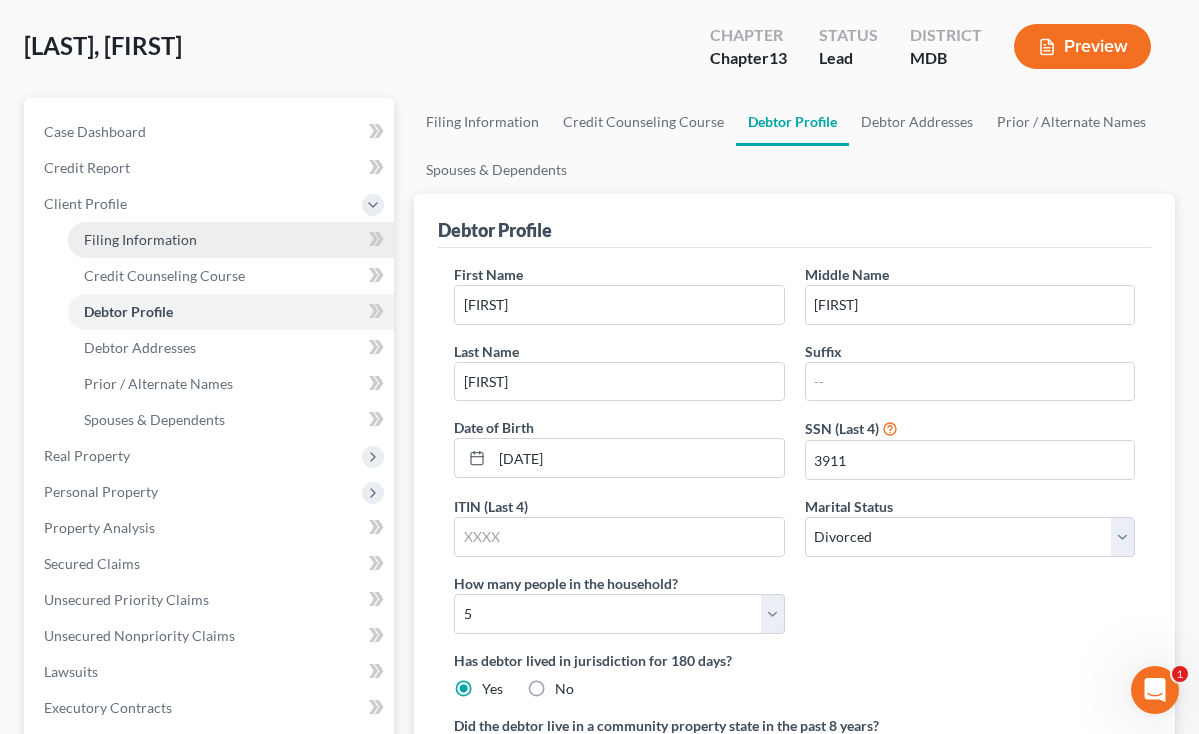 scroll, scrollTop: 192, scrollLeft: 0, axis: vertical 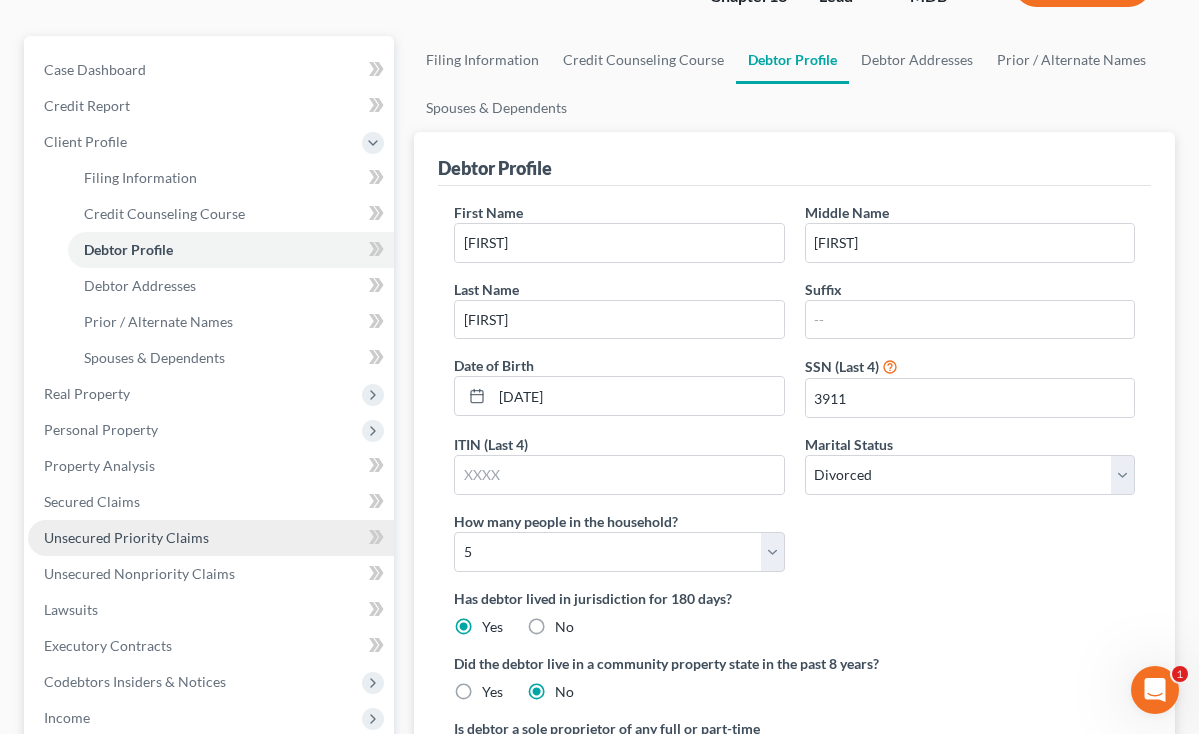 click on "Unsecured Priority Claims" at bounding box center [211, 538] 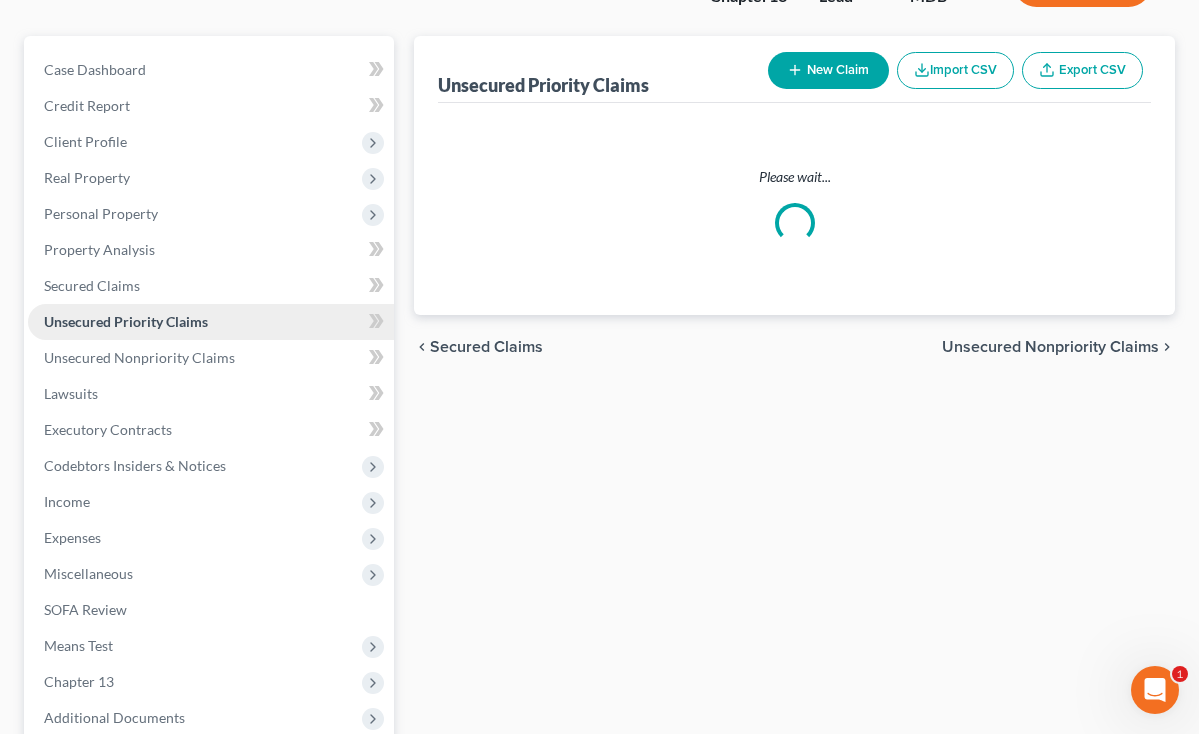 scroll, scrollTop: 0, scrollLeft: 0, axis: both 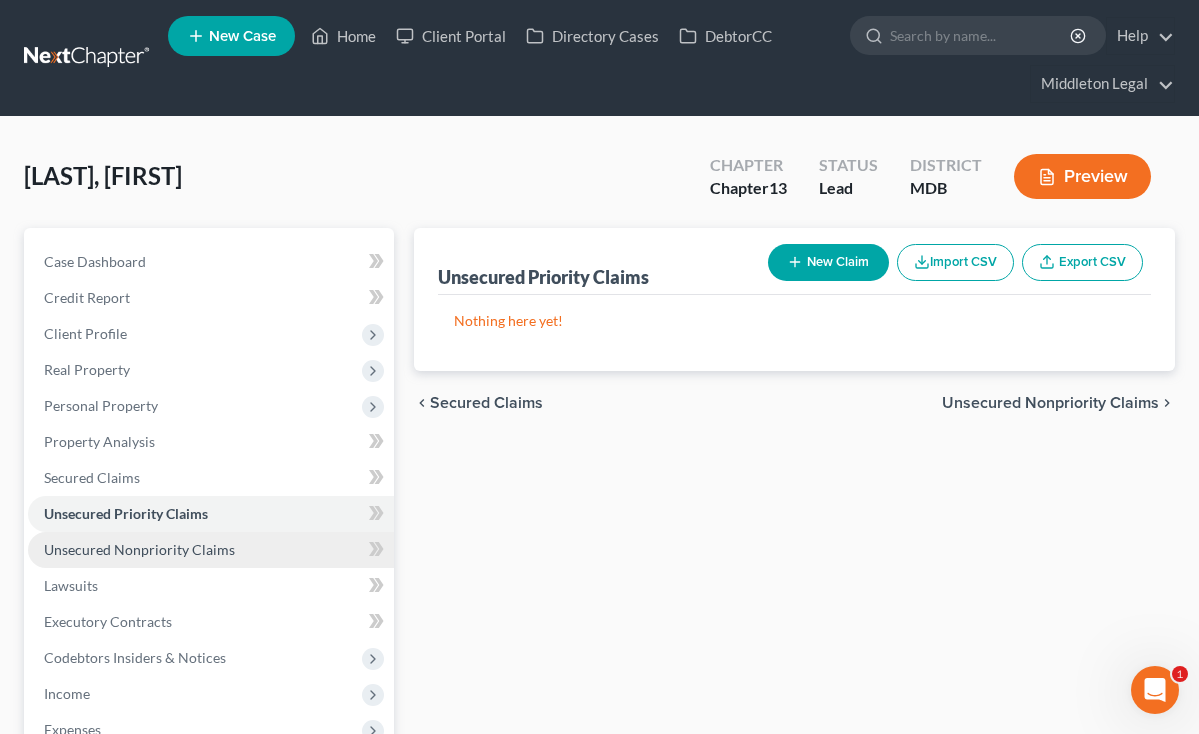 click on "Unsecured Nonpriority Claims" at bounding box center [139, 549] 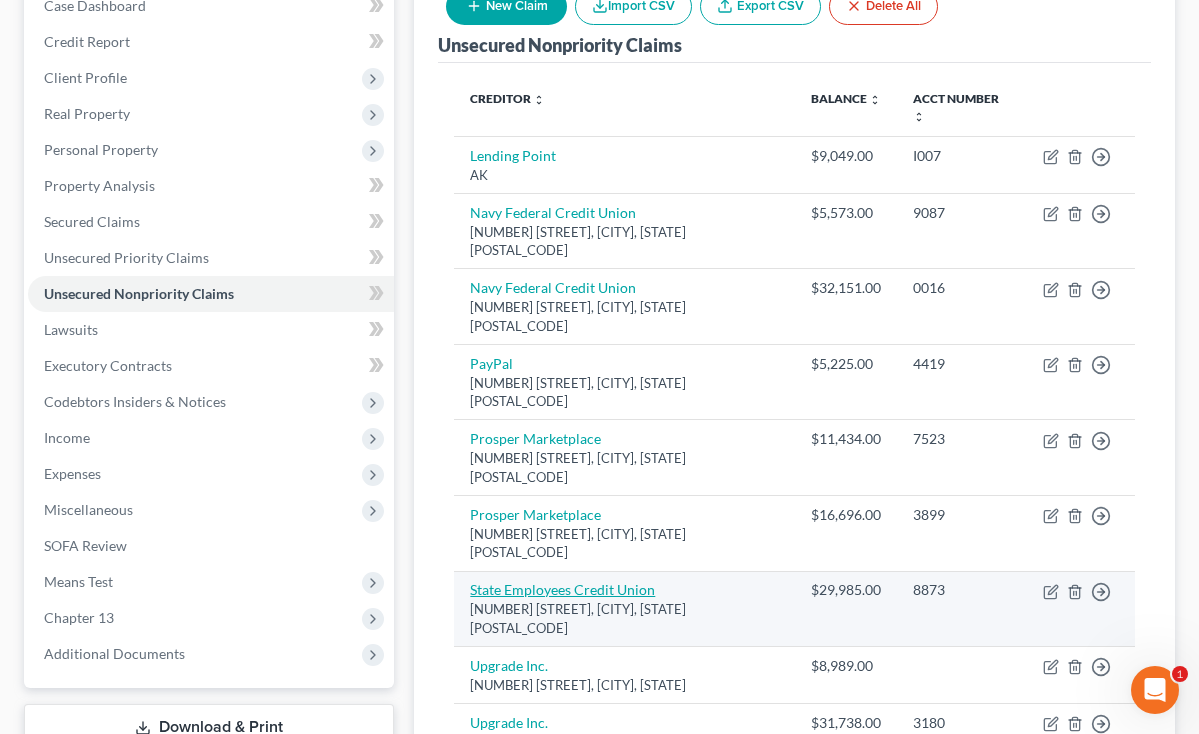 scroll, scrollTop: 260, scrollLeft: 0, axis: vertical 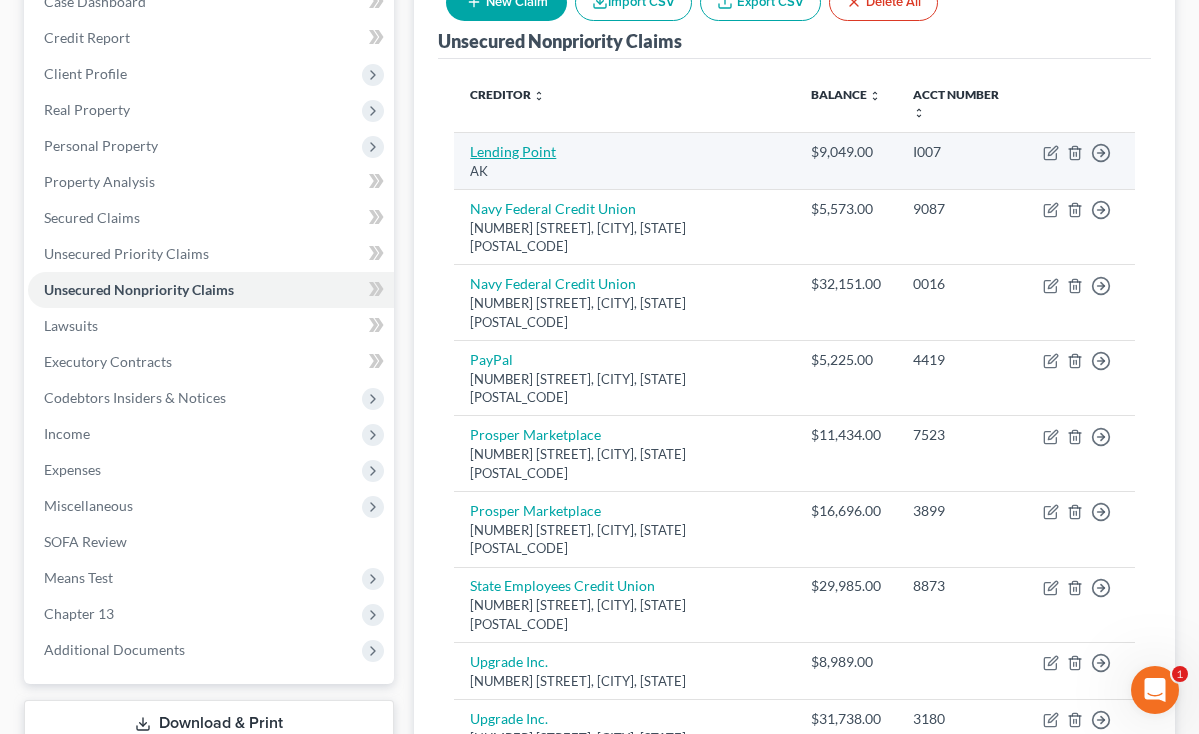 click on "Lending Point" at bounding box center (513, 151) 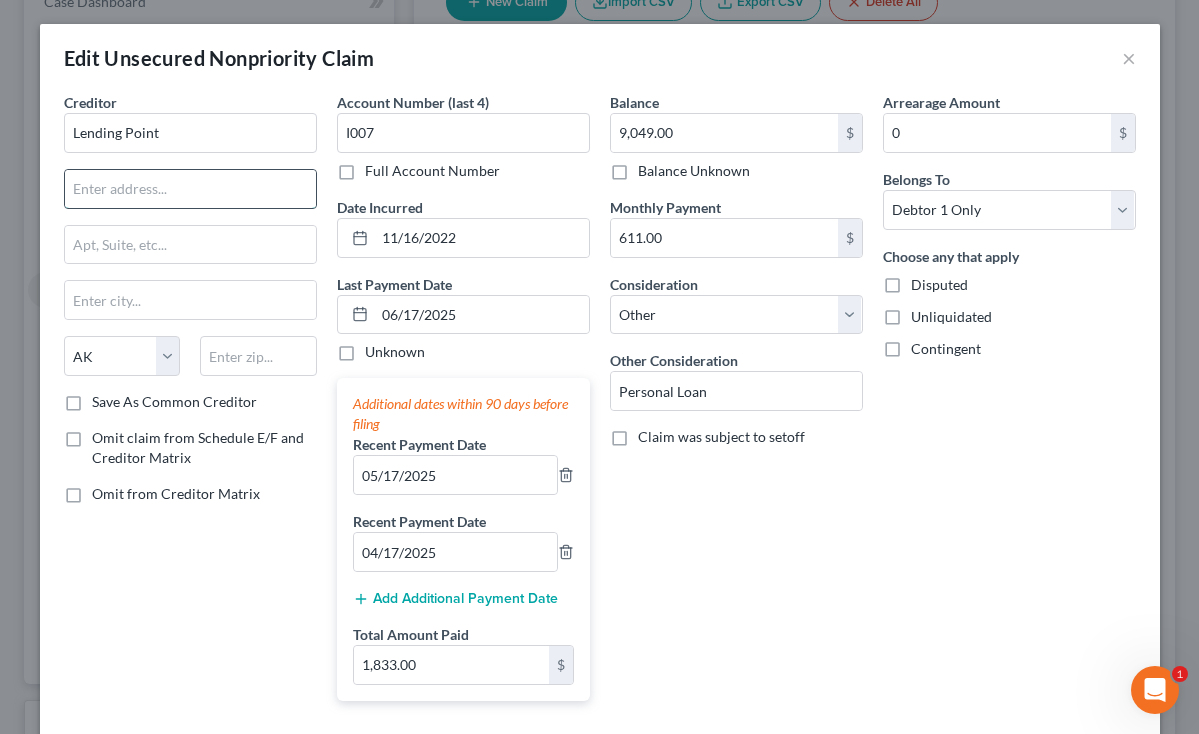 paste on "1201 Roberts Boulevard, Suite 200" 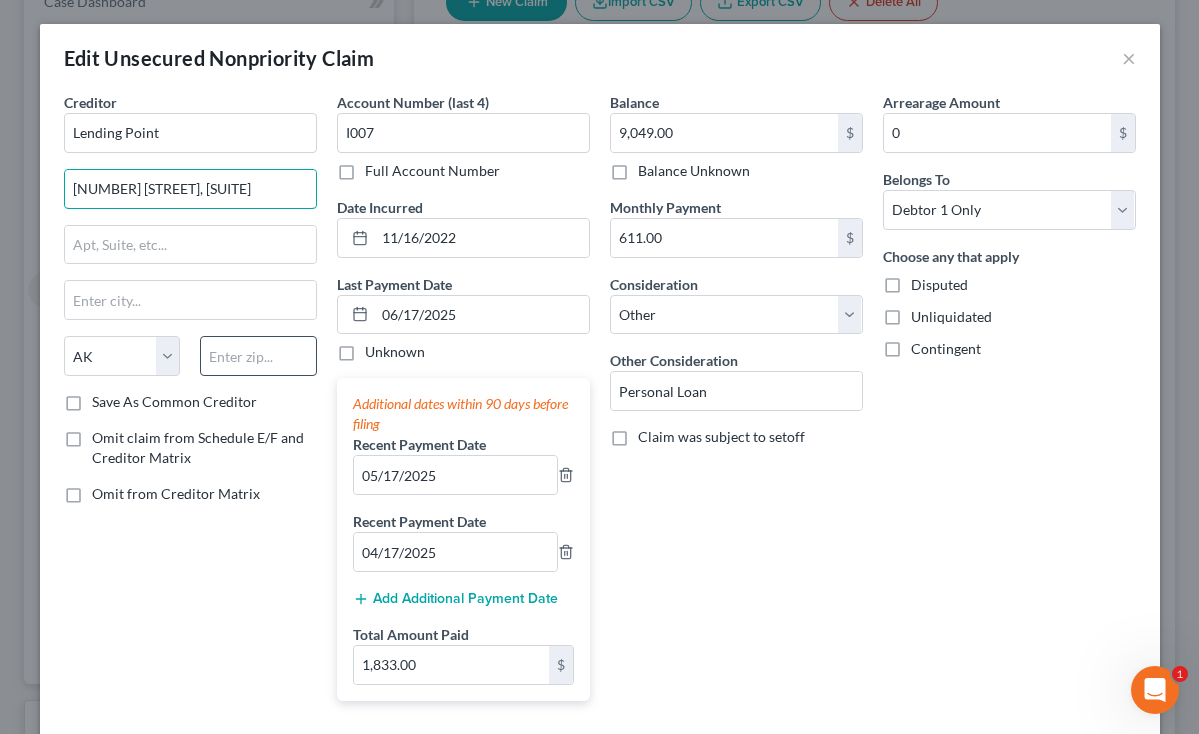 type on "1201 Roberts Boulevard, Suite 200" 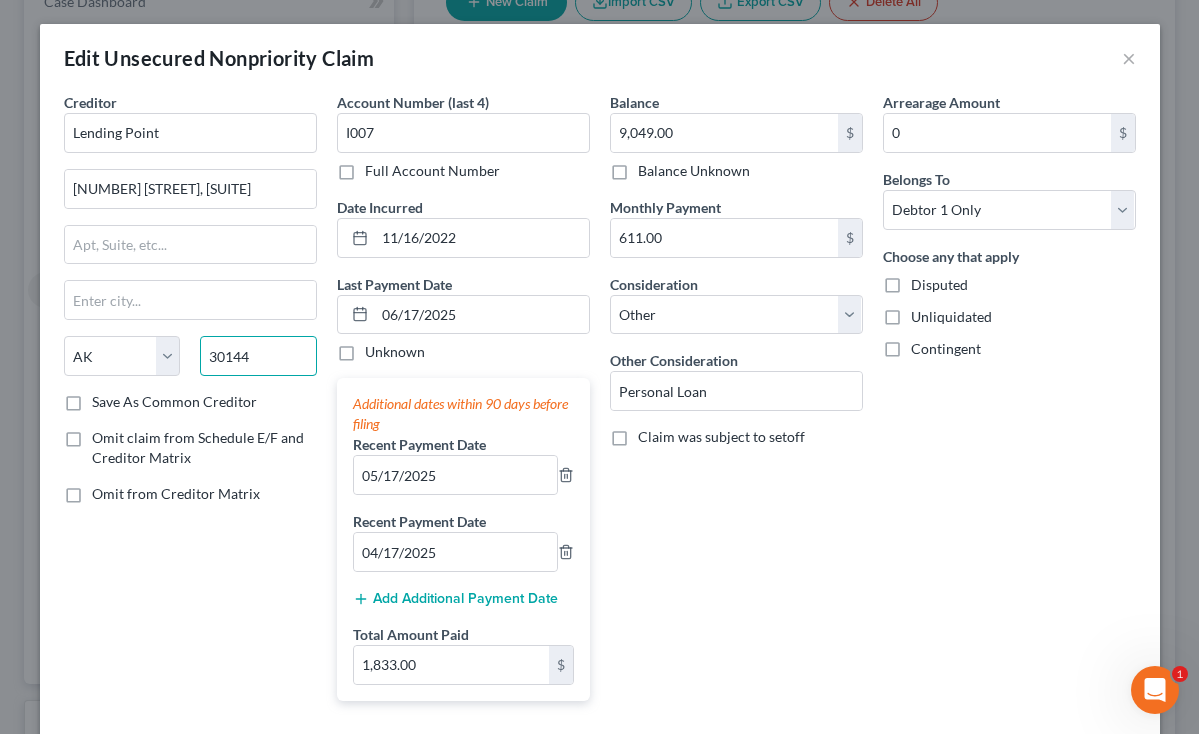 type on "30144" 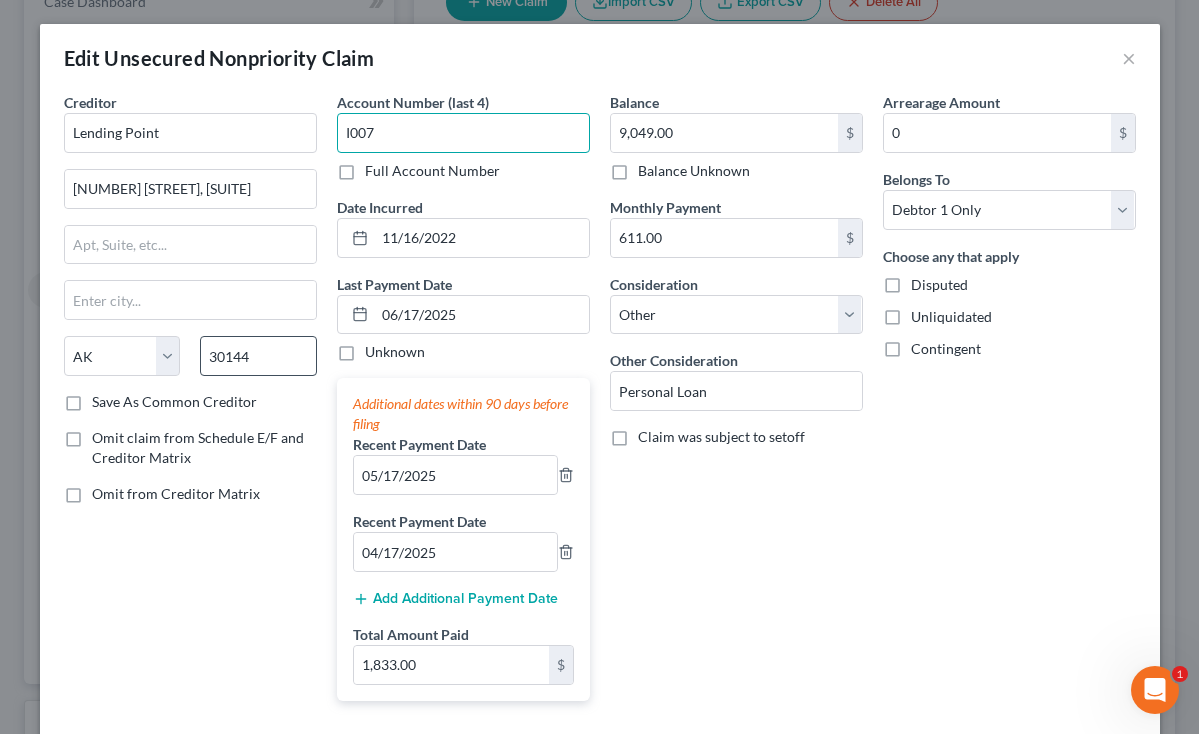 type on "Kennesaw" 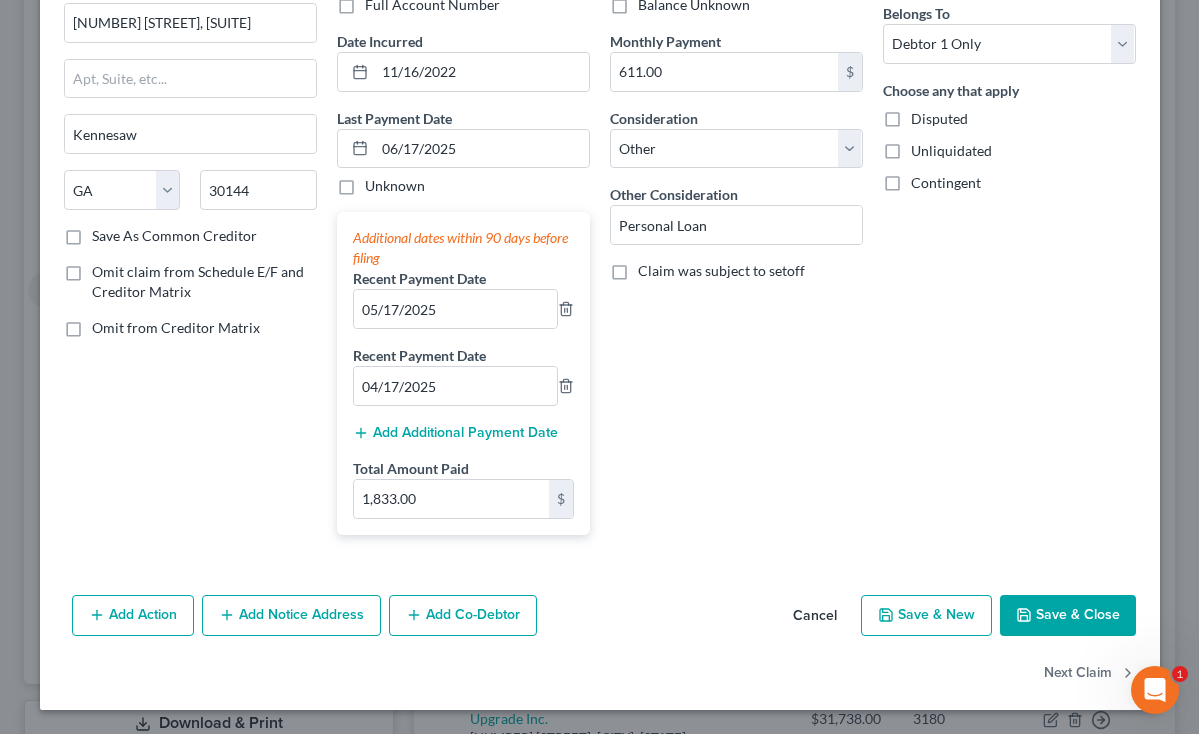 scroll, scrollTop: 166, scrollLeft: 0, axis: vertical 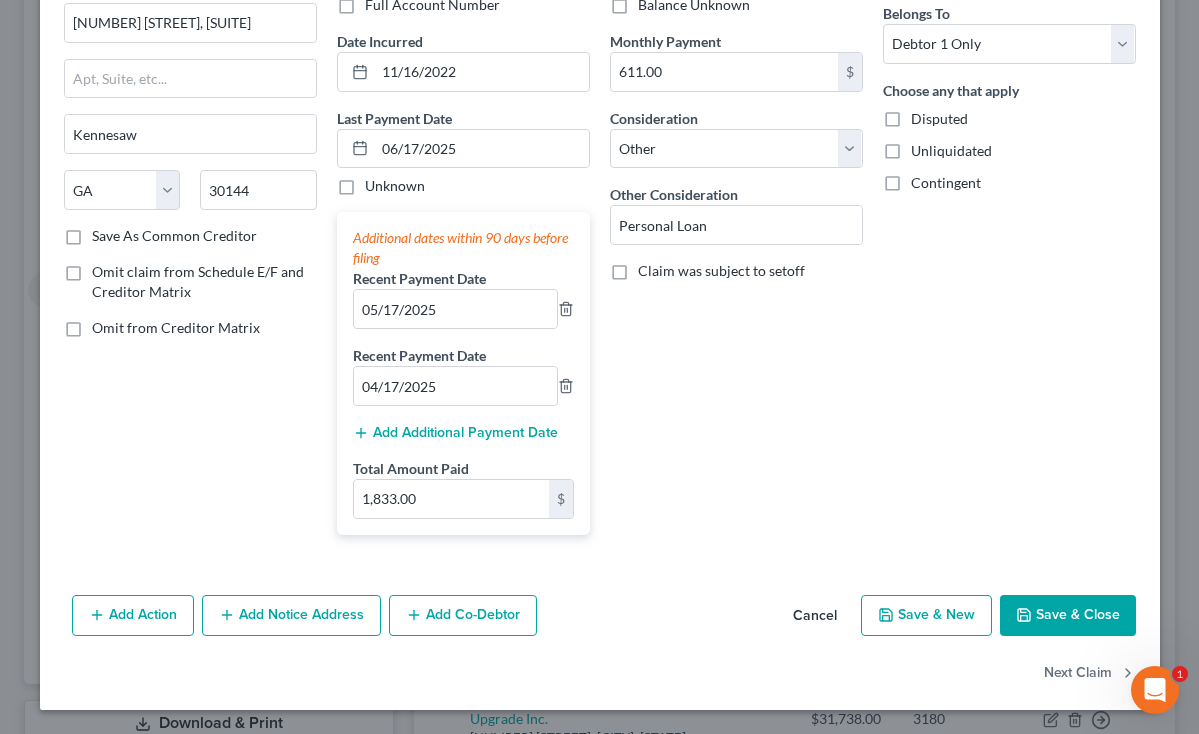 click on "Save & Close" at bounding box center (1068, 616) 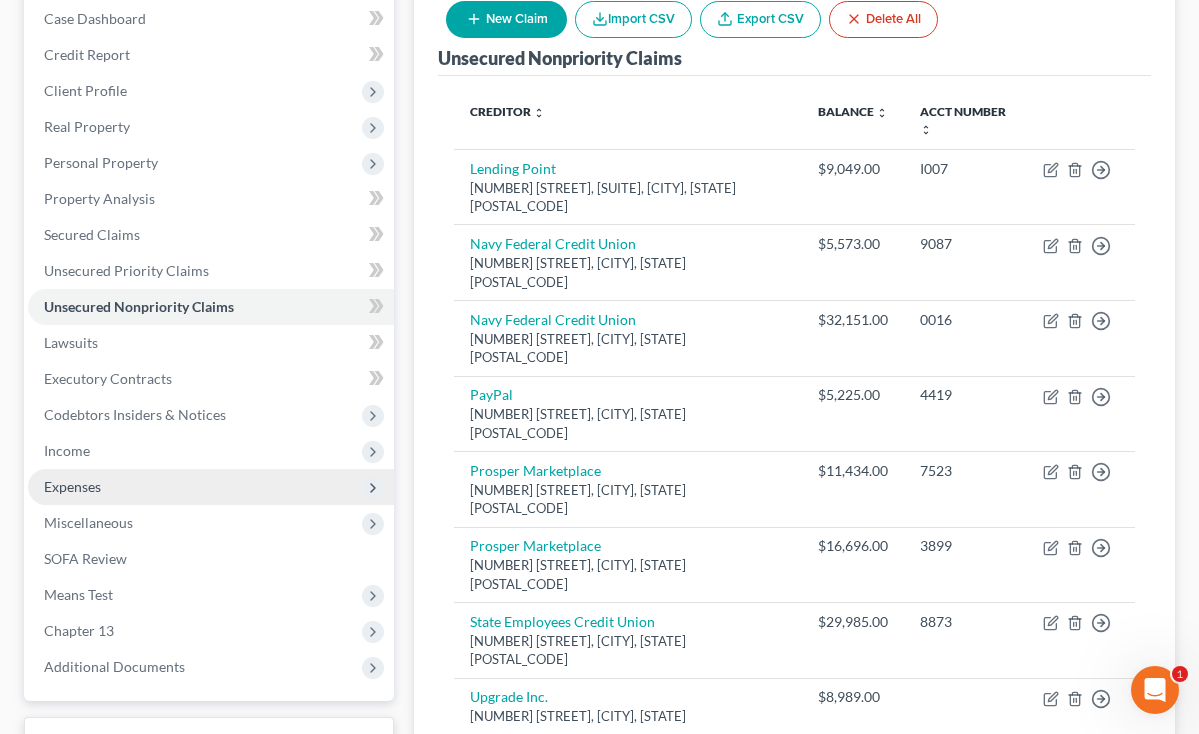 scroll, scrollTop: 236, scrollLeft: 0, axis: vertical 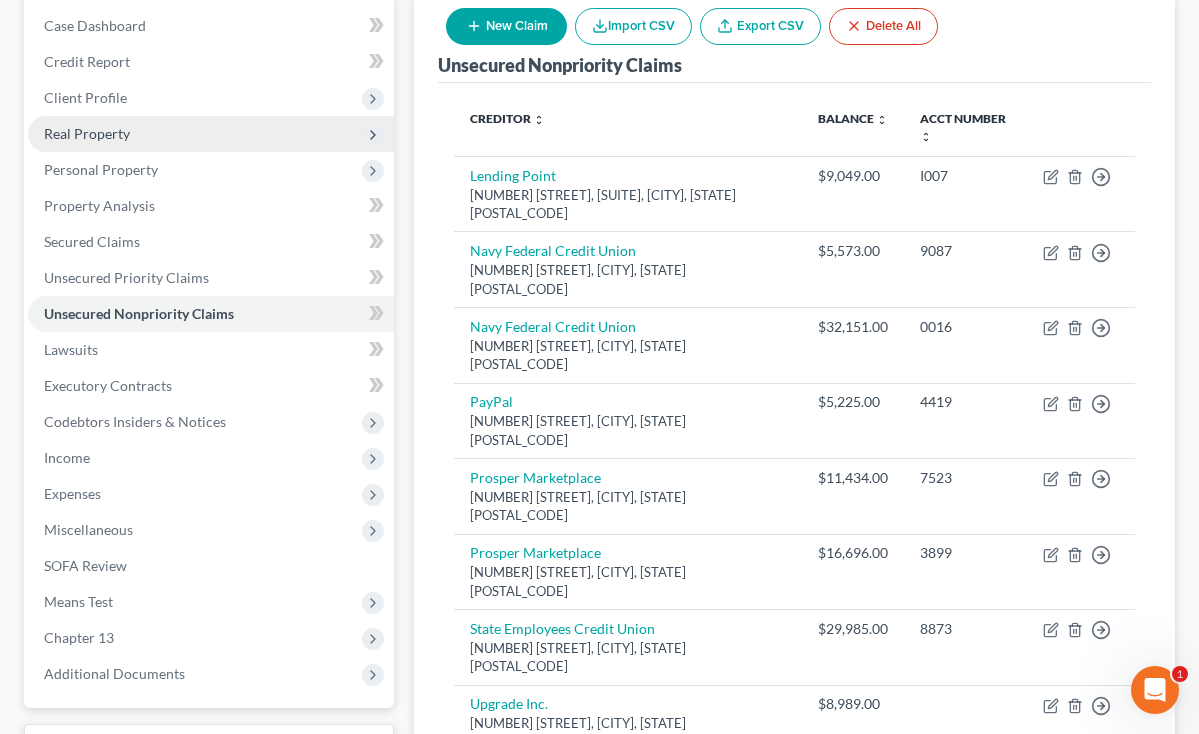 click on "Real Property" at bounding box center [87, 133] 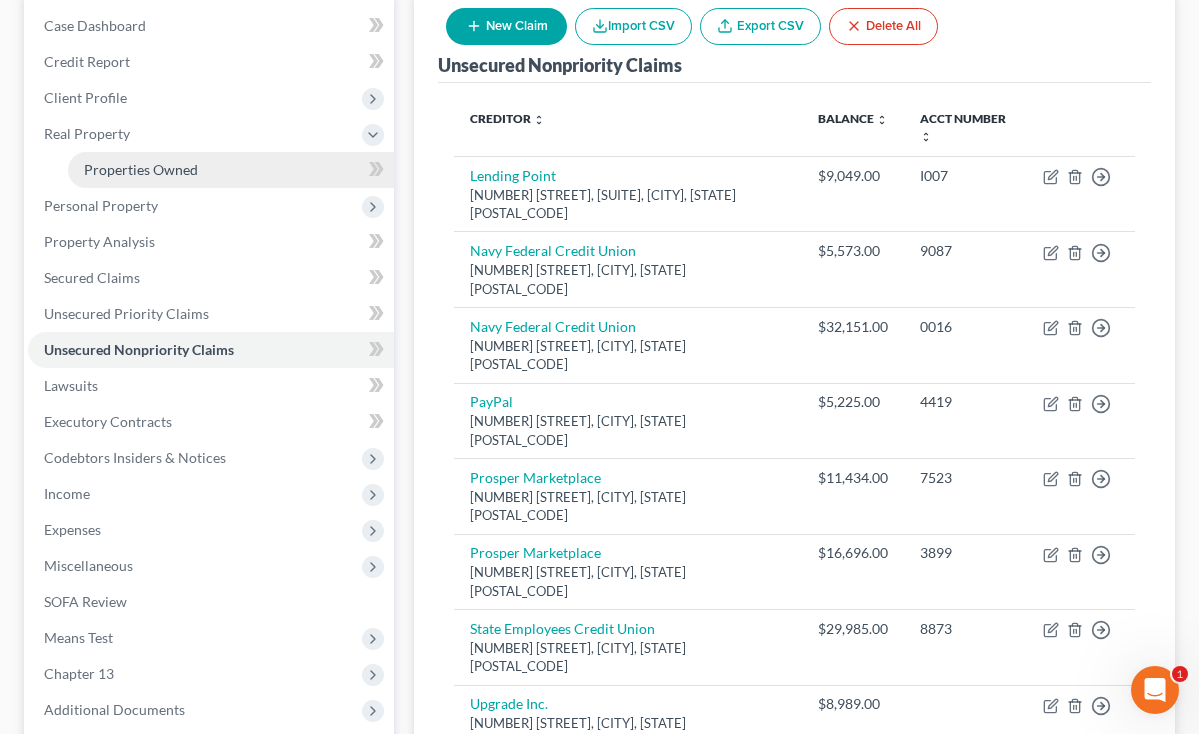 click on "Properties Owned" at bounding box center [141, 169] 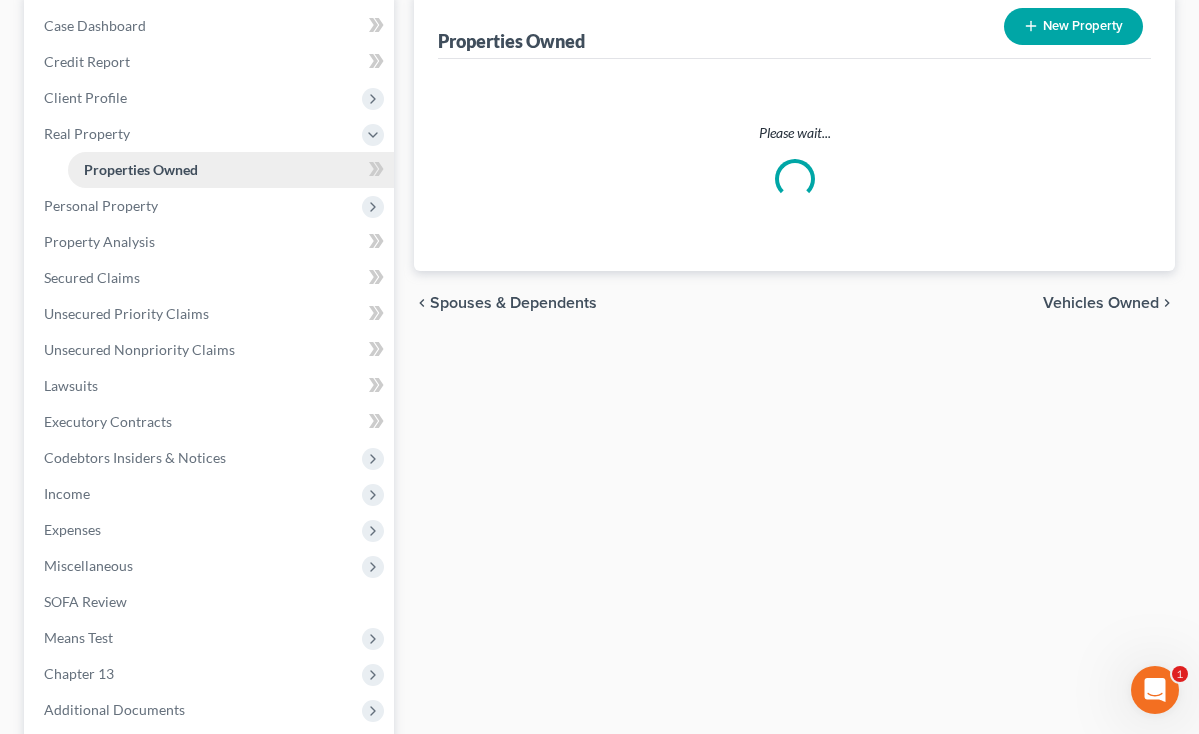 scroll, scrollTop: 0, scrollLeft: 0, axis: both 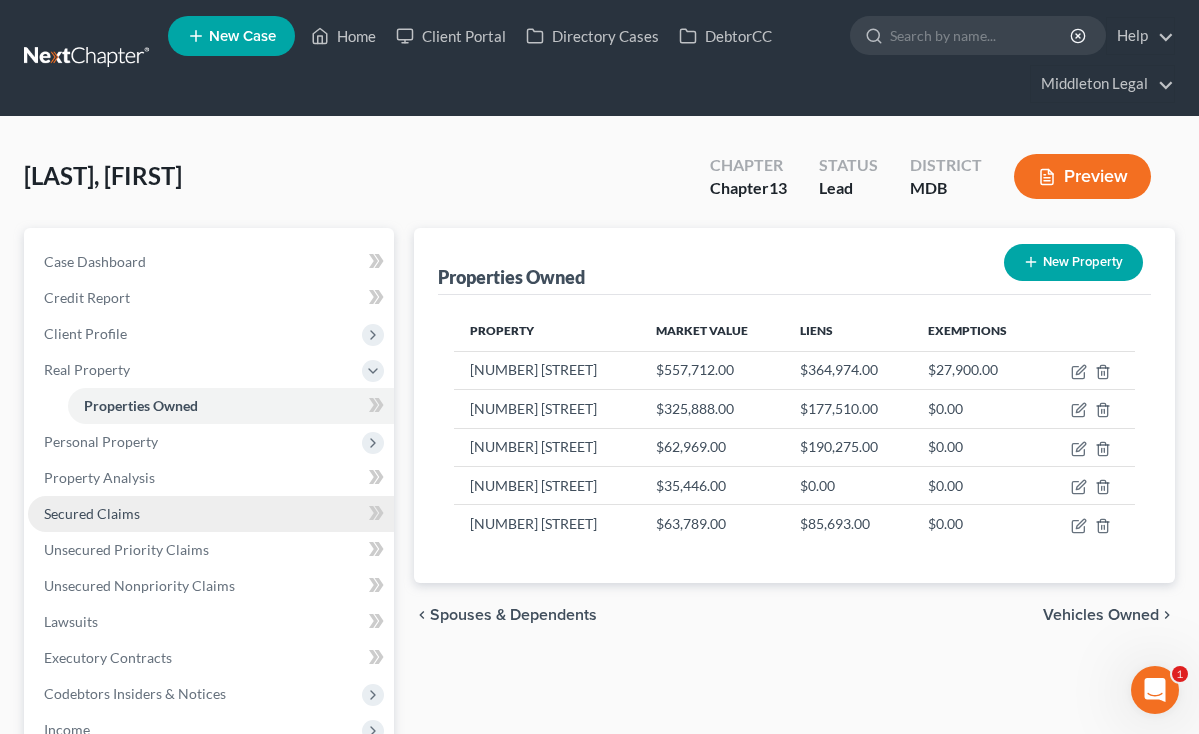 click on "Secured Claims" at bounding box center [92, 513] 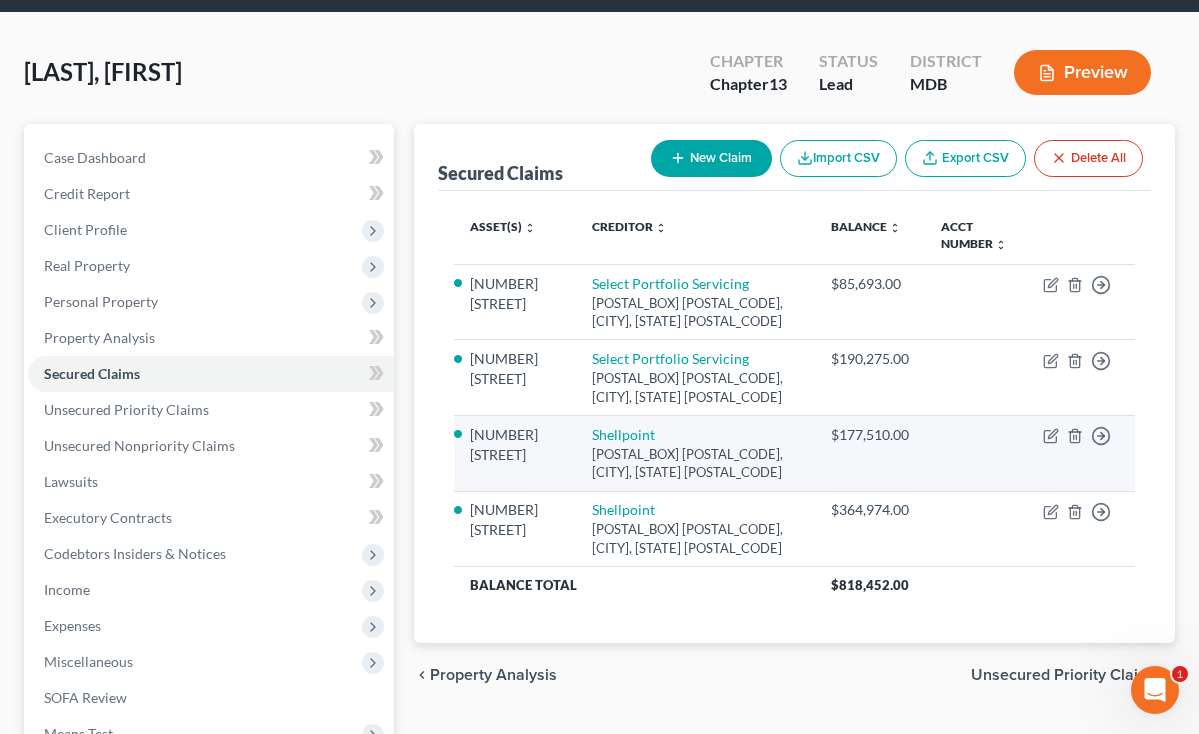 scroll, scrollTop: 110, scrollLeft: 0, axis: vertical 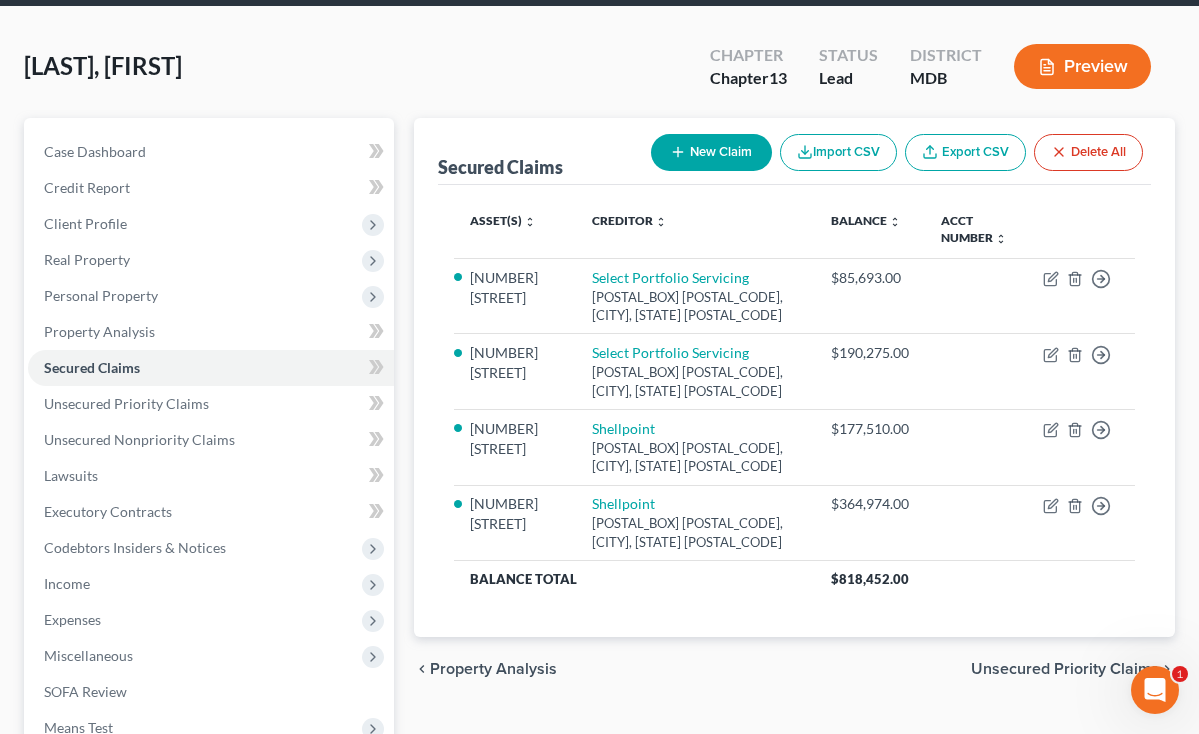 click on "Home New Case Client Portal Directory Cases DebtorCC Middleton Legal middletonlegal@gmail.com My Account Settings Plan + Billing Account Add-Ons Upgrade to Whoa Help Center Webinars Training Videos What's new Log out New Case Home Client Portal Directory Cases DebtorCC         - No Result - See all results Or Press Enter... Help Help Center Webinars Training Videos What's new Middleton Legal Middleton Legal middletonlegal@gmail.com My Account Settings Plan + Billing Account Add-Ons Upgrade to Whoa Log out" at bounding box center (599, -52) 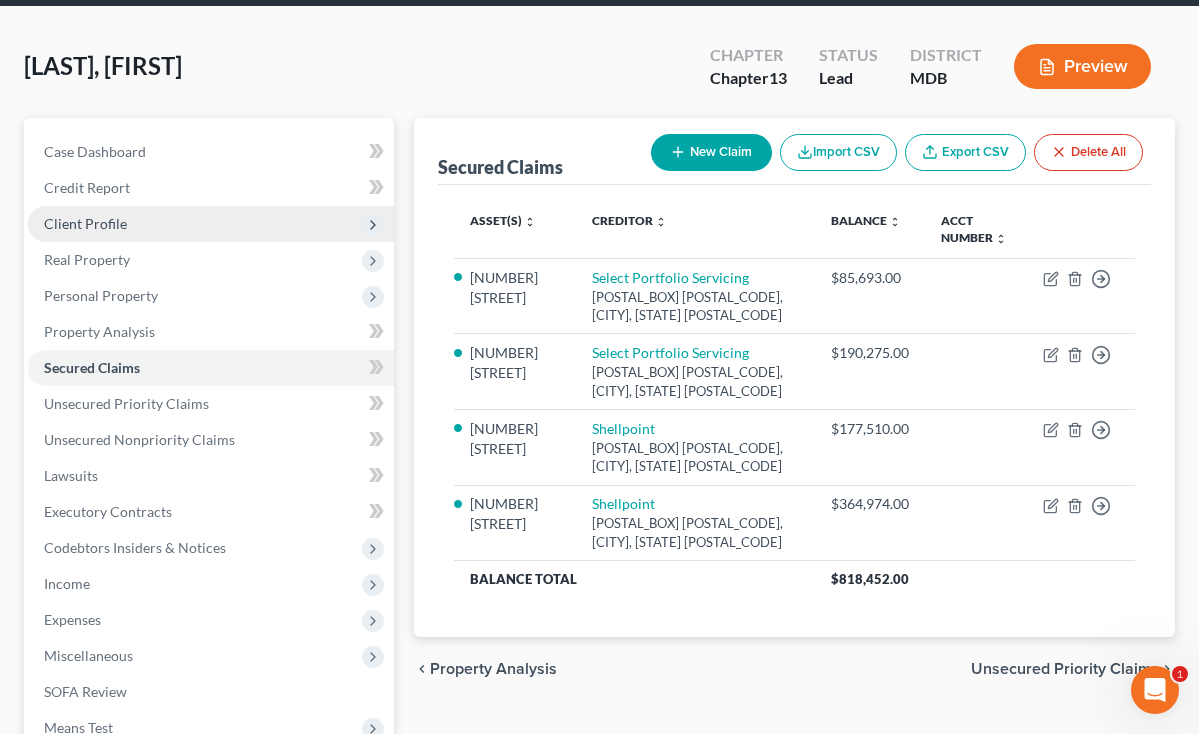 click on "Client Profile" at bounding box center (85, 223) 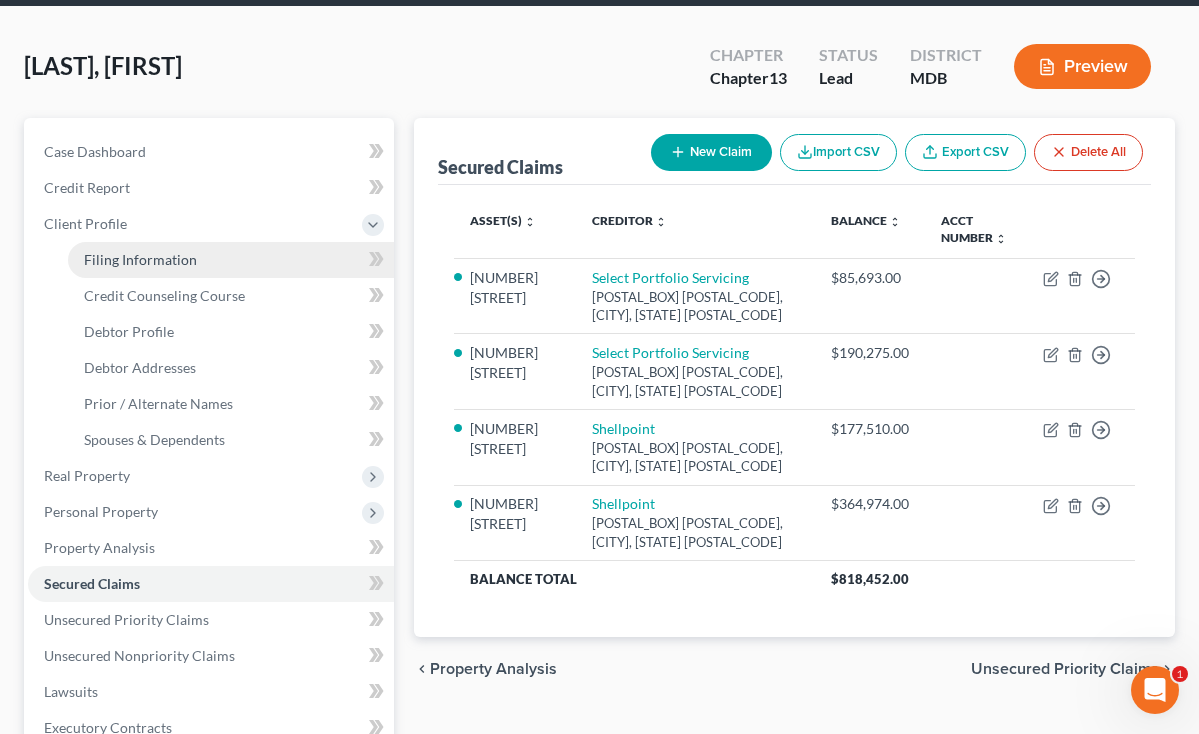 click on "Filing Information" at bounding box center [140, 259] 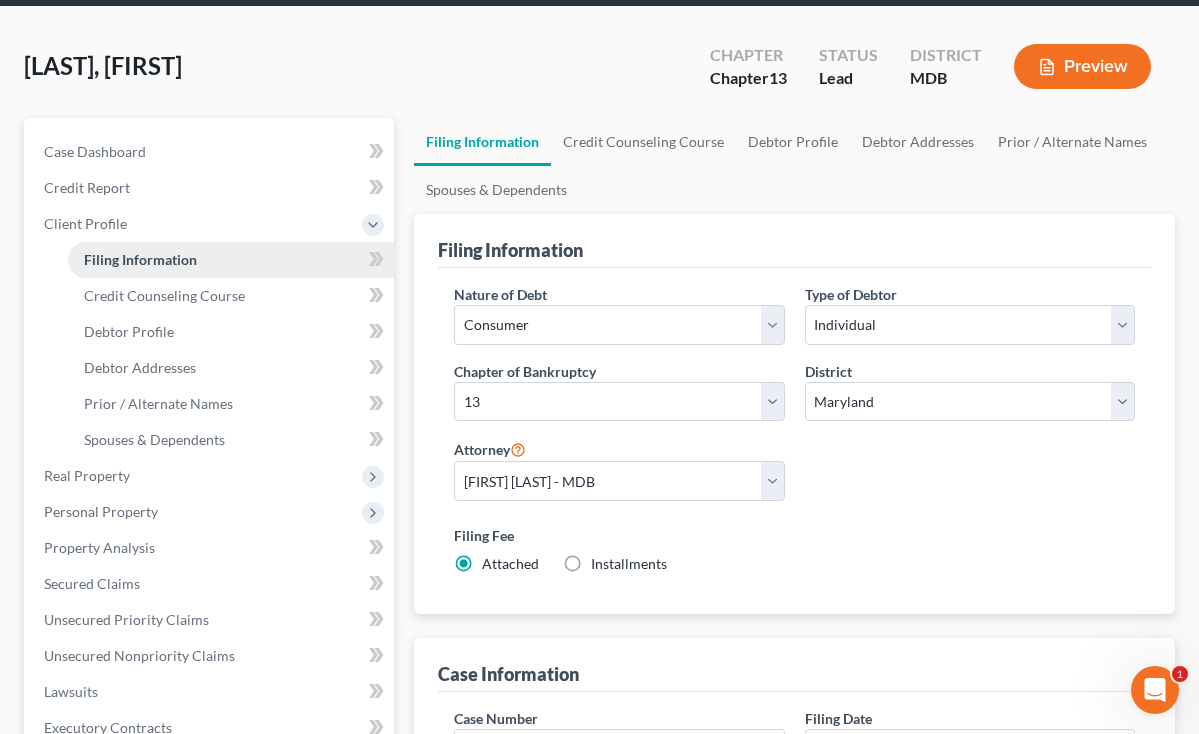 scroll, scrollTop: 0, scrollLeft: 0, axis: both 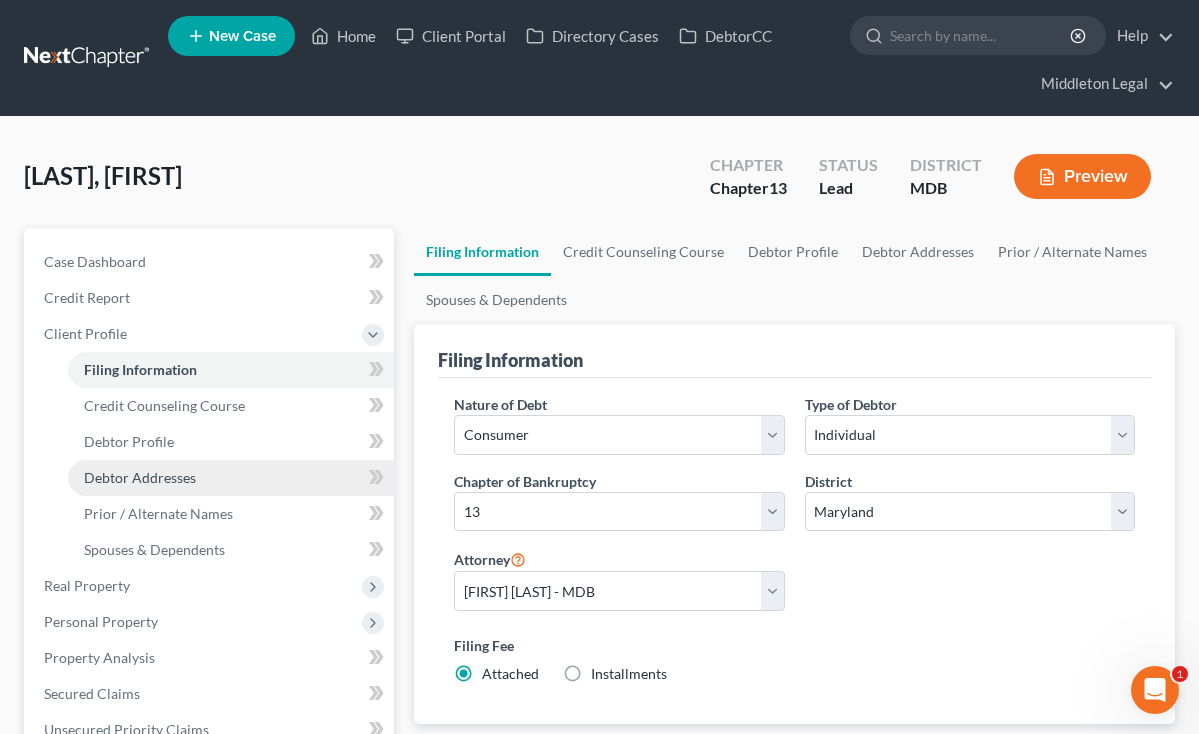 click on "Debtor Addresses" at bounding box center (231, 478) 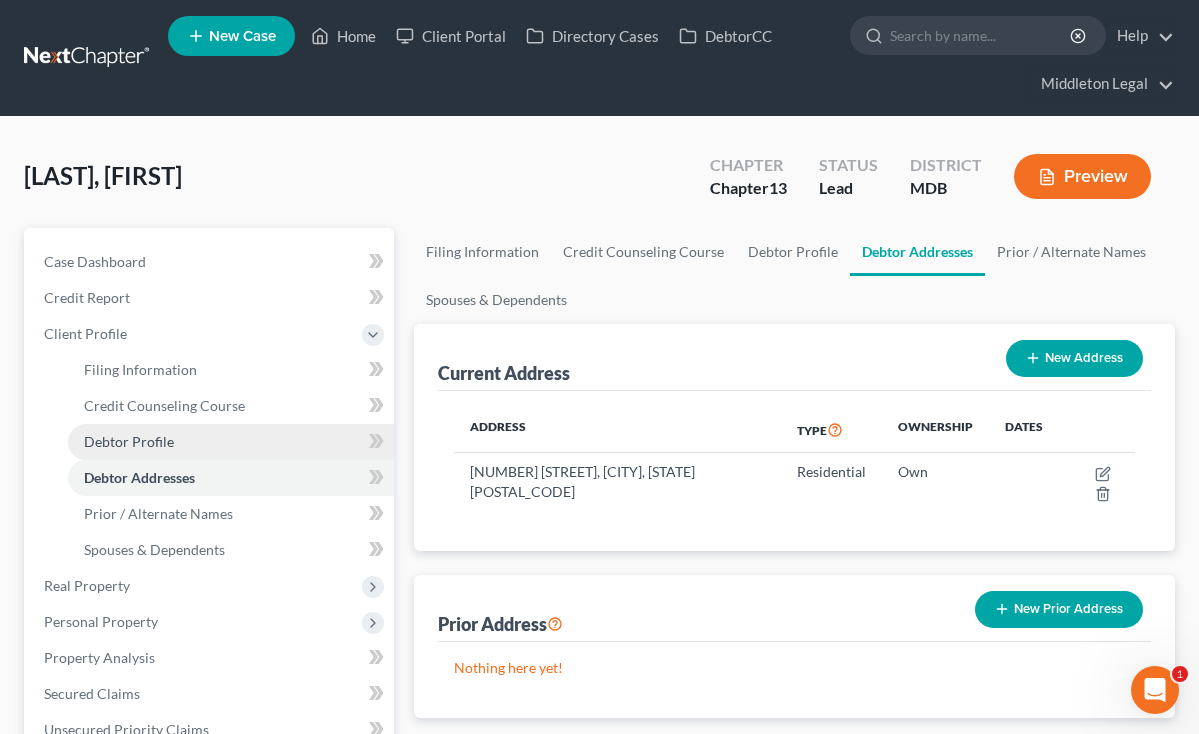 click on "Debtor Profile" at bounding box center [129, 441] 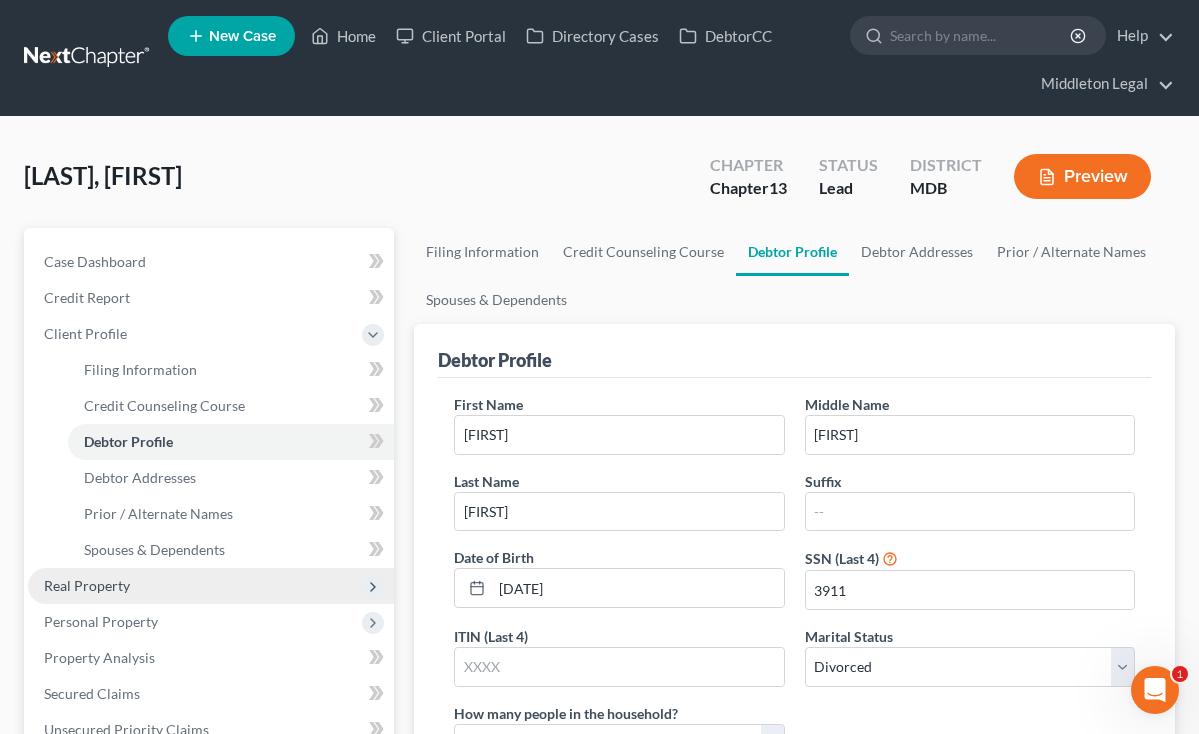 click on "Real Property" at bounding box center [211, 586] 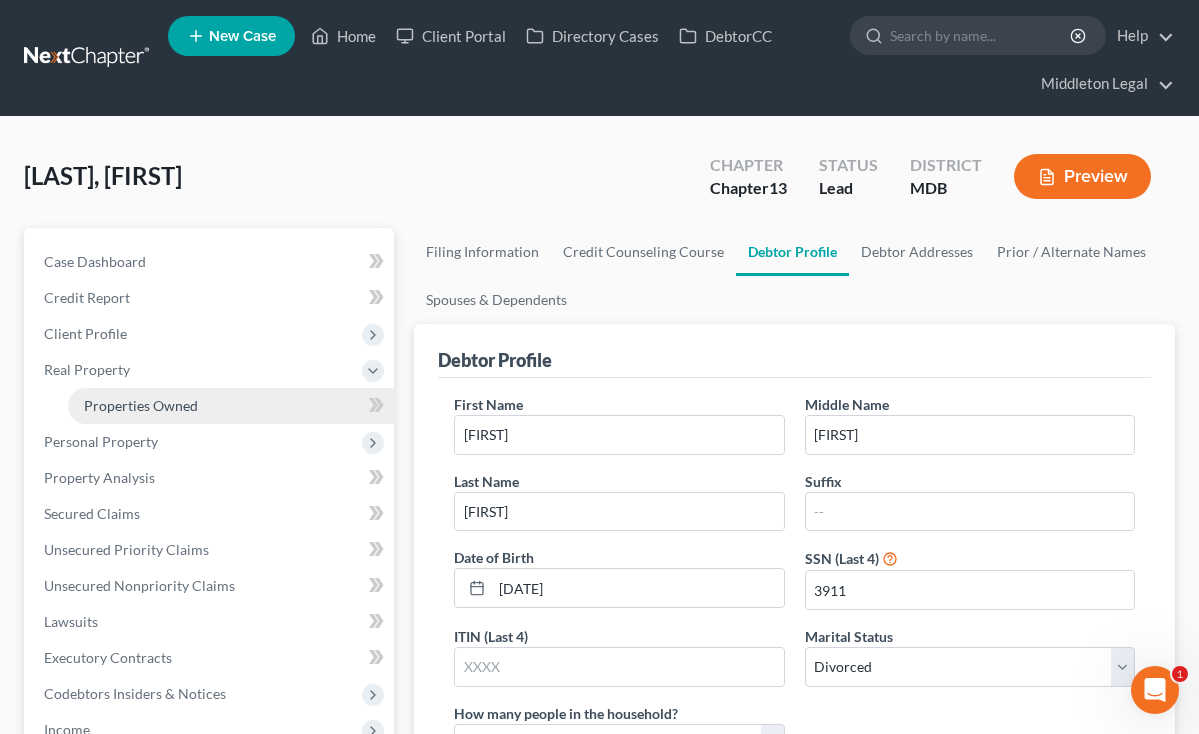click on "Properties Owned" at bounding box center [141, 405] 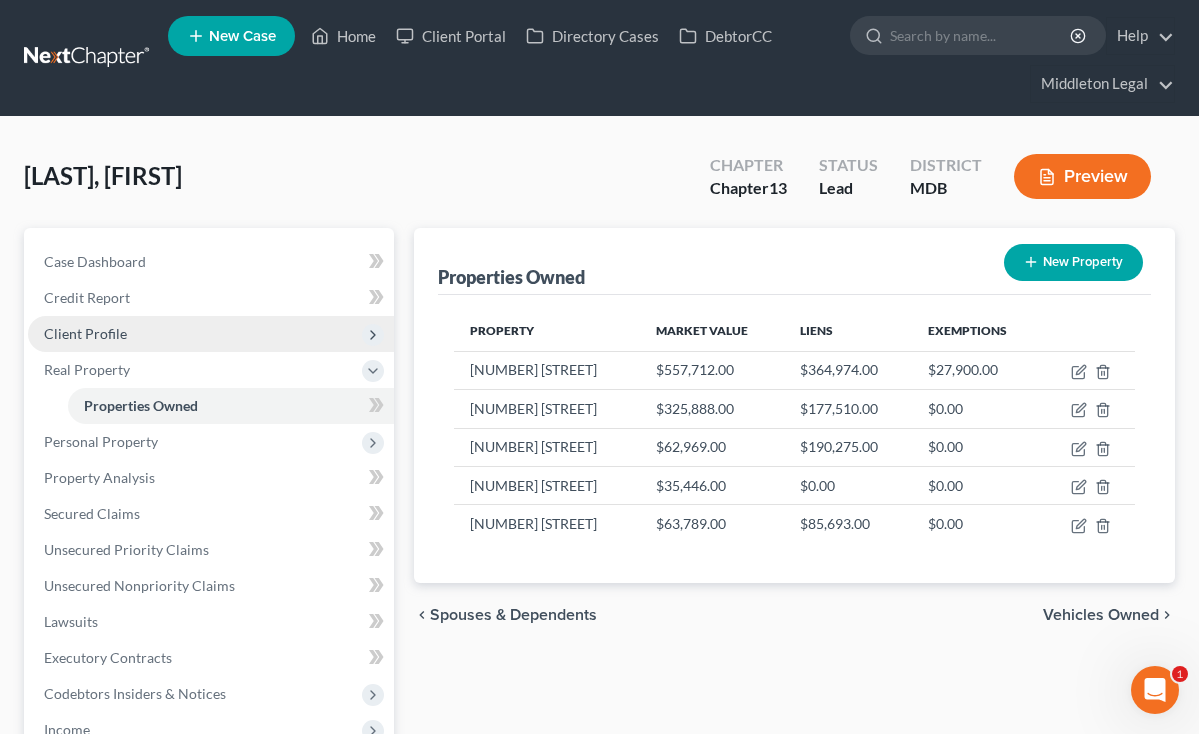 click on "Client Profile" at bounding box center [211, 334] 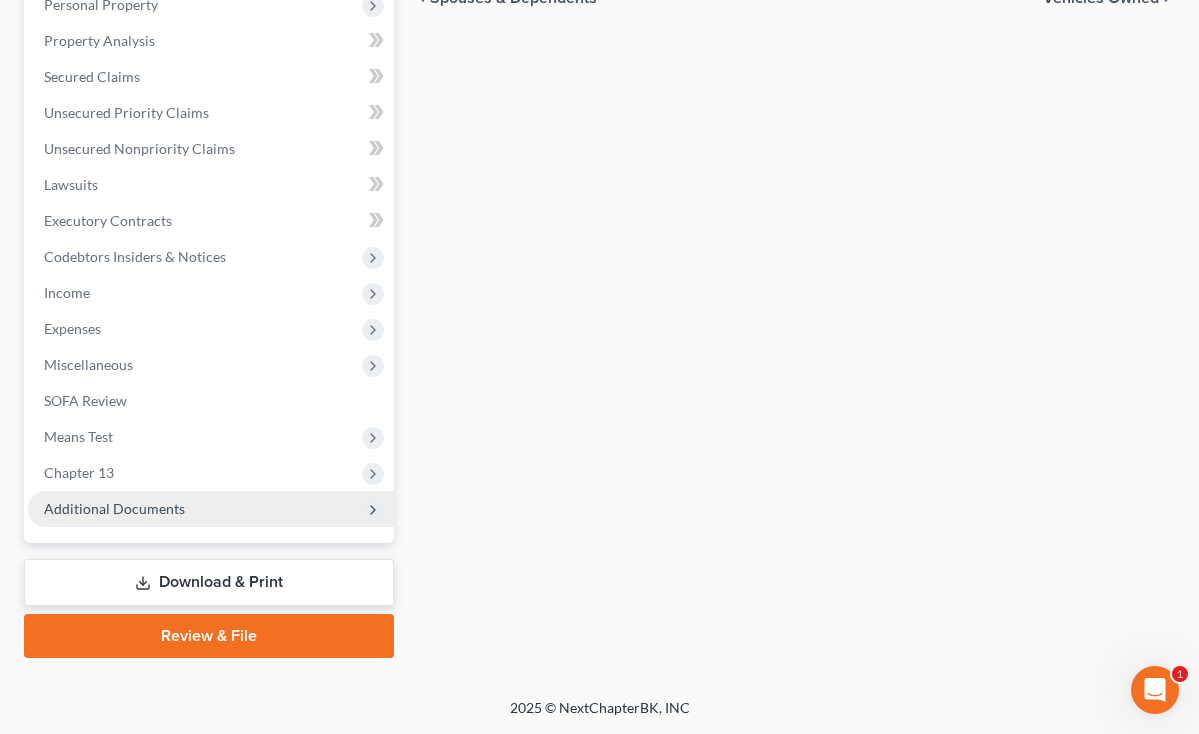 click on "Additional Documents" at bounding box center (114, 508) 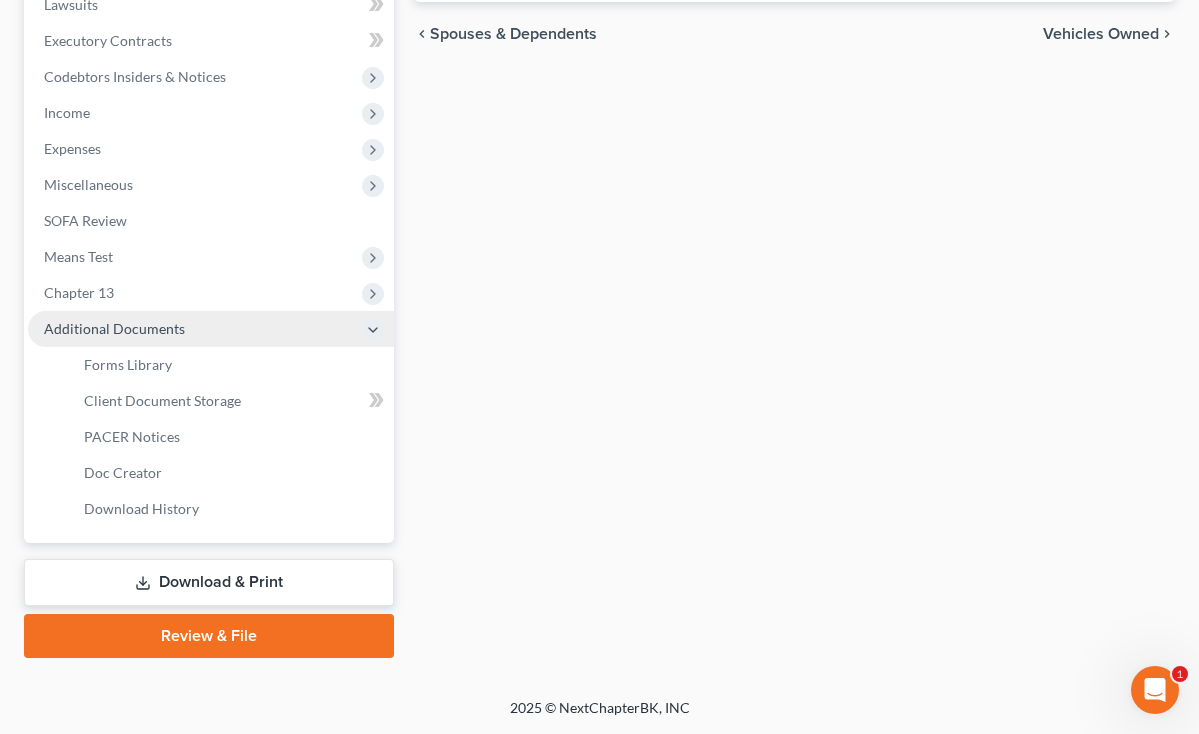 scroll, scrollTop: 581, scrollLeft: 0, axis: vertical 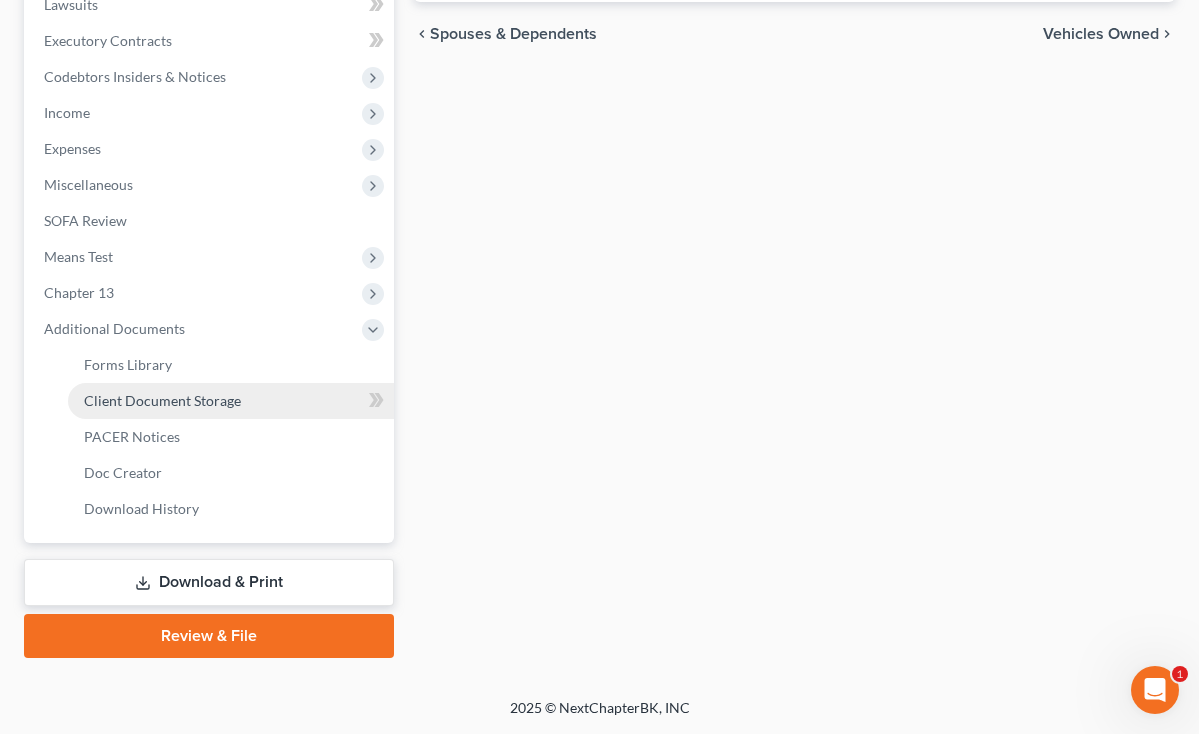 click on "Client Document Storage" at bounding box center (162, 400) 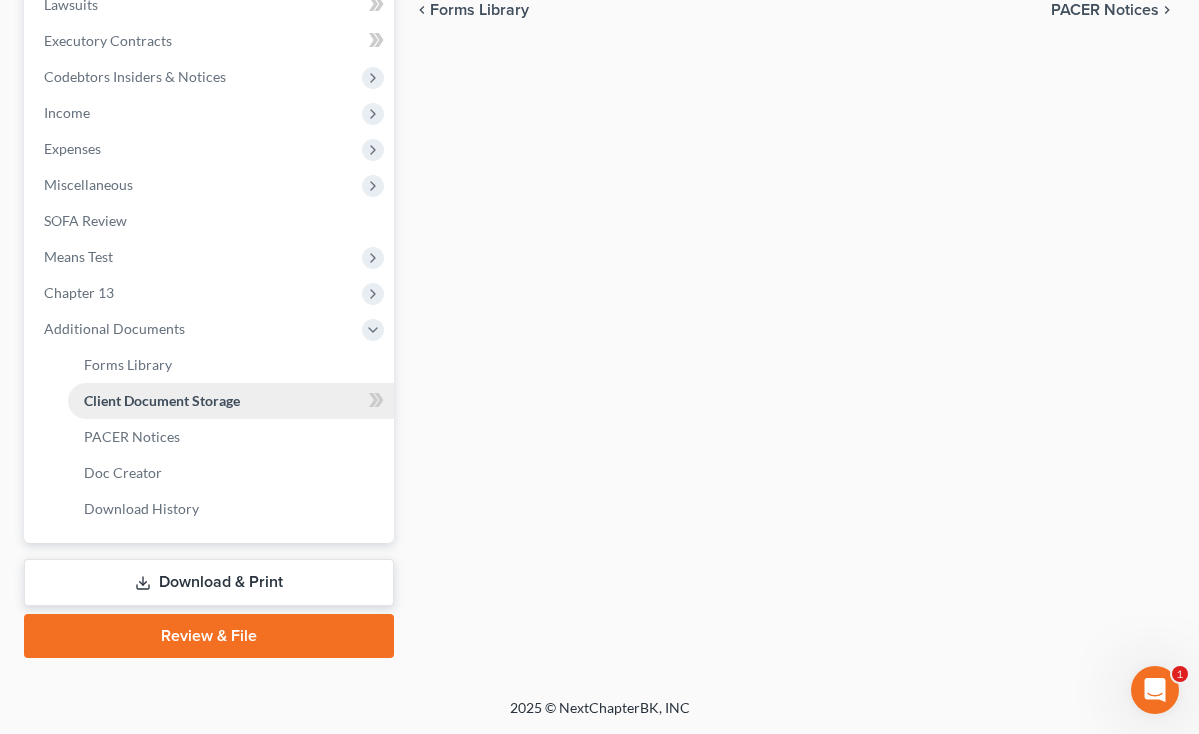 scroll, scrollTop: 94, scrollLeft: 0, axis: vertical 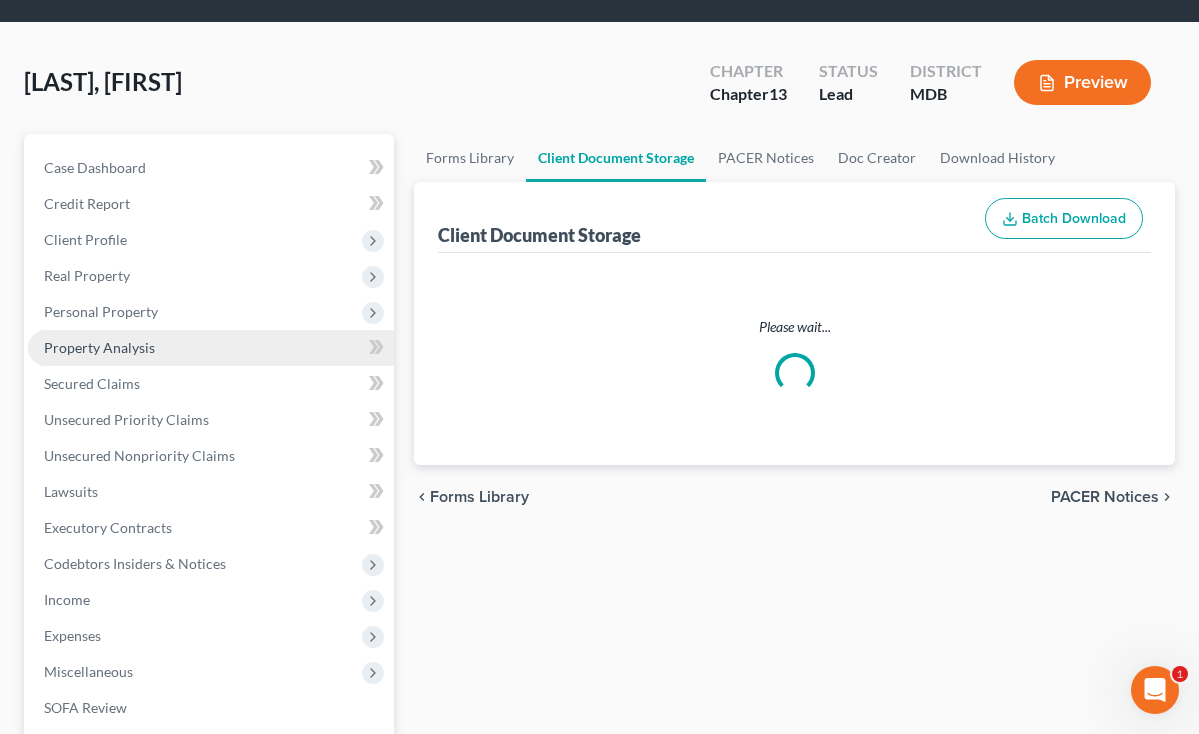 select on "14" 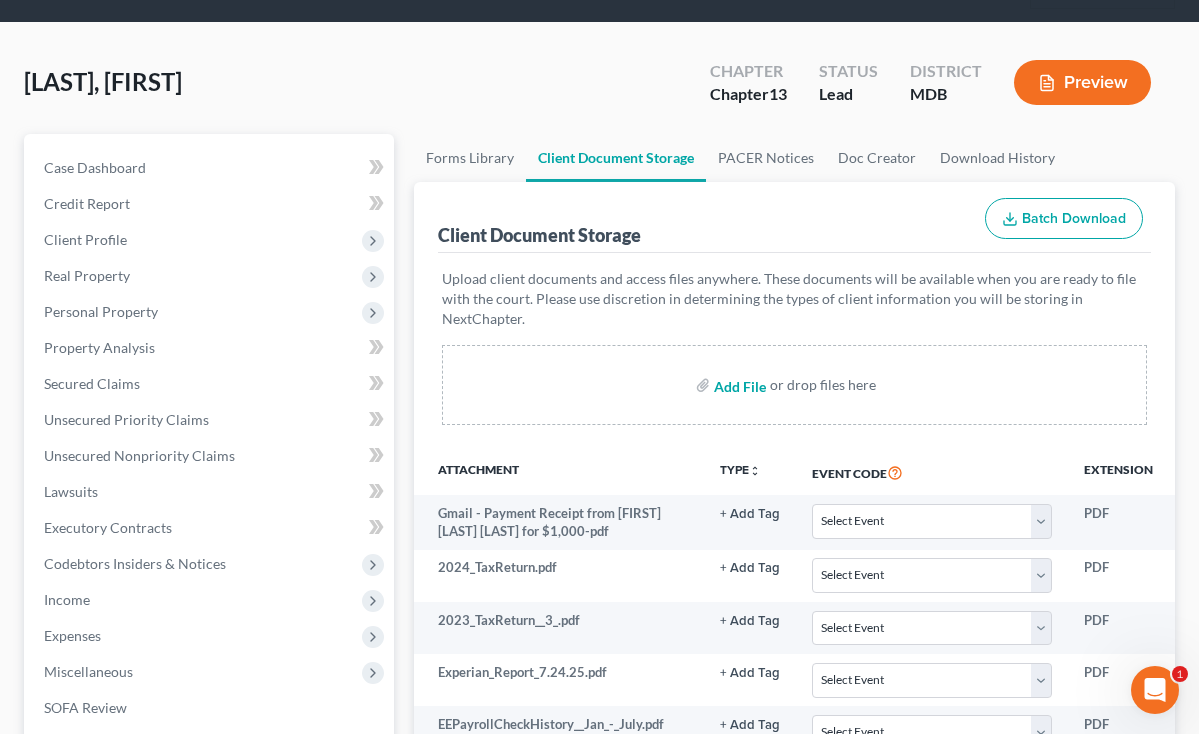 scroll, scrollTop: 0, scrollLeft: 0, axis: both 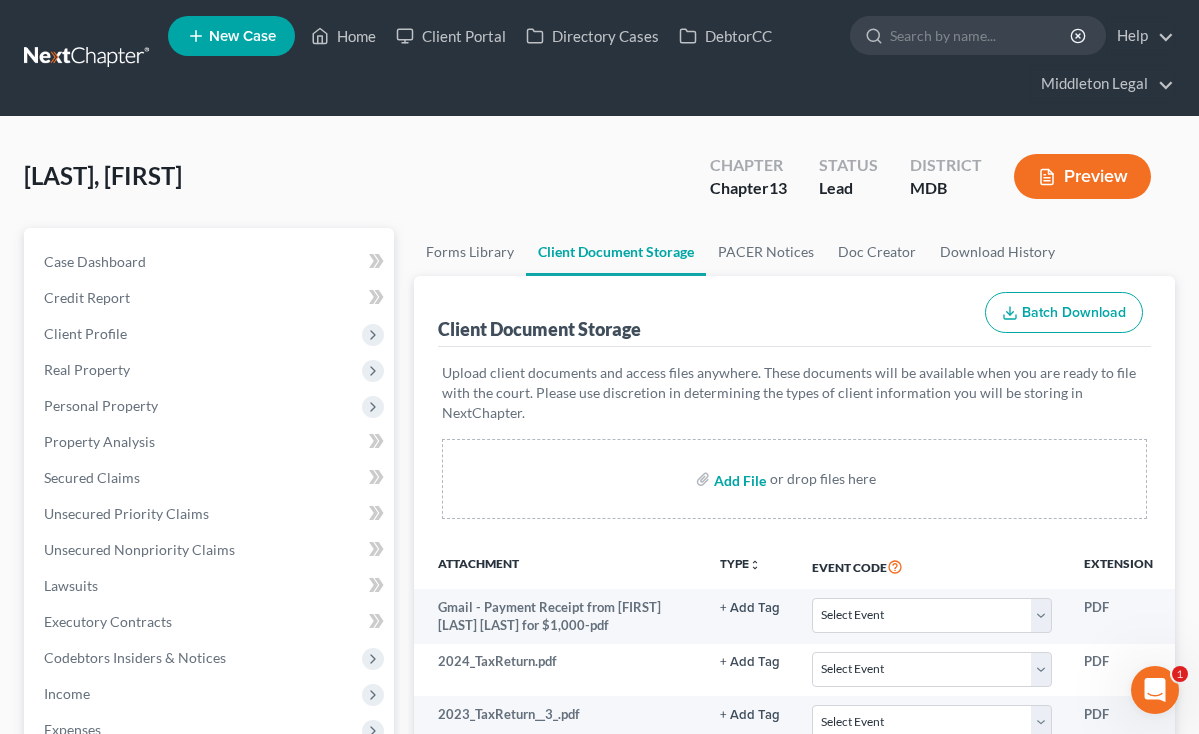 click at bounding box center (738, 479) 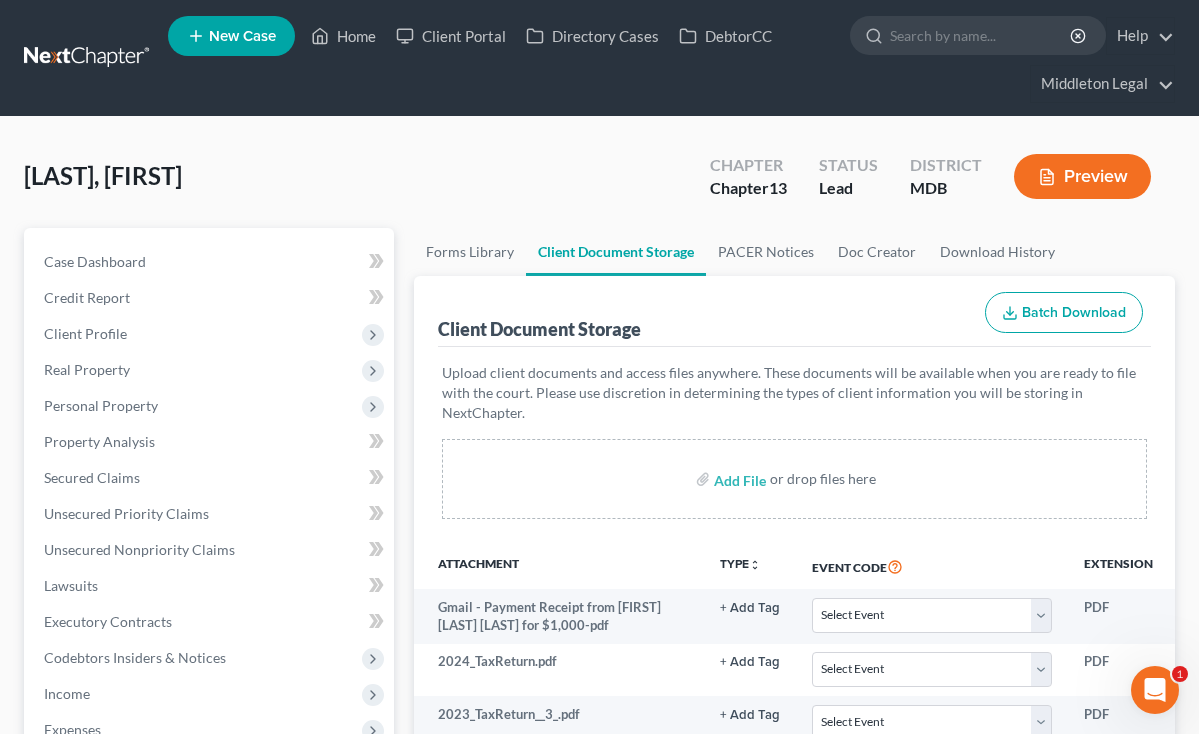 select on "14" 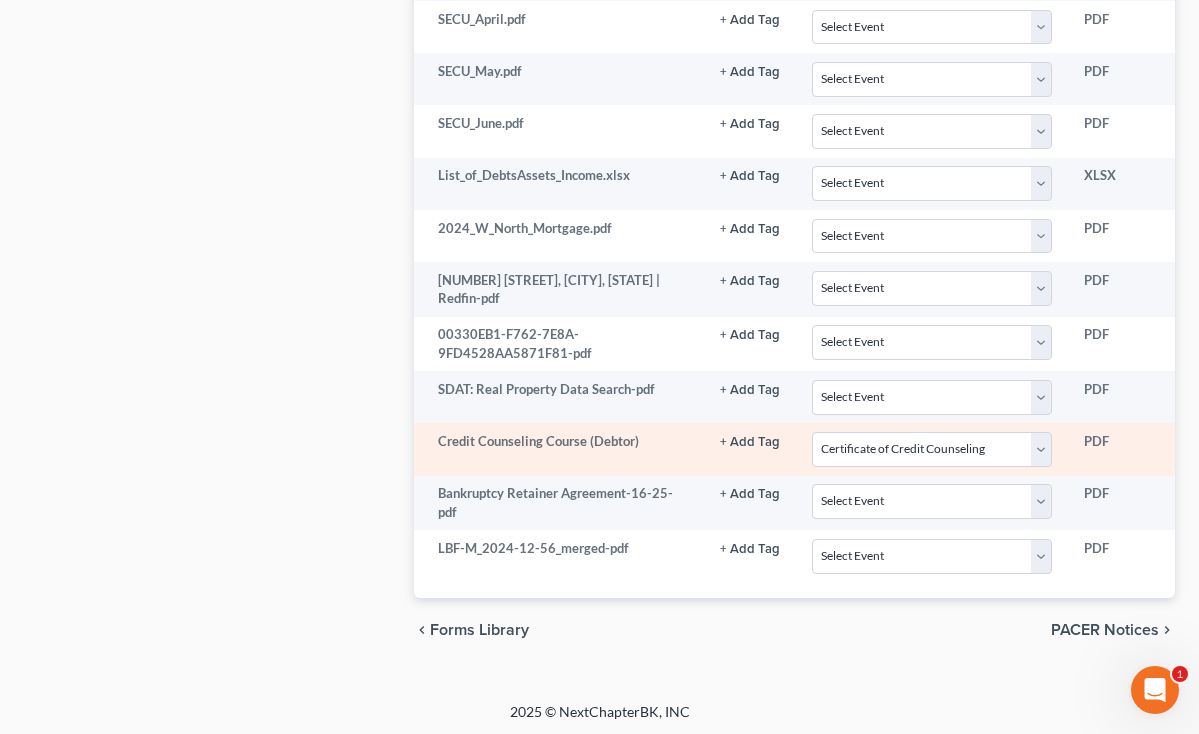 scroll, scrollTop: 1373, scrollLeft: 0, axis: vertical 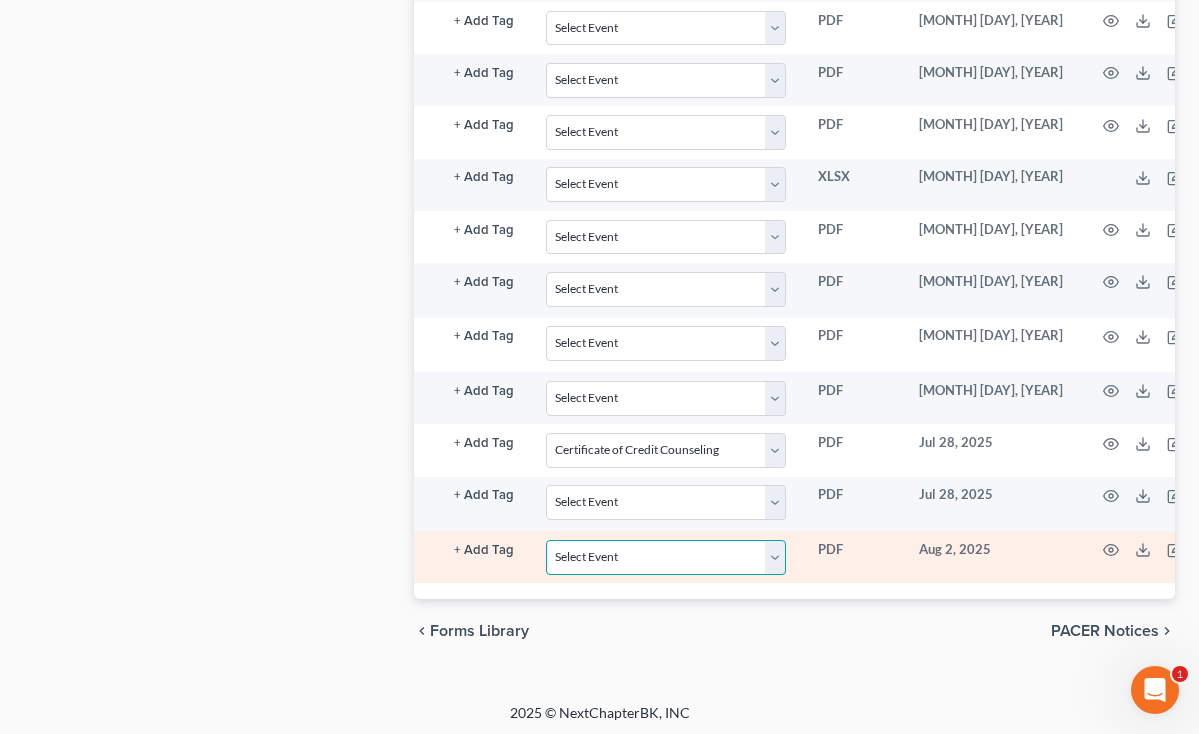 select on "25" 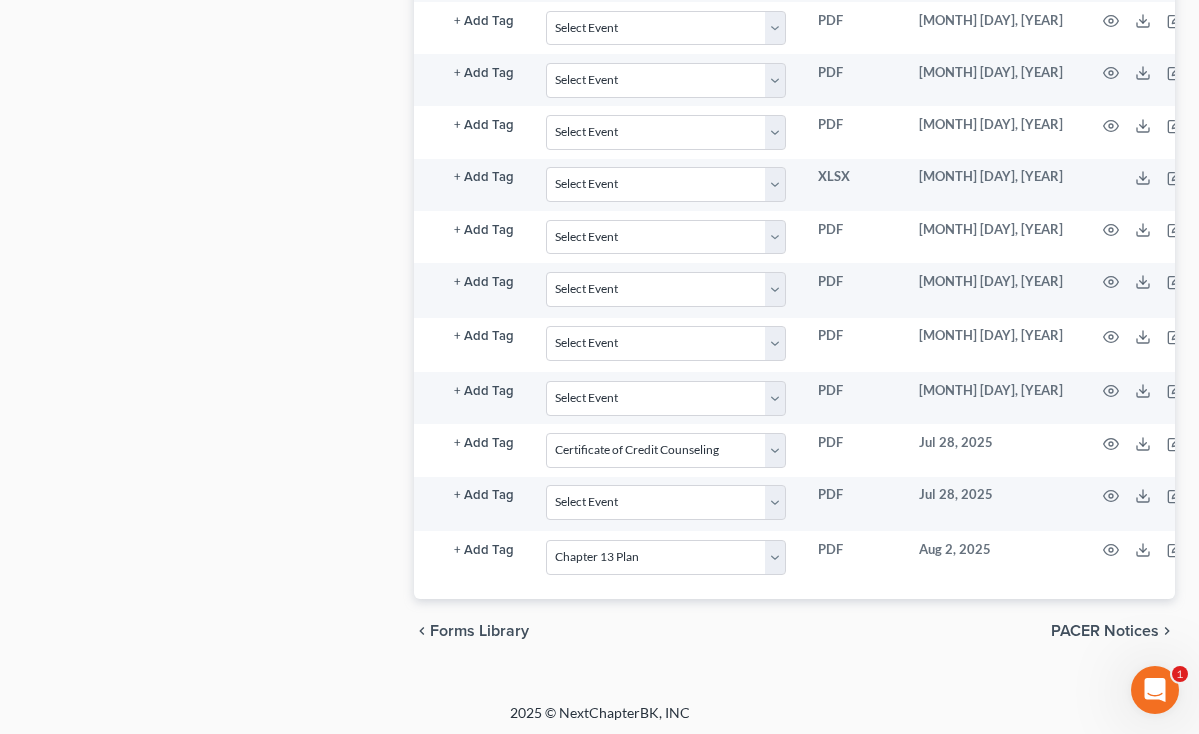 scroll, scrollTop: 0, scrollLeft: 0, axis: both 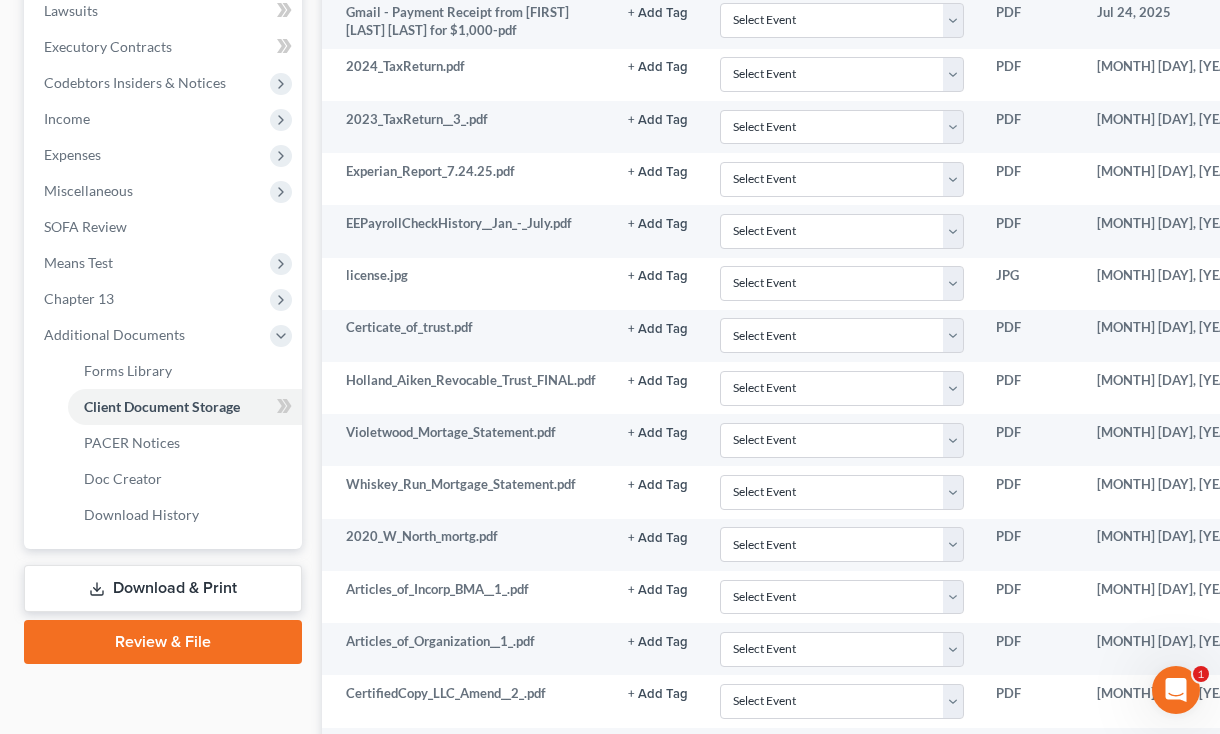 click on "Review & File" at bounding box center (163, 642) 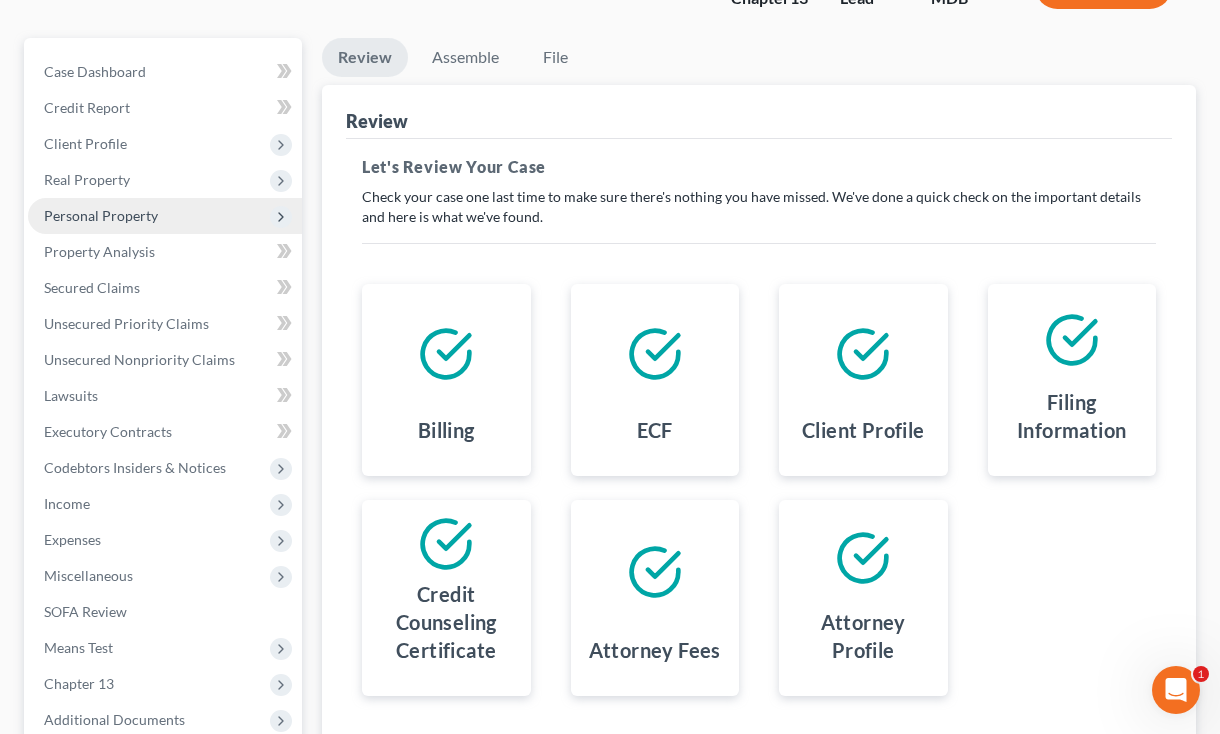 scroll, scrollTop: 252, scrollLeft: 0, axis: vertical 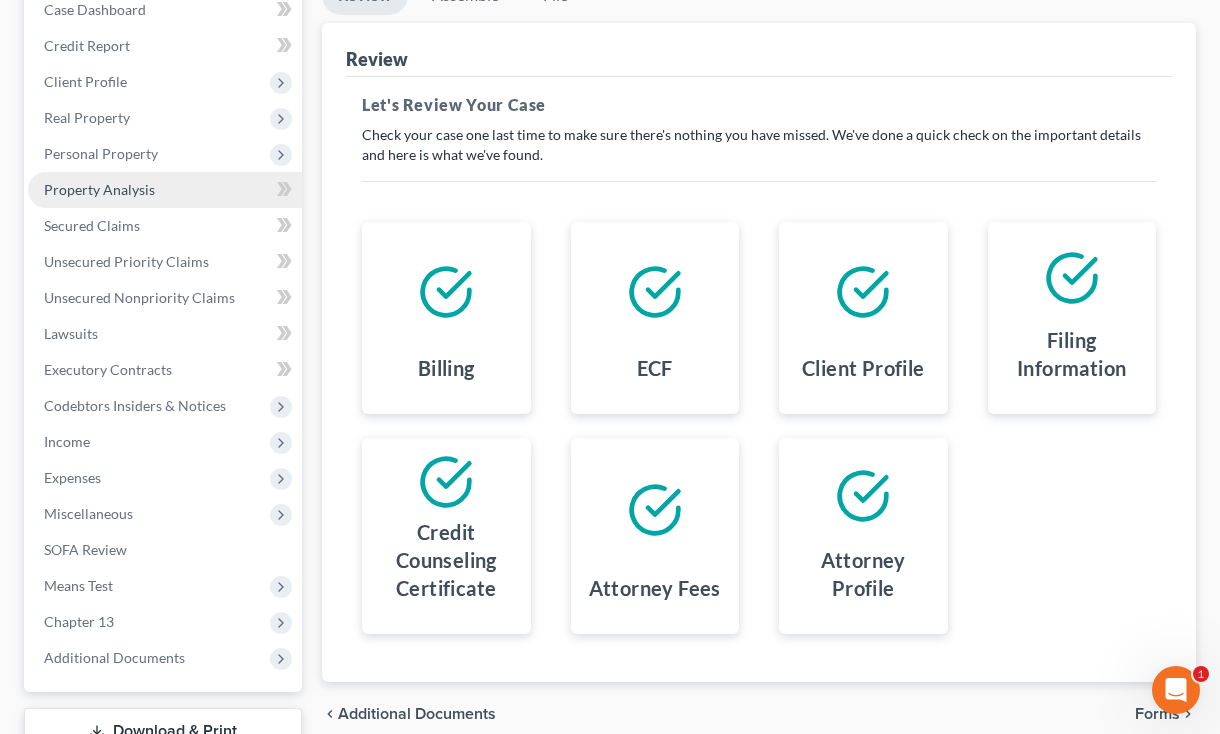 click on "Property Analysis" at bounding box center [99, 189] 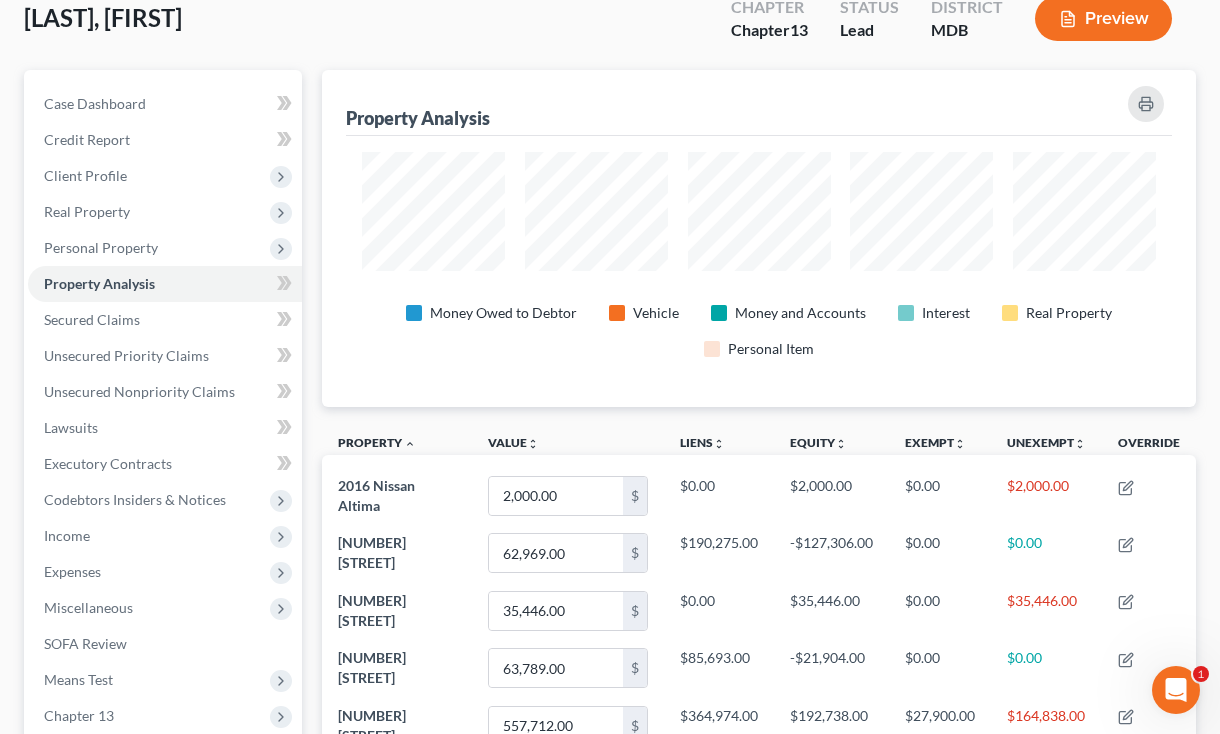 scroll, scrollTop: 0, scrollLeft: 0, axis: both 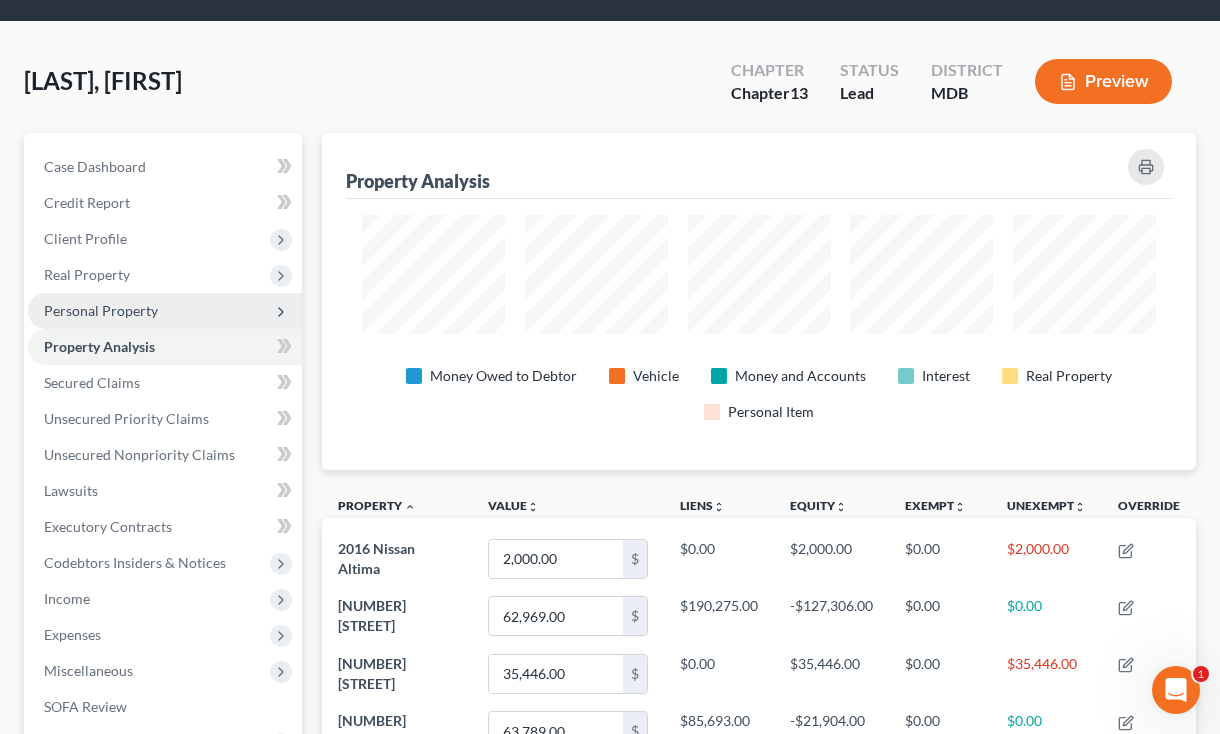 click on "Personal Property" at bounding box center (101, 310) 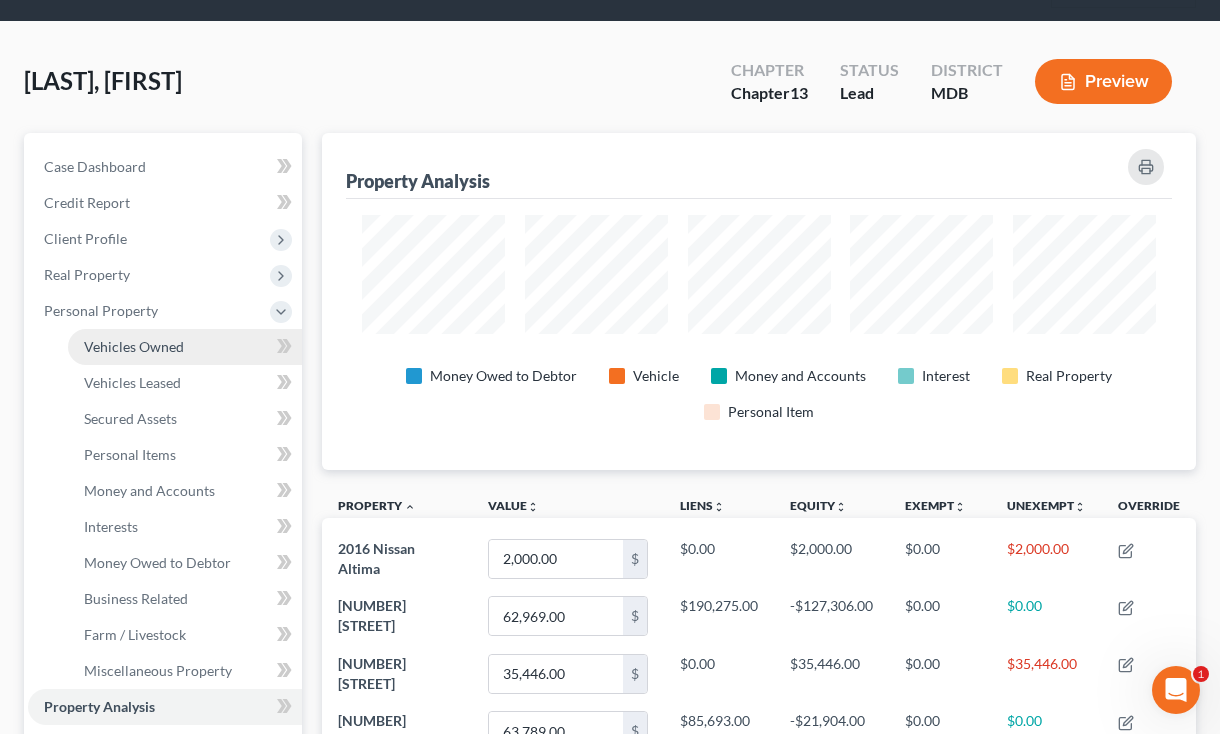 click on "Vehicles Owned" at bounding box center [185, 347] 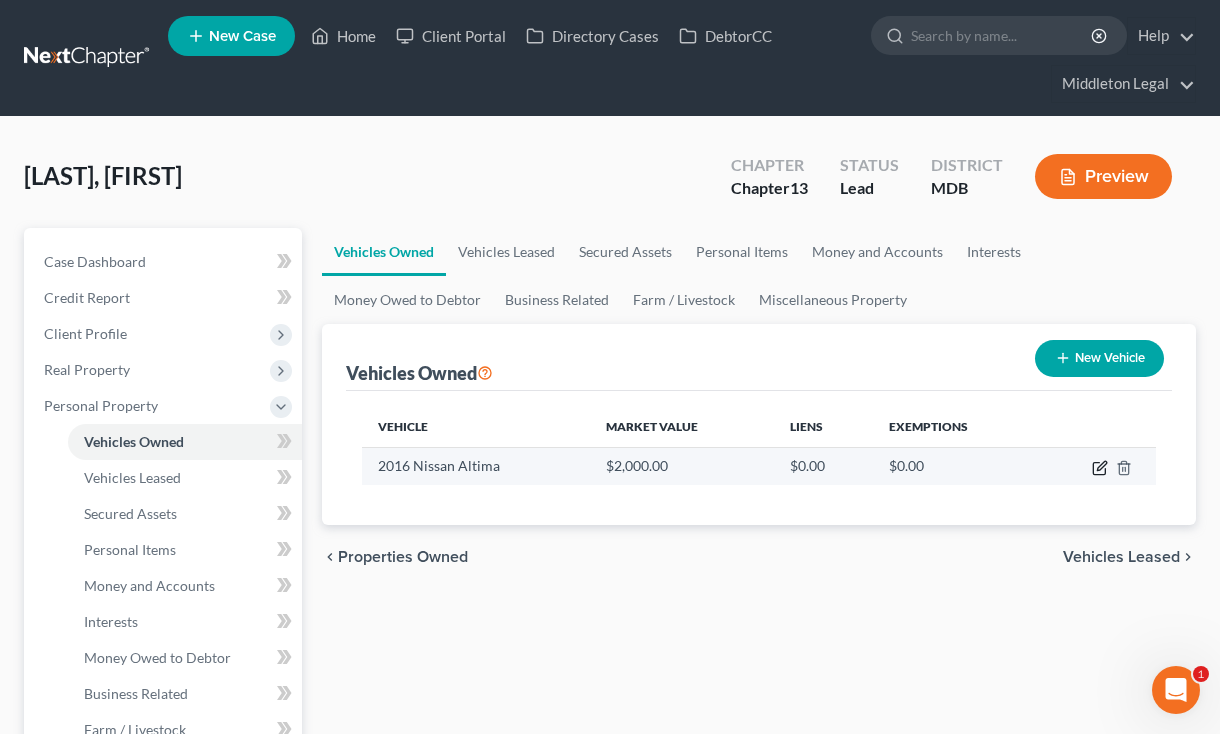 click 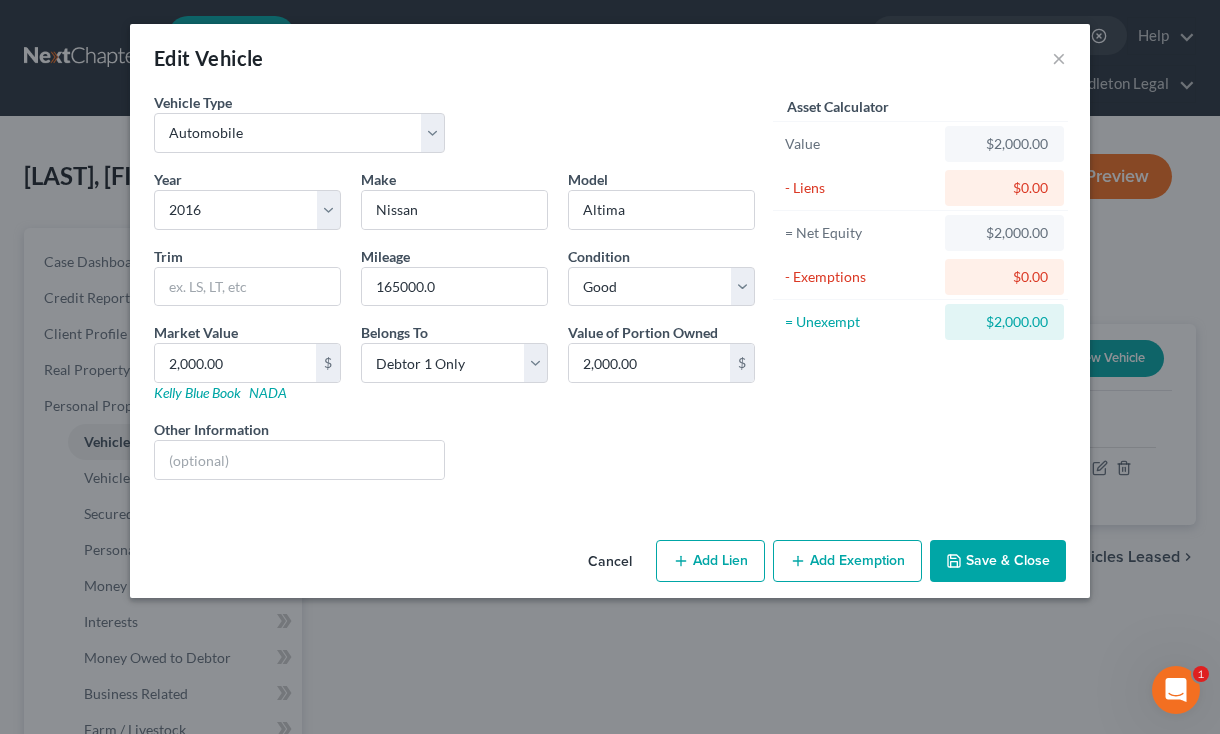click on "Add Exemption" at bounding box center [847, 561] 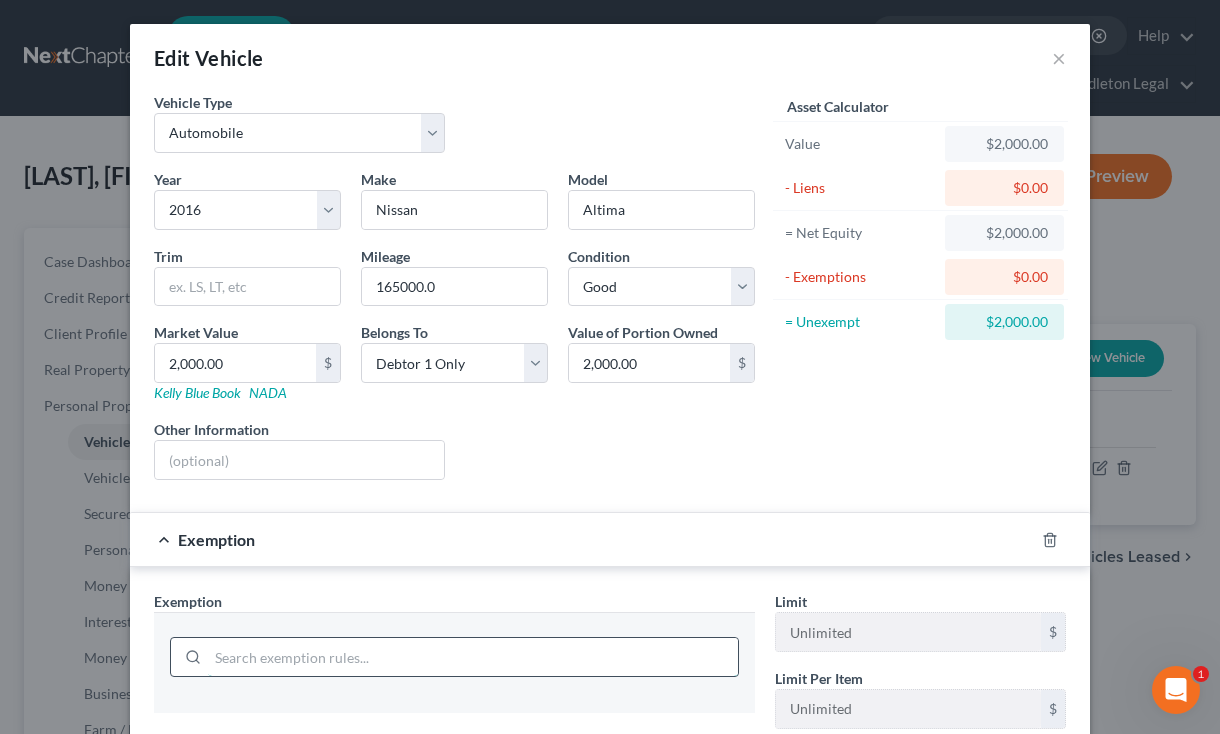 click at bounding box center [473, 657] 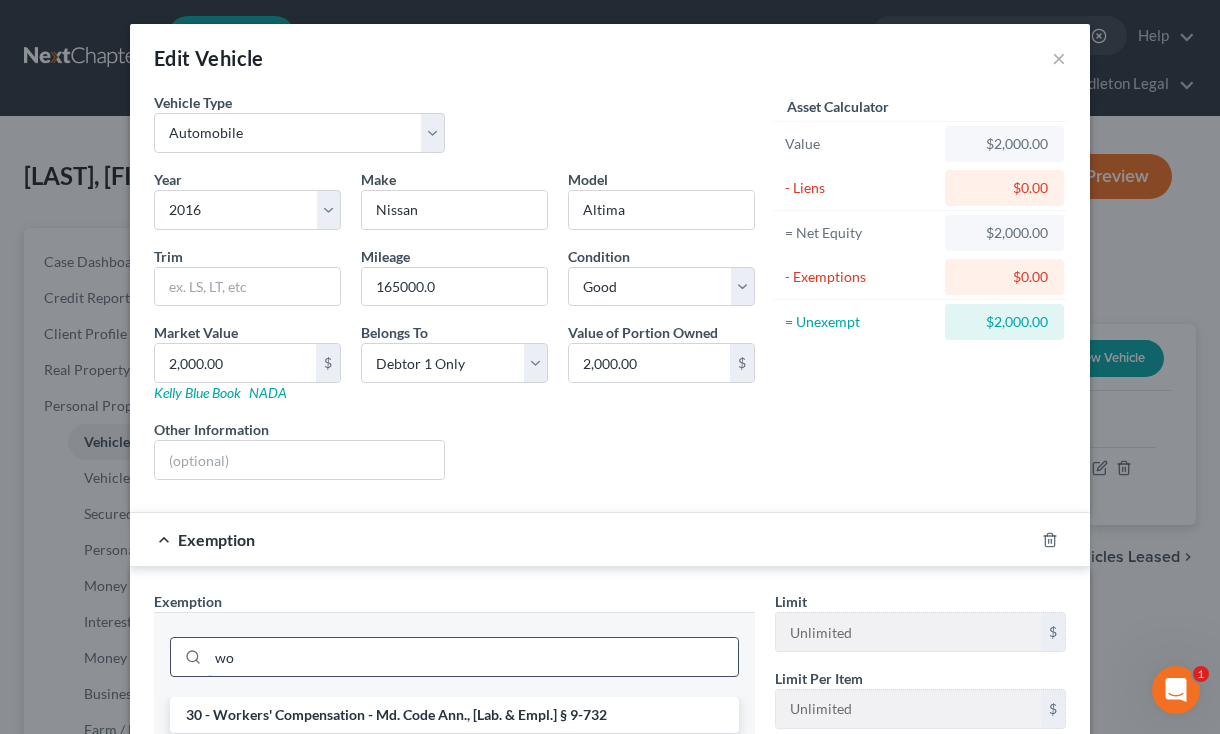 type on "w" 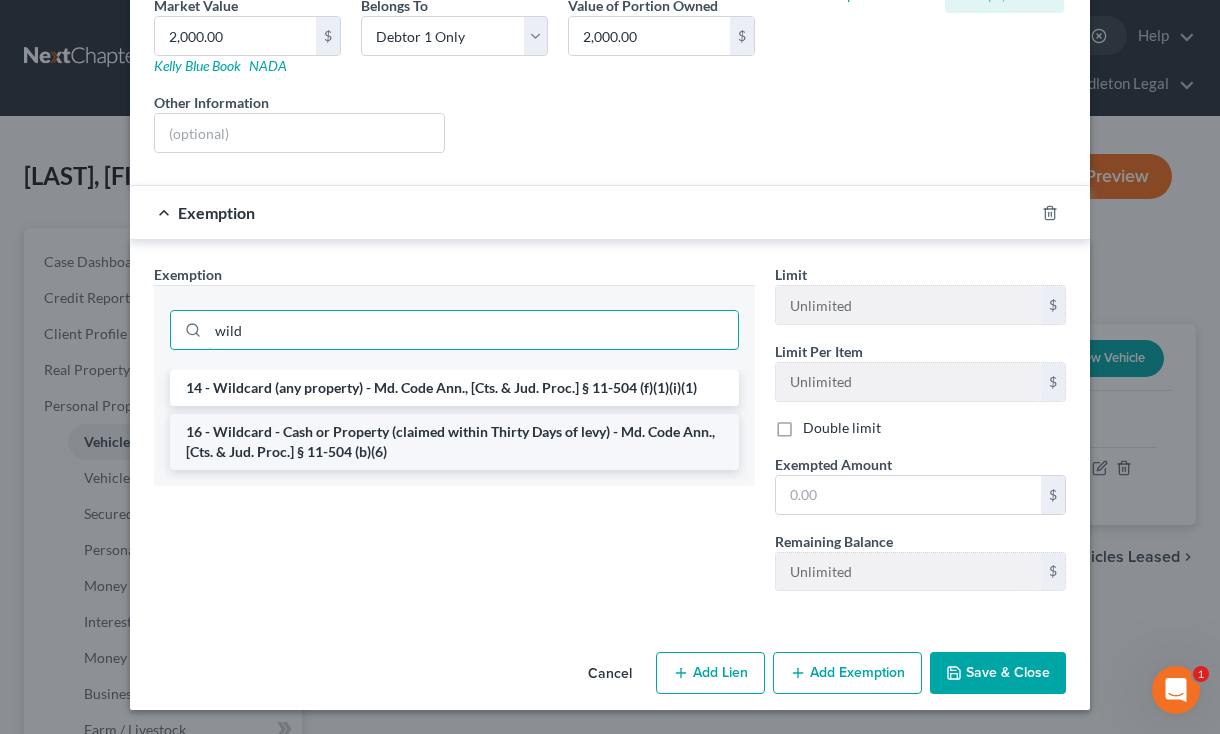 type on "wild" 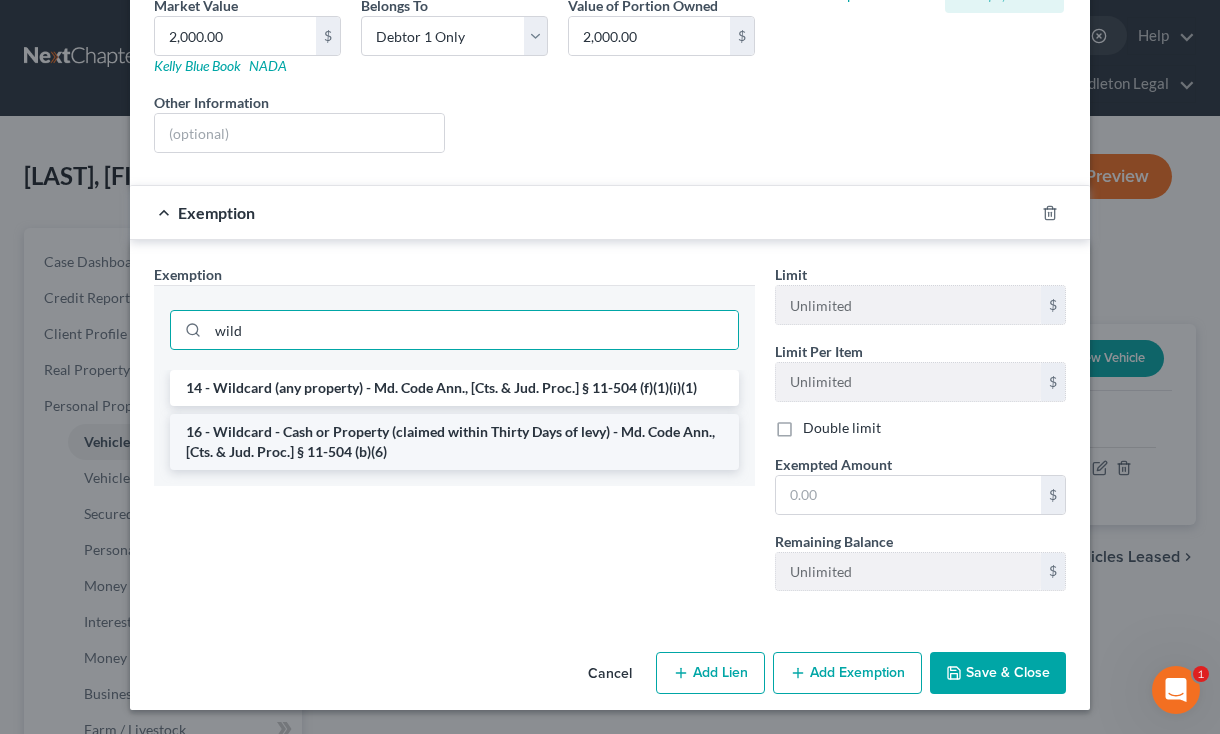 click on "16 - Wildcard - Cash or Property (claimed within Thirty Days of levy) - Md. Code Ann., [Cts. & Jud. Proc.] § 11-504 (b)(6)" at bounding box center [454, 442] 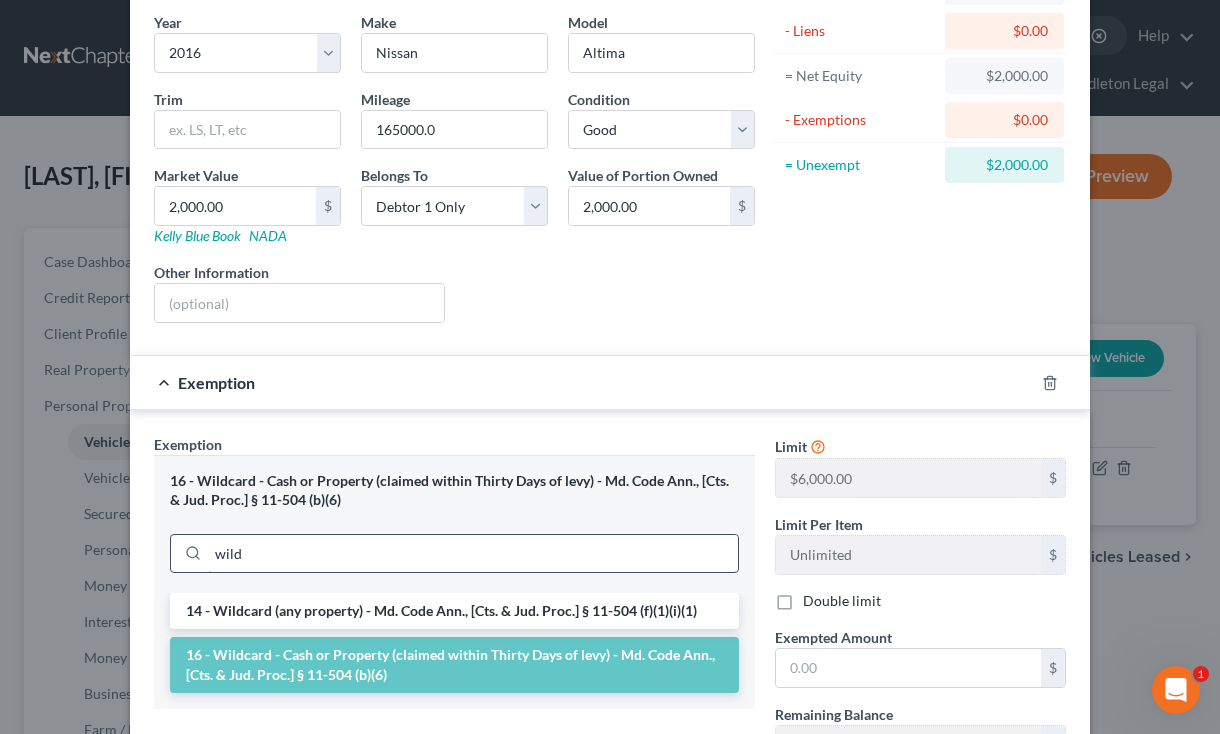 click on "wild" at bounding box center [473, 554] 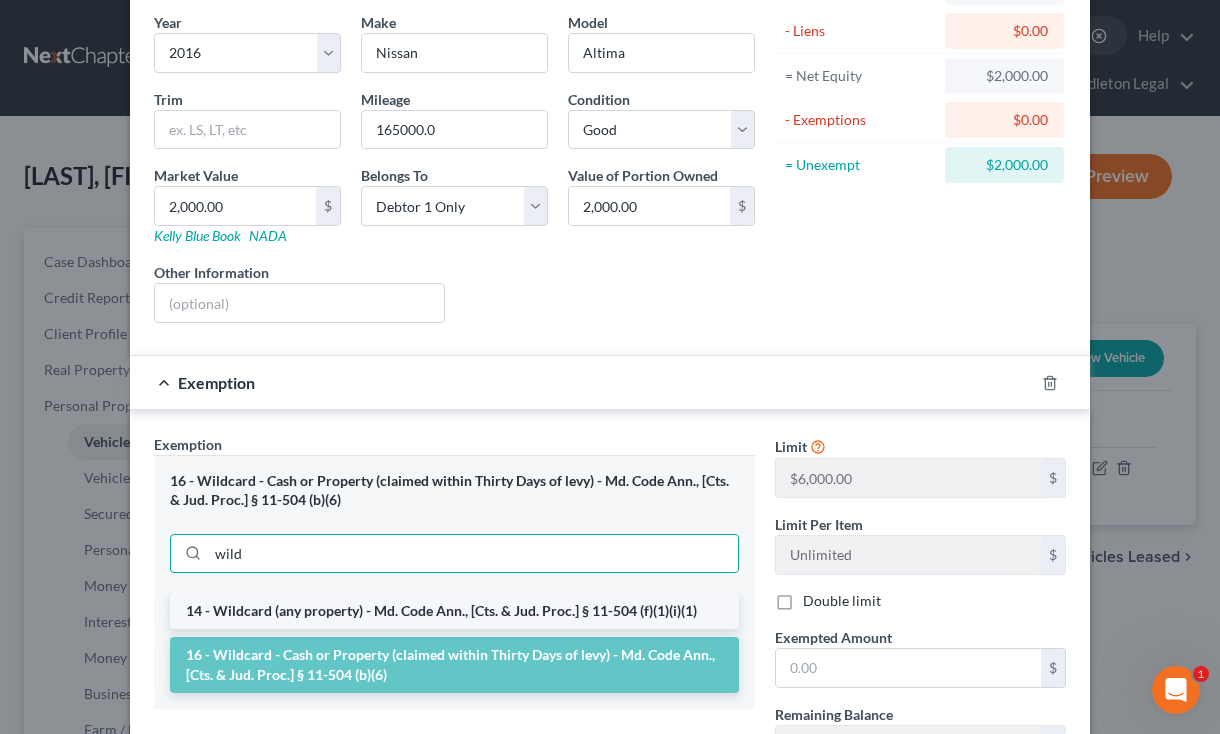 click on "14 - Wildcard (any property) - Md. Code Ann., [Cts. & Jud. Proc.] § 11-504 (f)(1)(i)(1)" at bounding box center [454, 611] 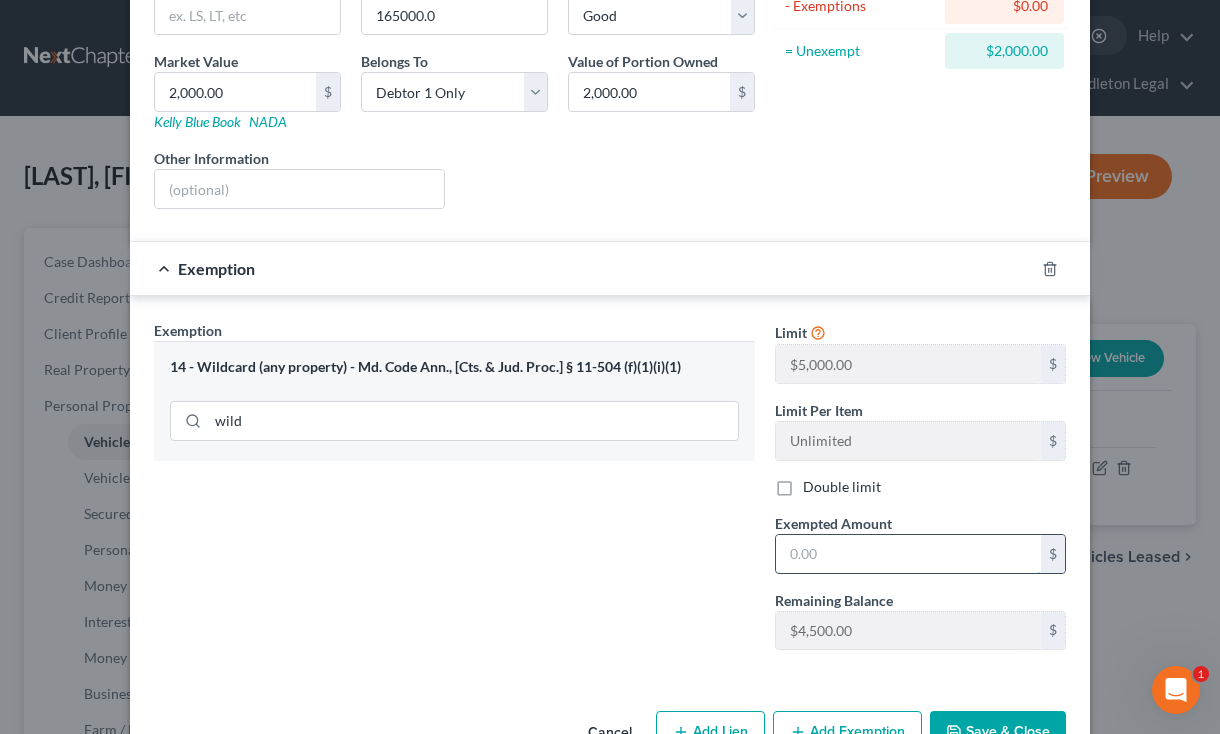 click at bounding box center [908, 554] 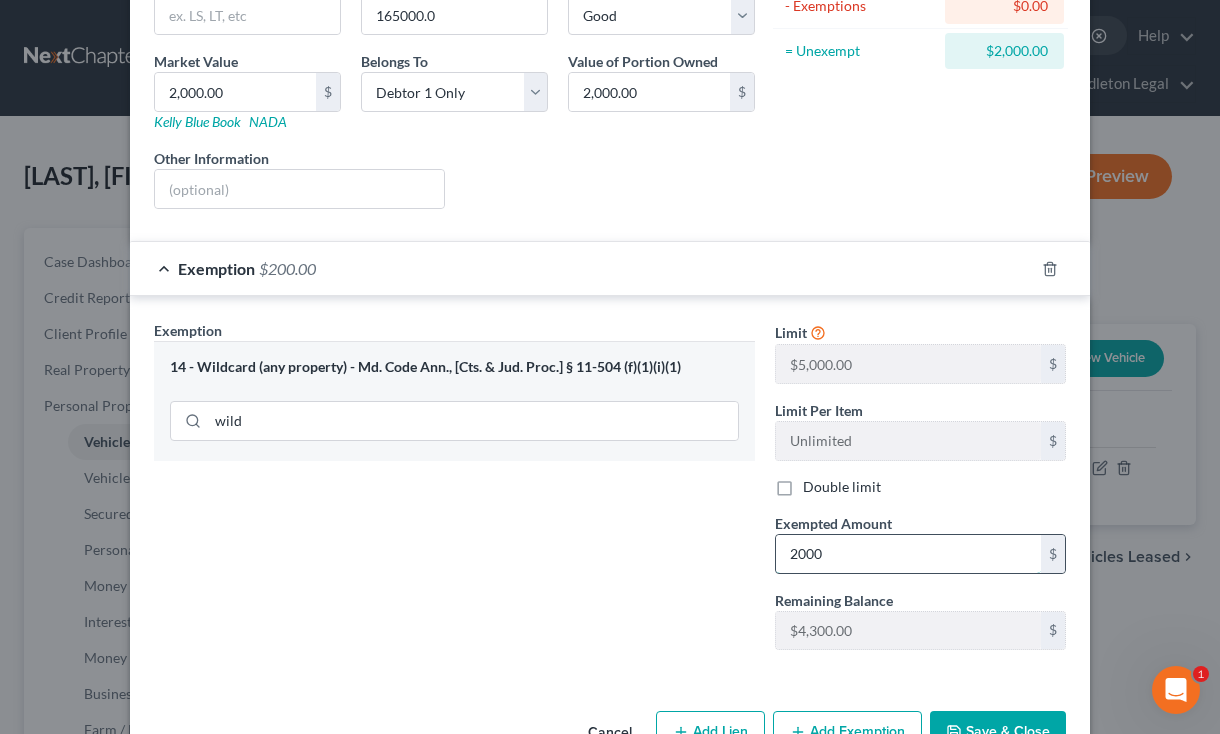 type on "2,000" 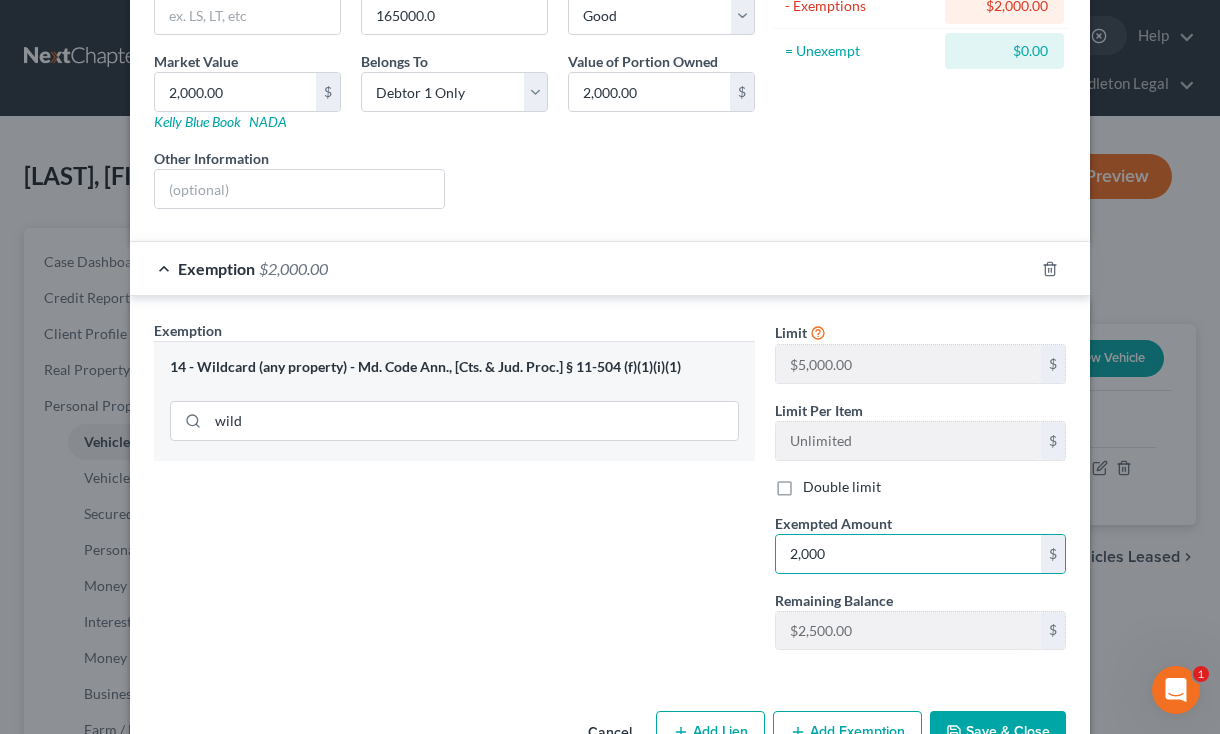 click on "Save & Close" at bounding box center (998, 732) 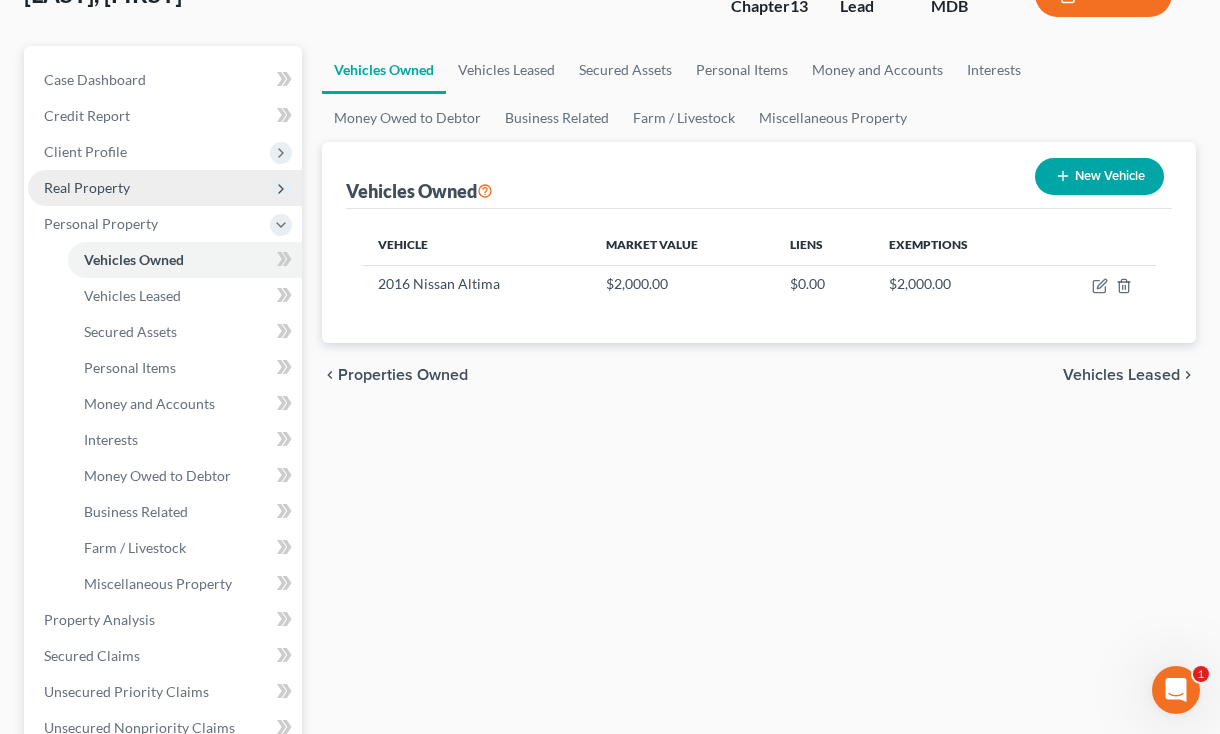 click on "Real Property" at bounding box center [165, 188] 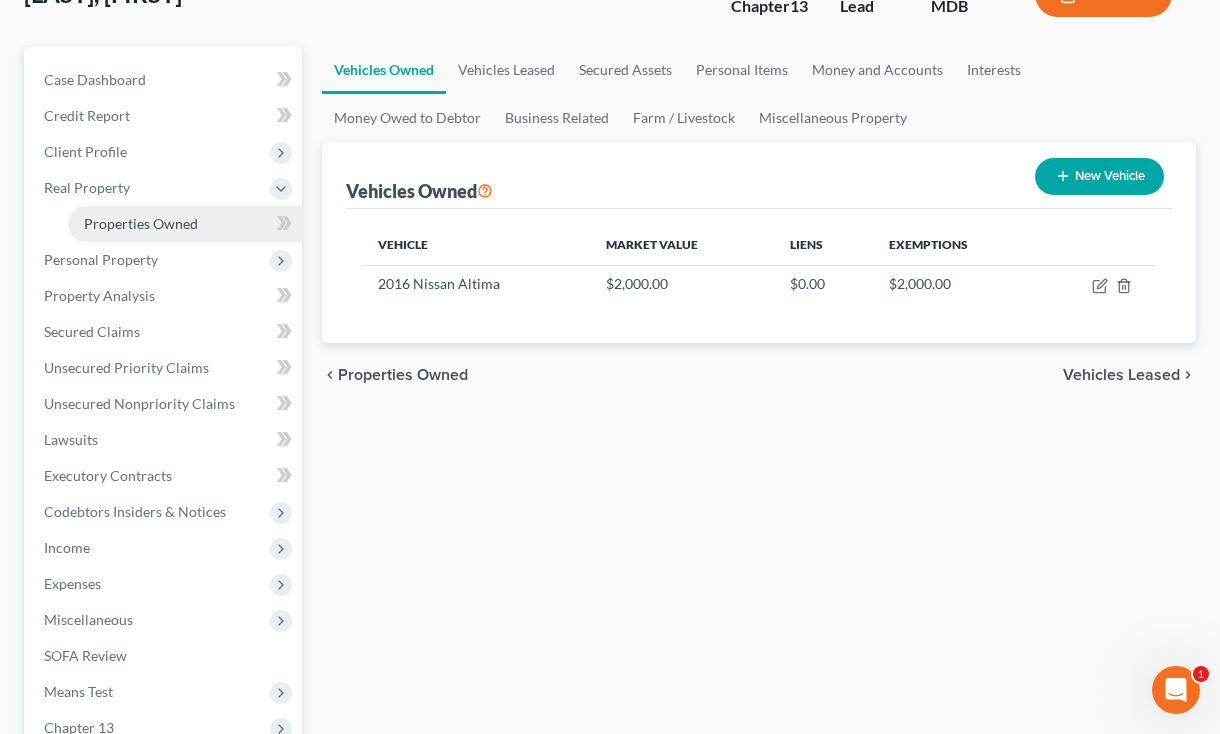 click on "Properties Owned" at bounding box center [141, 223] 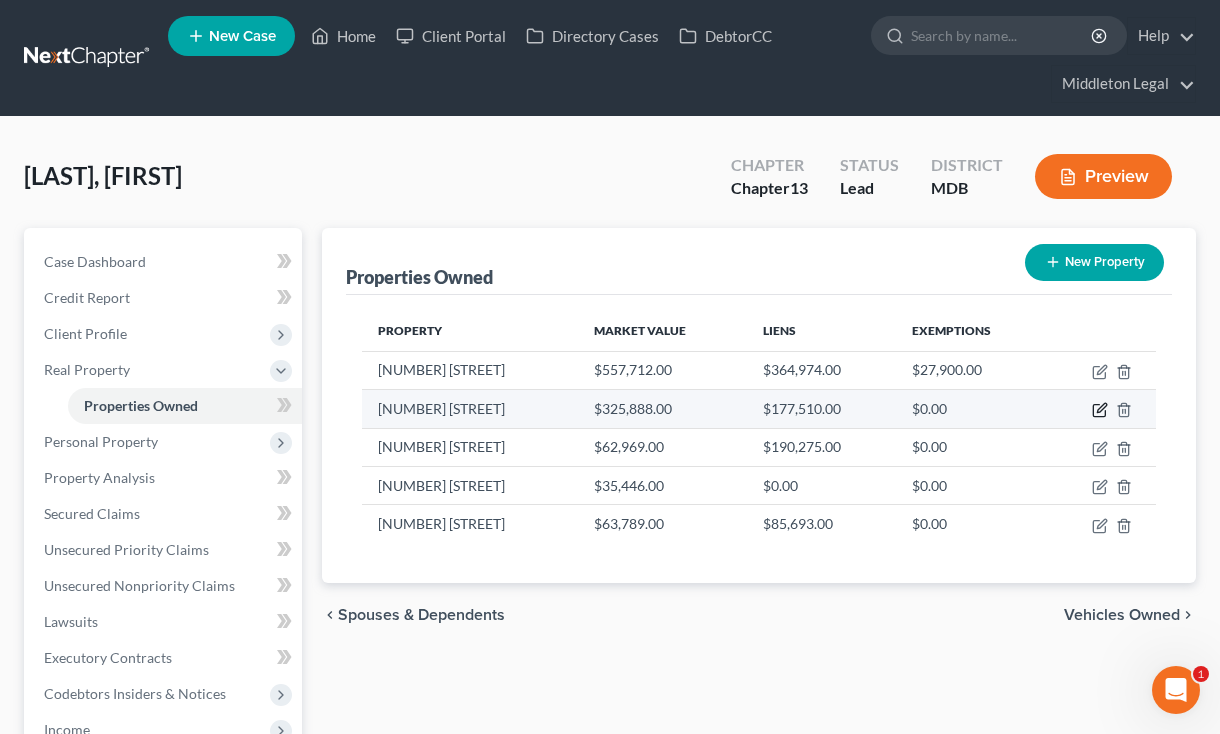 click 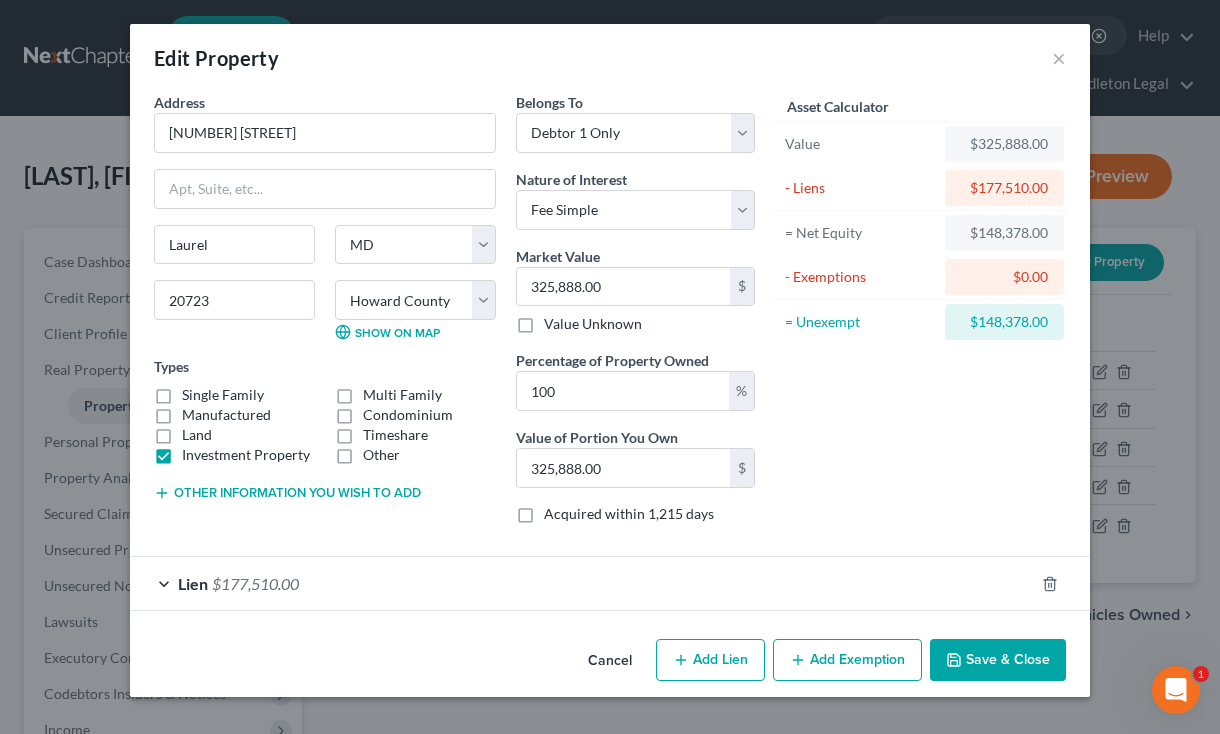 click 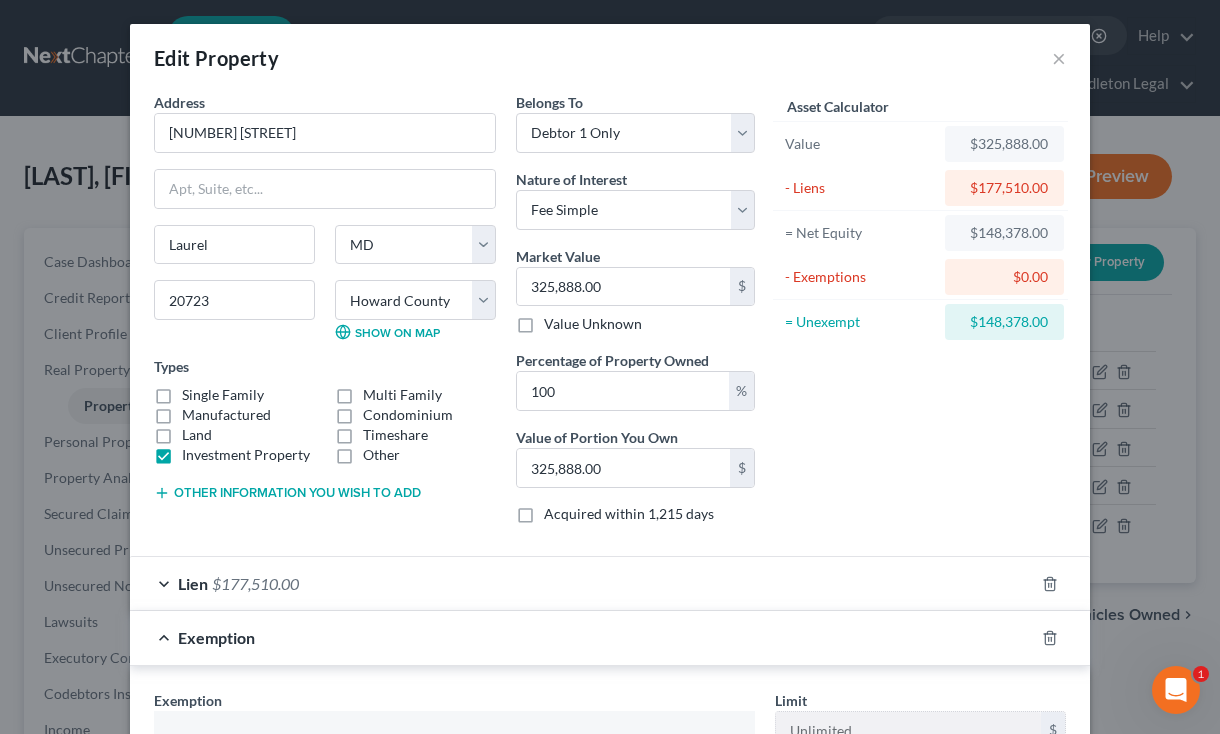 scroll, scrollTop: 327, scrollLeft: 0, axis: vertical 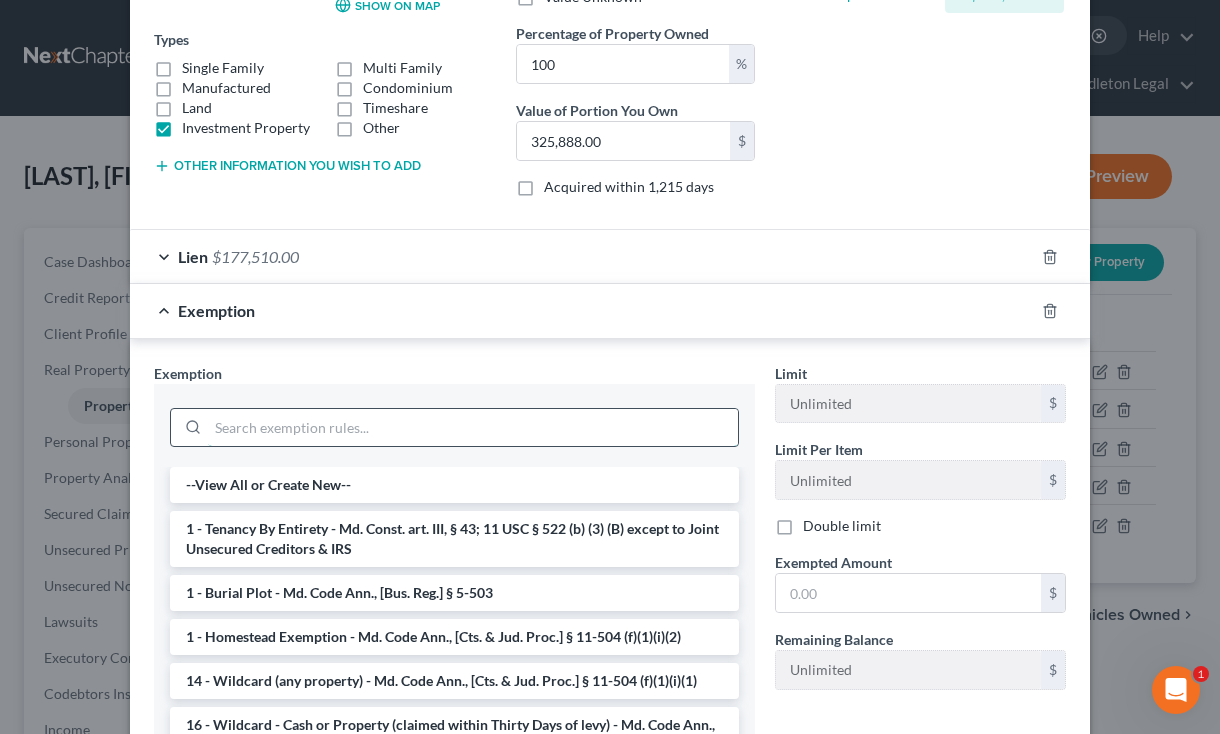 click at bounding box center [473, 428] 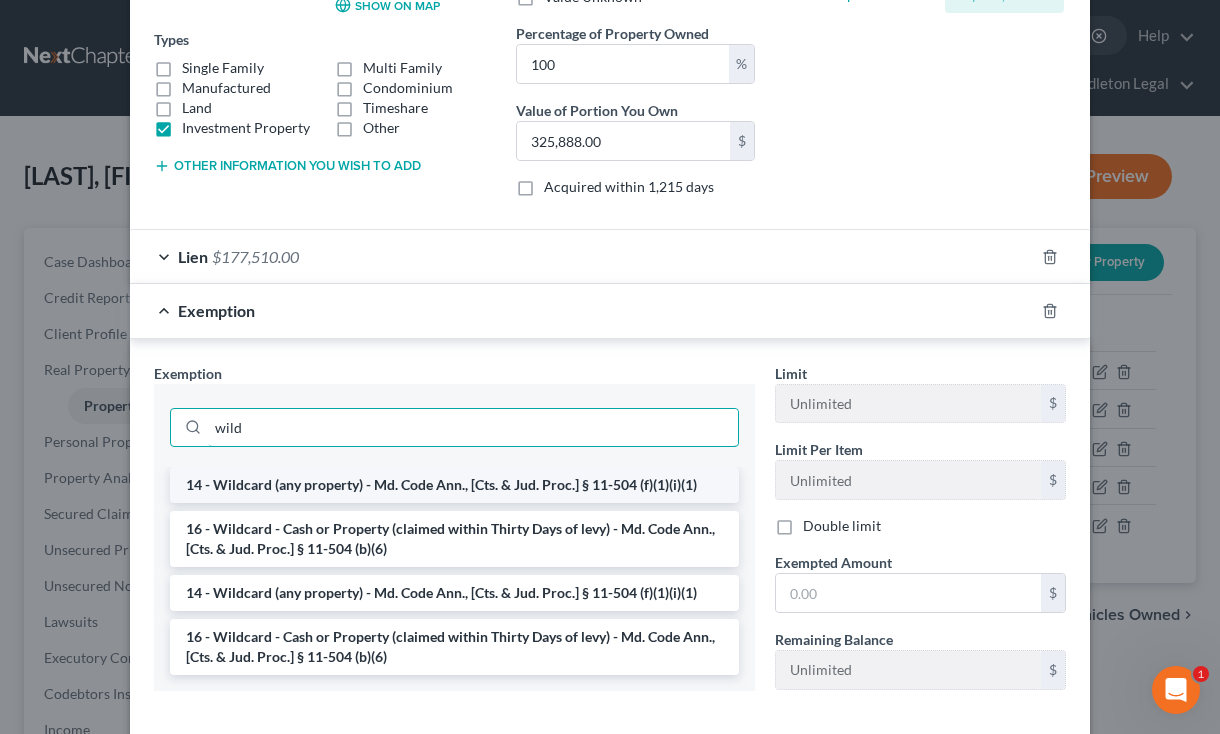 type on "wild" 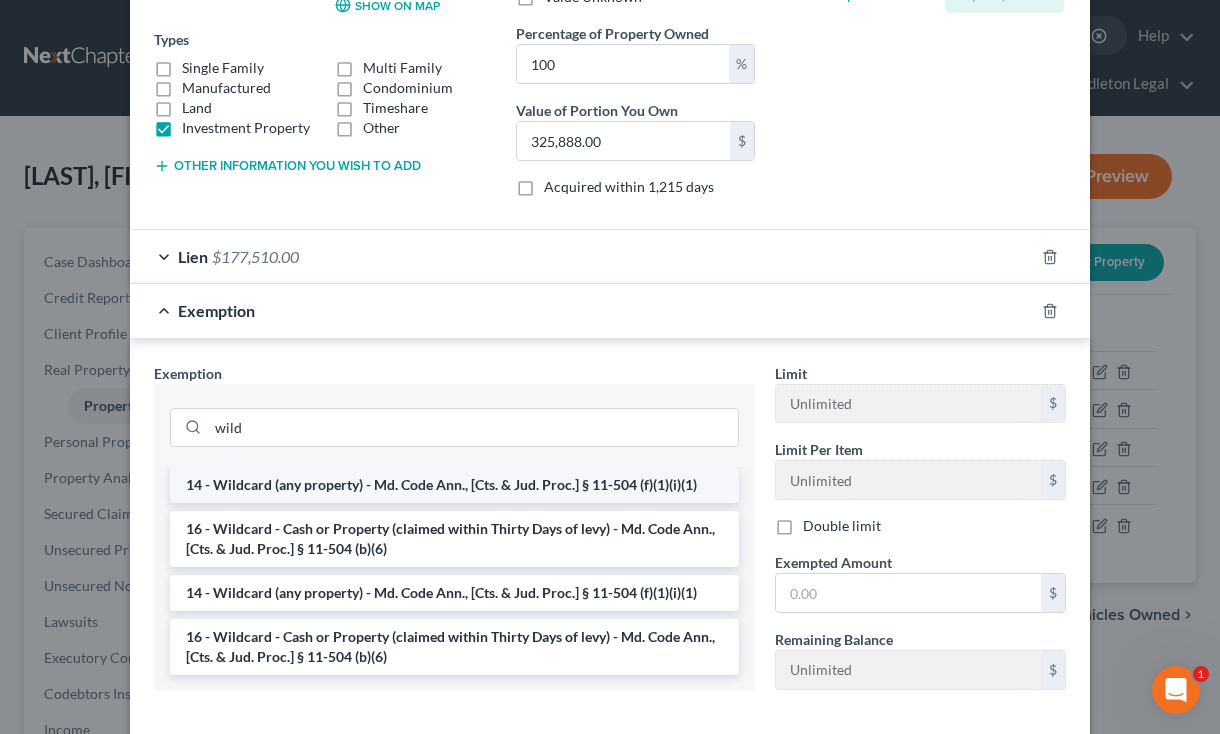 click on "14 - Wildcard (any property) - Md. Code Ann., [Cts. & Jud. Proc.] § 11-504 (f)(1)(i)(1)" at bounding box center (454, 485) 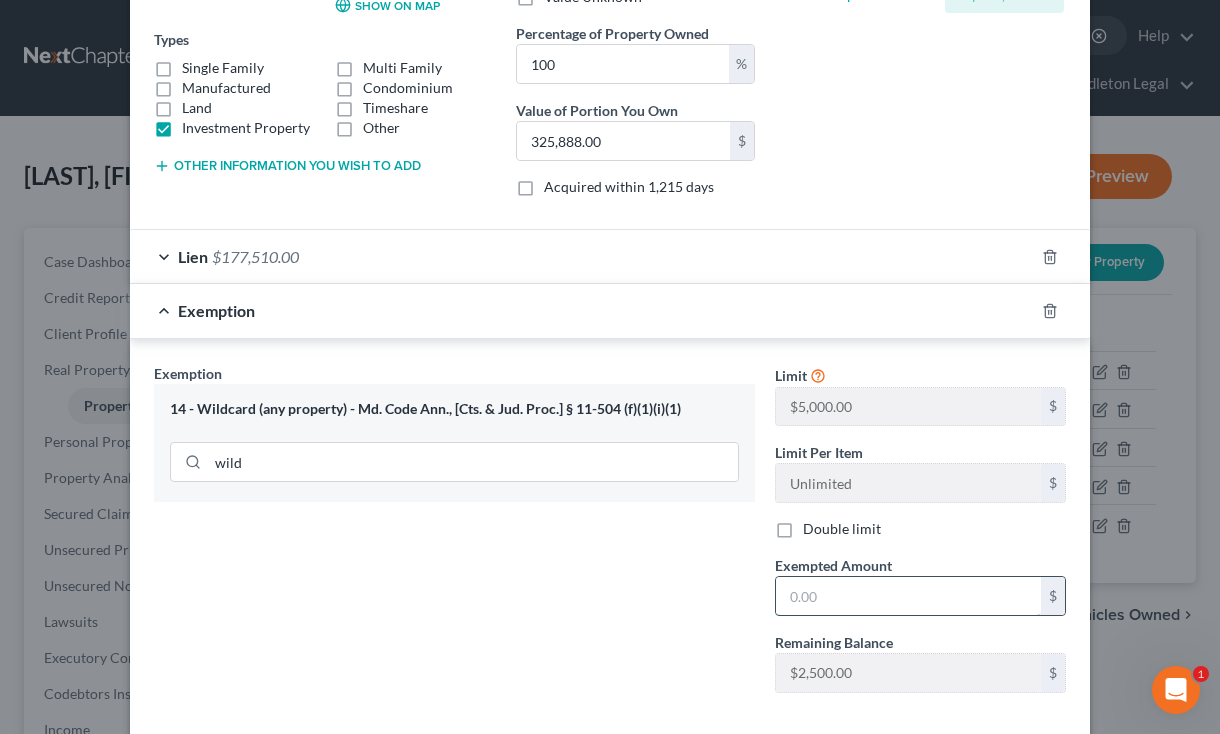 click at bounding box center (908, 596) 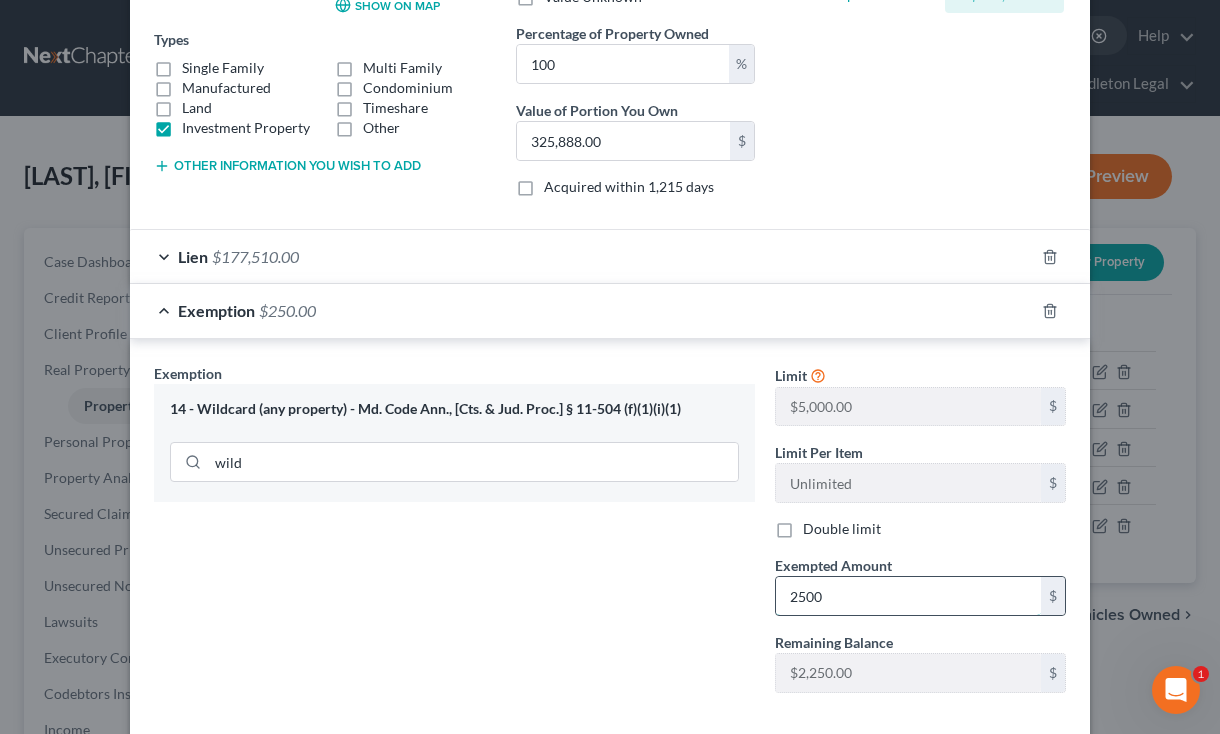 type on "2,500" 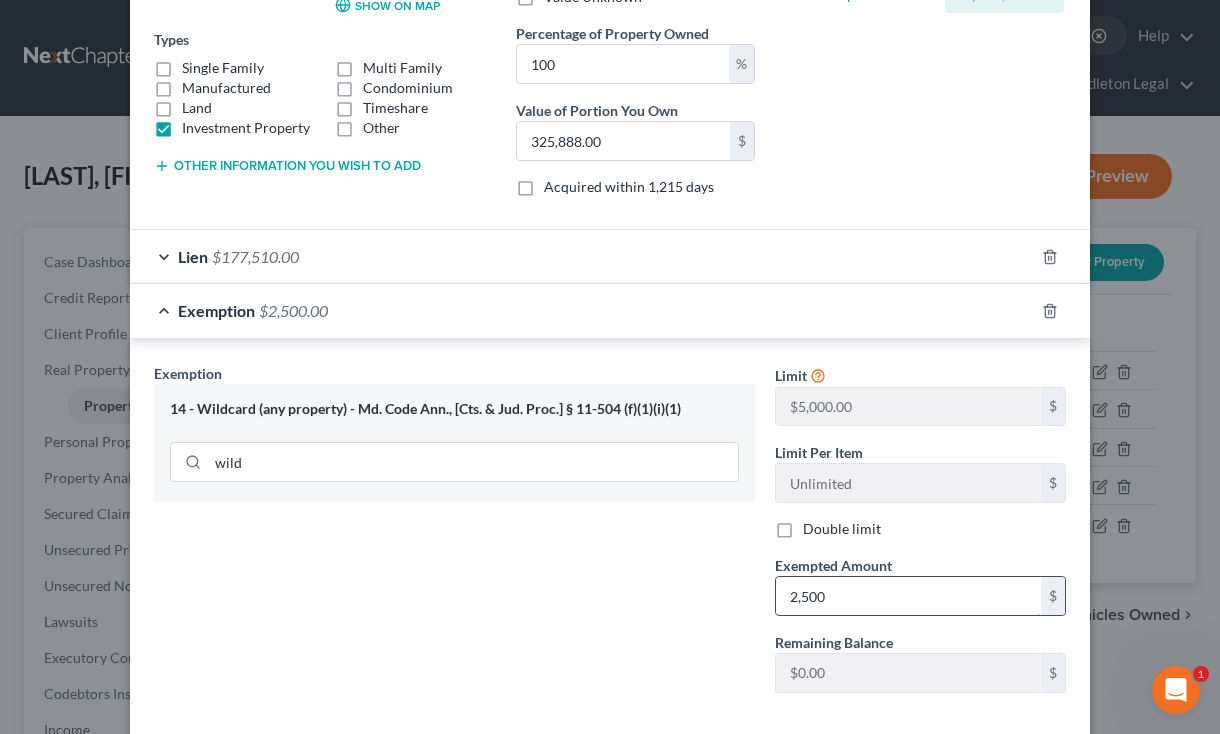 scroll, scrollTop: 429, scrollLeft: 0, axis: vertical 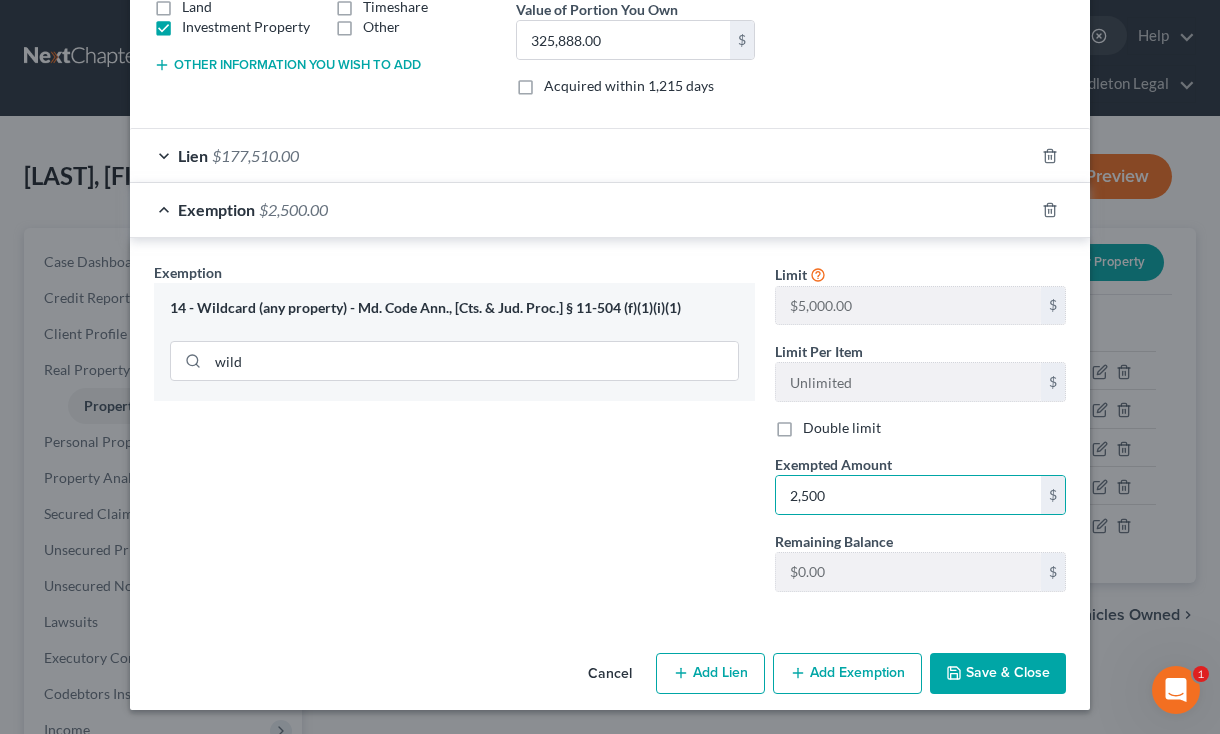click on "Save & Close" at bounding box center (998, 674) 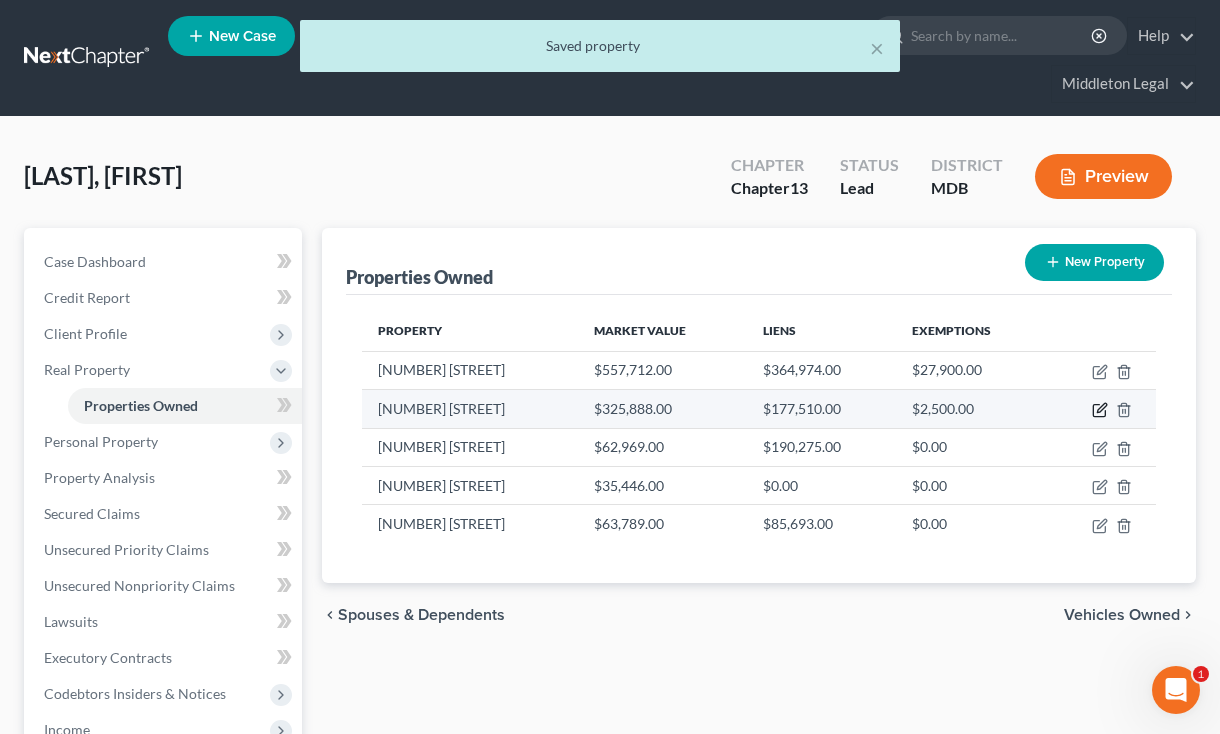 click 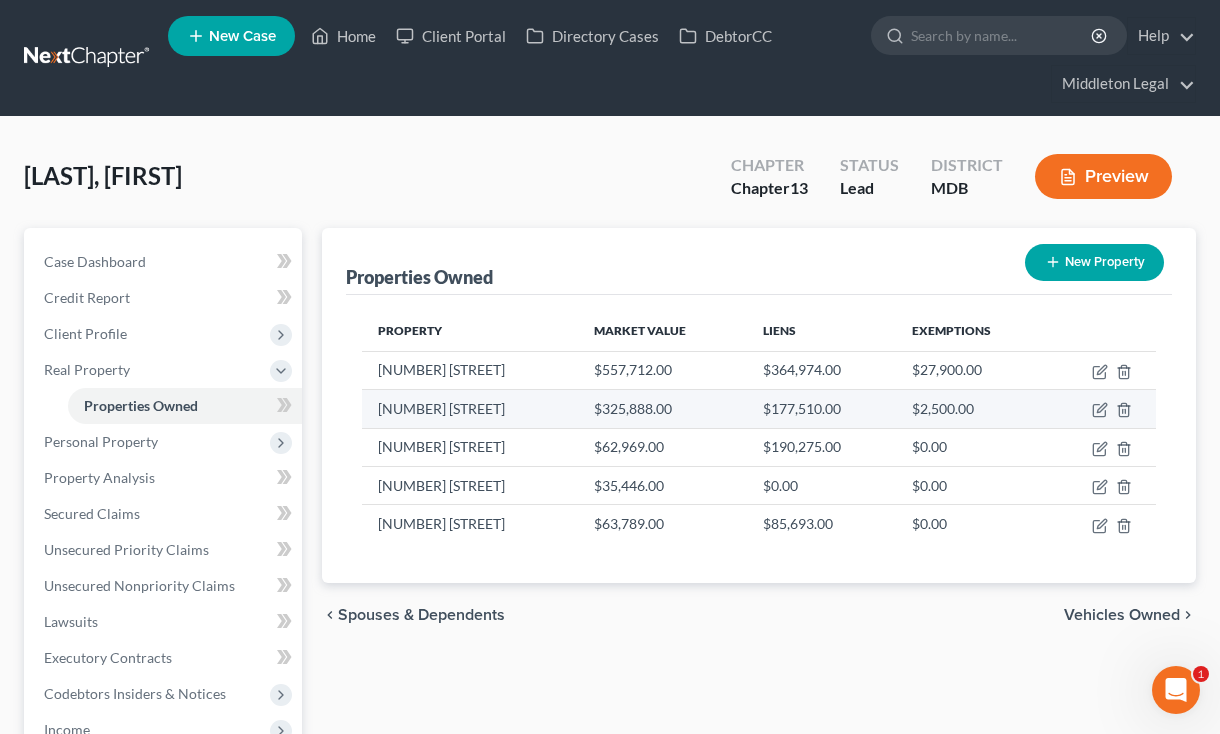 select on "21" 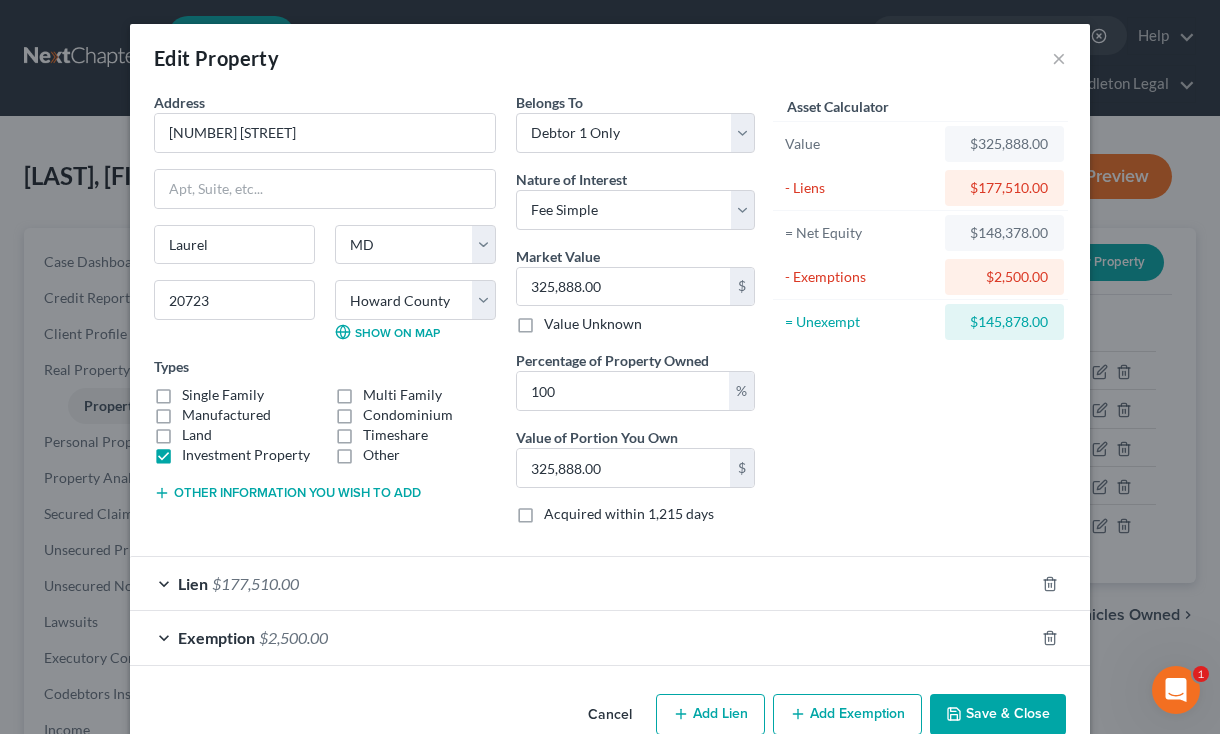 scroll, scrollTop: 42, scrollLeft: 0, axis: vertical 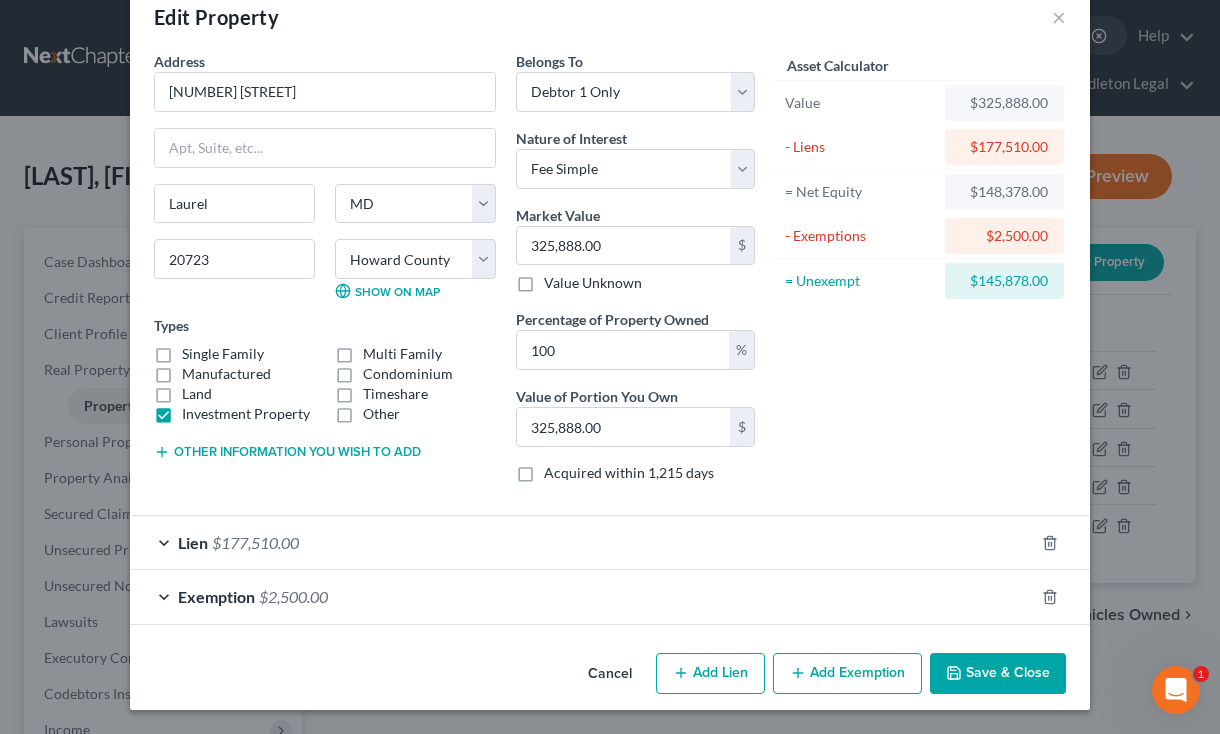 click 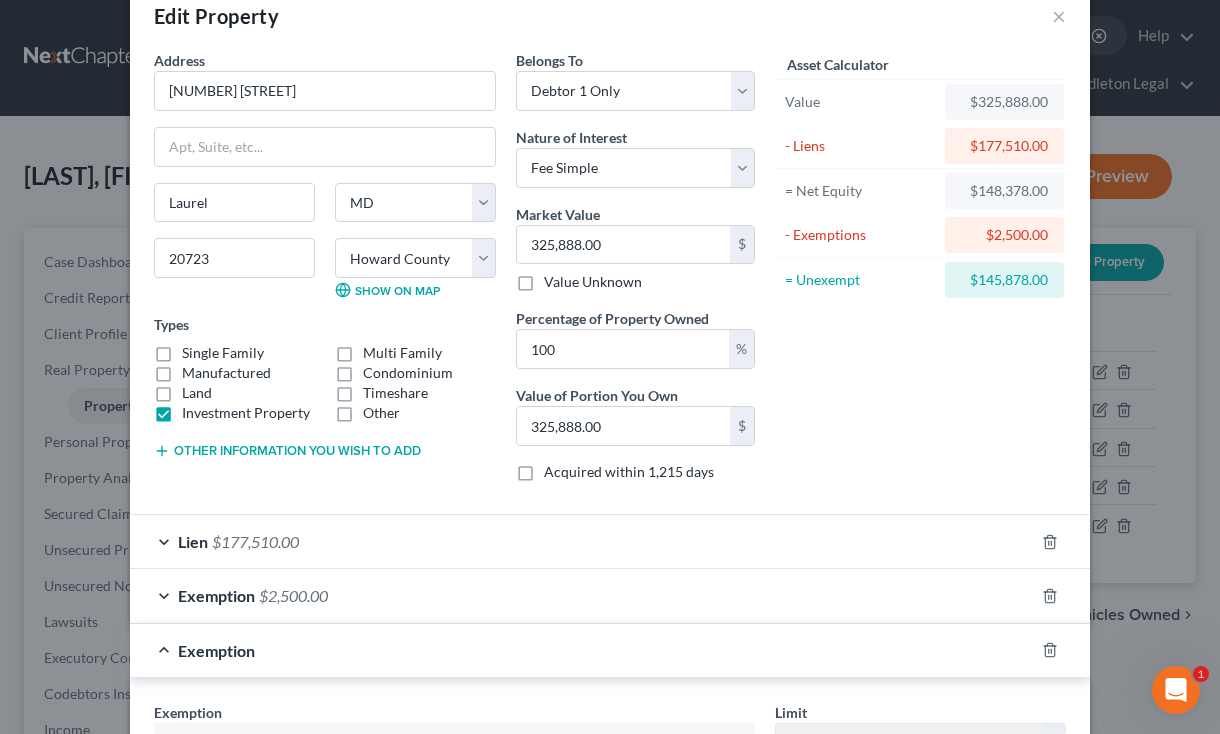 scroll, scrollTop: 437, scrollLeft: 0, axis: vertical 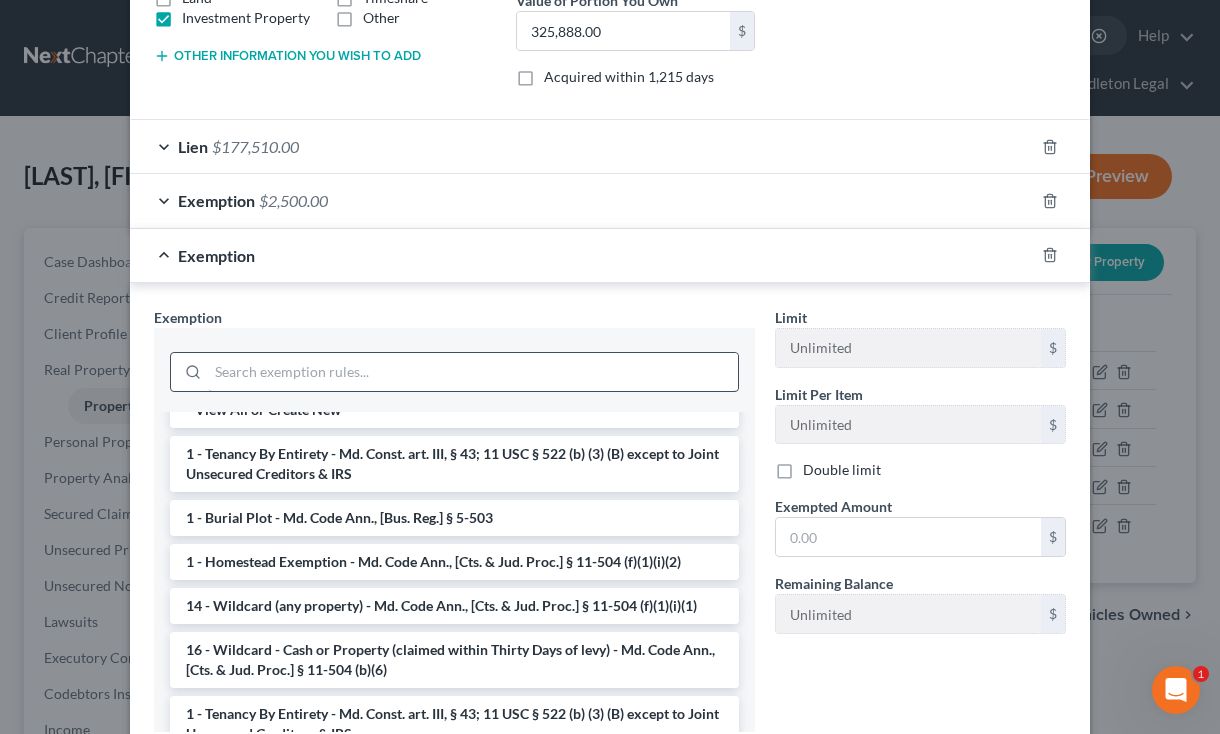 click at bounding box center [473, 372] 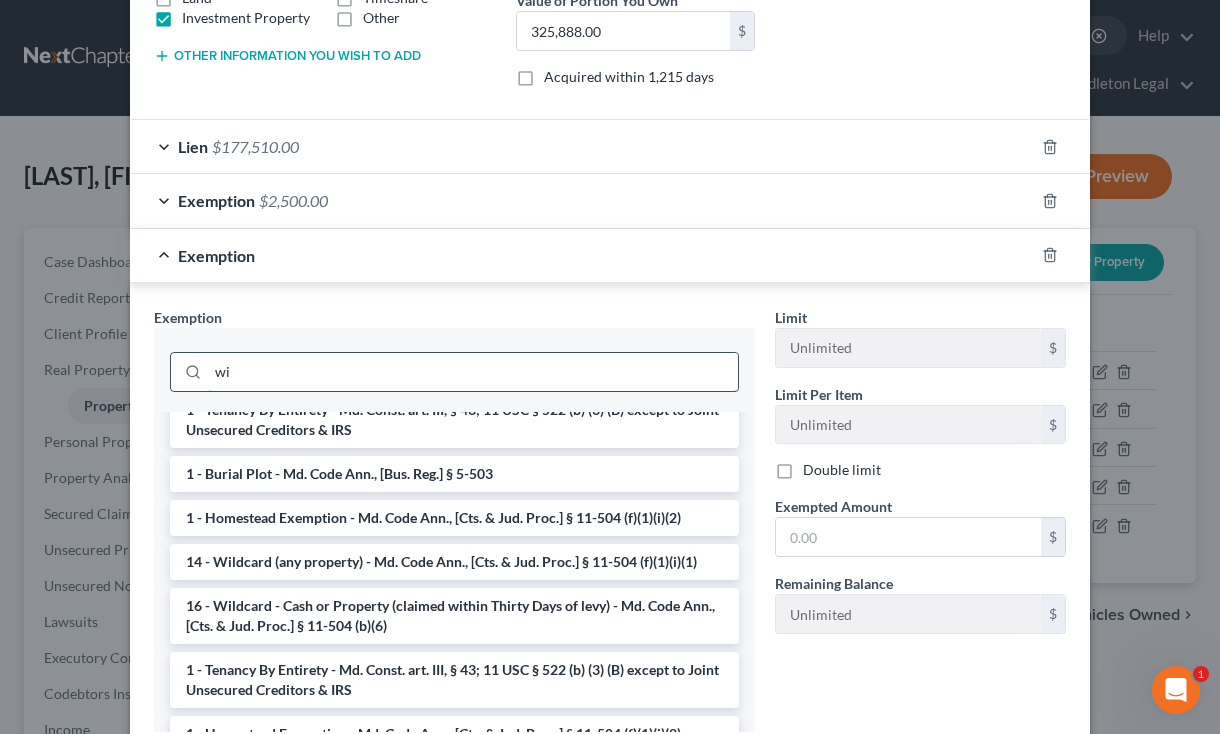 scroll, scrollTop: 0, scrollLeft: 0, axis: both 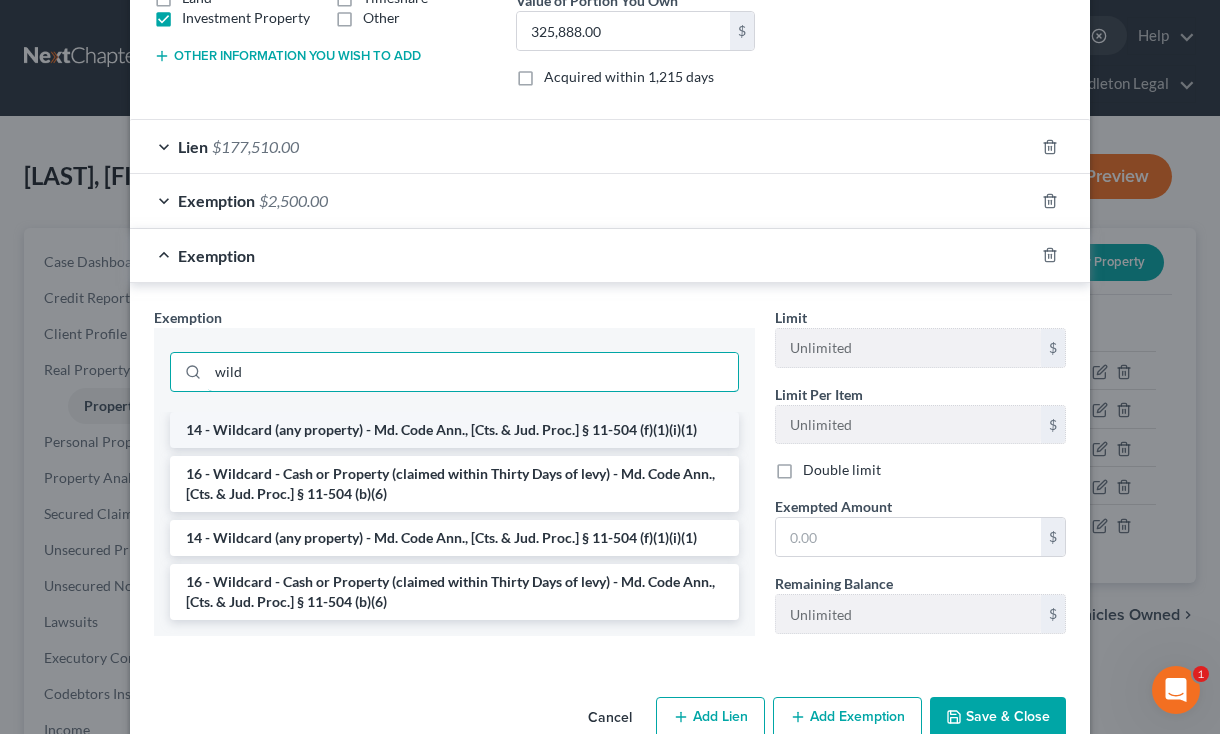 type on "wild" 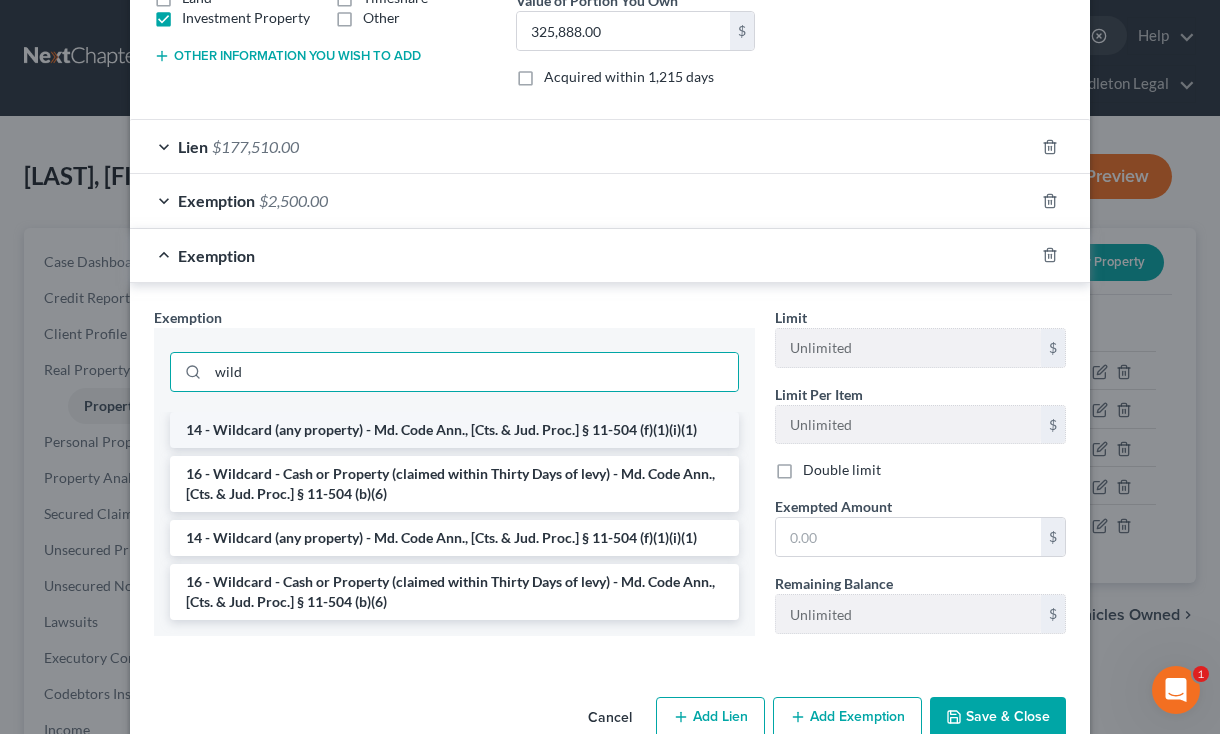 click on "14 - Wildcard (any property) - Md. Code Ann., [Cts. & Jud. Proc.] § 11-504 (f)(1)(i)(1)" at bounding box center [454, 430] 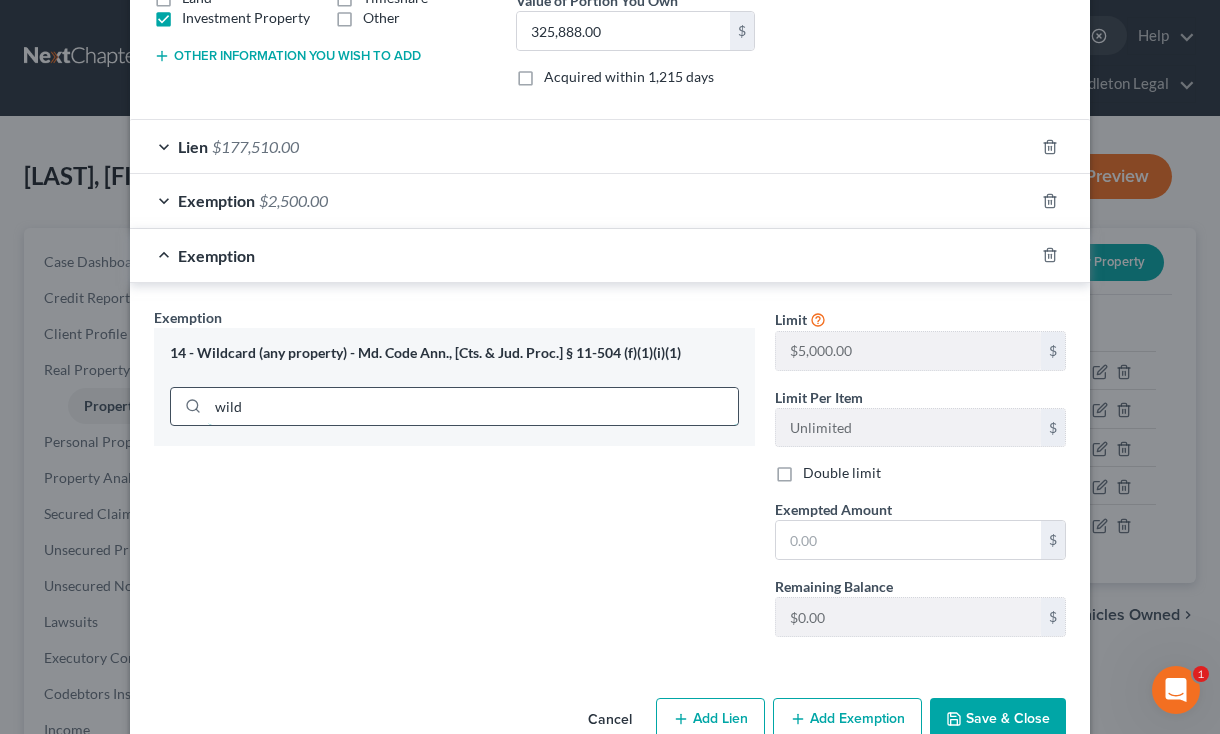 click on "wild" at bounding box center [473, 407] 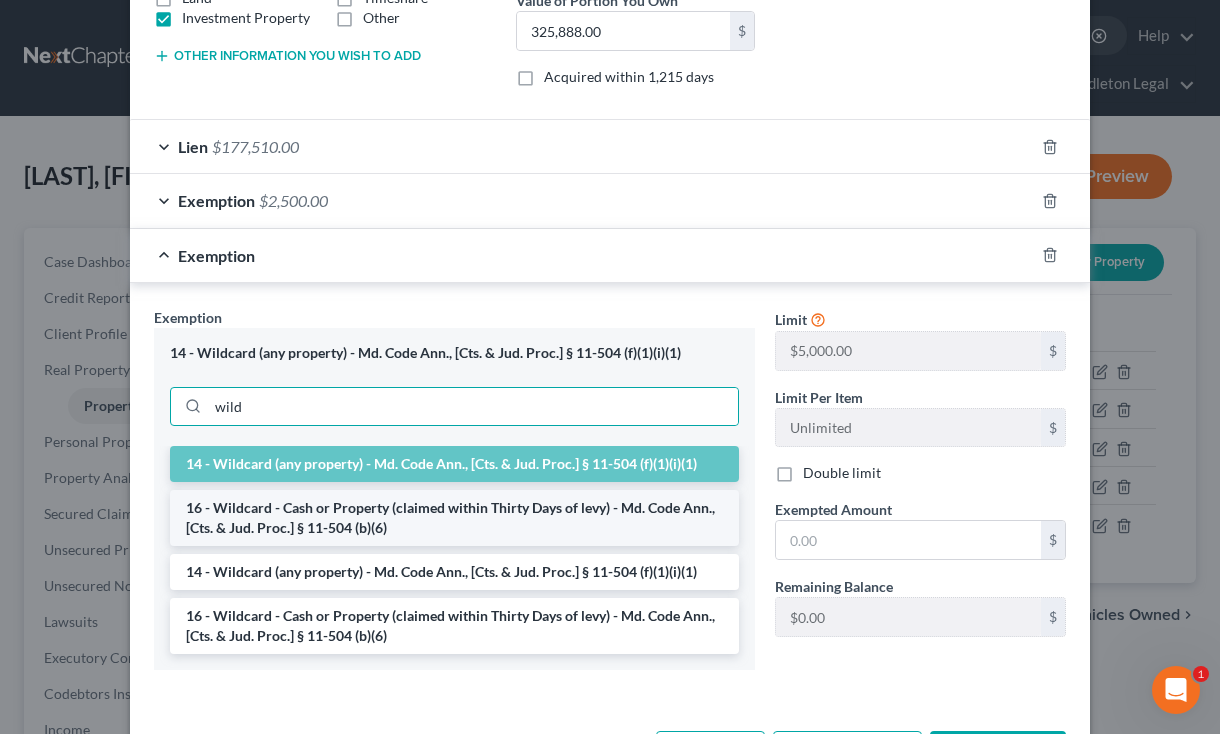 click on "16 - Wildcard - Cash or Property (claimed within Thirty Days of levy) - Md. Code Ann., [Cts. & Jud. Proc.] § 11-504 (b)(6)" at bounding box center (454, 518) 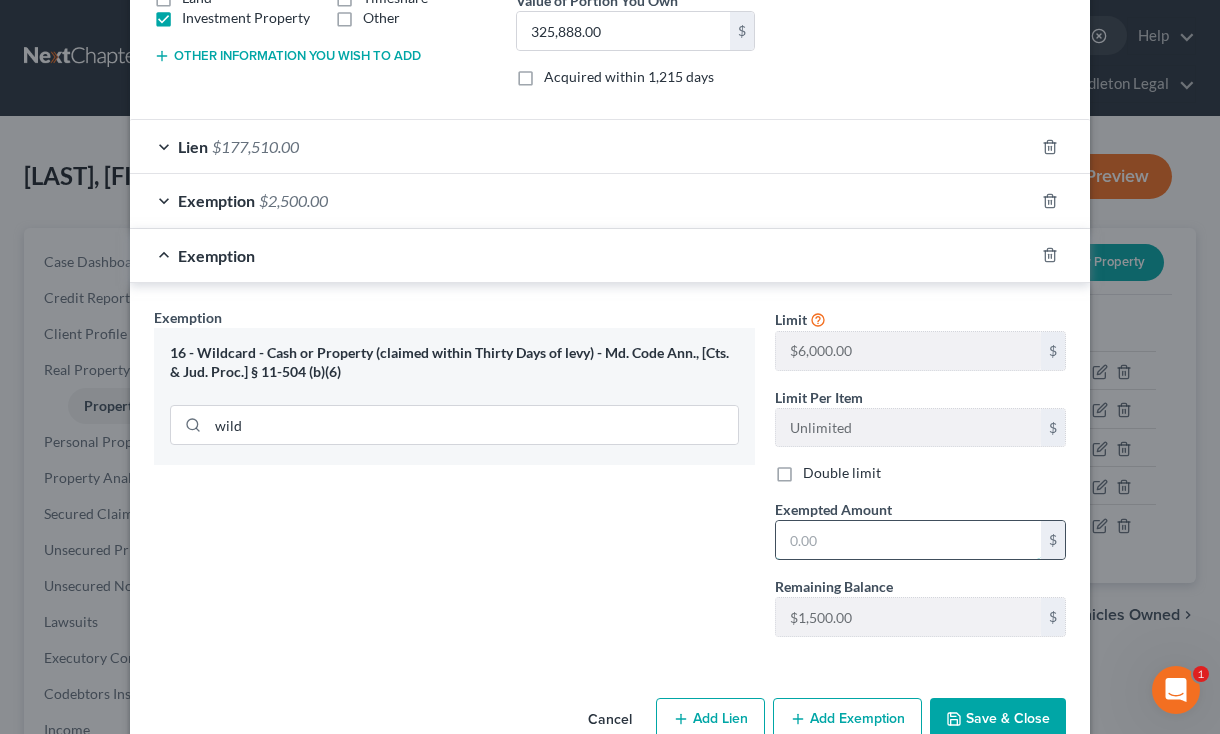 click at bounding box center (908, 540) 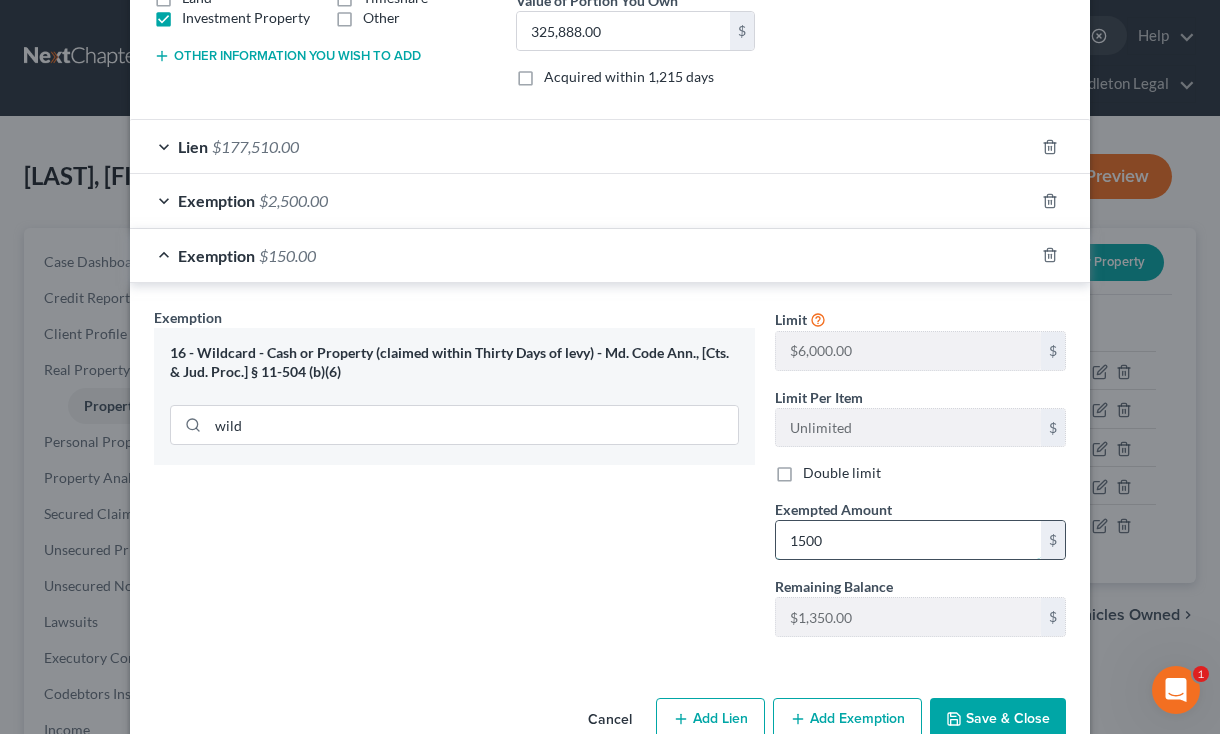 type on "1,500" 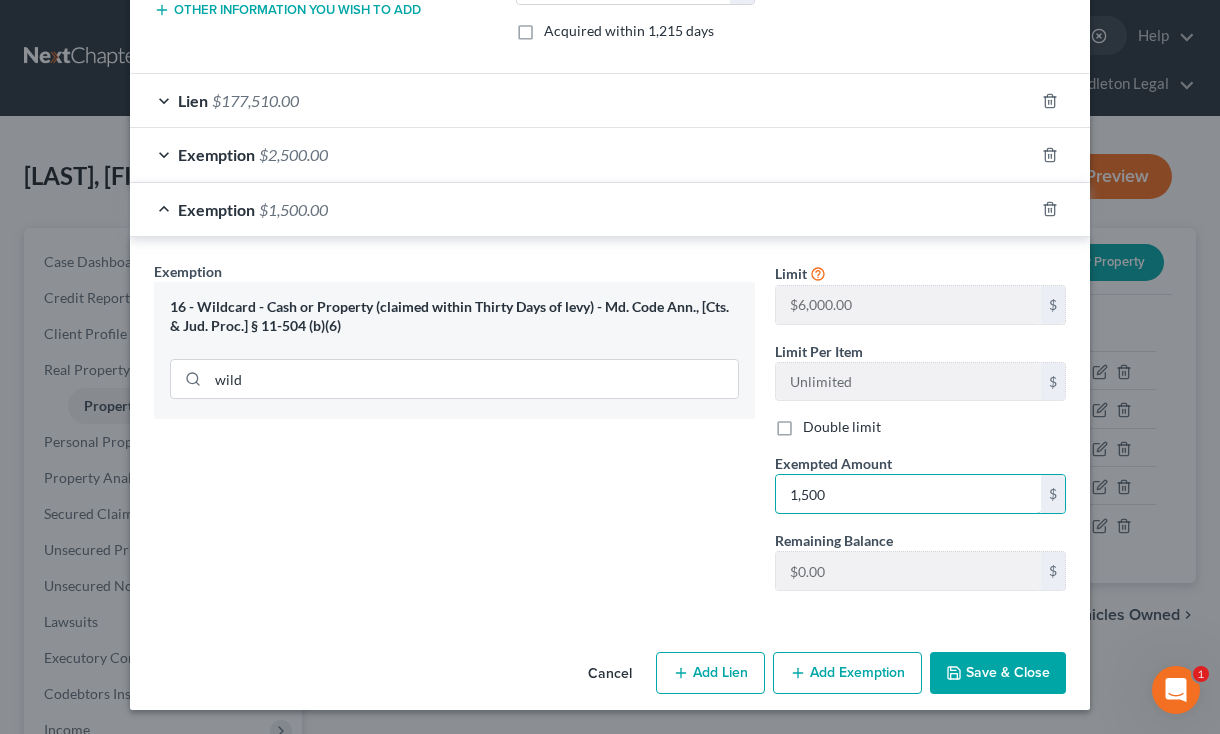 scroll, scrollTop: 482, scrollLeft: 0, axis: vertical 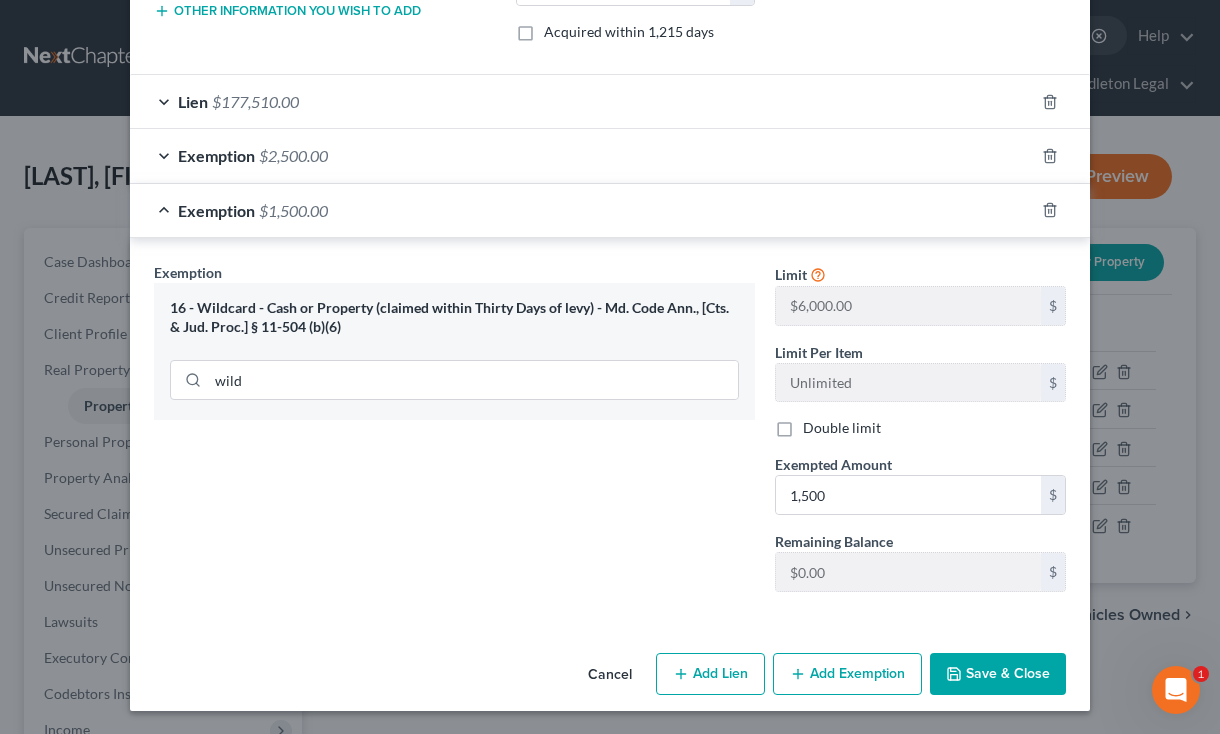 click on "Save & Close" at bounding box center (998, 674) 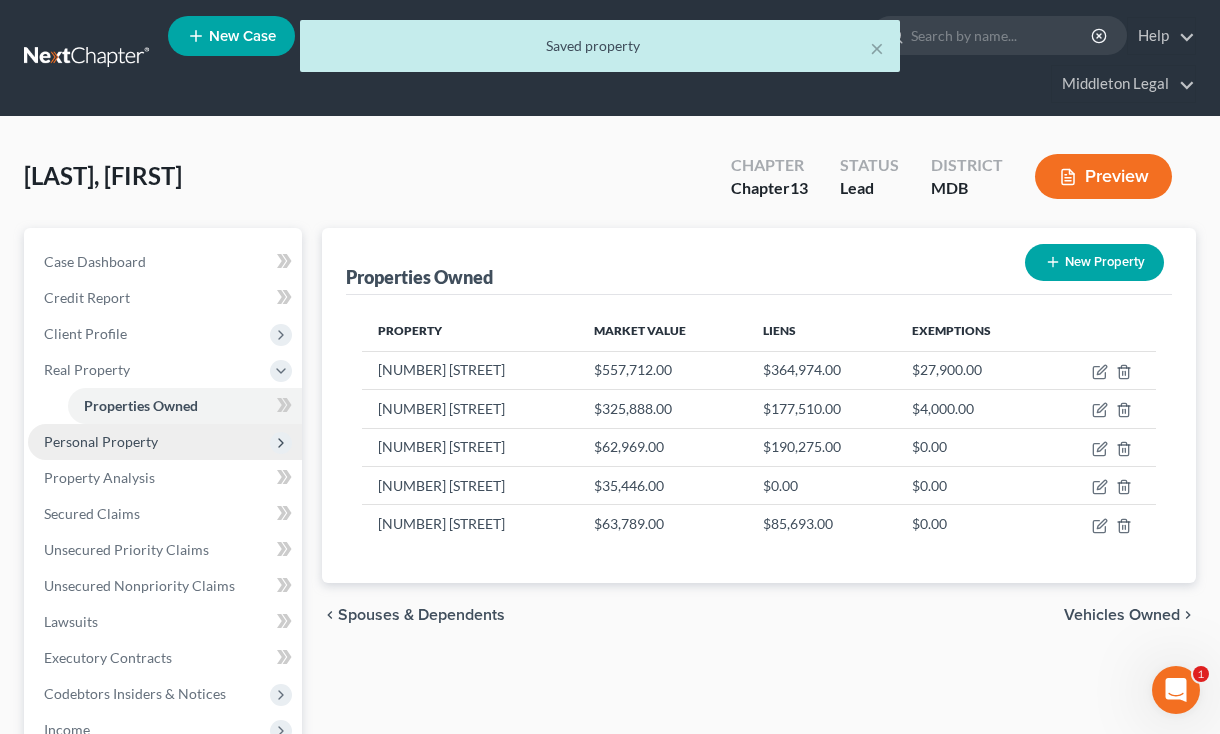 click on "Personal Property" at bounding box center (165, 442) 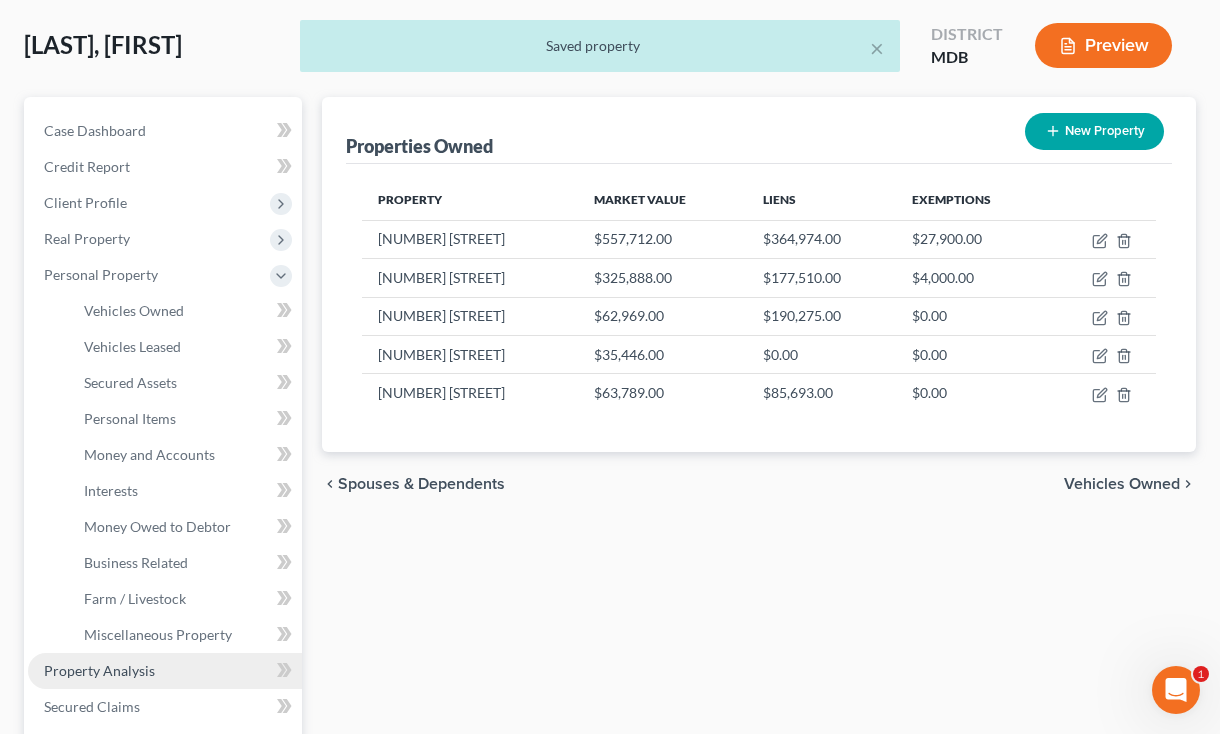scroll, scrollTop: 264, scrollLeft: 0, axis: vertical 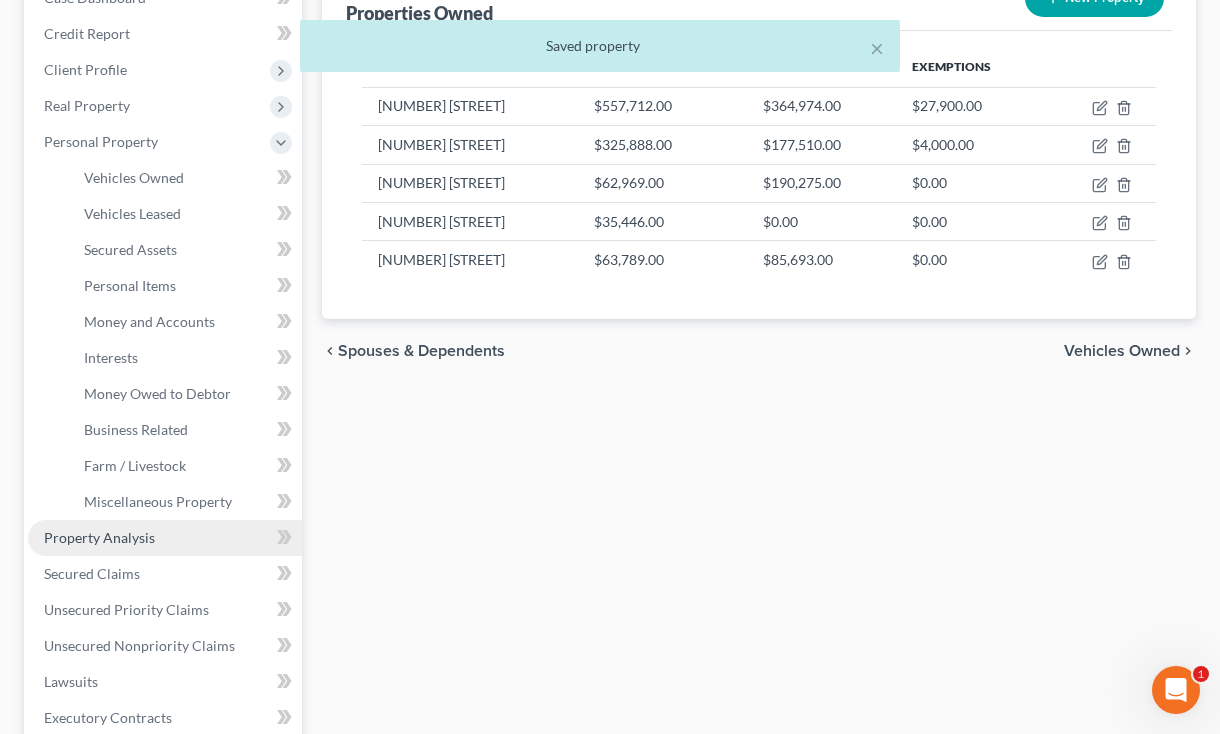 click on "Property Analysis" at bounding box center (99, 537) 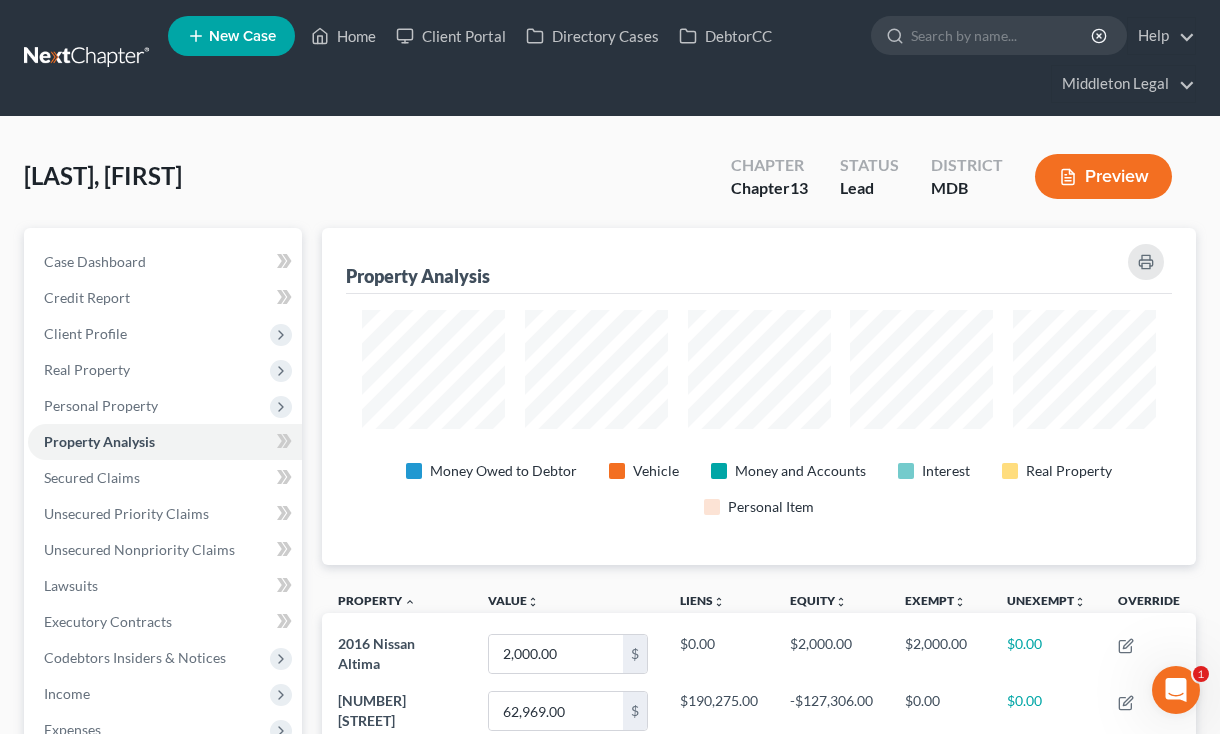 scroll, scrollTop: 244, scrollLeft: 0, axis: vertical 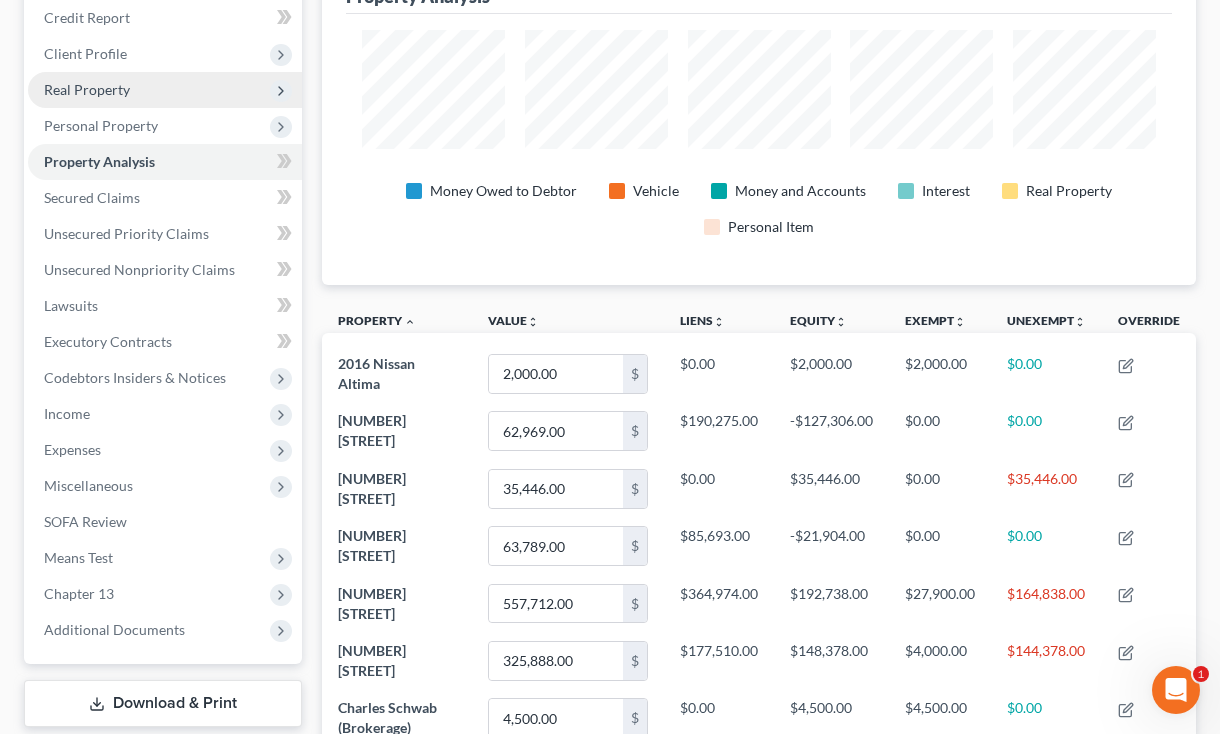 click on "Real Property" at bounding box center [87, 89] 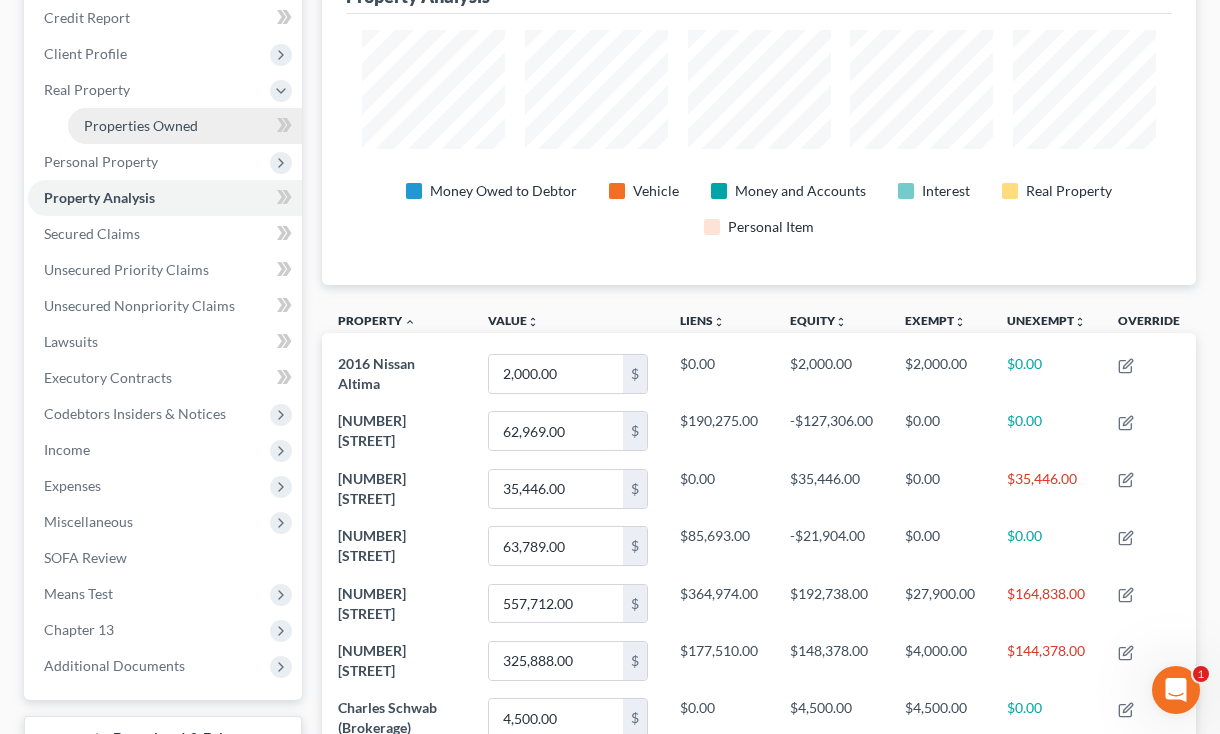 click on "Properties Owned" at bounding box center (141, 125) 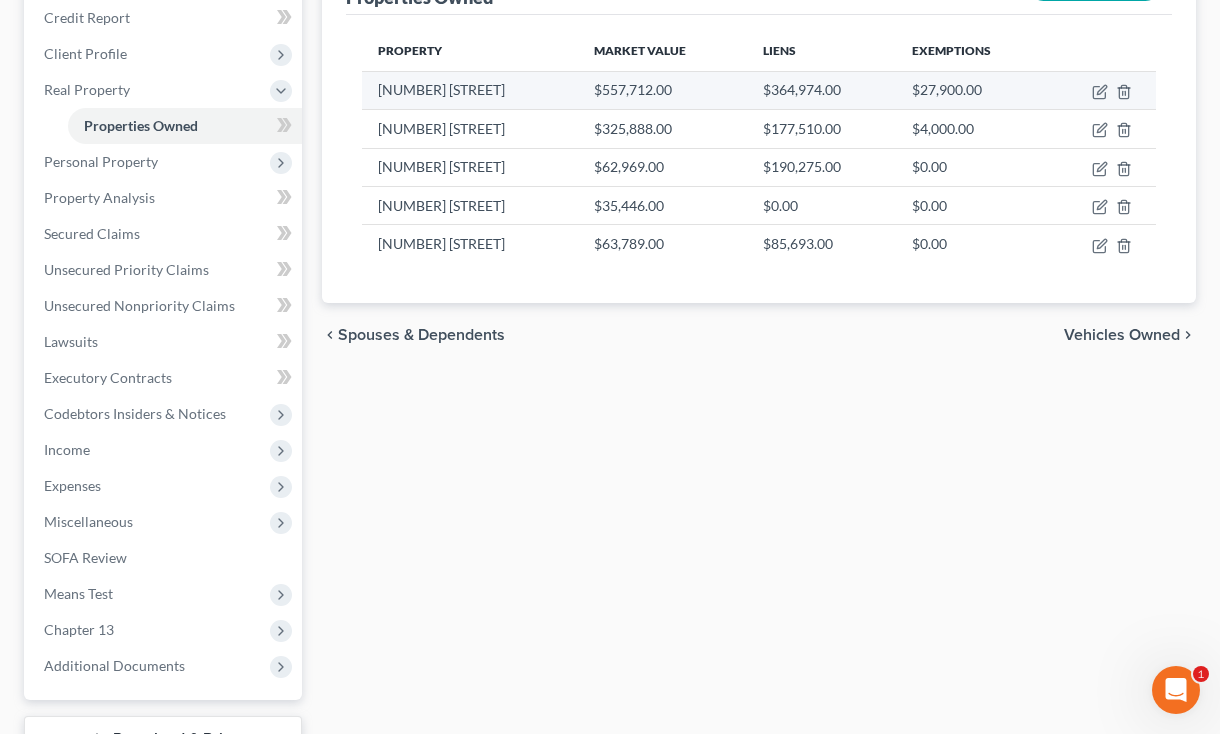 scroll, scrollTop: 65, scrollLeft: 0, axis: vertical 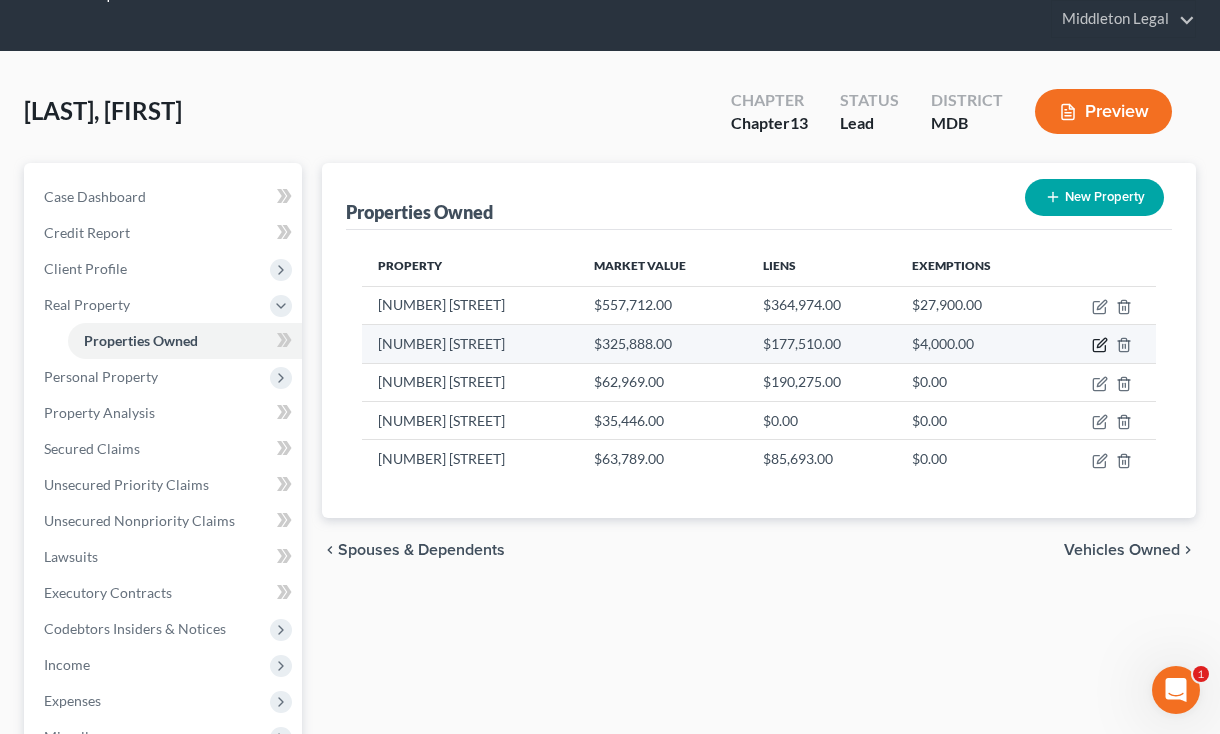 click 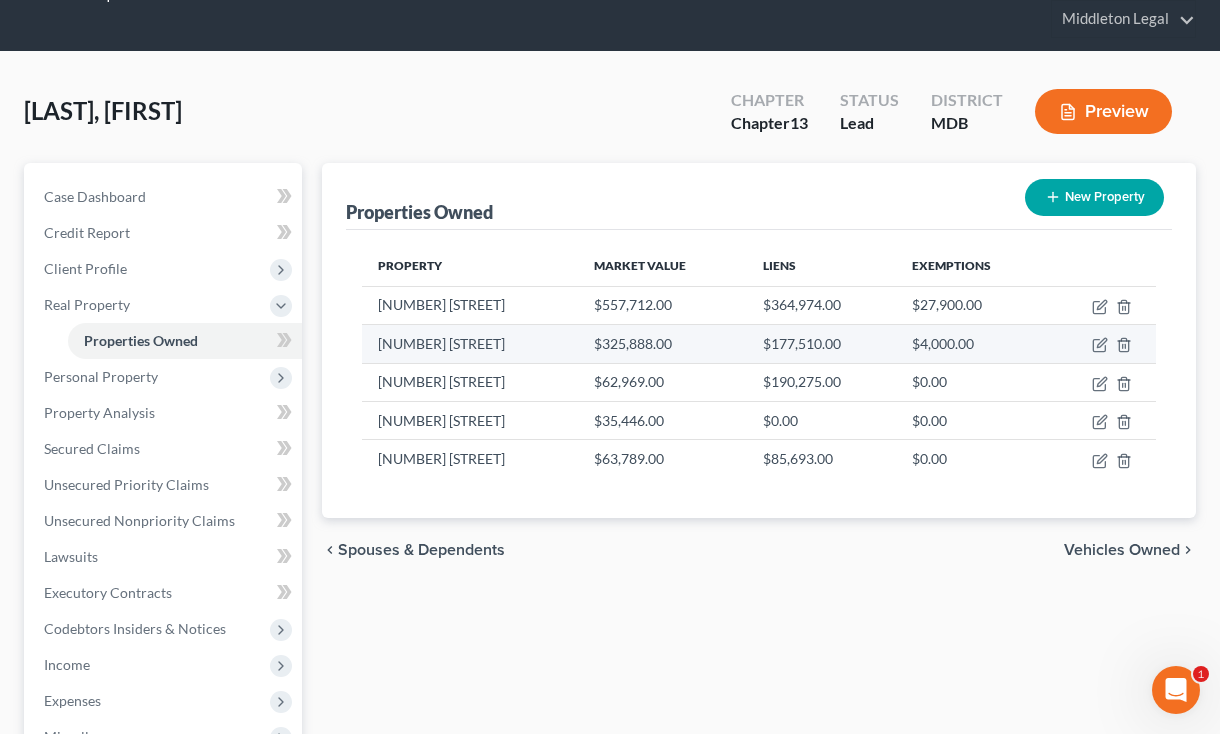 select on "21" 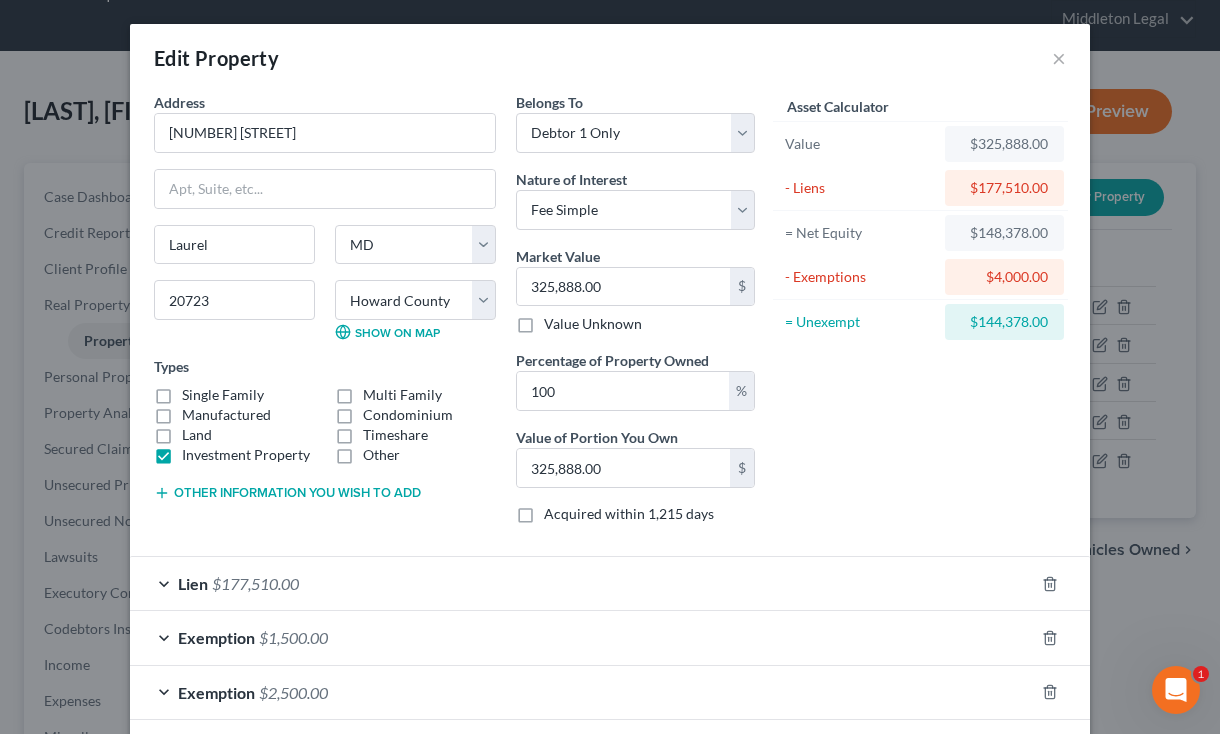 scroll, scrollTop: 95, scrollLeft: 0, axis: vertical 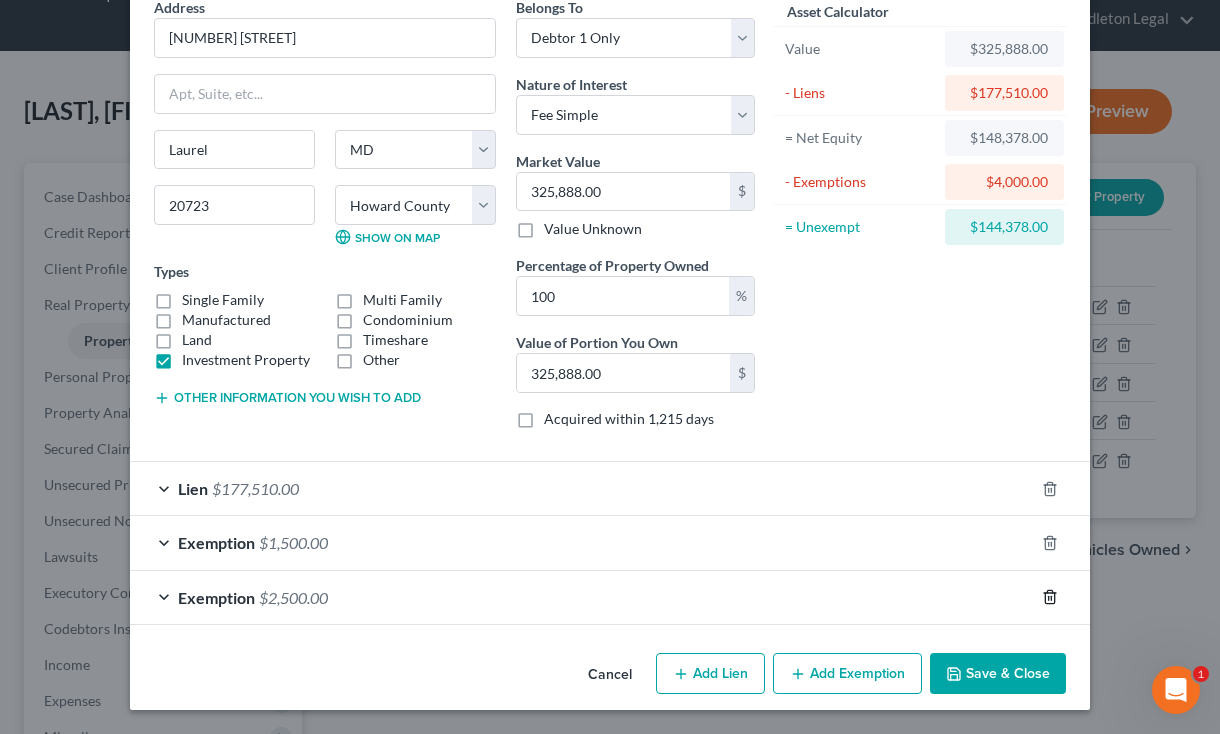 click 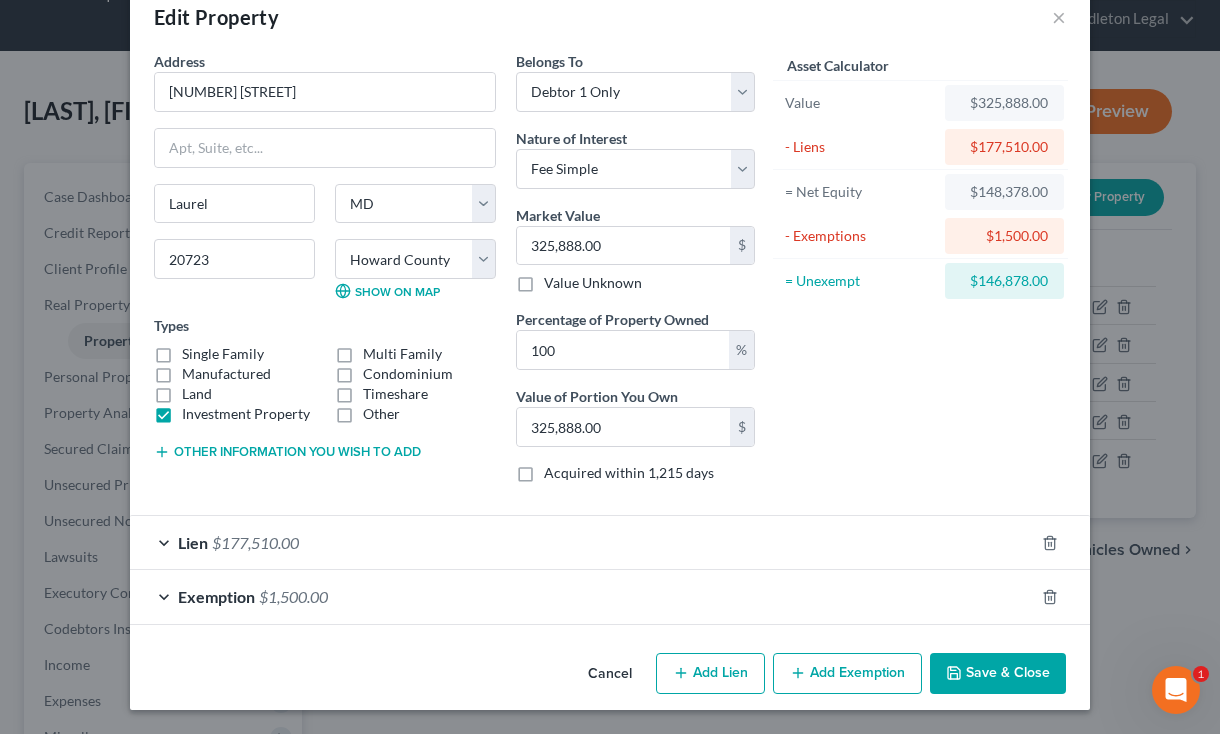 scroll, scrollTop: 41, scrollLeft: 0, axis: vertical 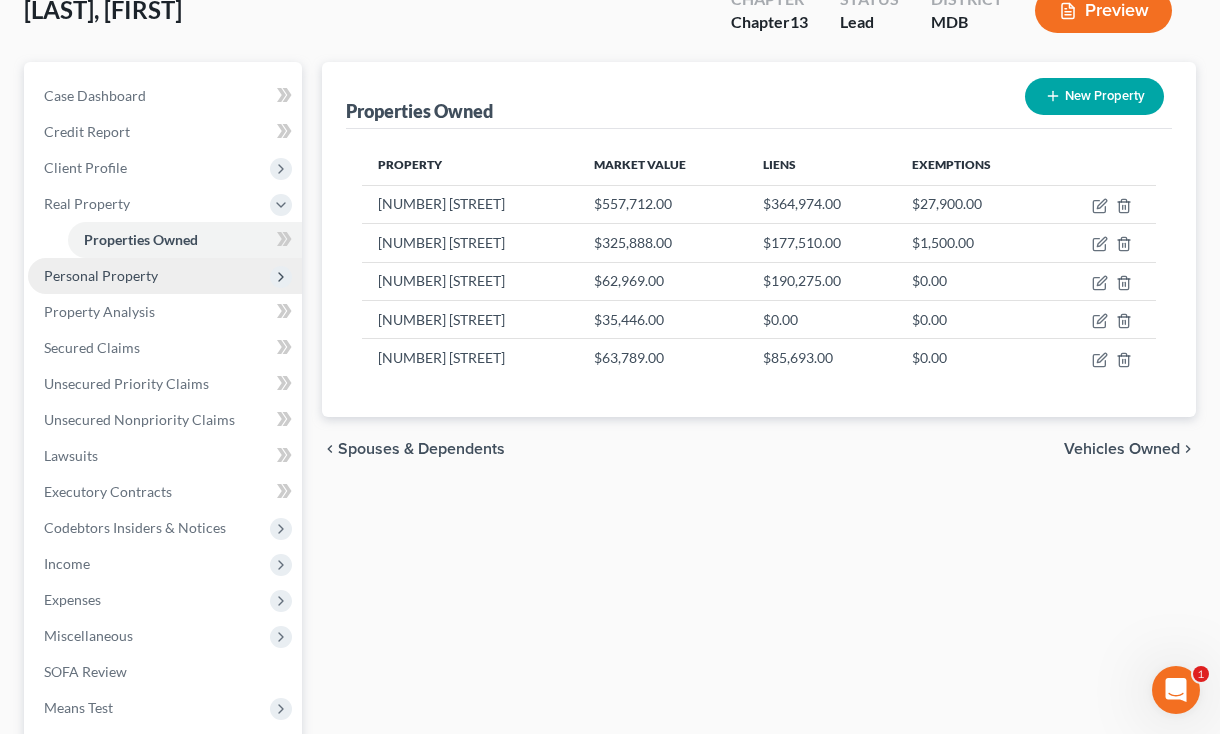 click on "Personal Property" at bounding box center [101, 275] 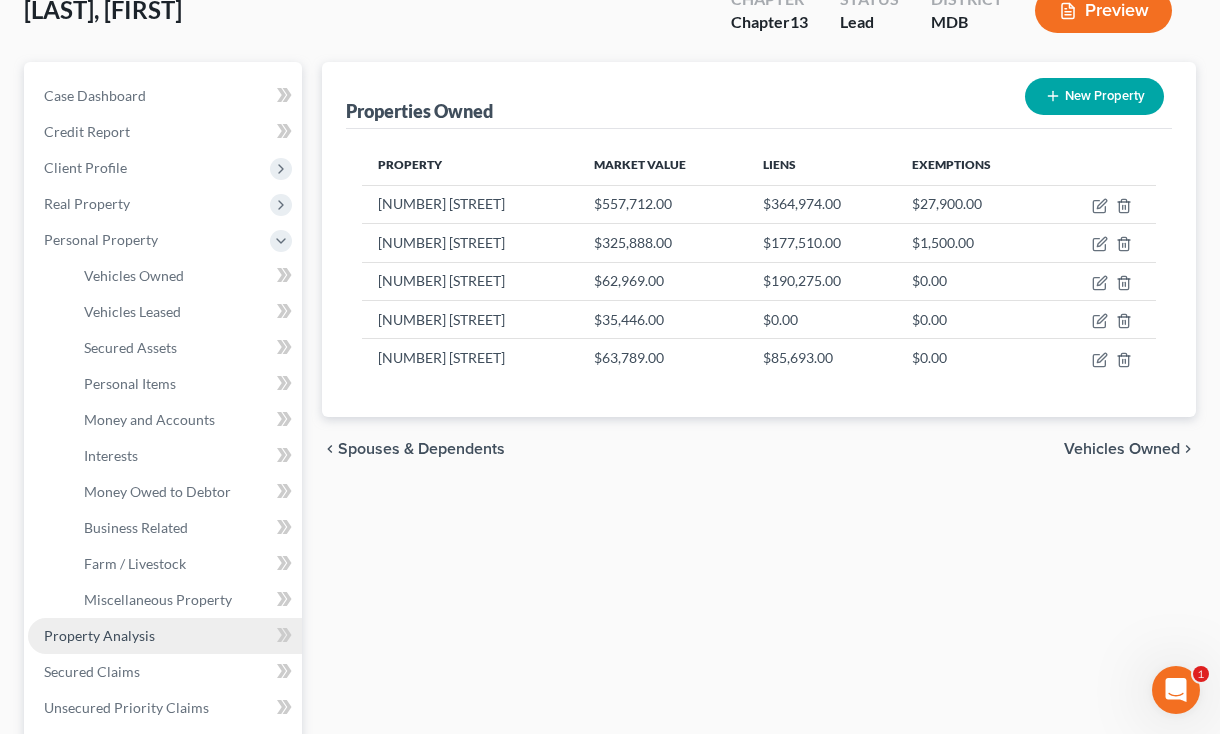 click on "Property Analysis" at bounding box center (165, 636) 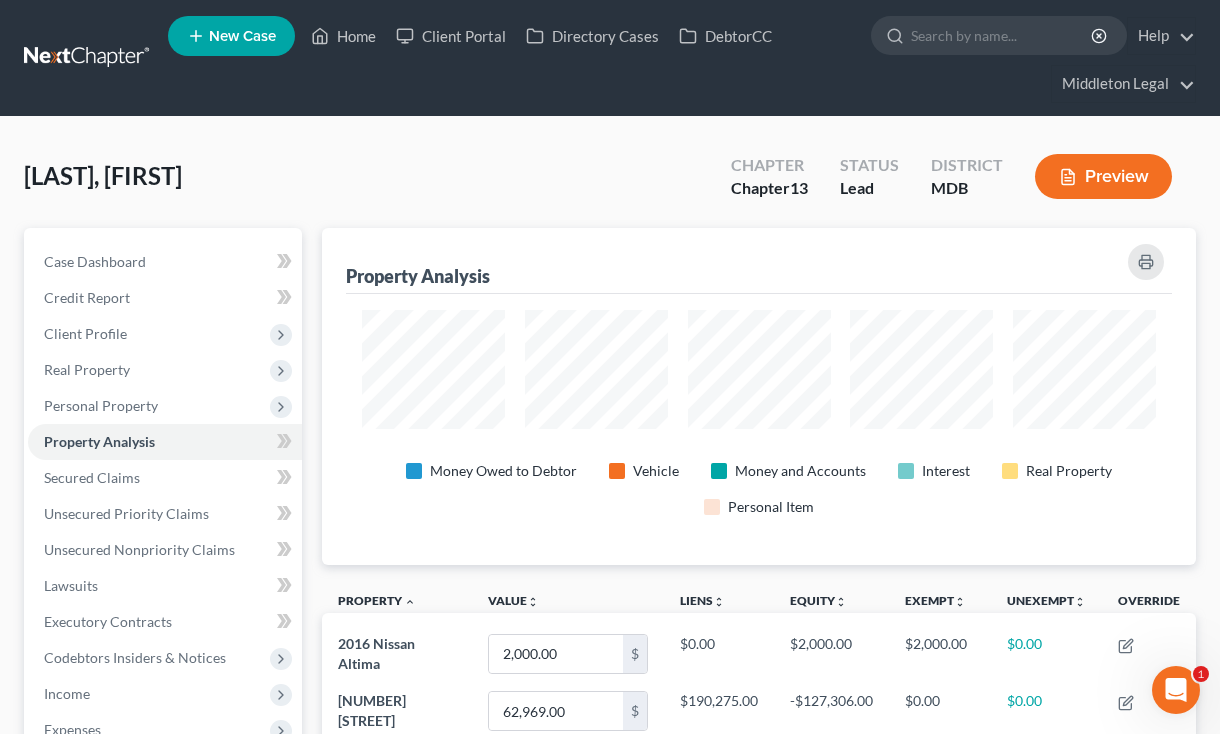scroll, scrollTop: 1207, scrollLeft: 0, axis: vertical 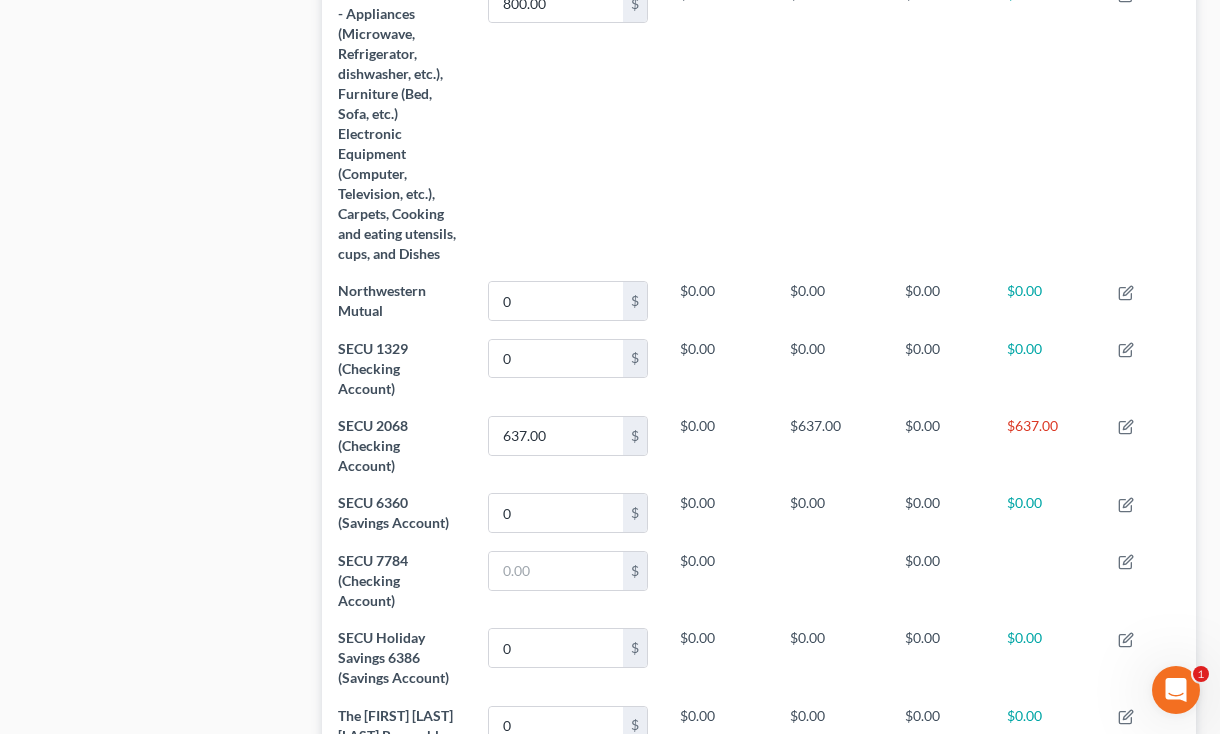 click on "Personal Property" at bounding box center [101, -802] 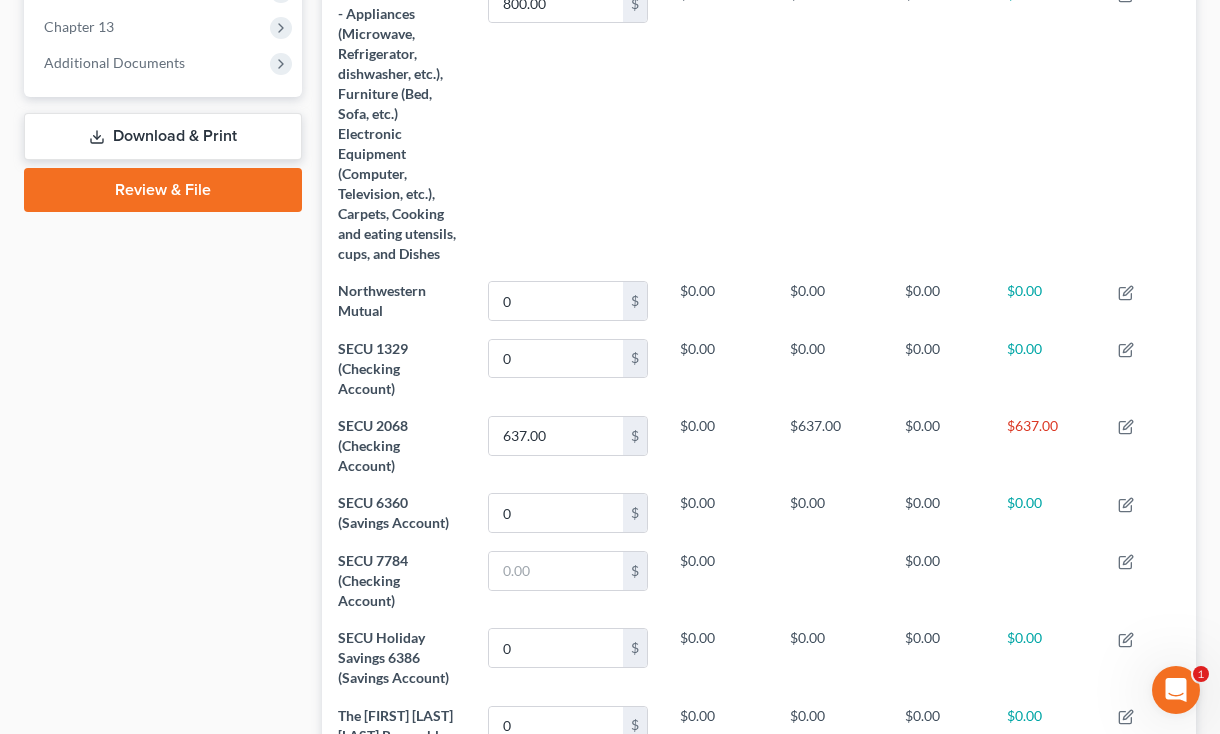 click on "Money and Accounts" at bounding box center (149, -622) 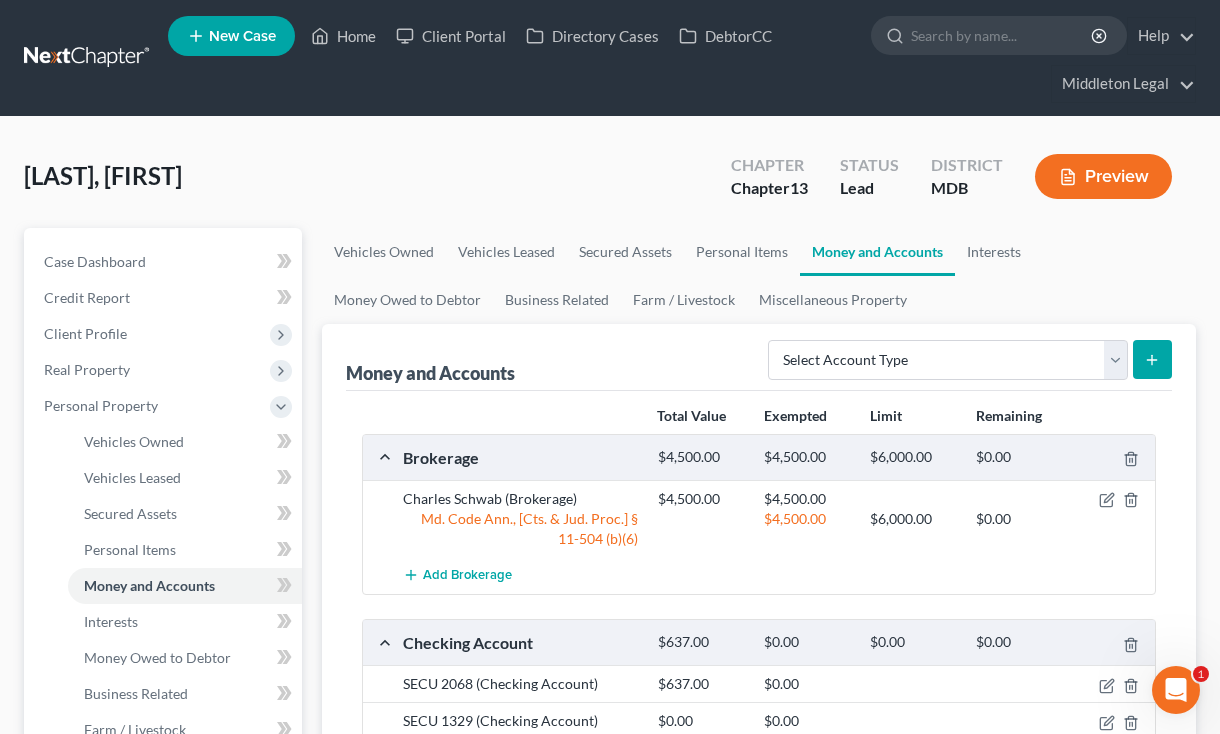 scroll, scrollTop: 460, scrollLeft: 0, axis: vertical 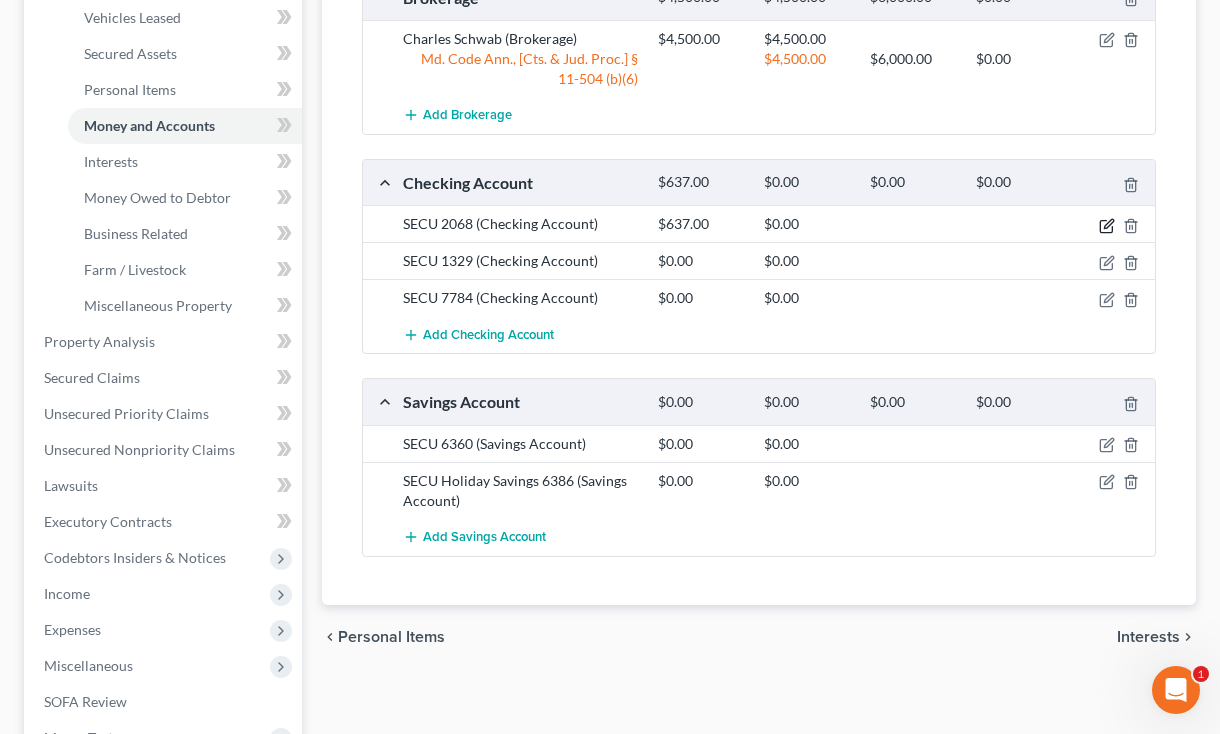 click 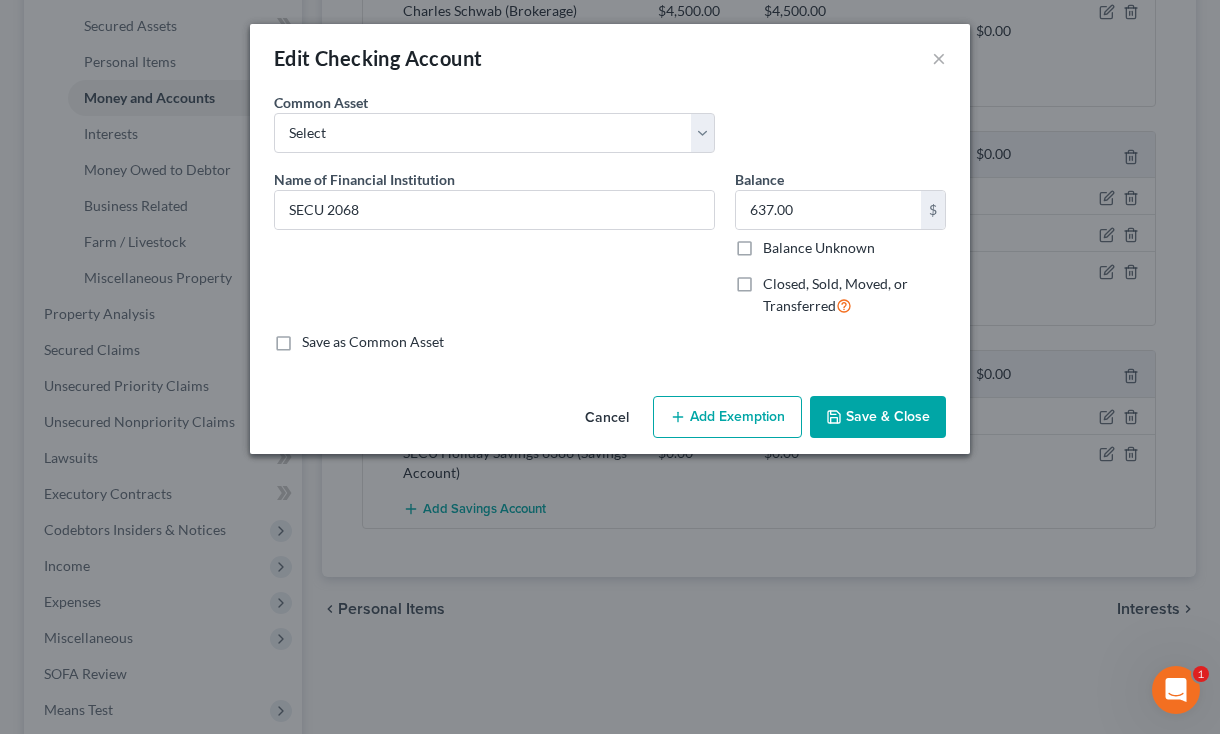 click on "Add Exemption" at bounding box center (727, 417) 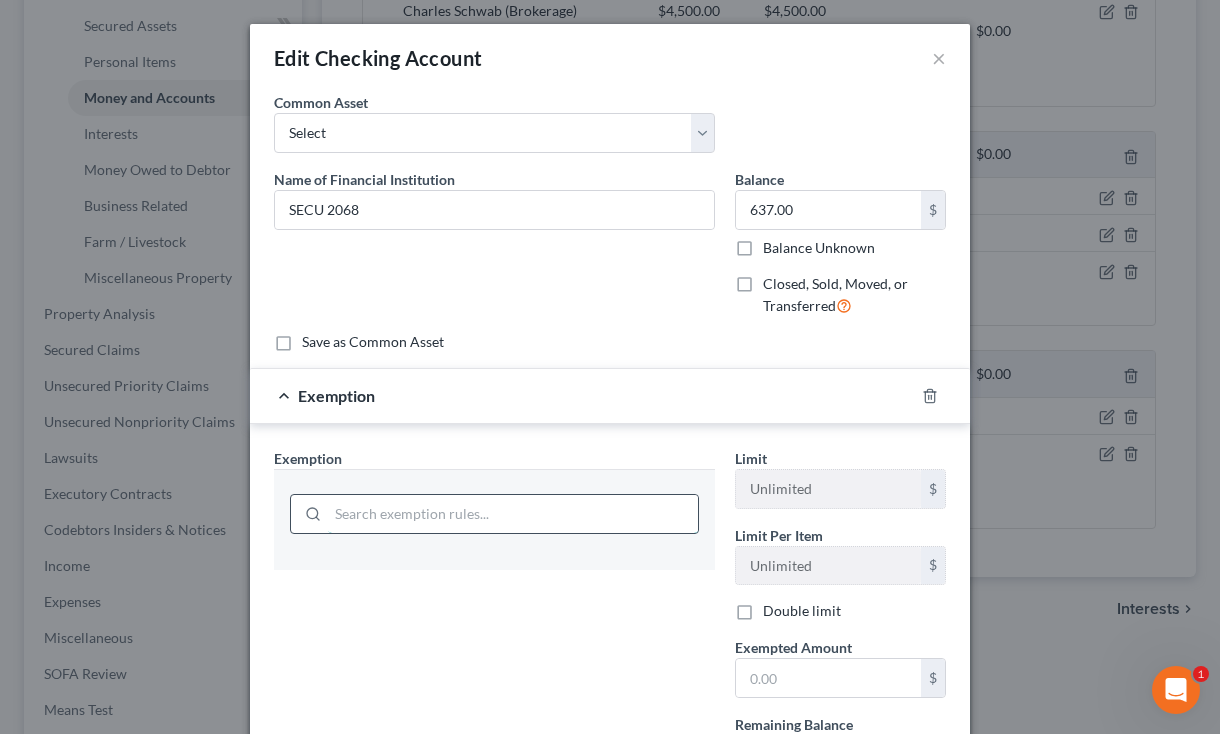 click at bounding box center (513, 514) 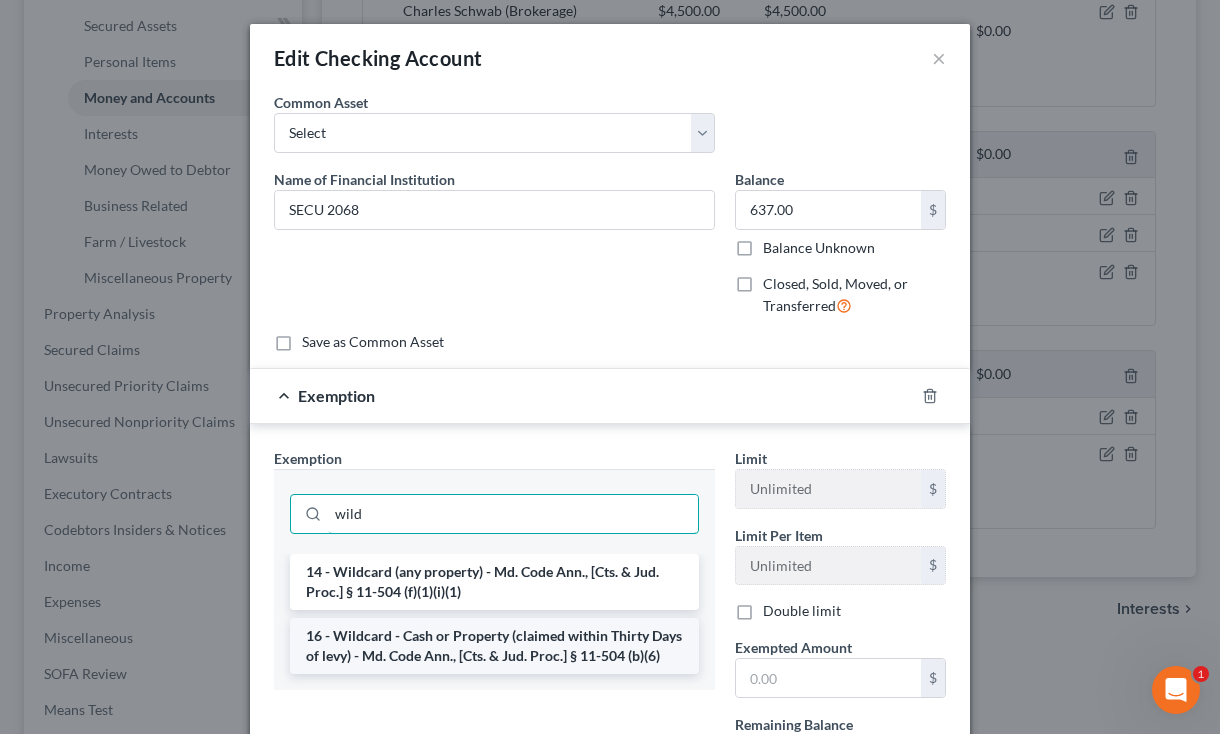 type on "wild" 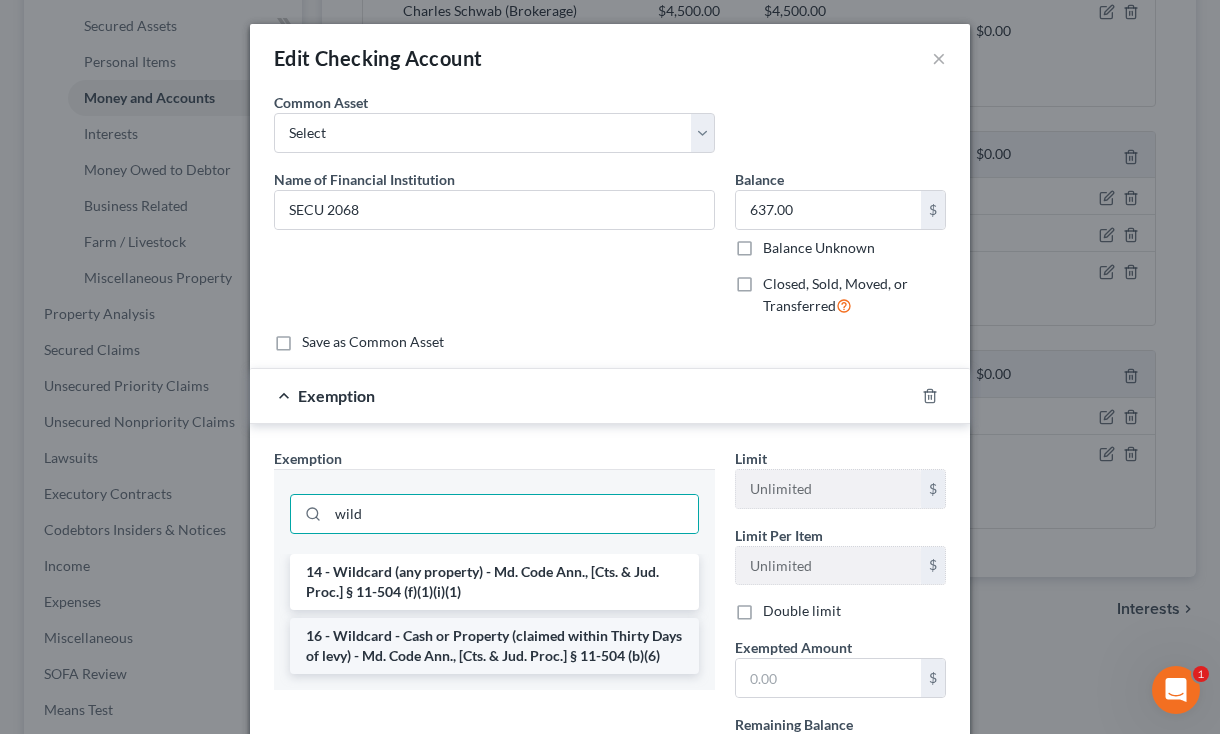 click on "16 - Wildcard - Cash or Property (claimed within Thirty Days of levy) - Md. Code Ann., [Cts. & Jud. Proc.] § 11-504 (b)(6)" at bounding box center [494, 646] 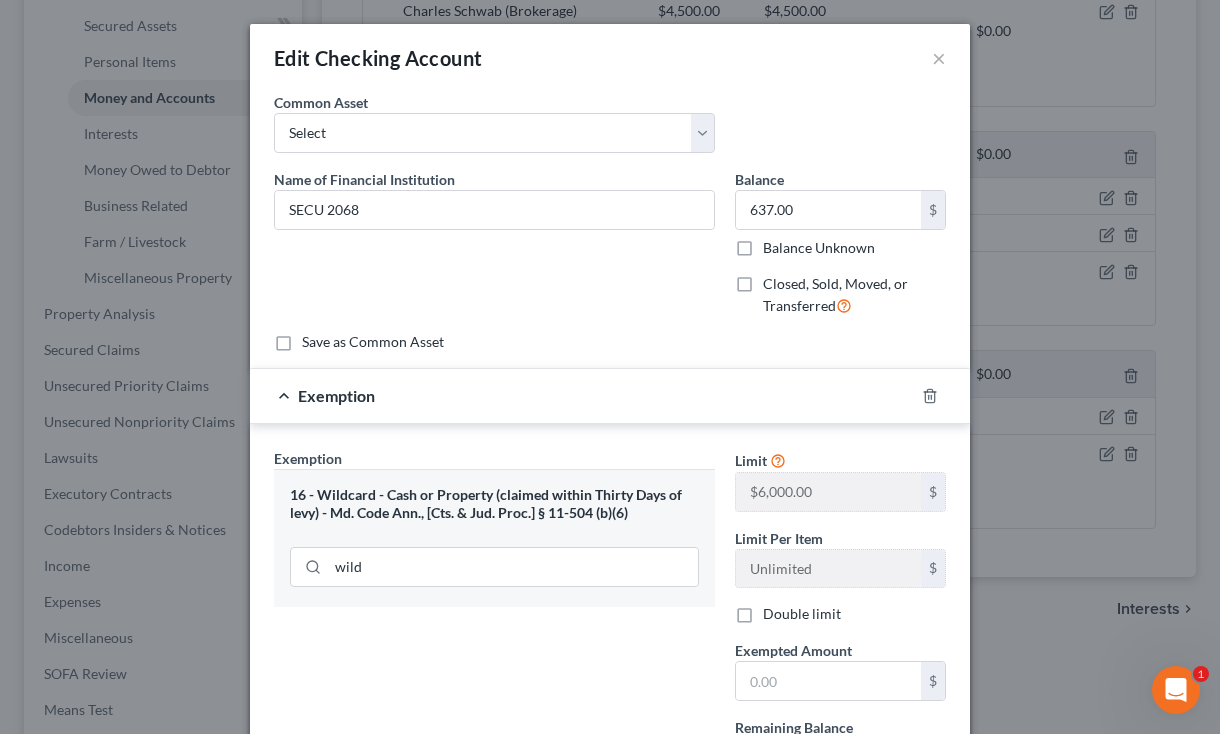 scroll, scrollTop: 133, scrollLeft: 0, axis: vertical 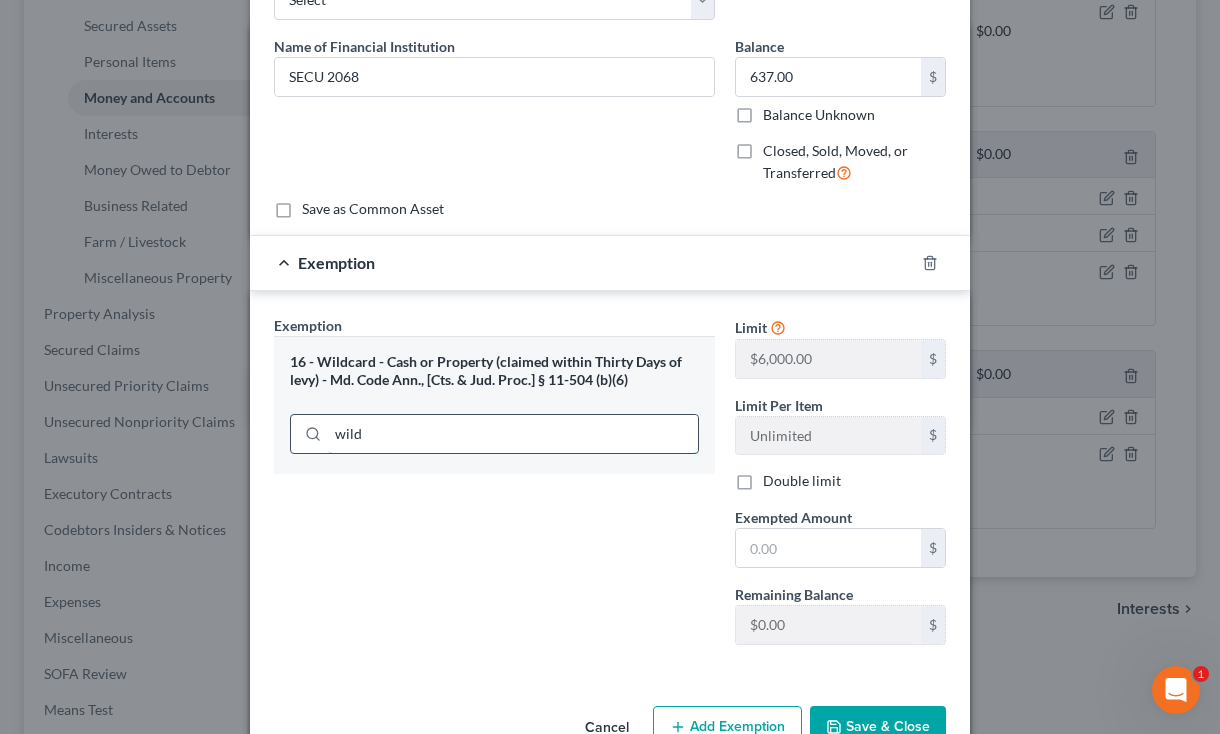 click on "wild" at bounding box center [513, 434] 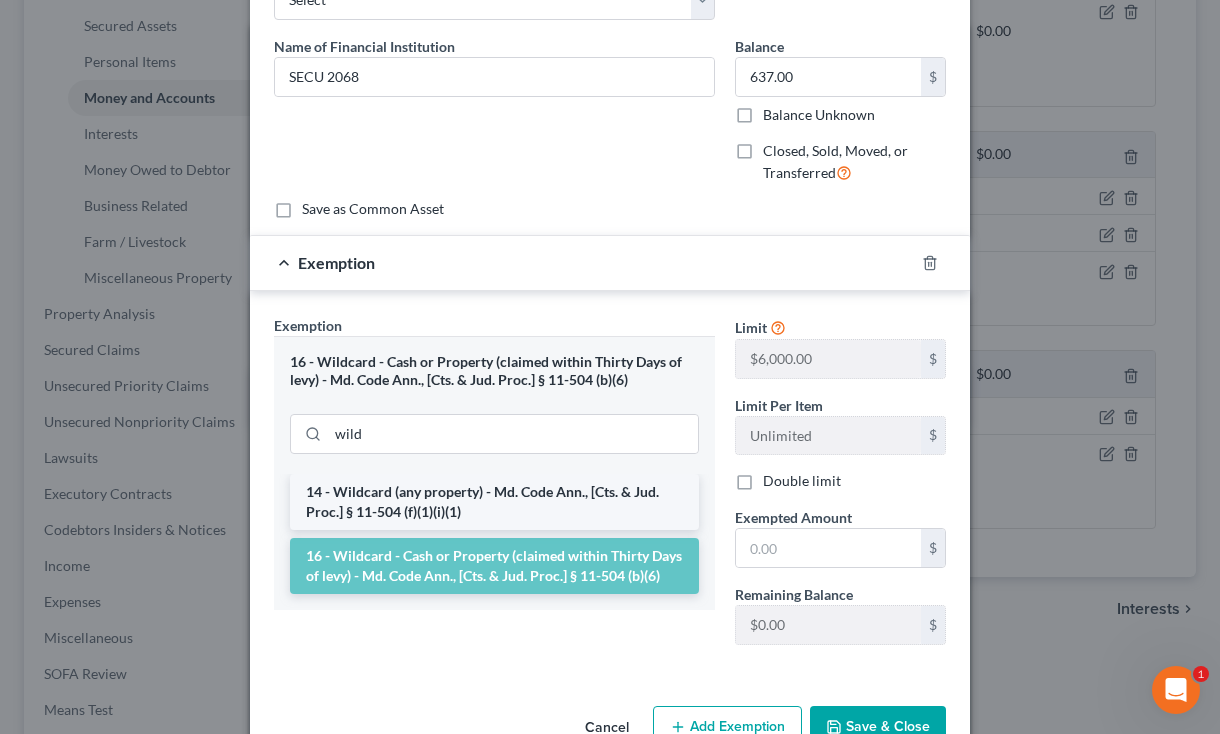 click on "14 - Wildcard (any property) - Md. Code Ann., [Cts. & Jud. Proc.] § 11-504 (f)(1)(i)(1)" at bounding box center [494, 502] 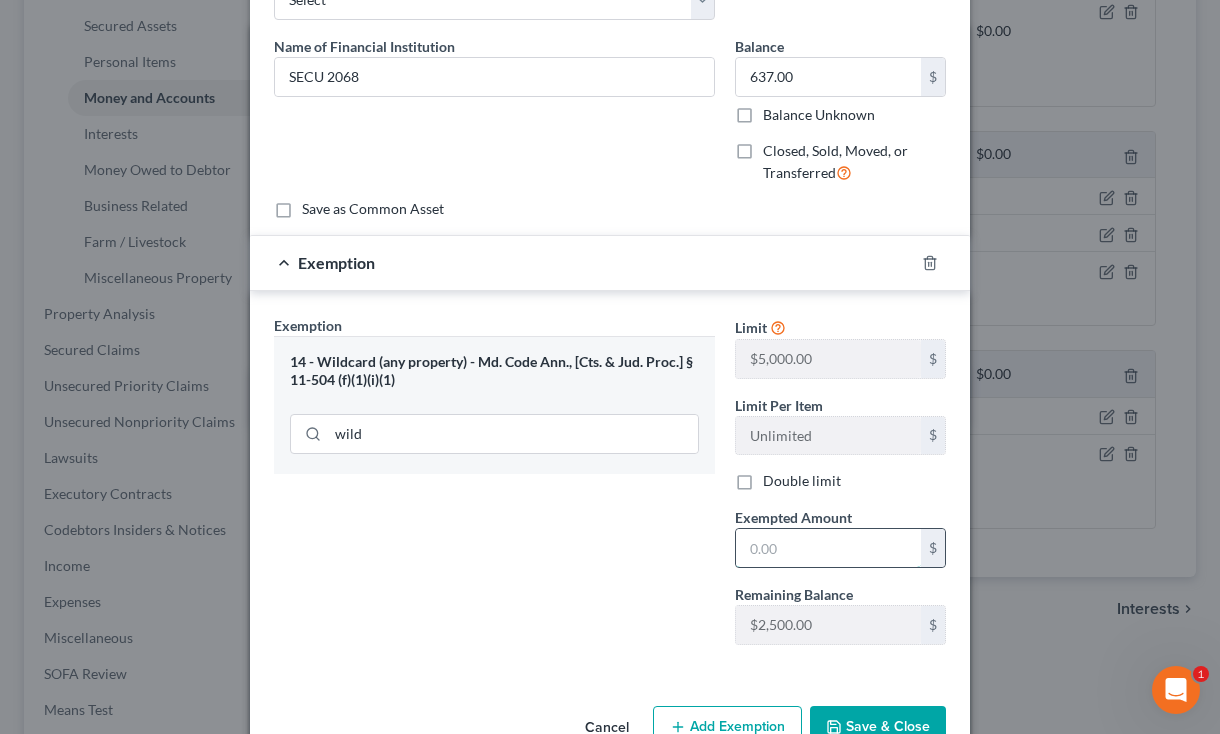 click at bounding box center [828, 548] 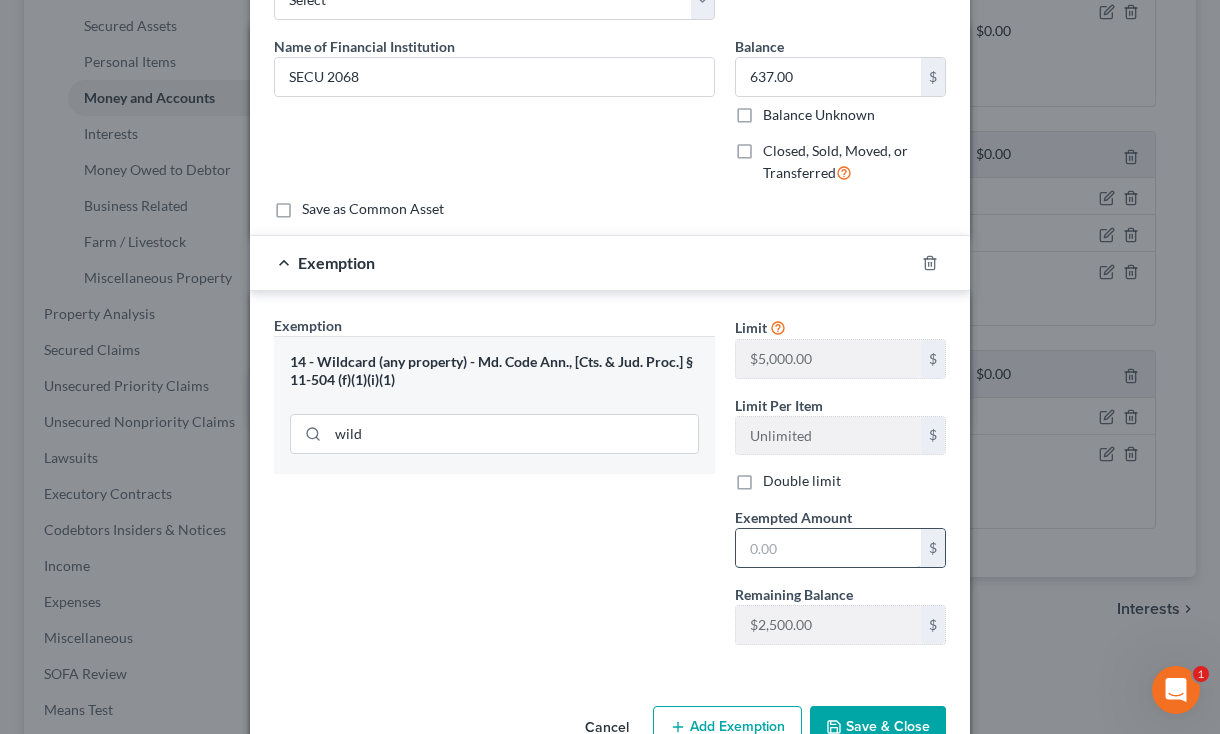 type on "6.00" 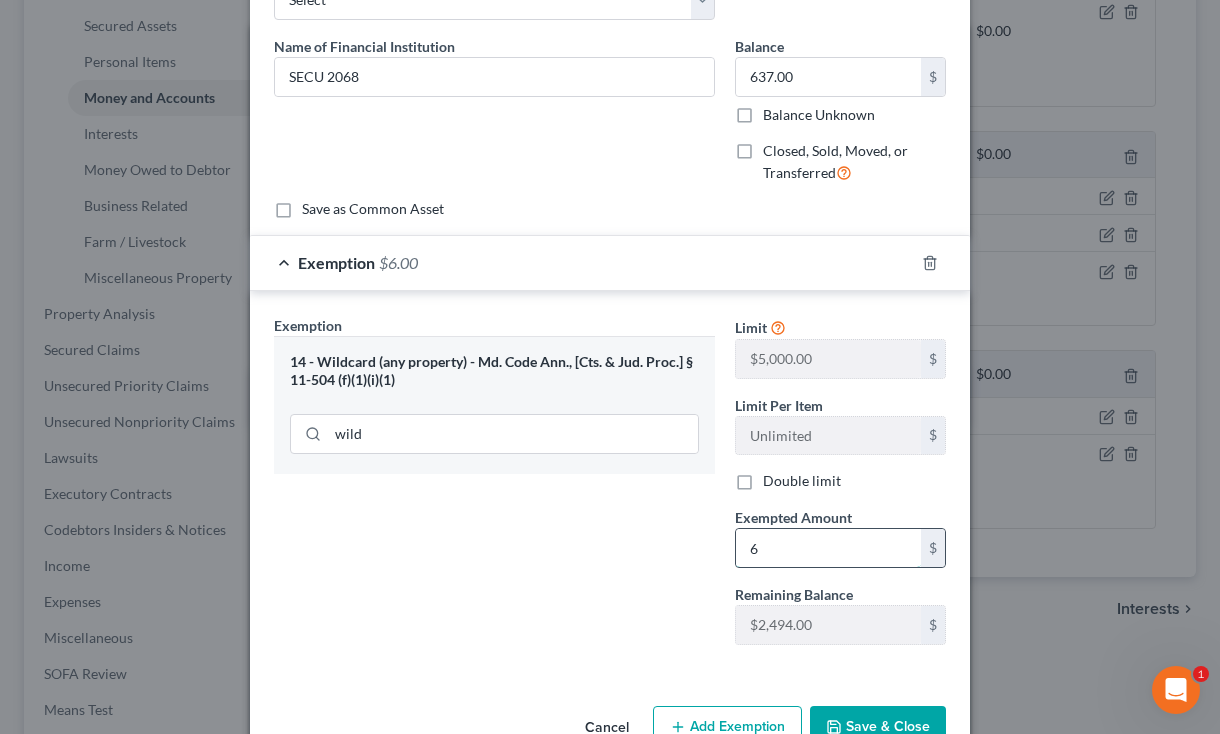 type on "63.00" 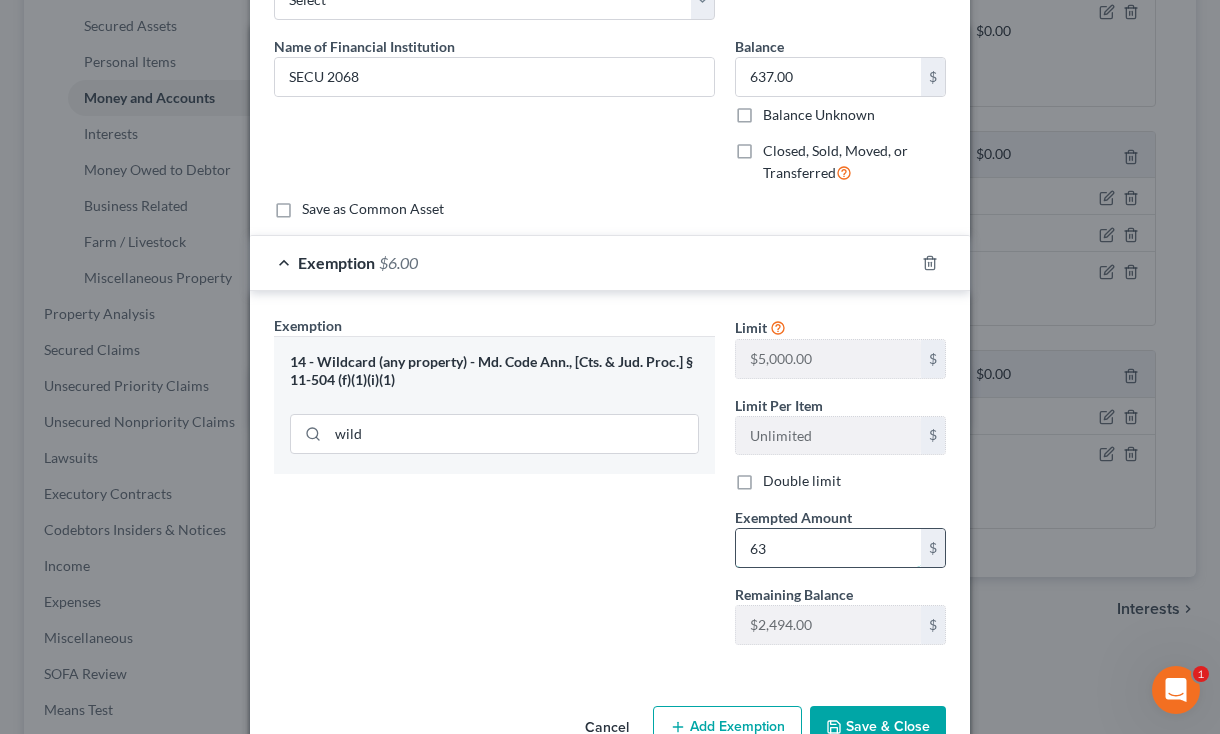 type on "637.00" 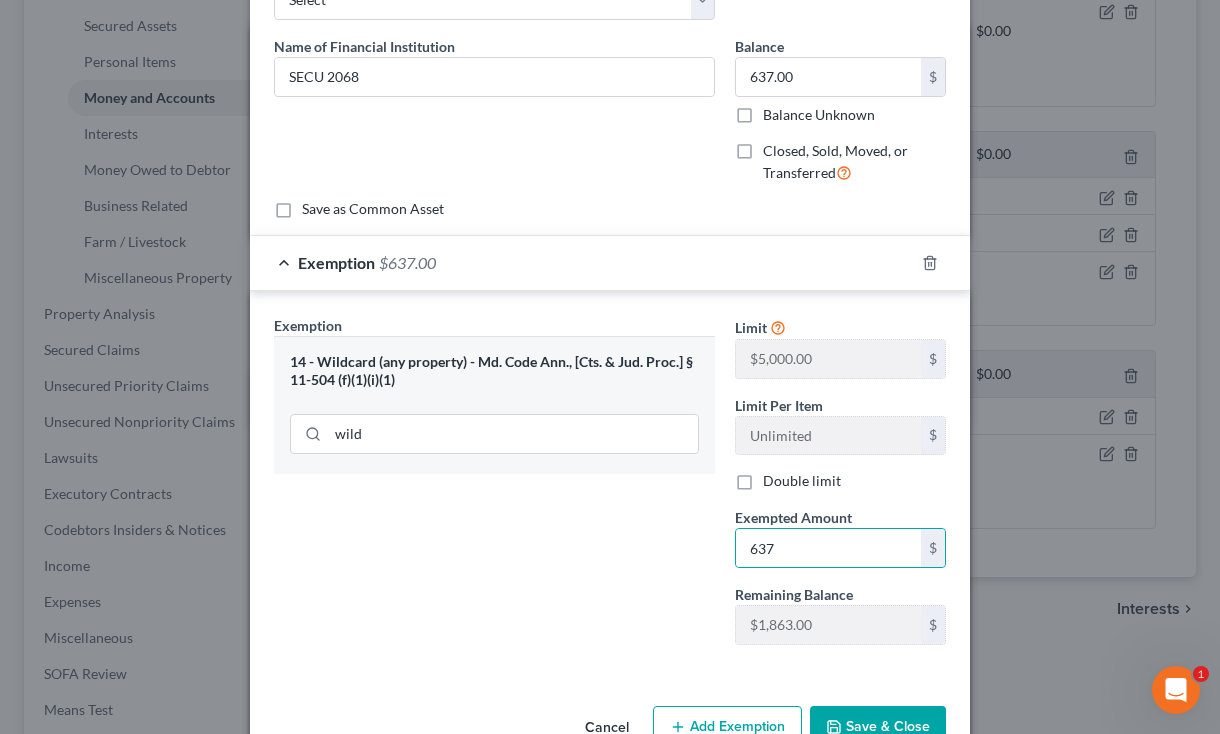 click on "Save & Close" at bounding box center [878, 727] 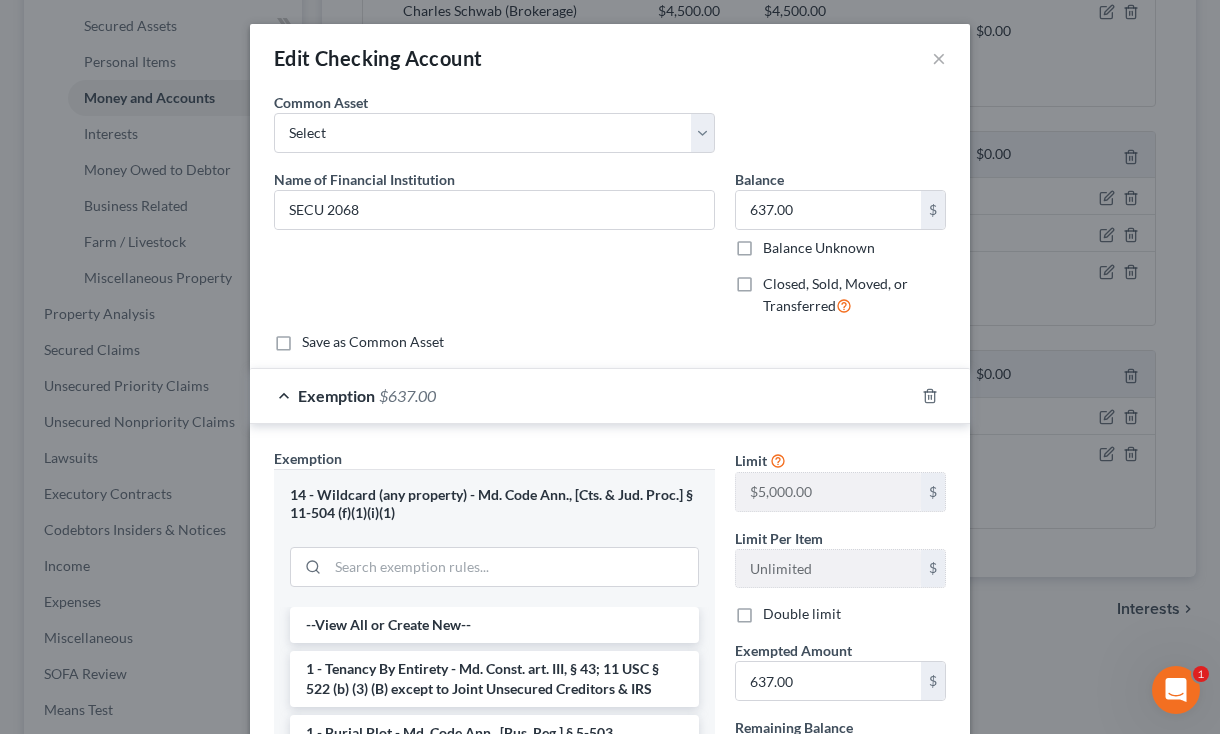 scroll, scrollTop: 0, scrollLeft: 0, axis: both 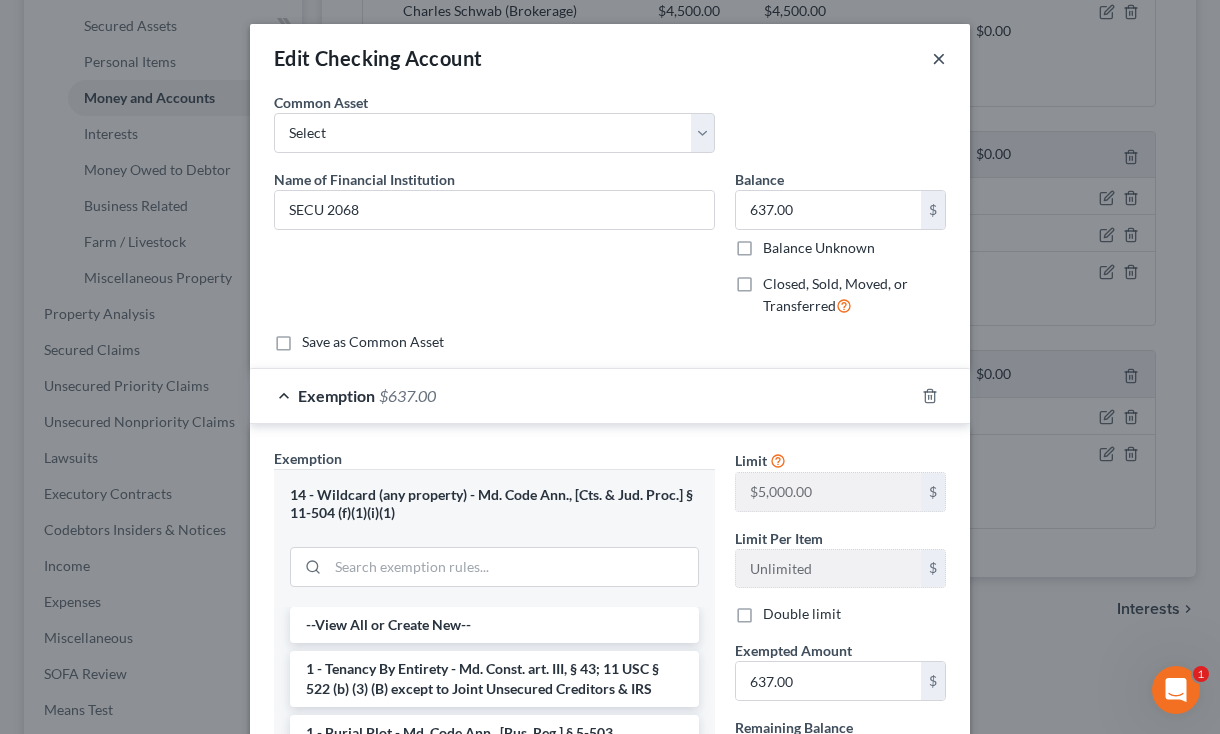 click on "×" at bounding box center (939, 58) 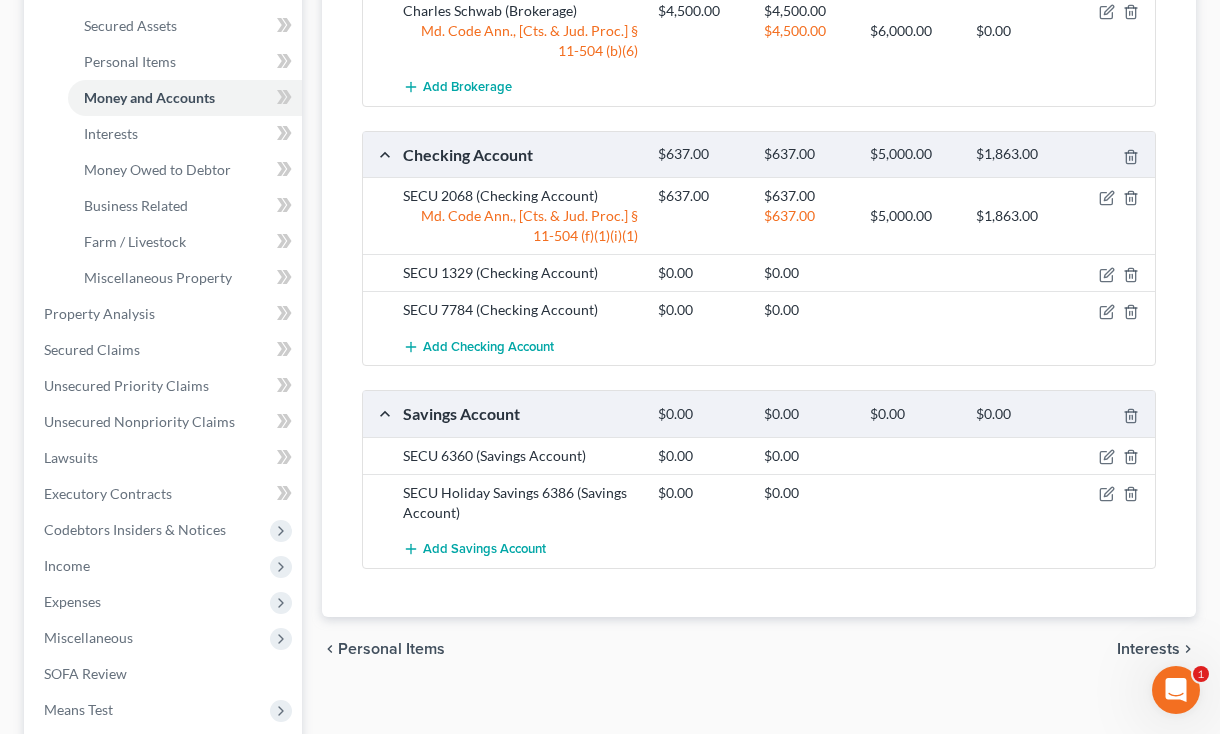 click on "Real Property" at bounding box center (165, -118) 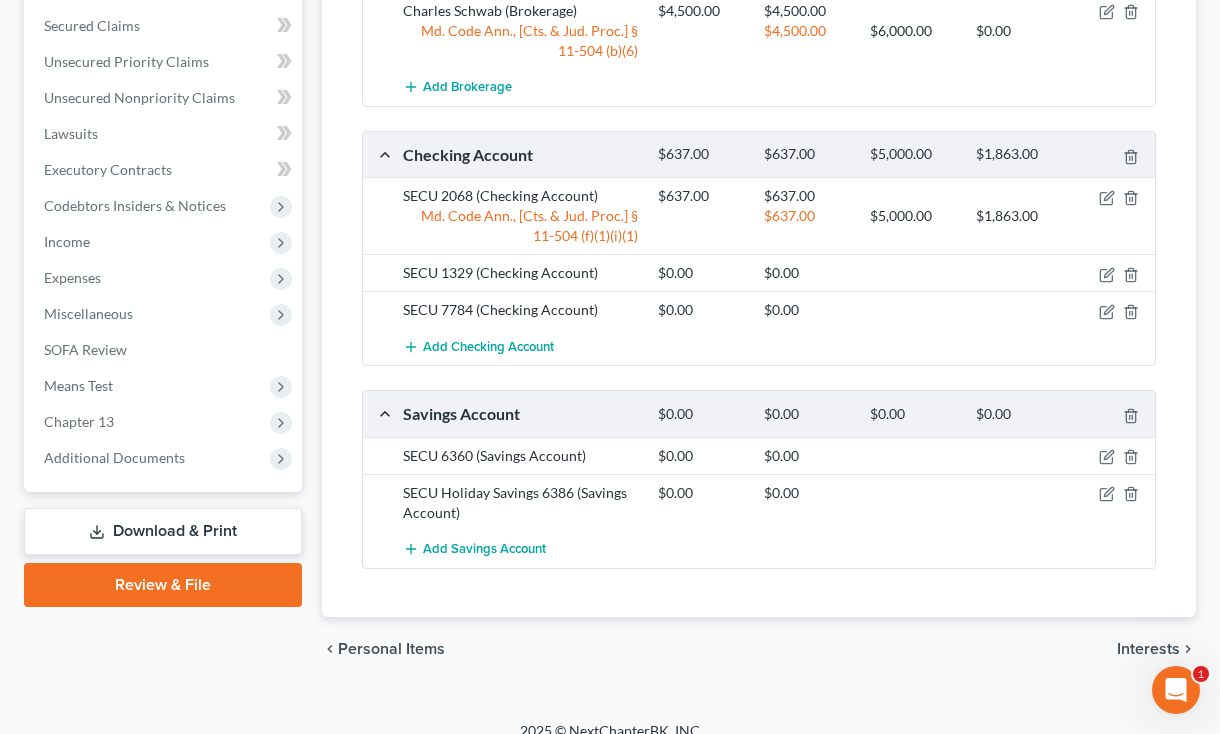 scroll, scrollTop: 268, scrollLeft: 0, axis: vertical 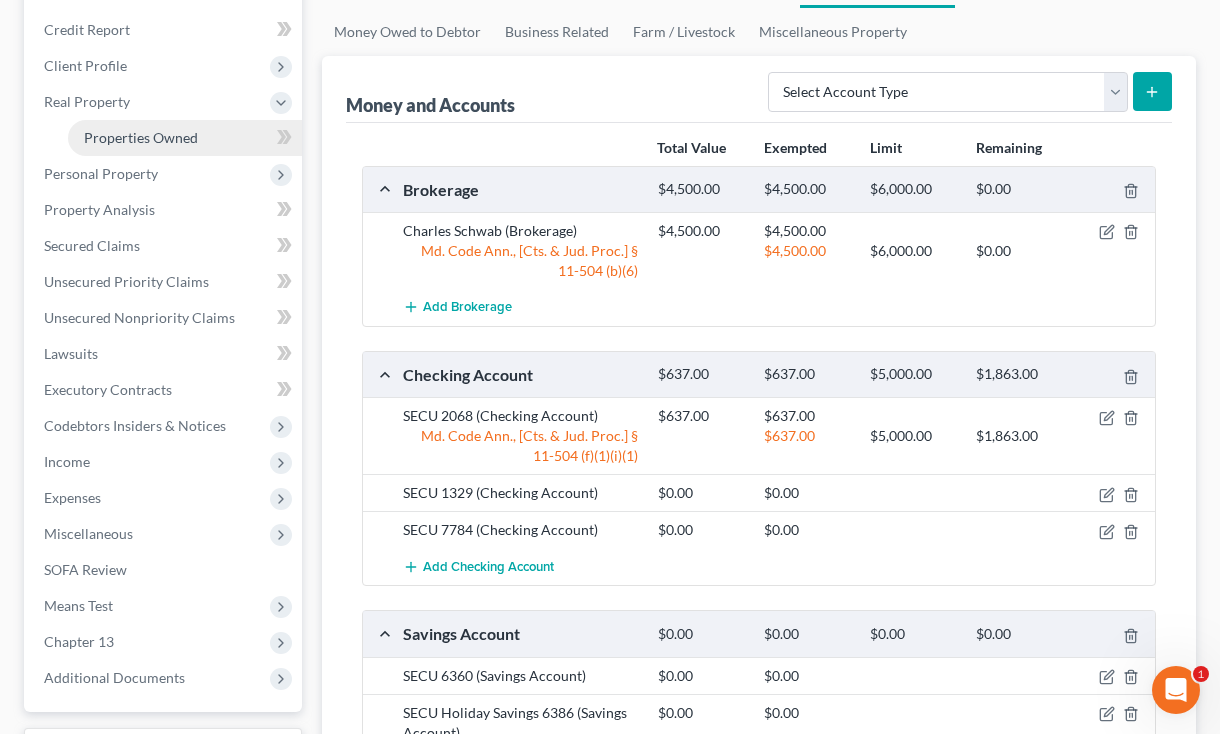 click on "Properties Owned" at bounding box center (141, 137) 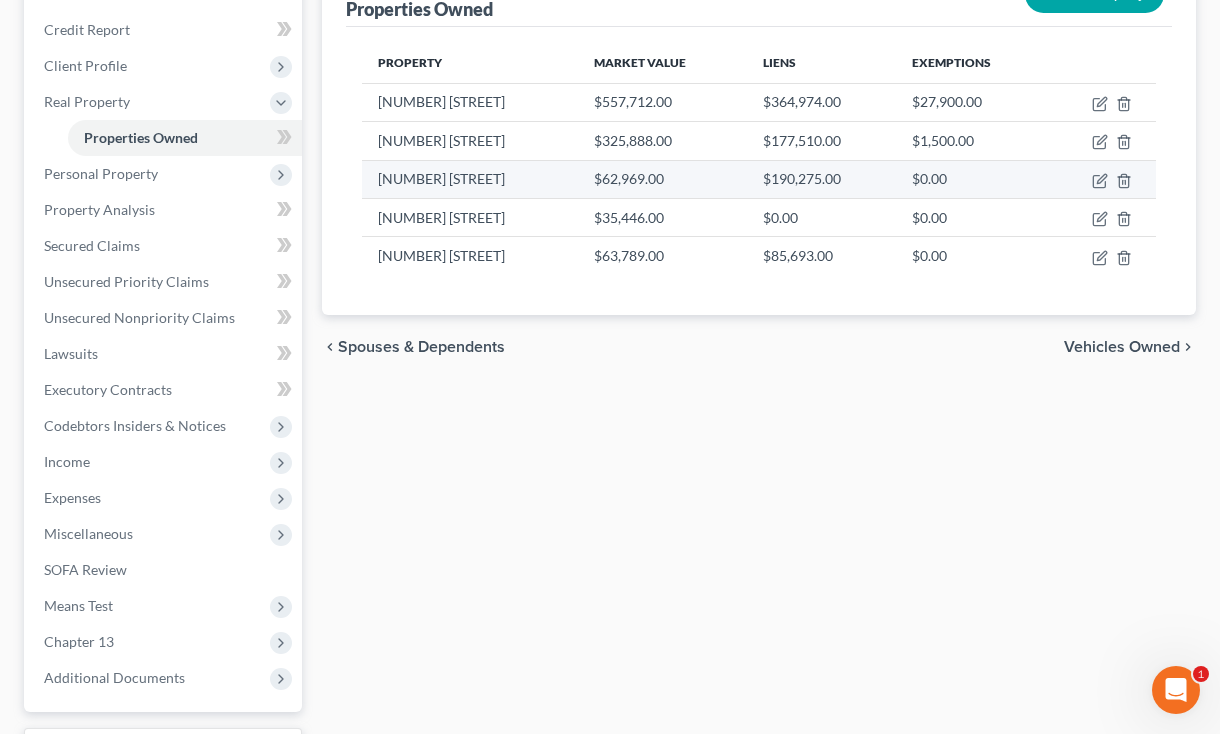 scroll, scrollTop: 0, scrollLeft: 0, axis: both 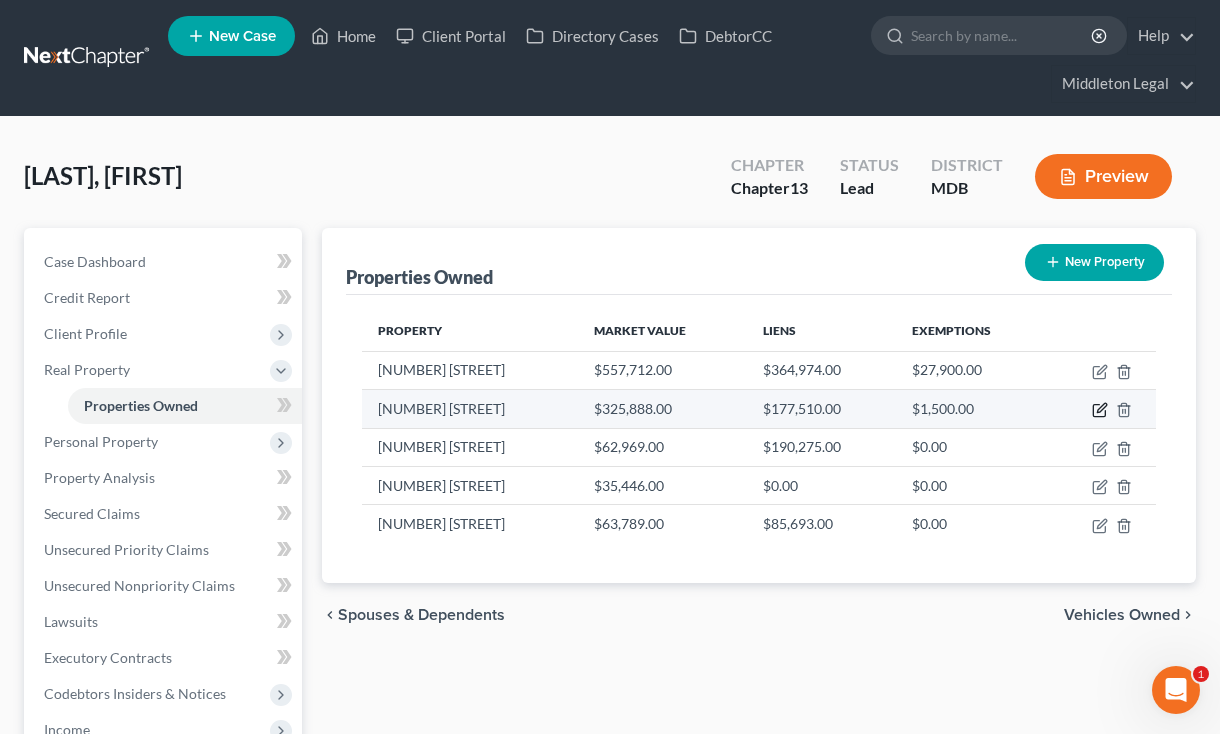 click 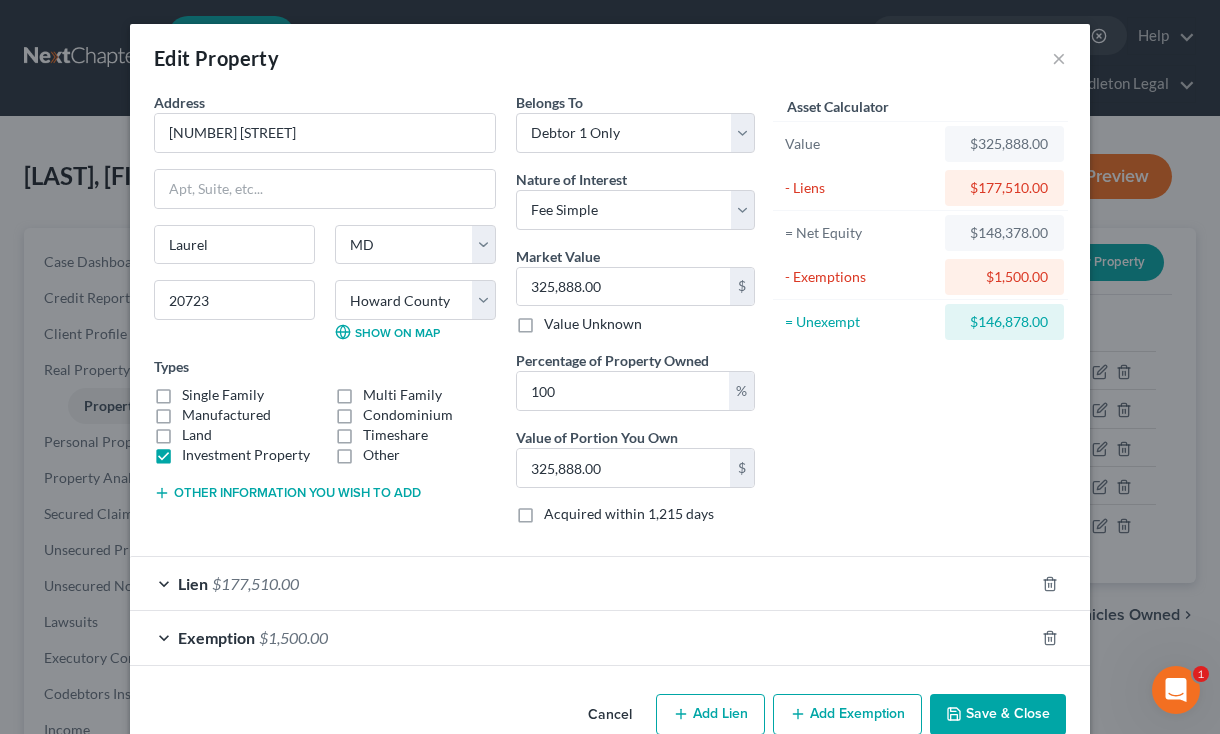 click on "Add Exemption" at bounding box center (847, 715) 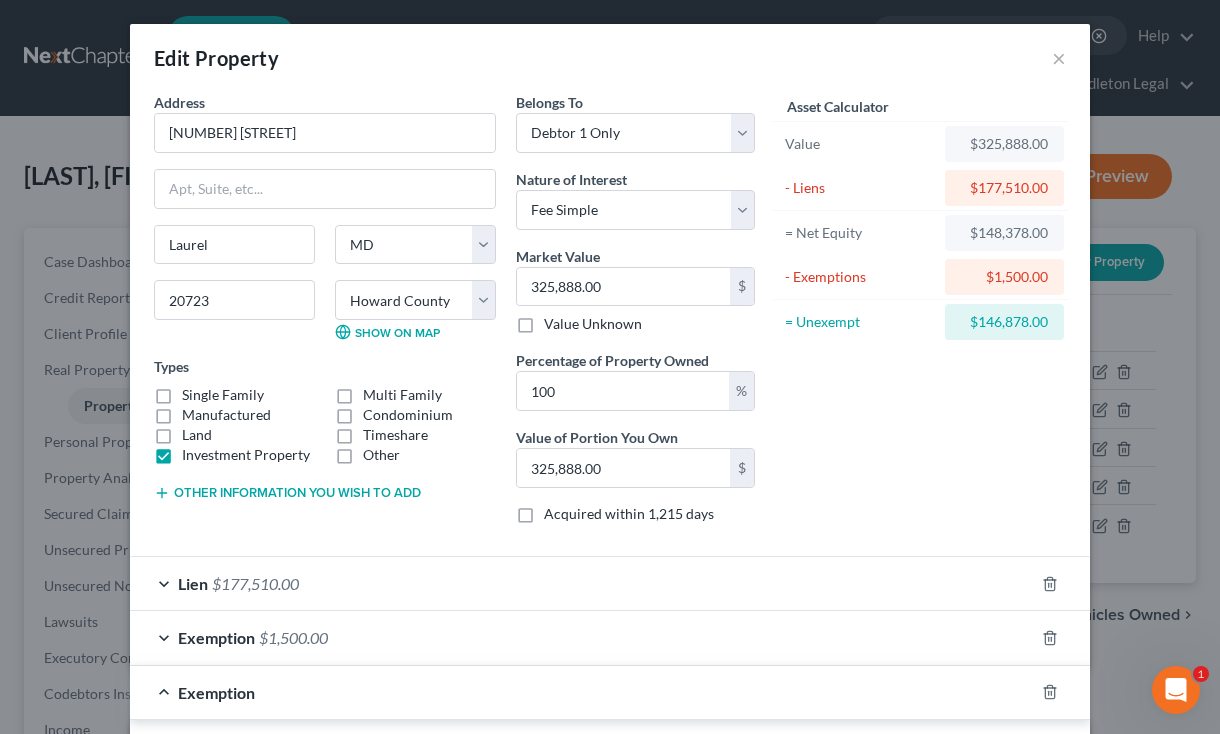 scroll, scrollTop: 448, scrollLeft: 0, axis: vertical 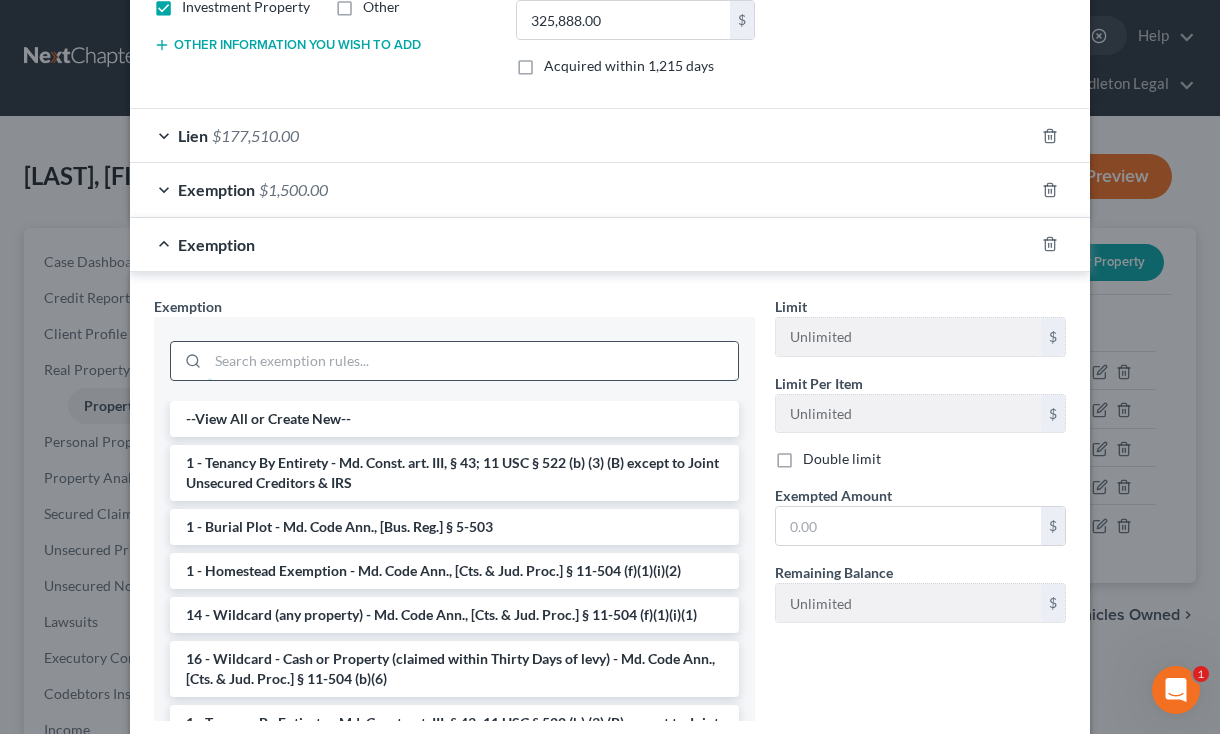click at bounding box center [473, 361] 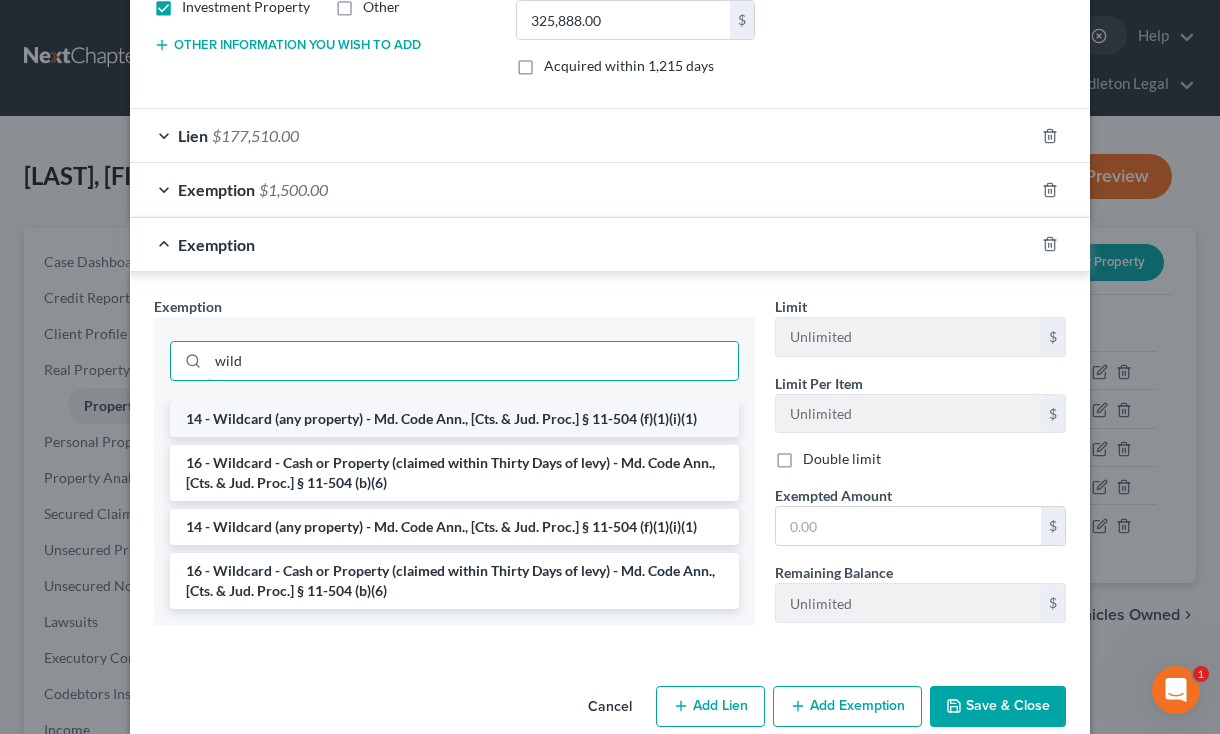 scroll, scrollTop: 448, scrollLeft: 0, axis: vertical 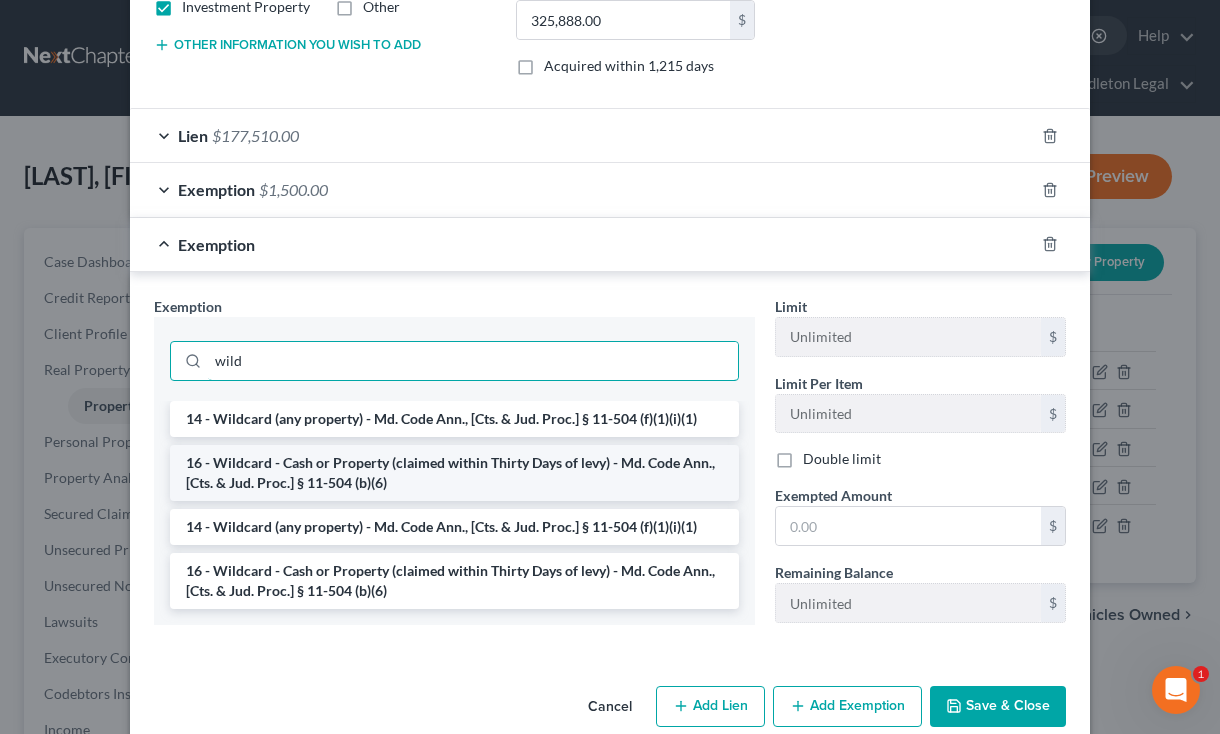 type on "wild" 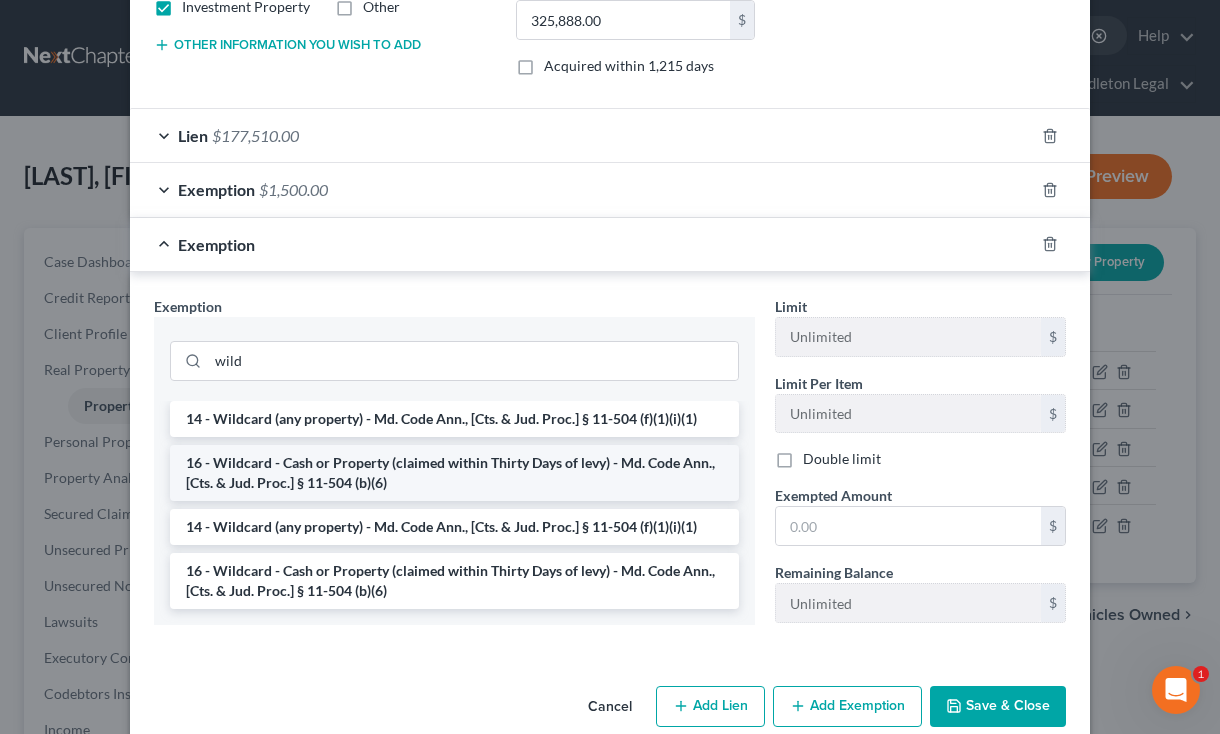 click on "16 - Wildcard - Cash or Property (claimed within Thirty Days of levy) - Md. Code Ann., [Cts. & Jud. Proc.] § 11-504 (b)(6)" at bounding box center (454, 473) 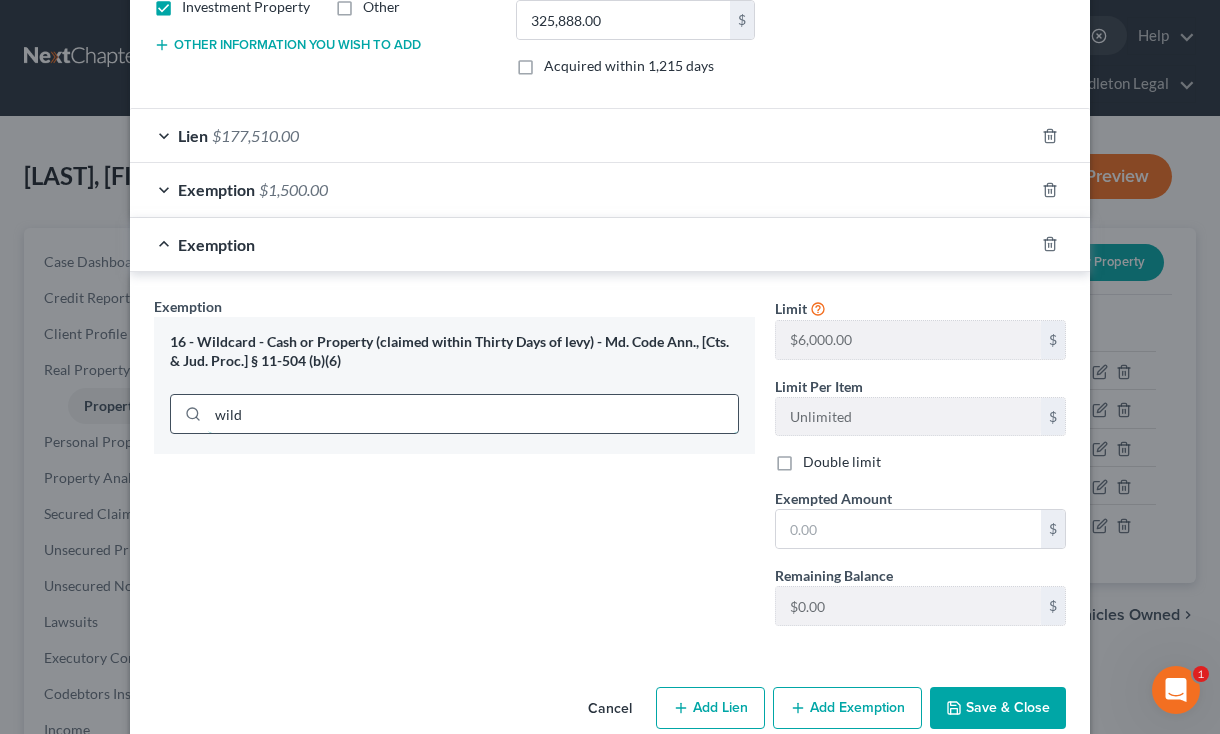 click on "wild" at bounding box center [473, 414] 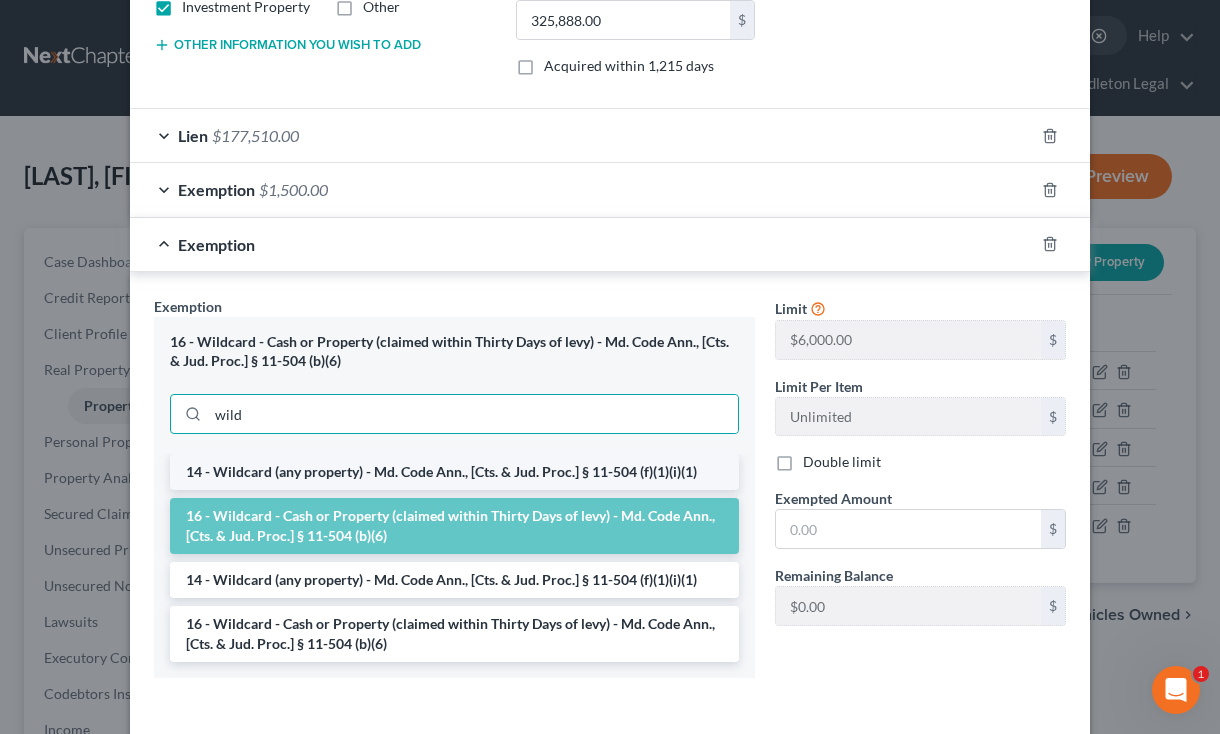 click on "14 - Wildcard (any property) - Md. Code Ann., [Cts. & Jud. Proc.] § 11-504 (f)(1)(i)(1)" at bounding box center [454, 472] 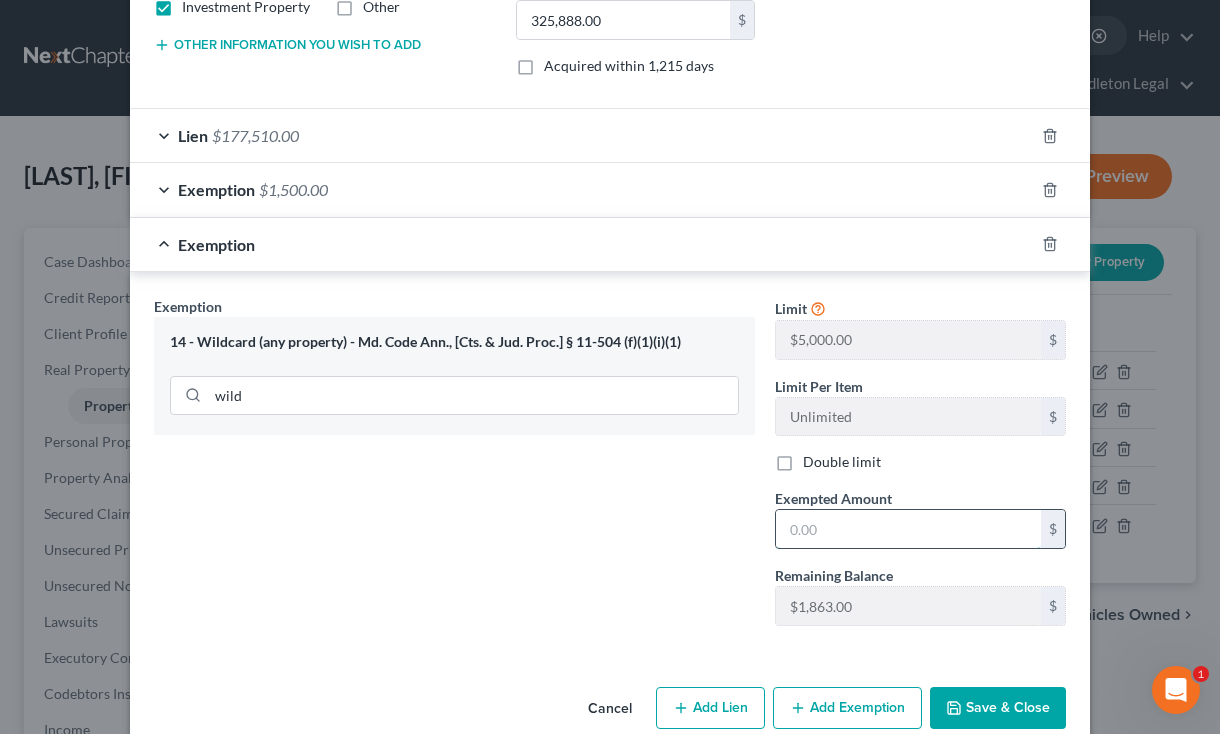 click at bounding box center (908, 529) 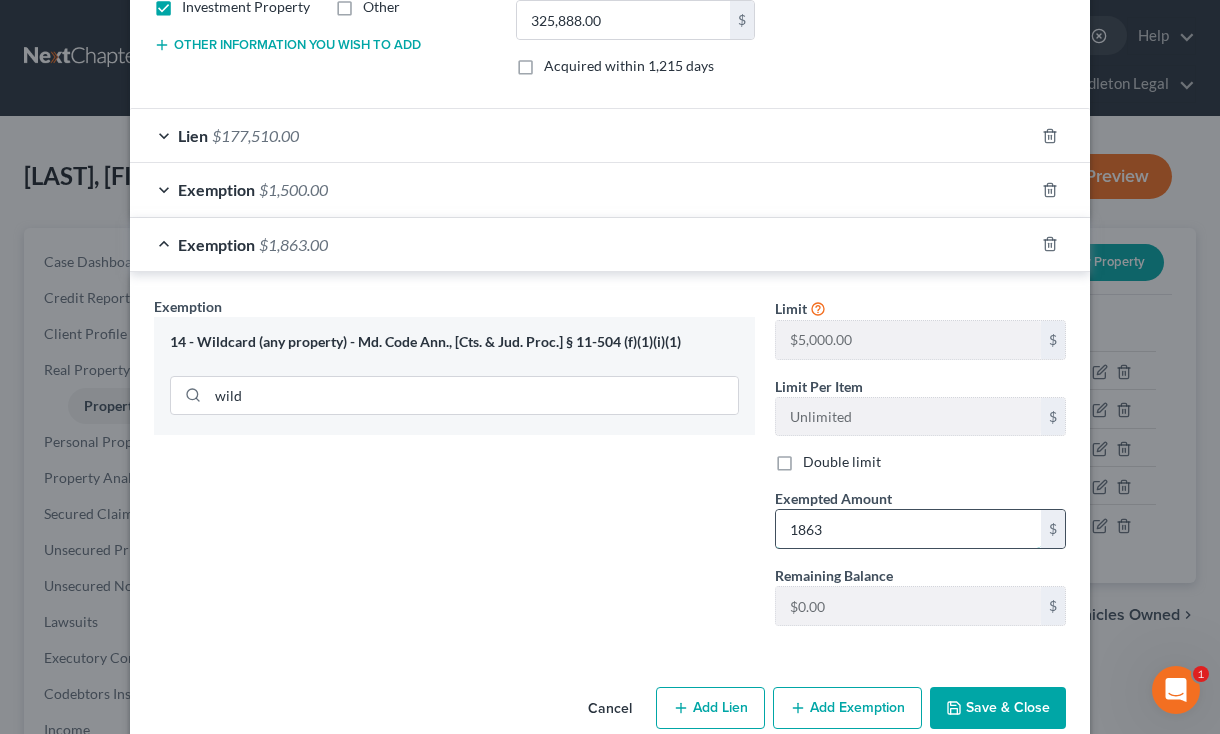 type on "1,863" 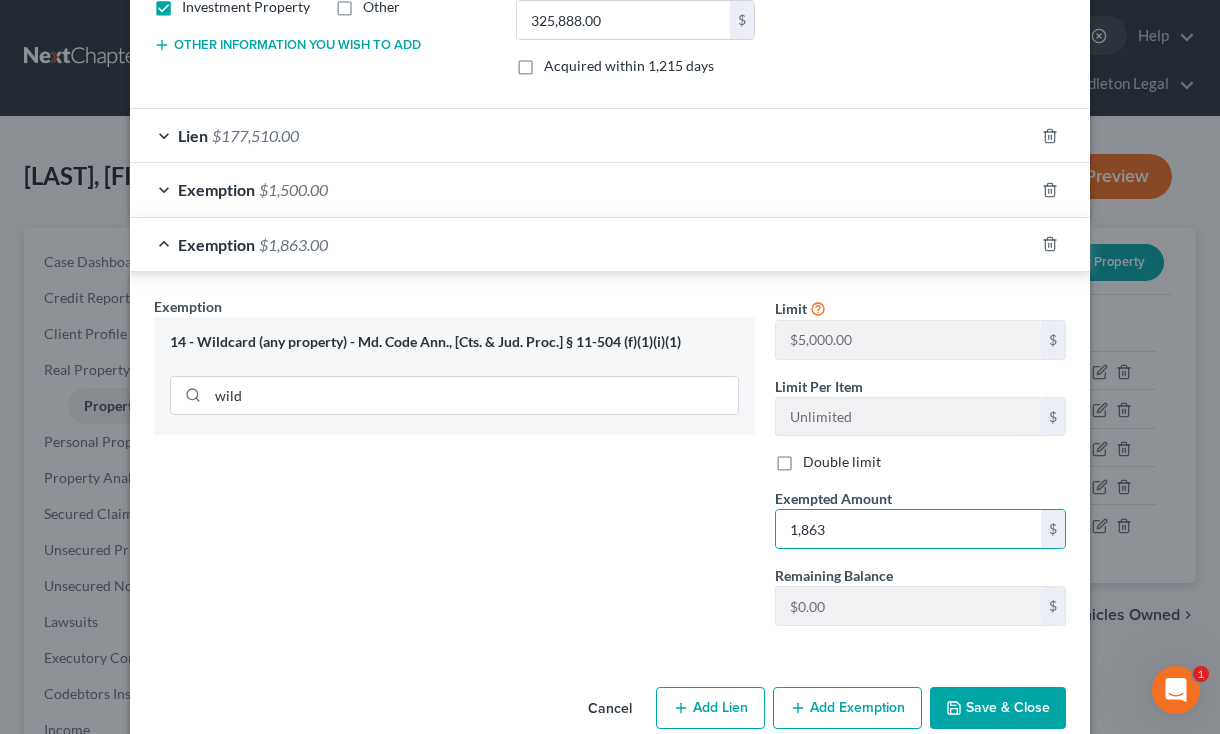 click on "Save & Close" at bounding box center [998, 708] 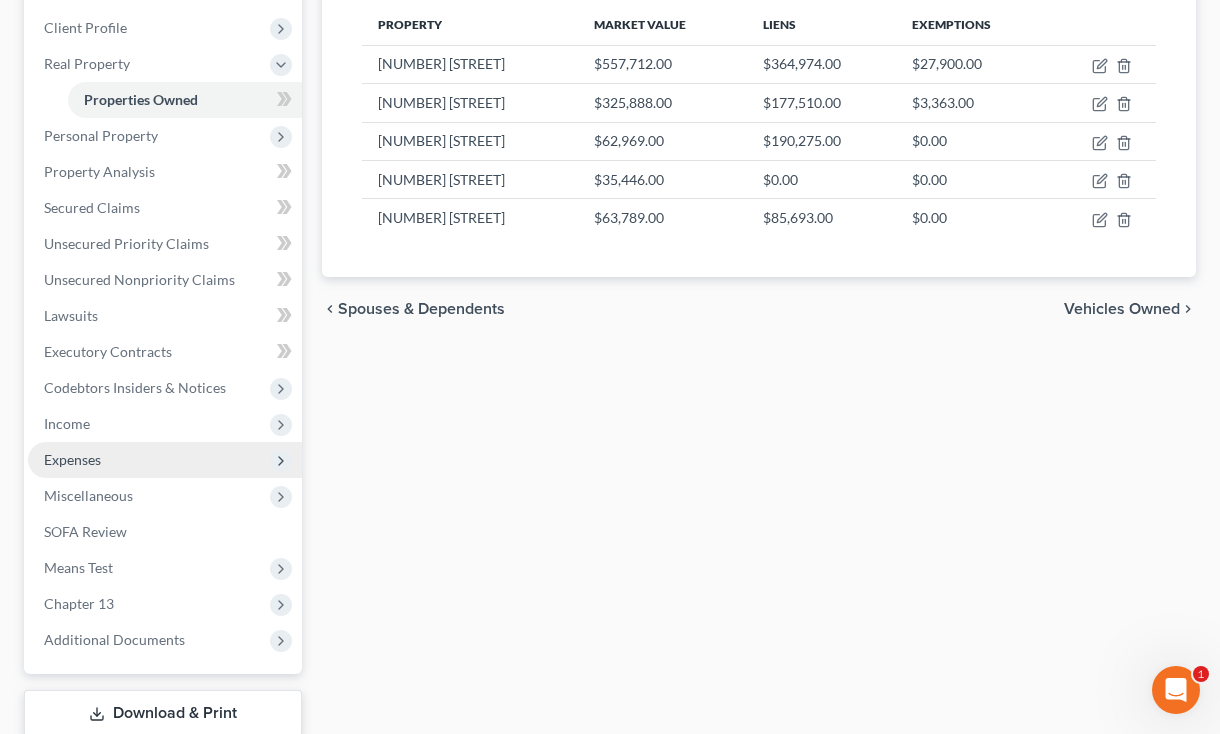 scroll, scrollTop: 315, scrollLeft: 0, axis: vertical 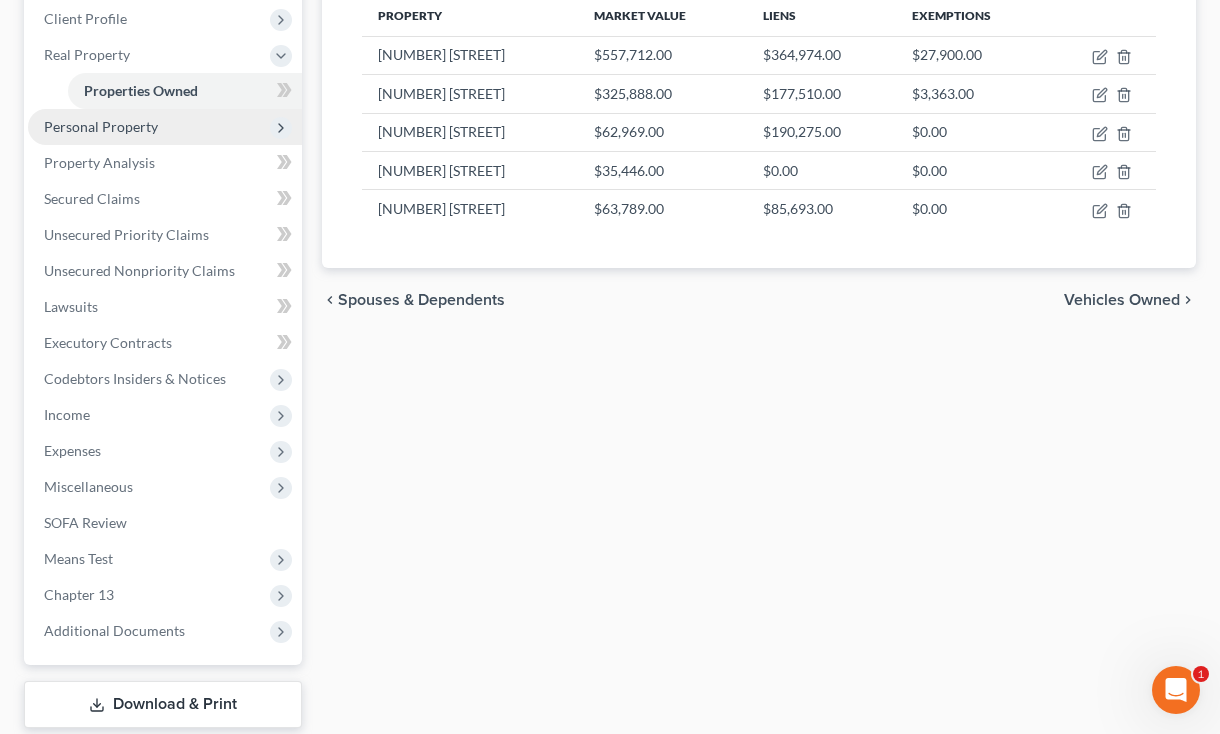 click on "Personal Property" at bounding box center [101, 126] 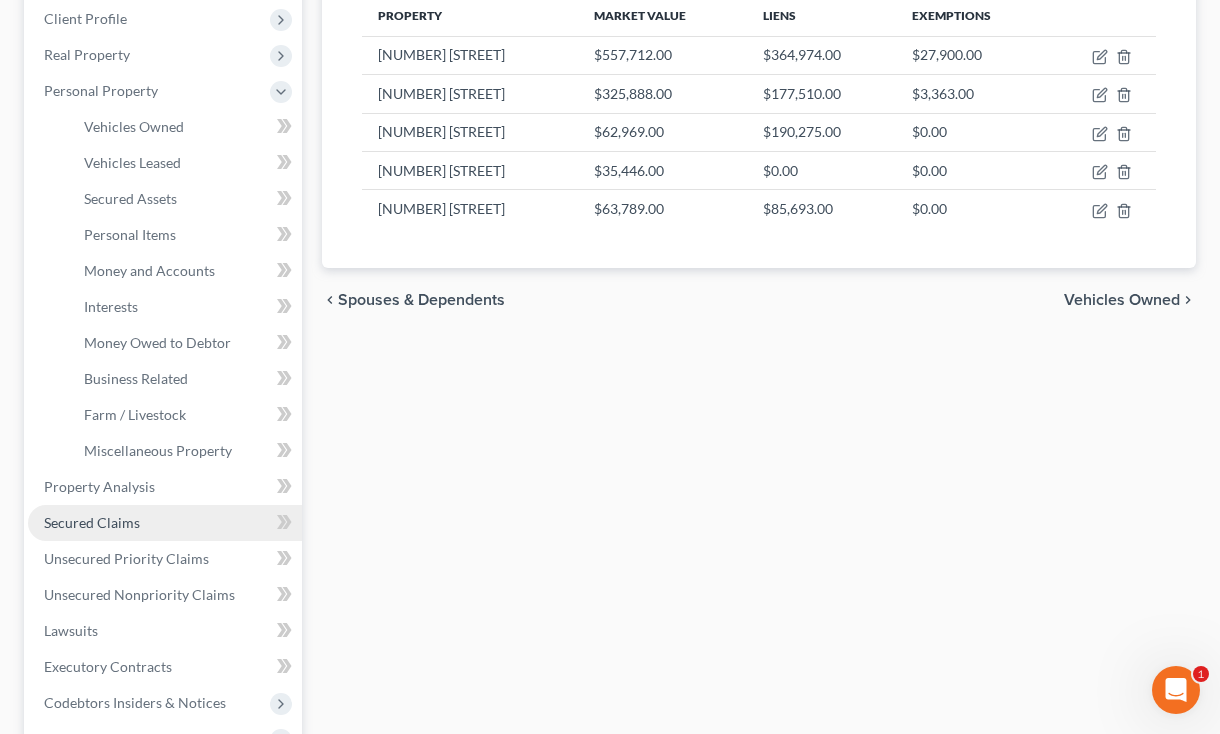 scroll, scrollTop: 431, scrollLeft: 0, axis: vertical 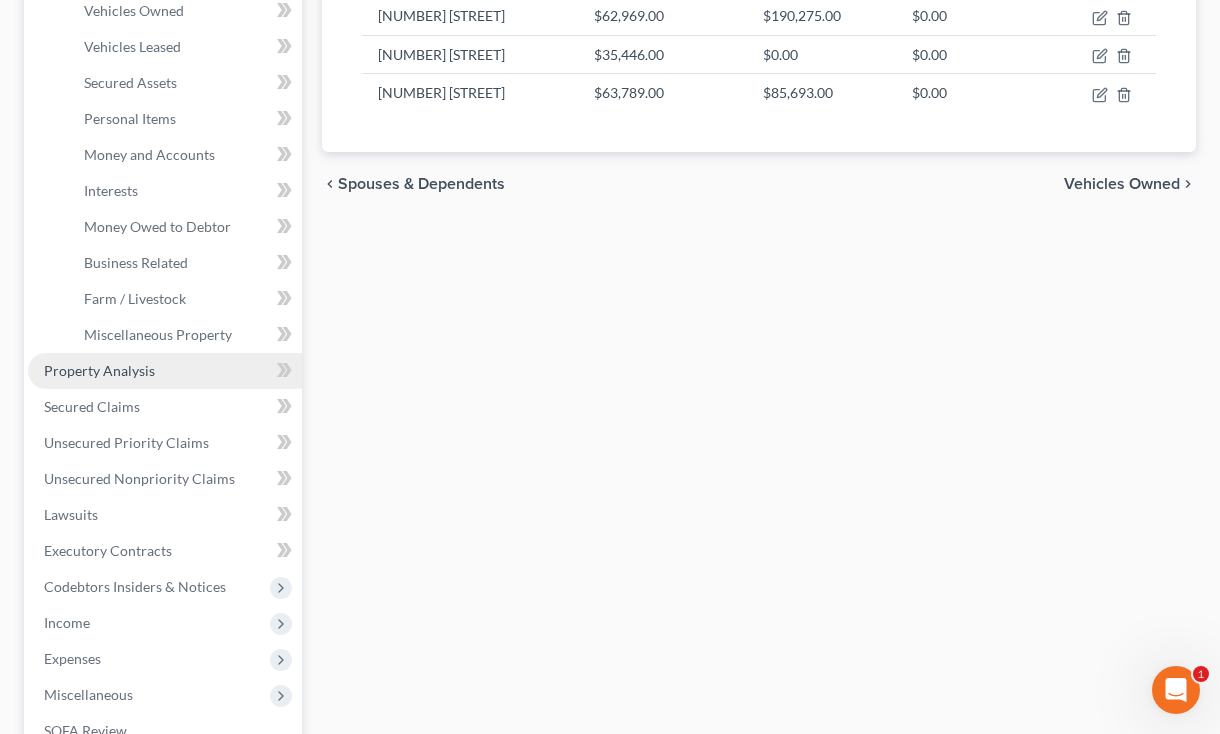 click on "Property Analysis" at bounding box center [165, 371] 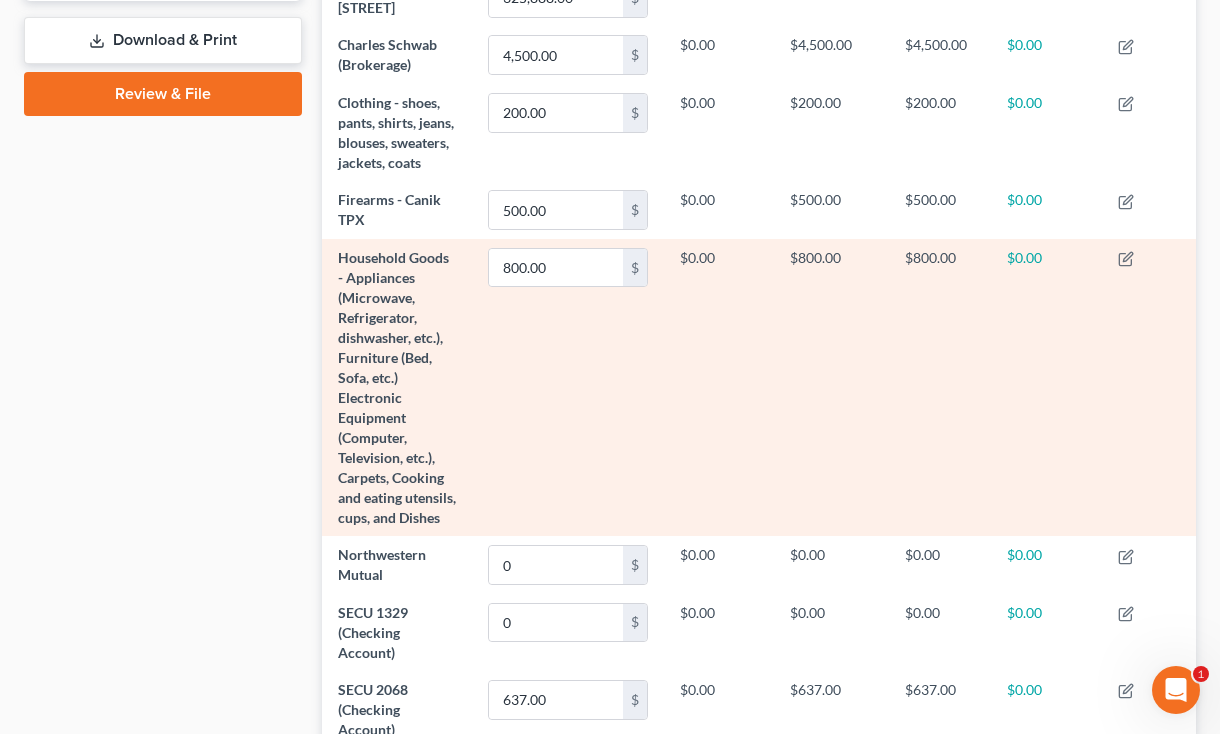 scroll, scrollTop: 1484, scrollLeft: 0, axis: vertical 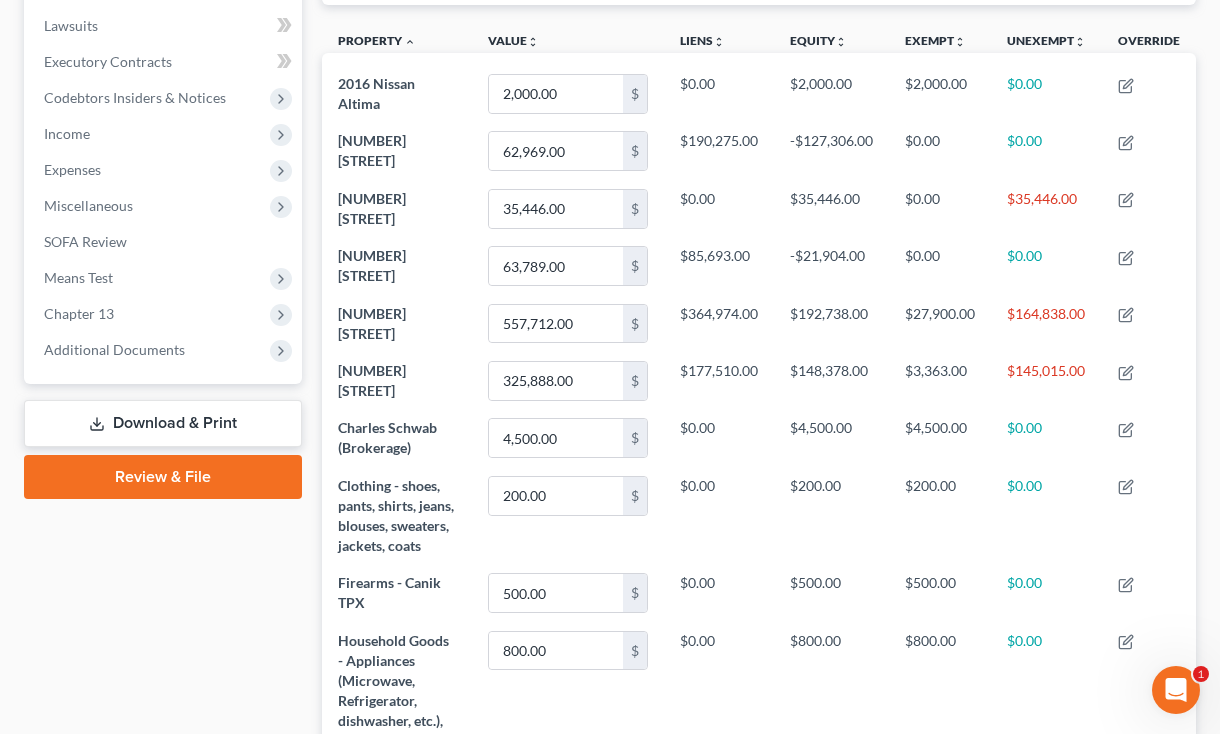 click on "Download & Print" at bounding box center [163, 423] 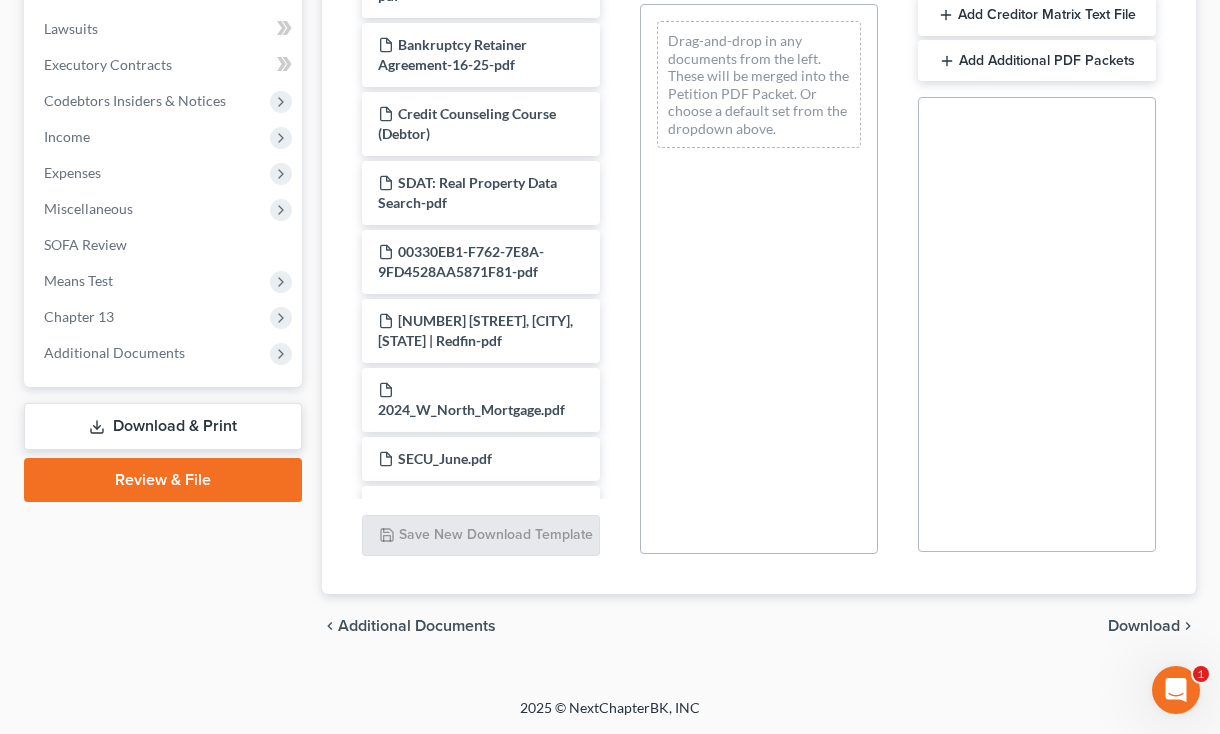 scroll, scrollTop: 0, scrollLeft: 0, axis: both 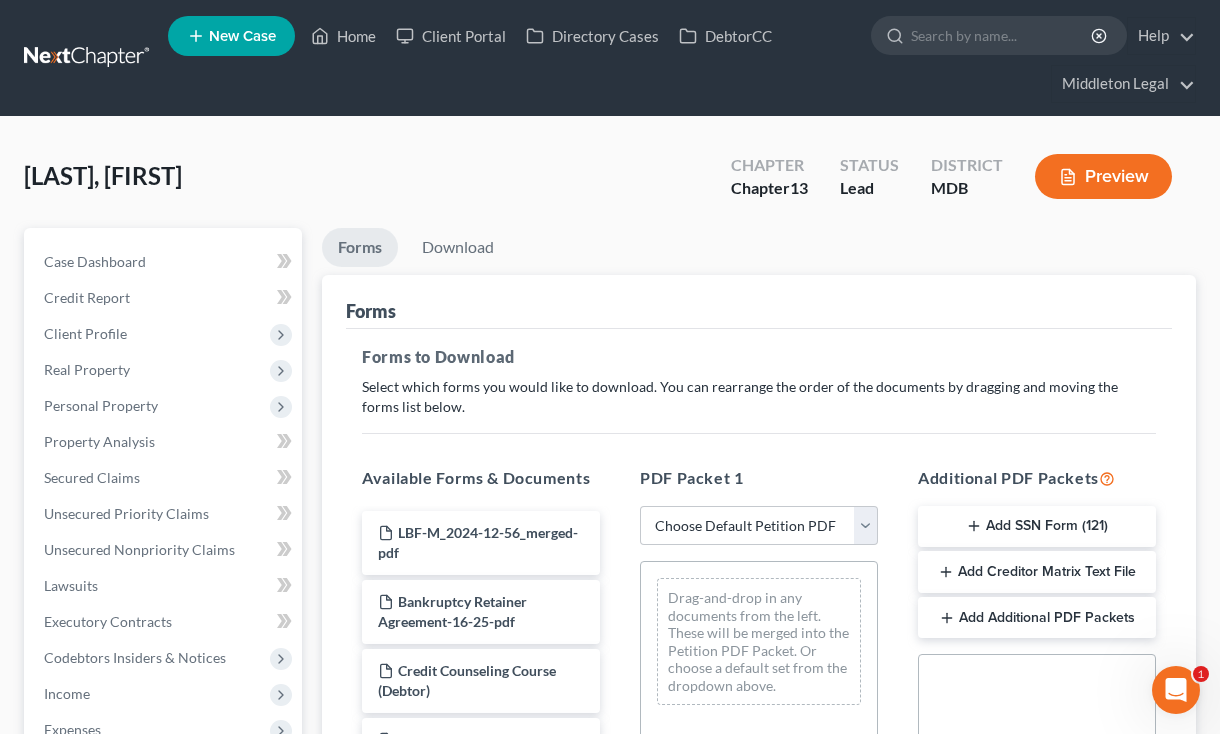 click on "Add SSN Form (121)" at bounding box center [1037, 527] 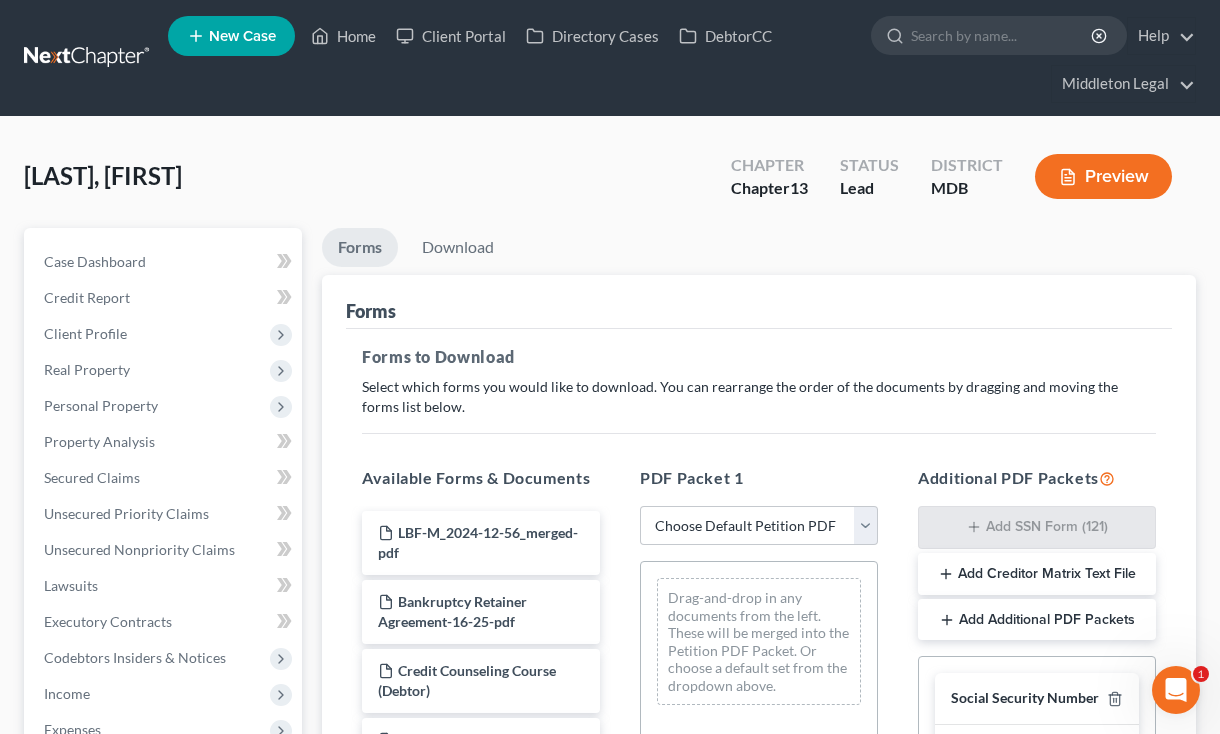 scroll, scrollTop: 557, scrollLeft: 0, axis: vertical 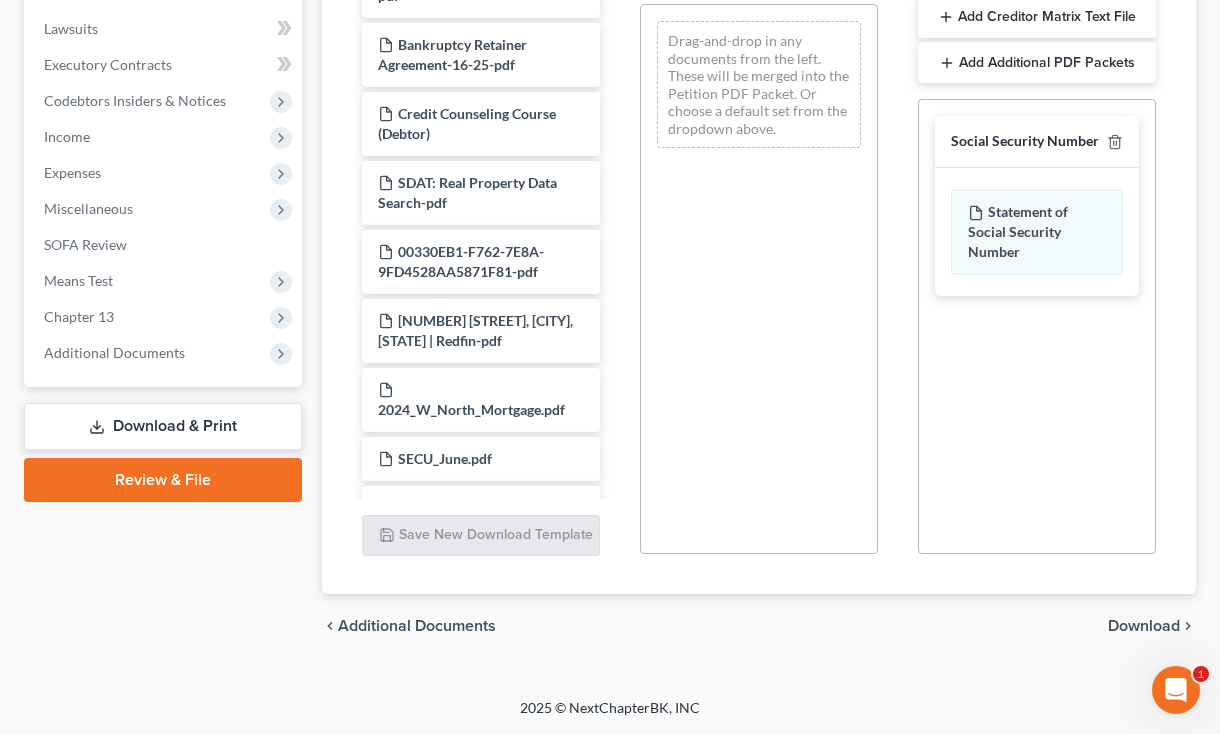 click on "Download" at bounding box center [1144, 626] 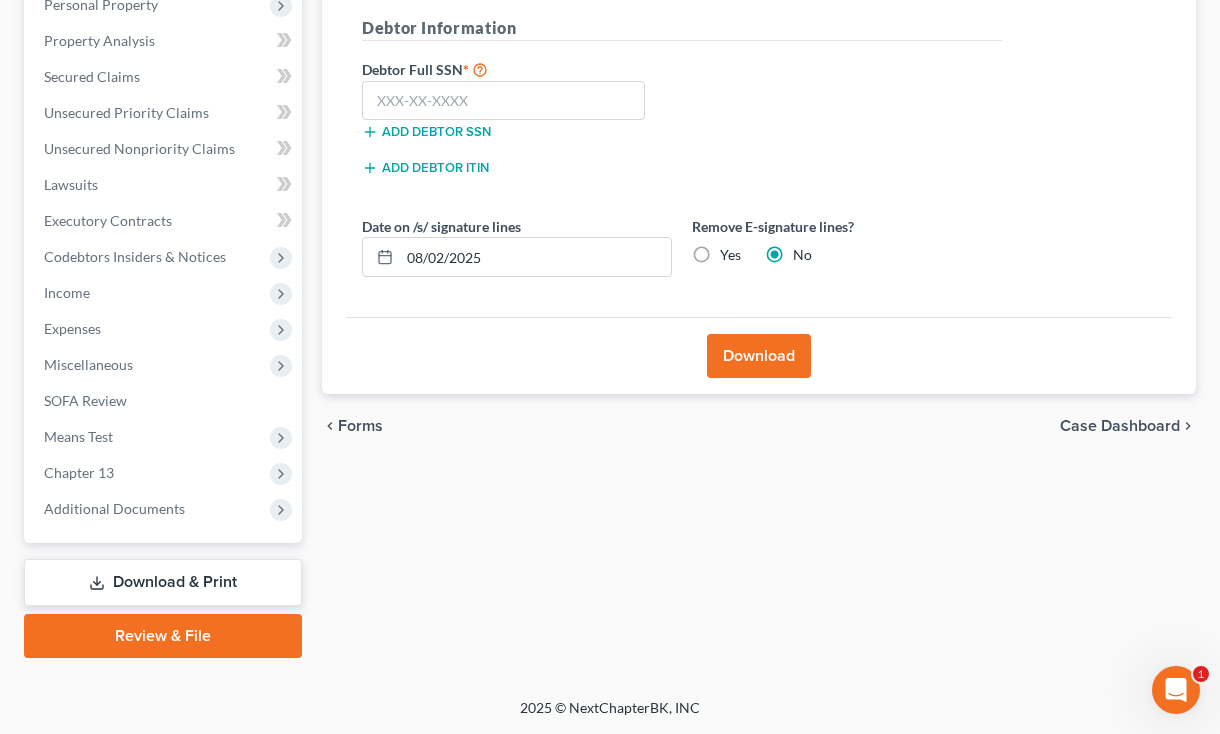 scroll, scrollTop: 401, scrollLeft: 0, axis: vertical 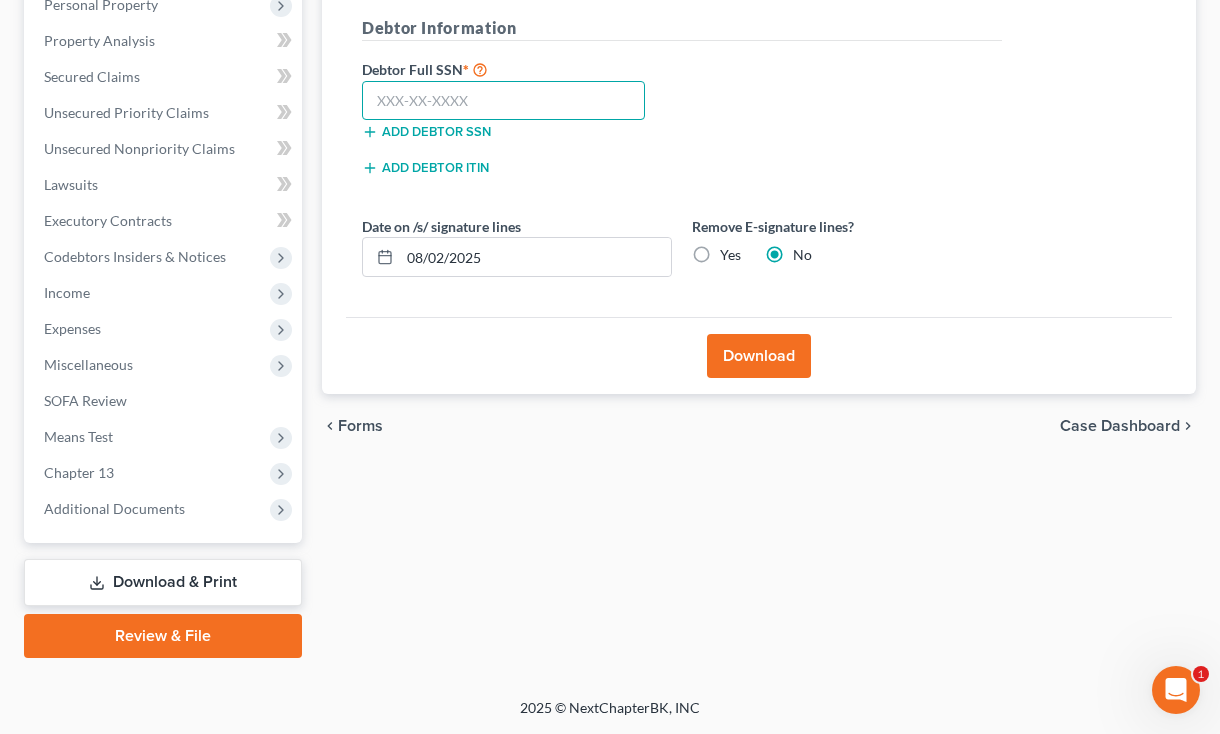 click at bounding box center (503, 101) 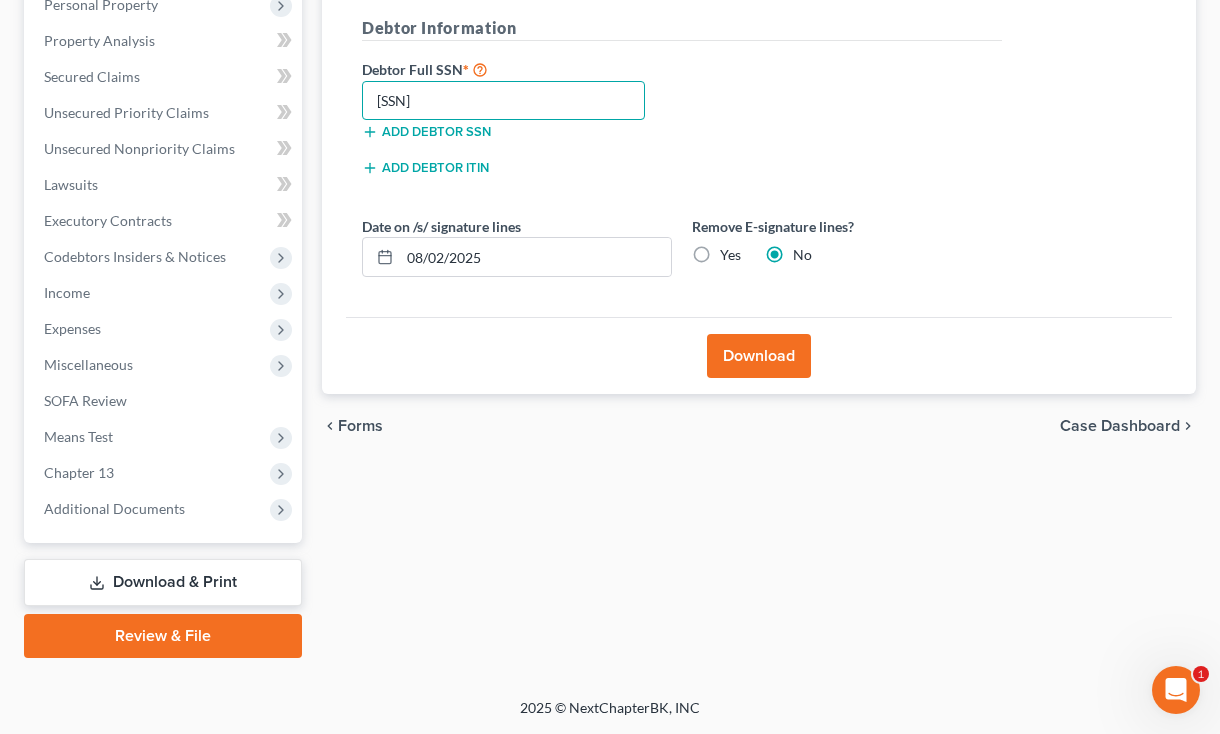 type on "220-94-3911" 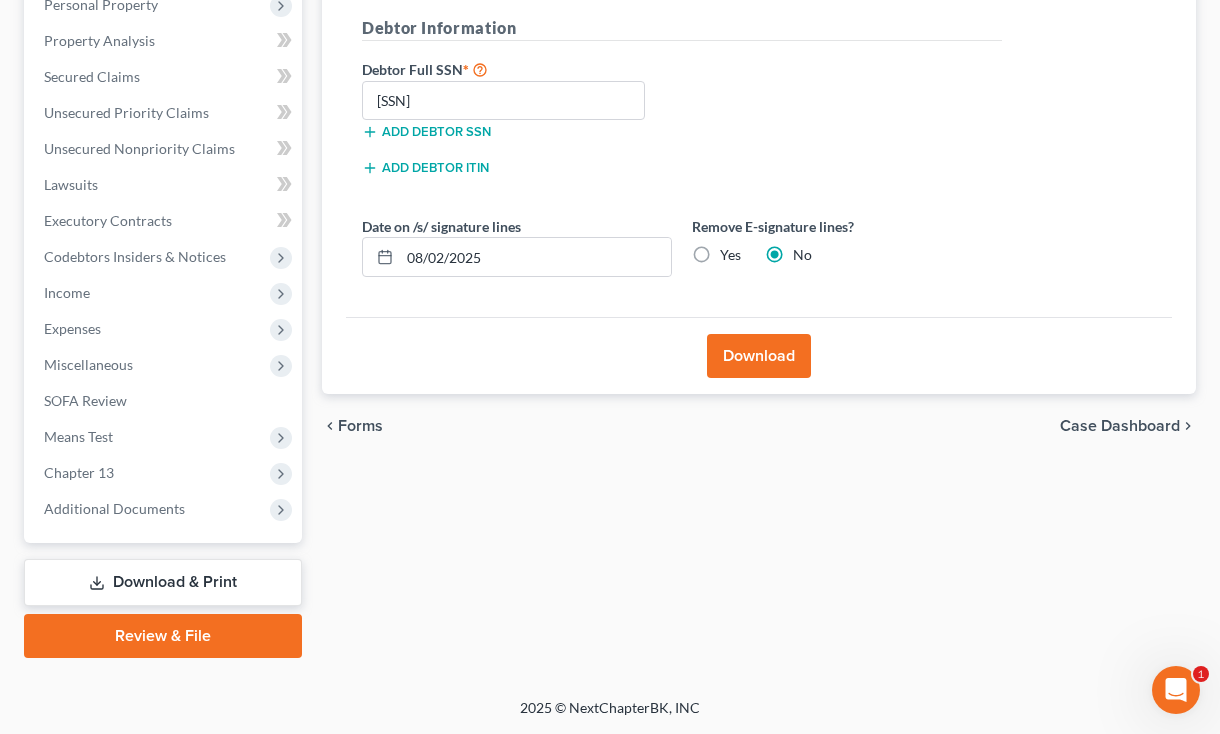 click on "Download" at bounding box center [759, 356] 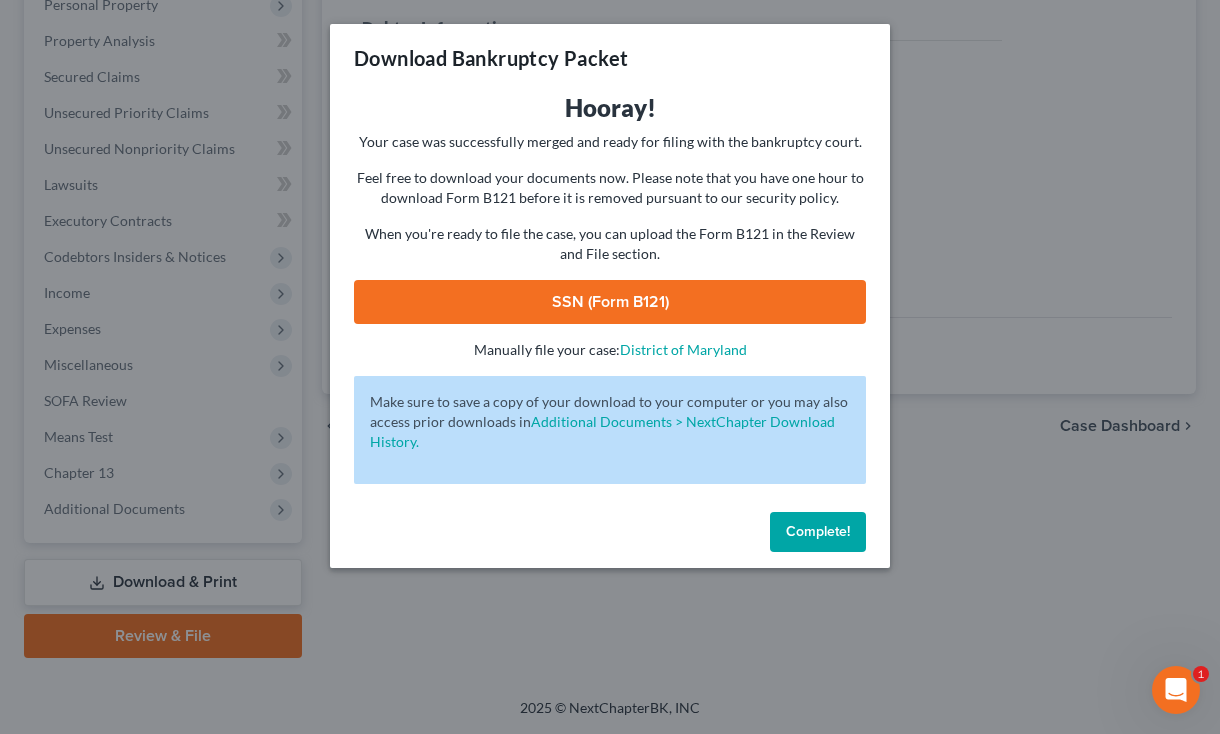 click on "SSN (Form B121)" at bounding box center [610, 302] 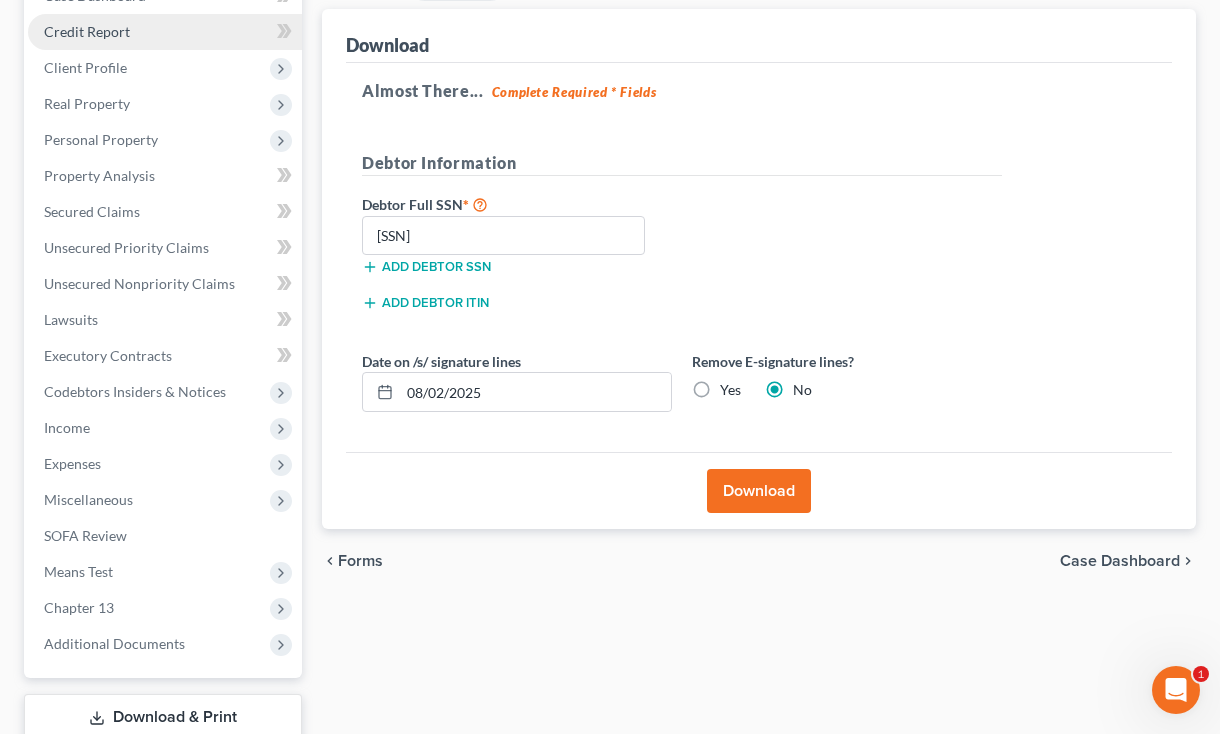 scroll, scrollTop: -2, scrollLeft: 0, axis: vertical 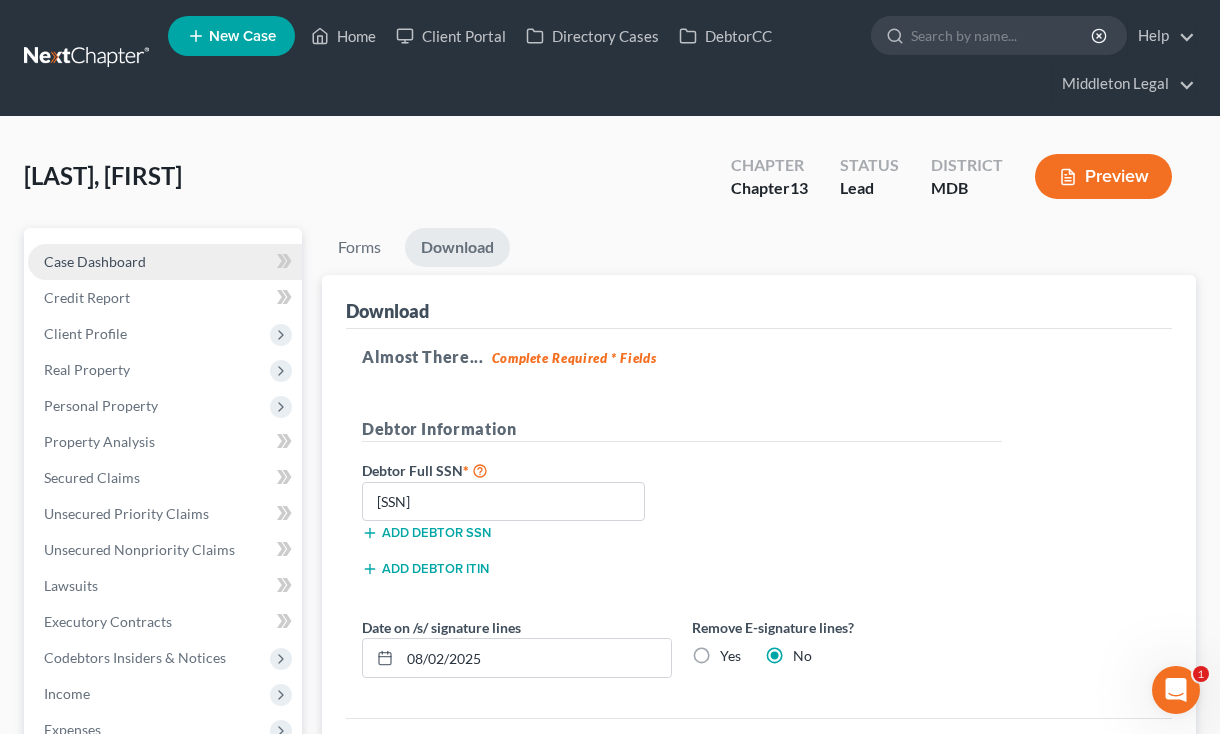 click on "Case Dashboard" at bounding box center (165, 262) 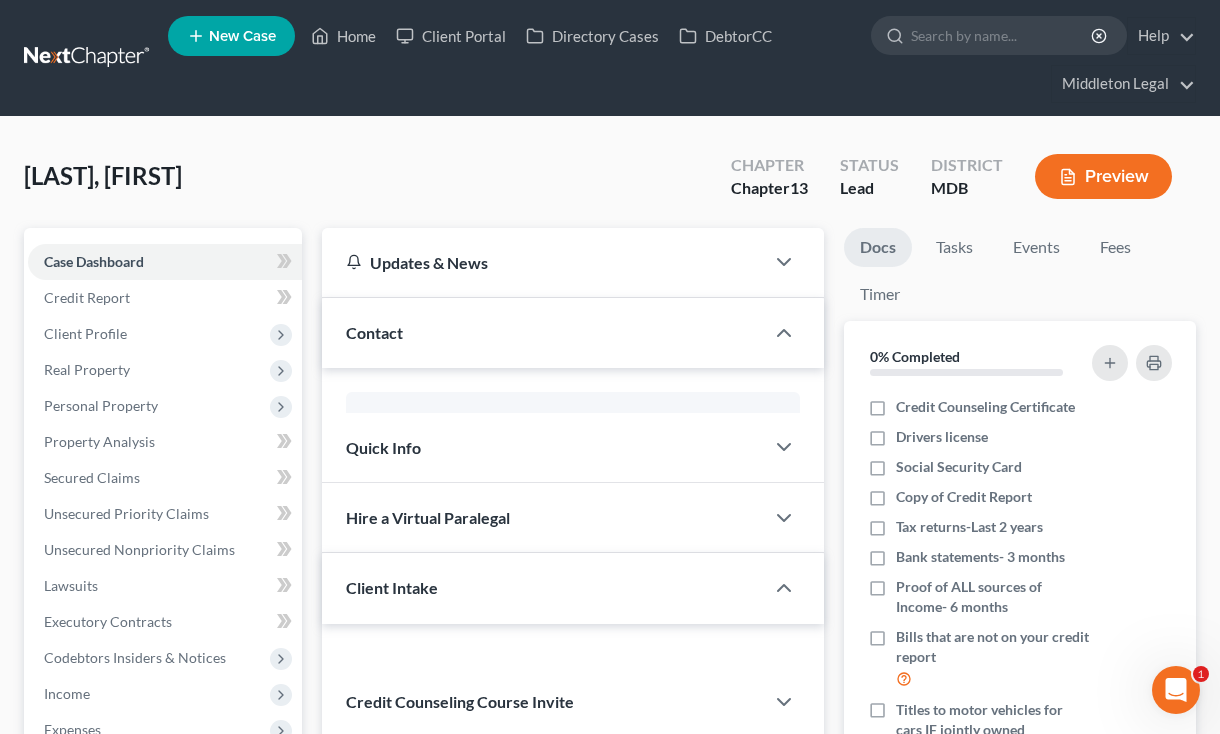 scroll, scrollTop: 0, scrollLeft: 0, axis: both 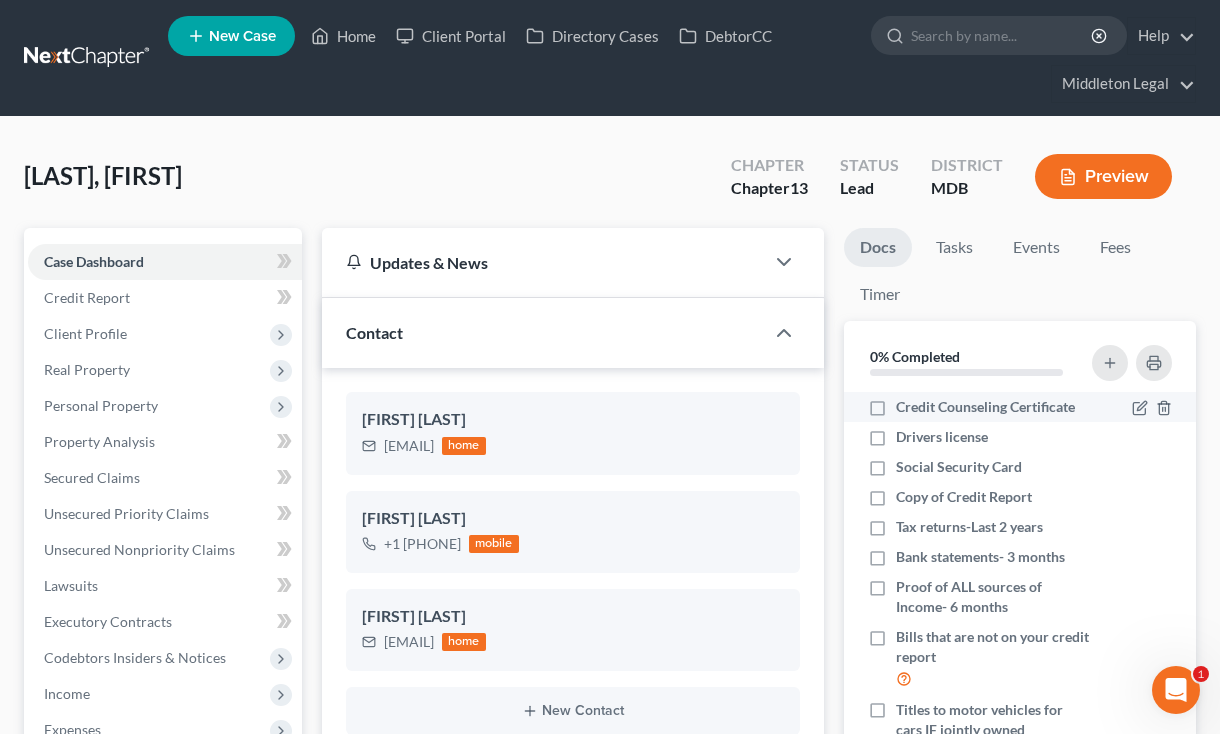 click on "Credit Counseling Certificate" at bounding box center [985, 407] 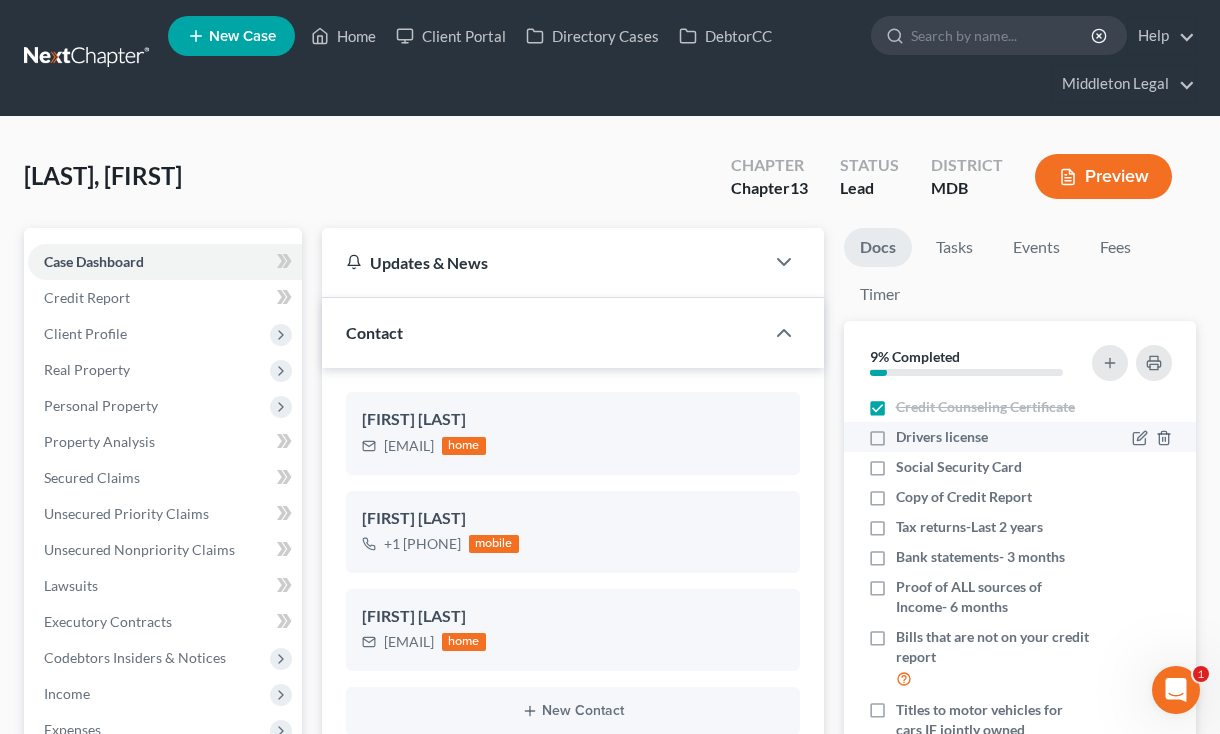 click on "Drivers license" at bounding box center (942, 437) 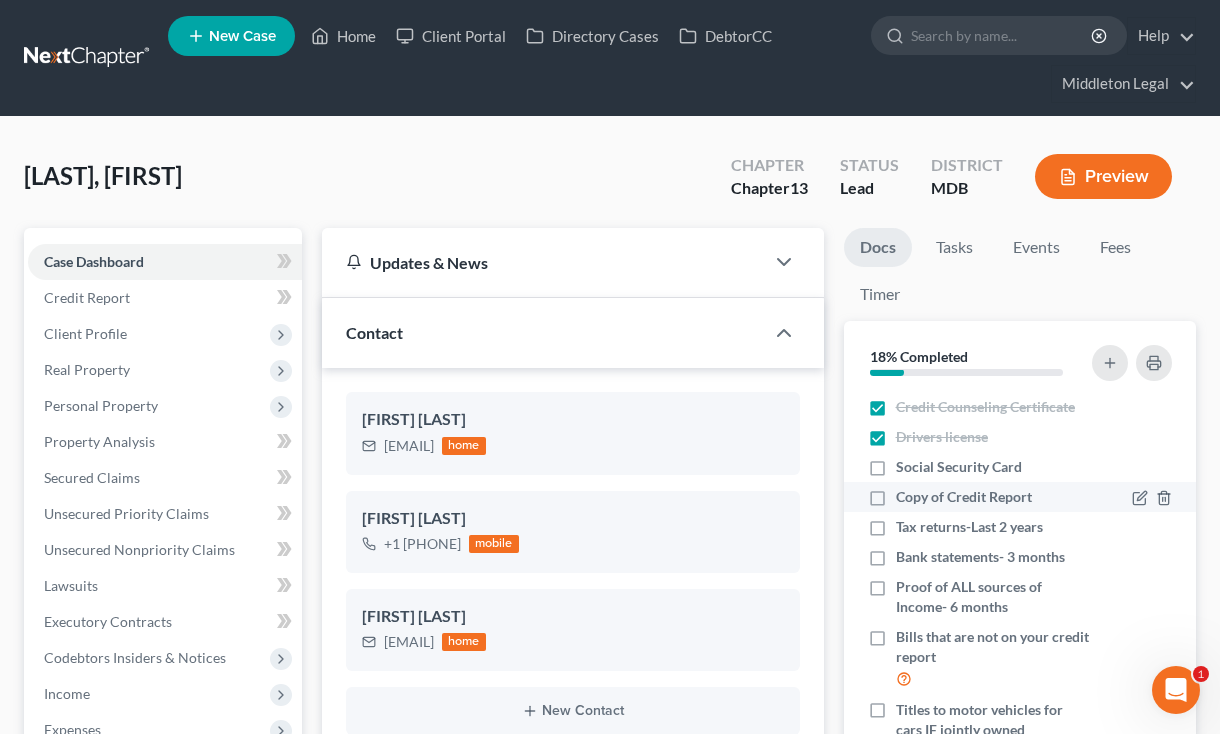 click on "Copy of Credit Report" at bounding box center [964, 497] 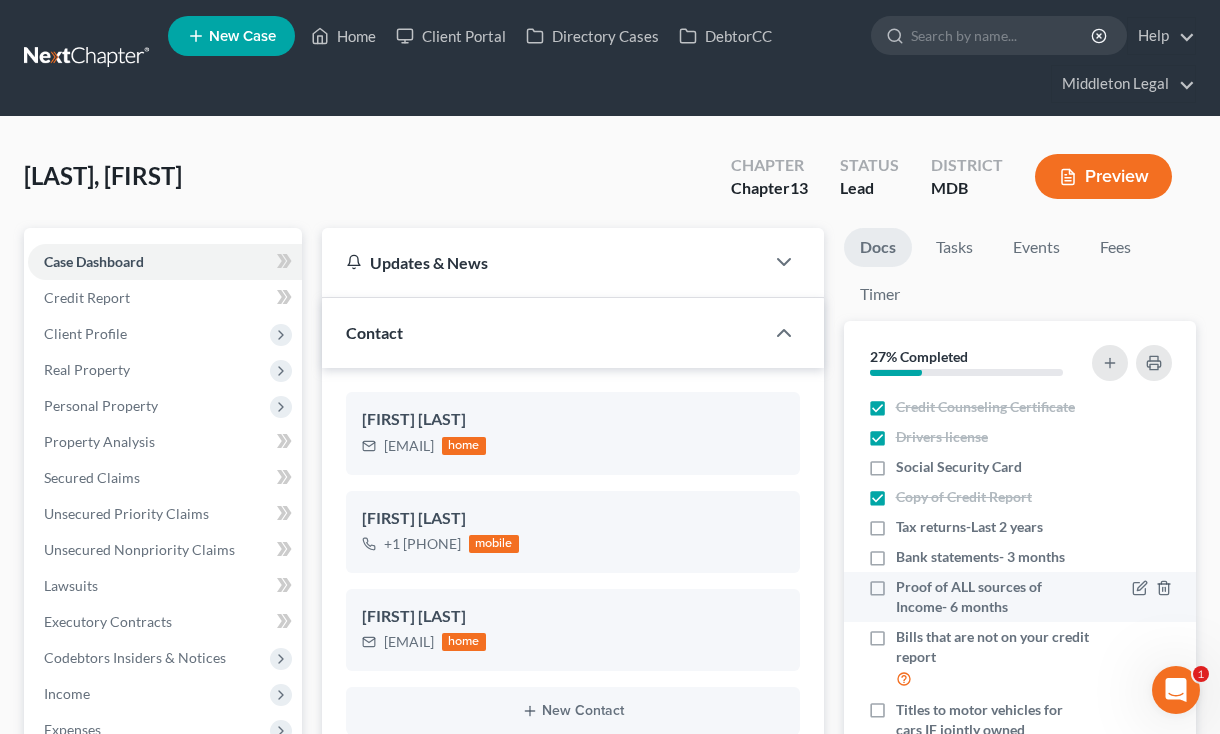 scroll, scrollTop: 94, scrollLeft: 0, axis: vertical 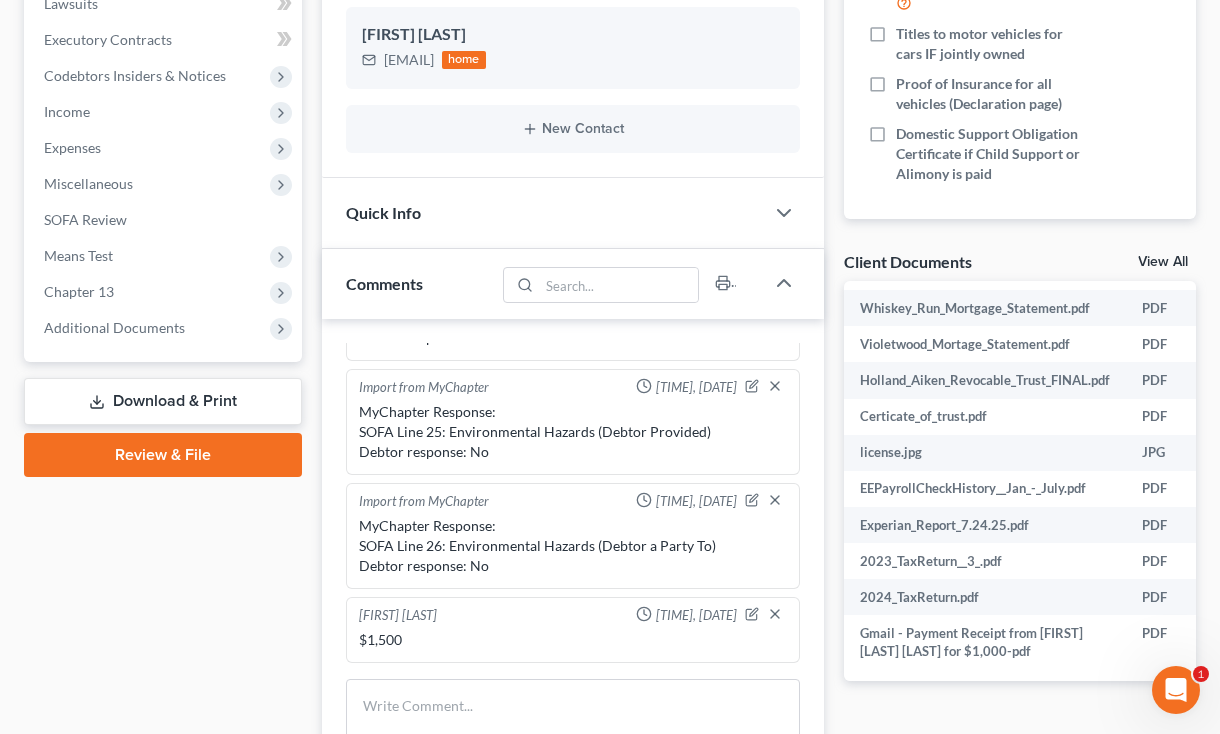 click on "Review & File" at bounding box center [163, 455] 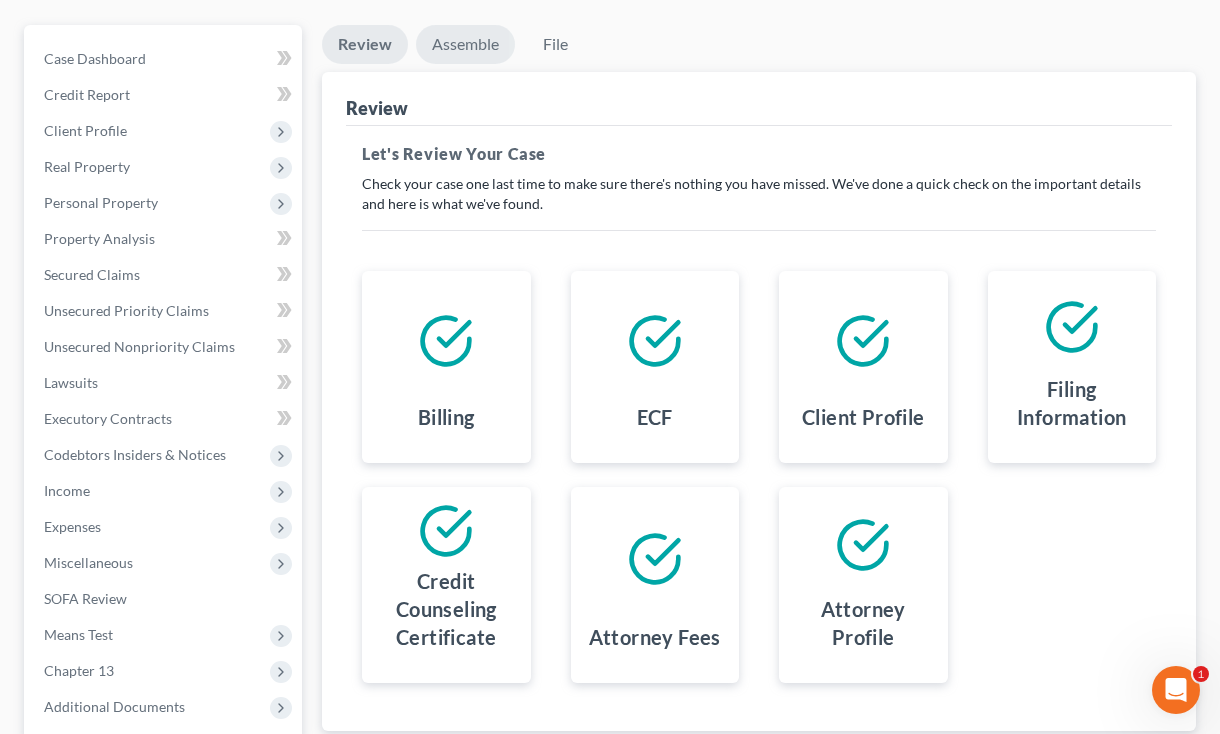scroll, scrollTop: 109, scrollLeft: 0, axis: vertical 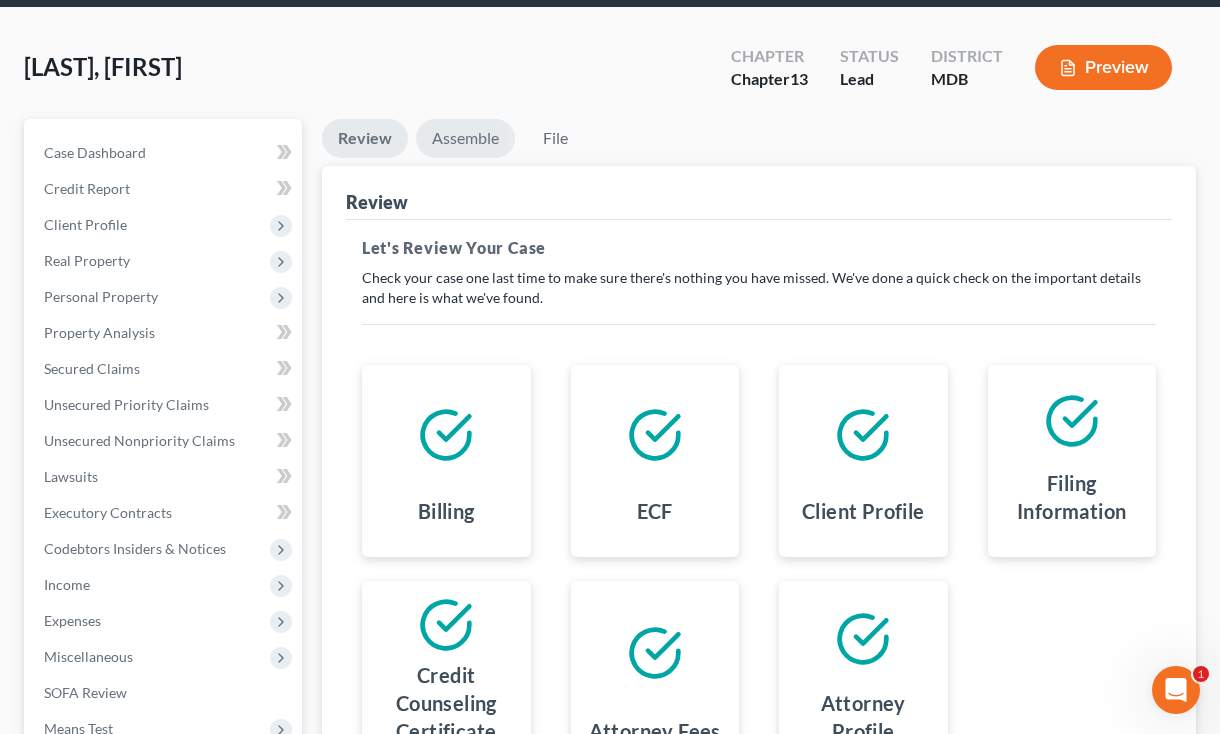 click on "Assemble" at bounding box center [465, 138] 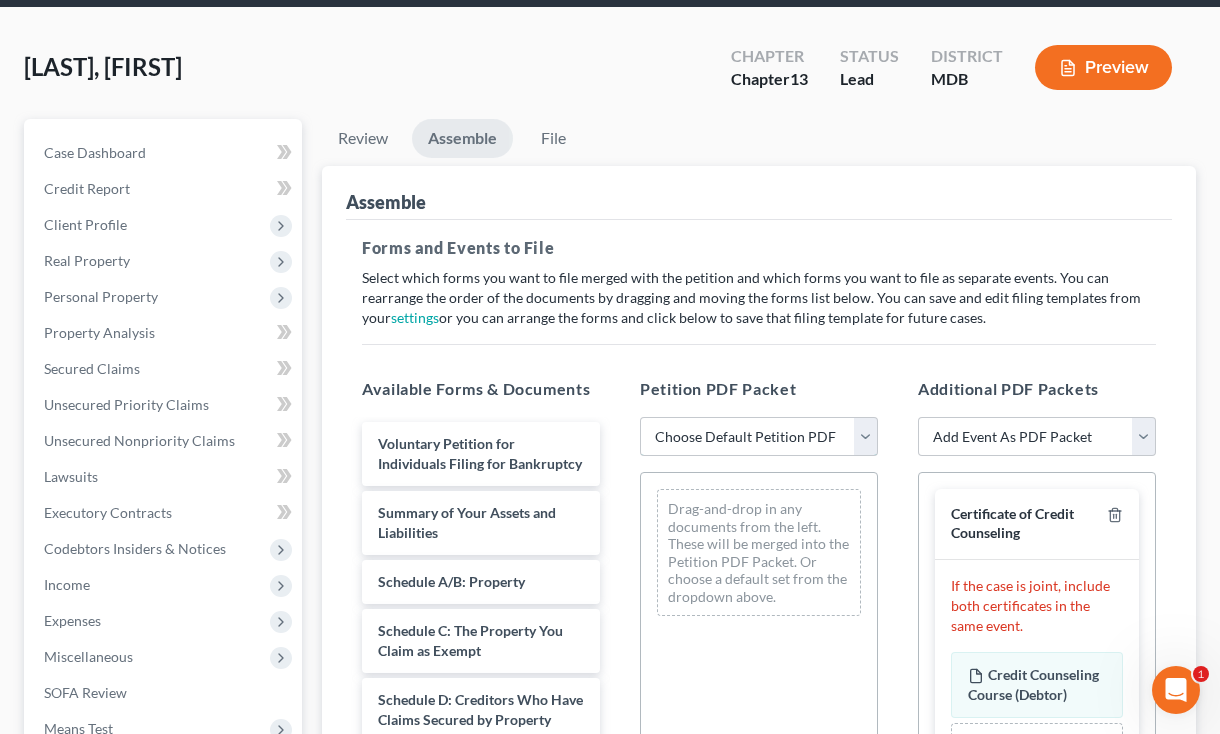 scroll, scrollTop: 235, scrollLeft: 0, axis: vertical 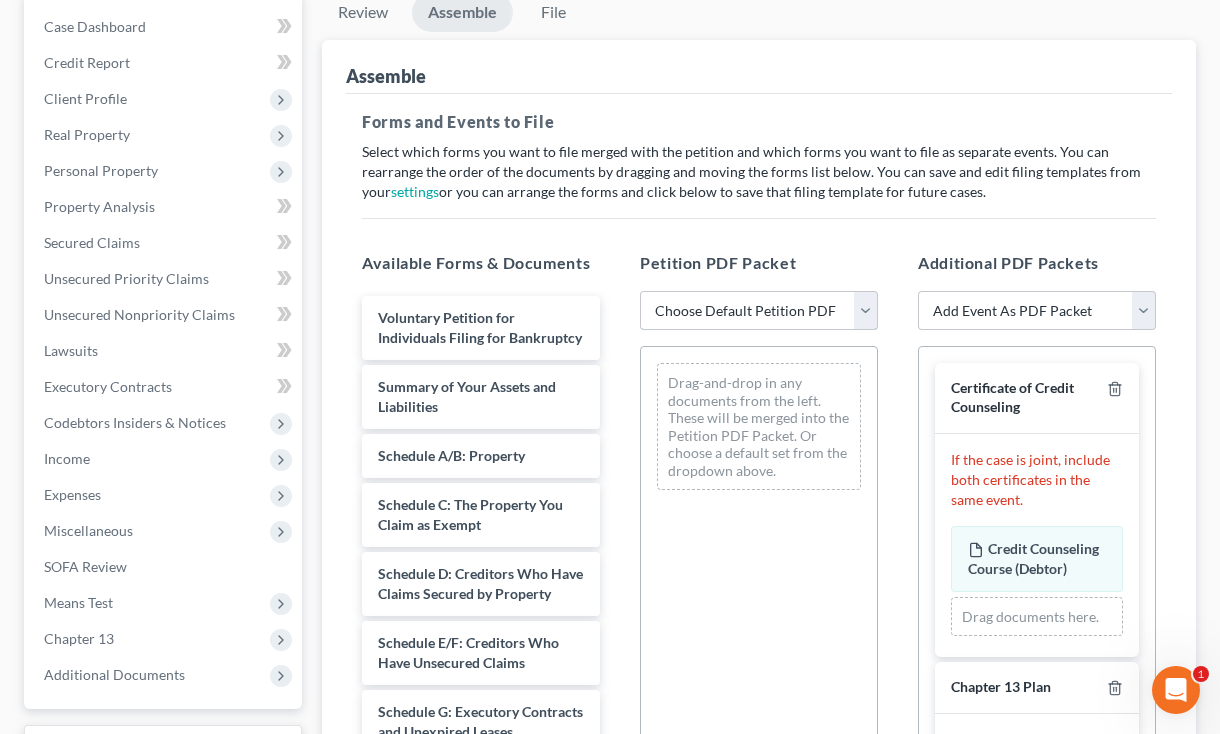 select on "1" 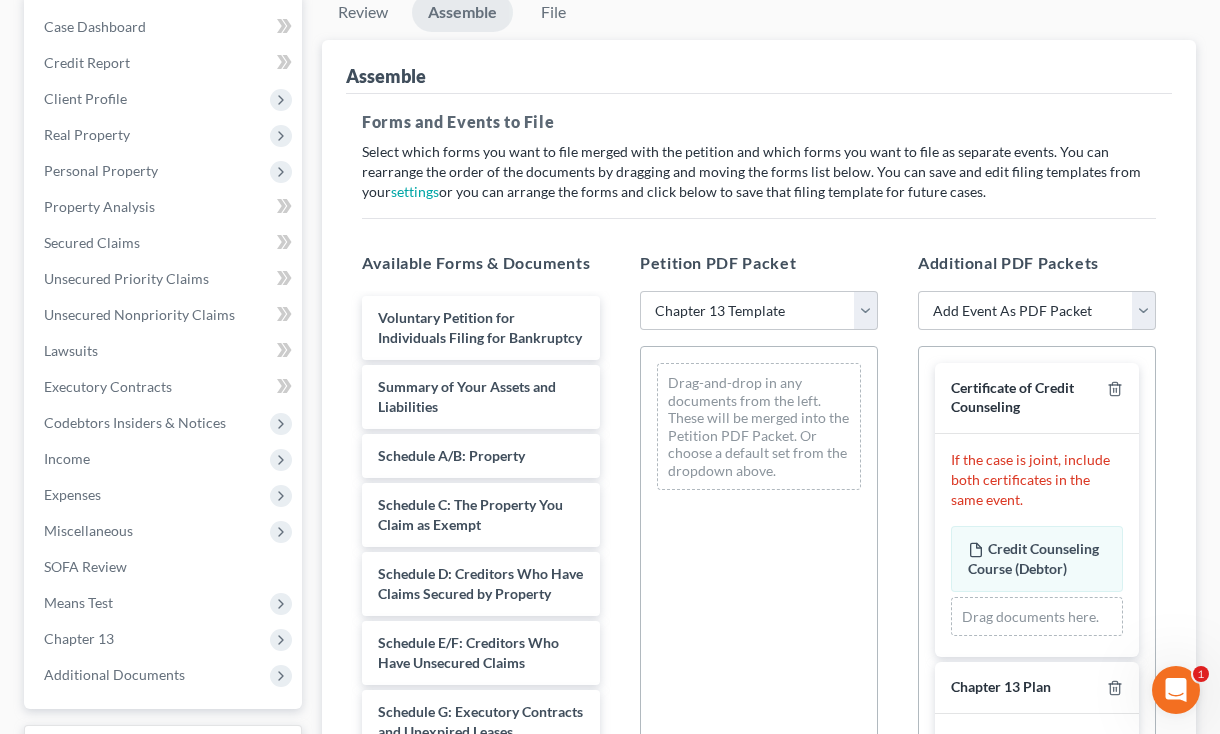 click at bounding box center [1033, 985] 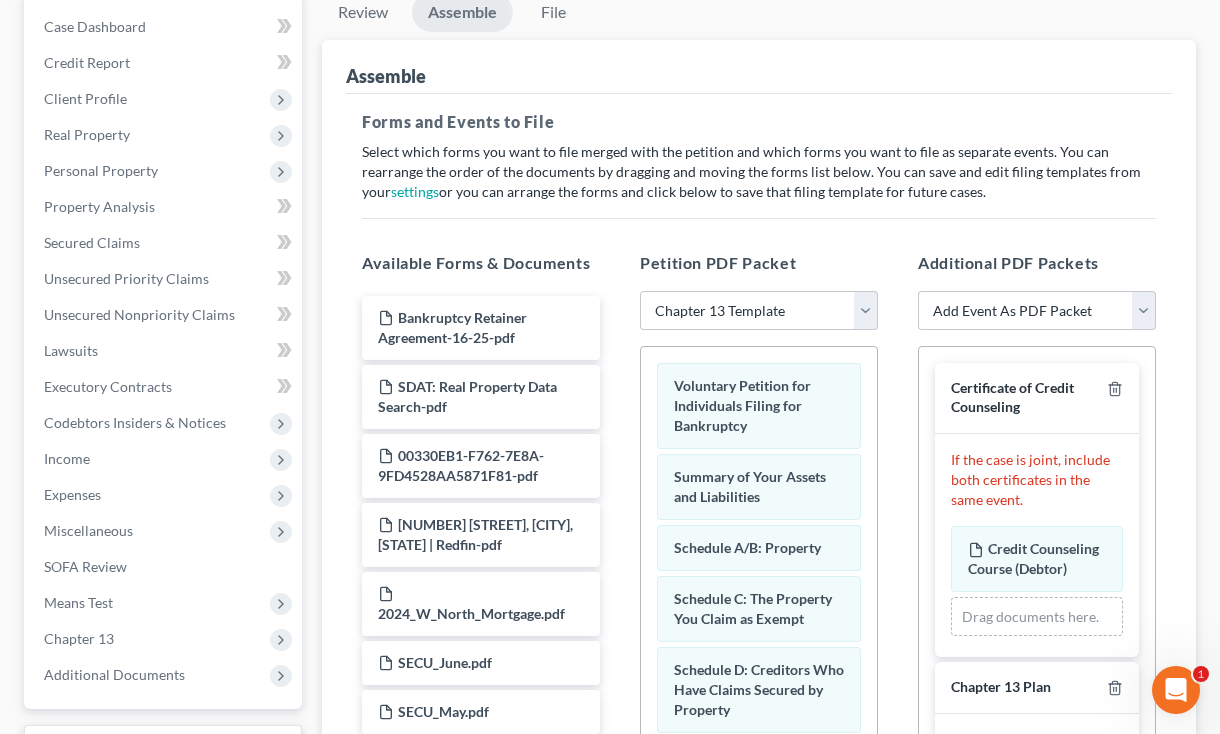 scroll, scrollTop: 577, scrollLeft: 0, axis: vertical 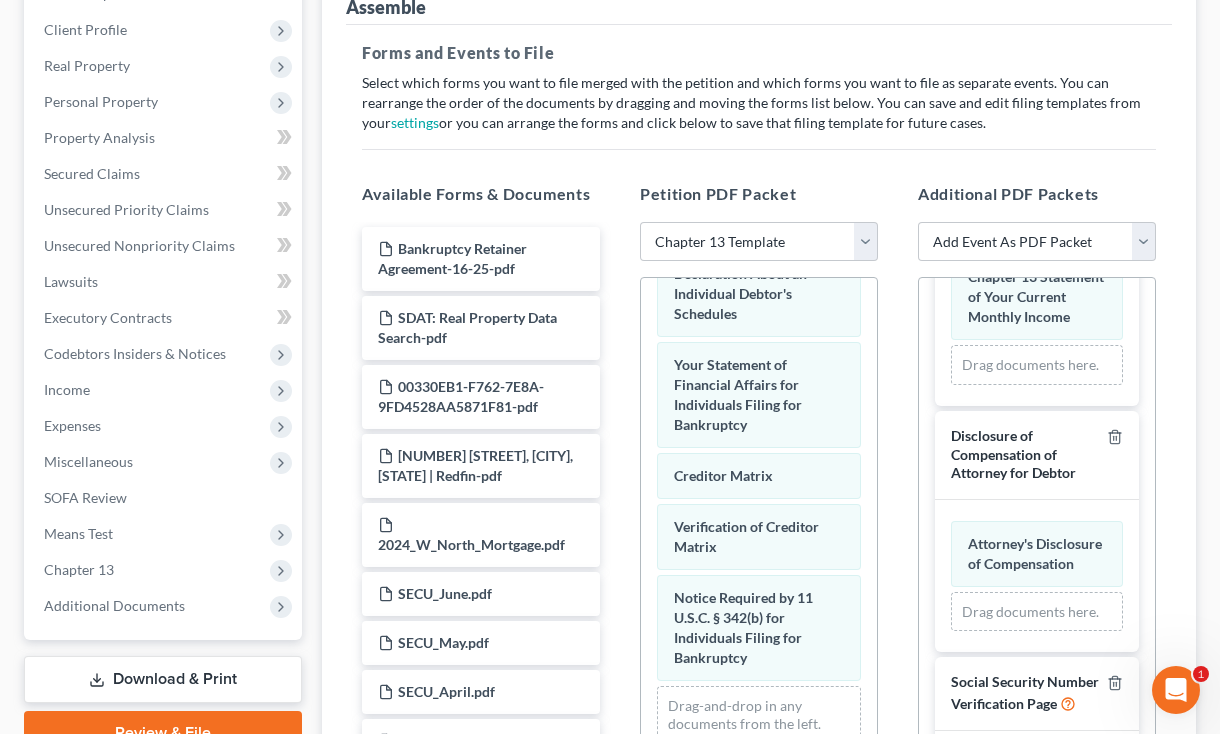 click at bounding box center (1033, 771) 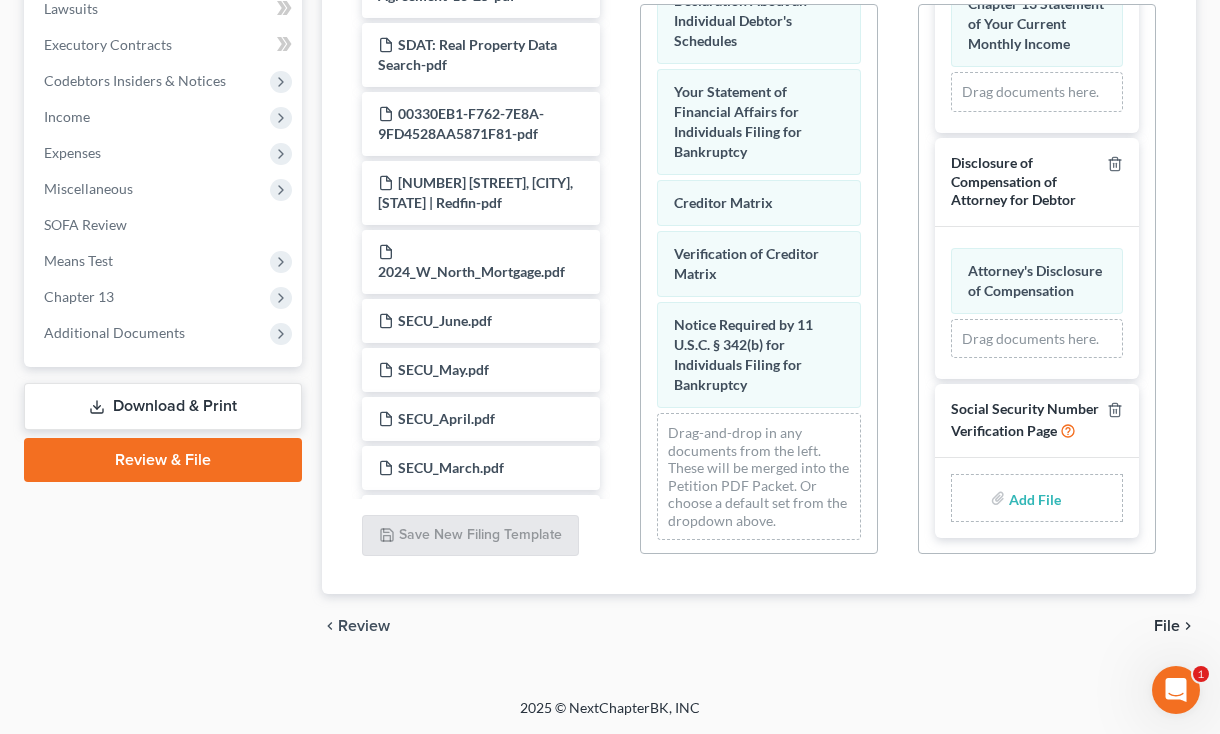 type on "C:\fakepath\57c04aec-a92c-485d-85c6-4f2e976eae53.pdf" 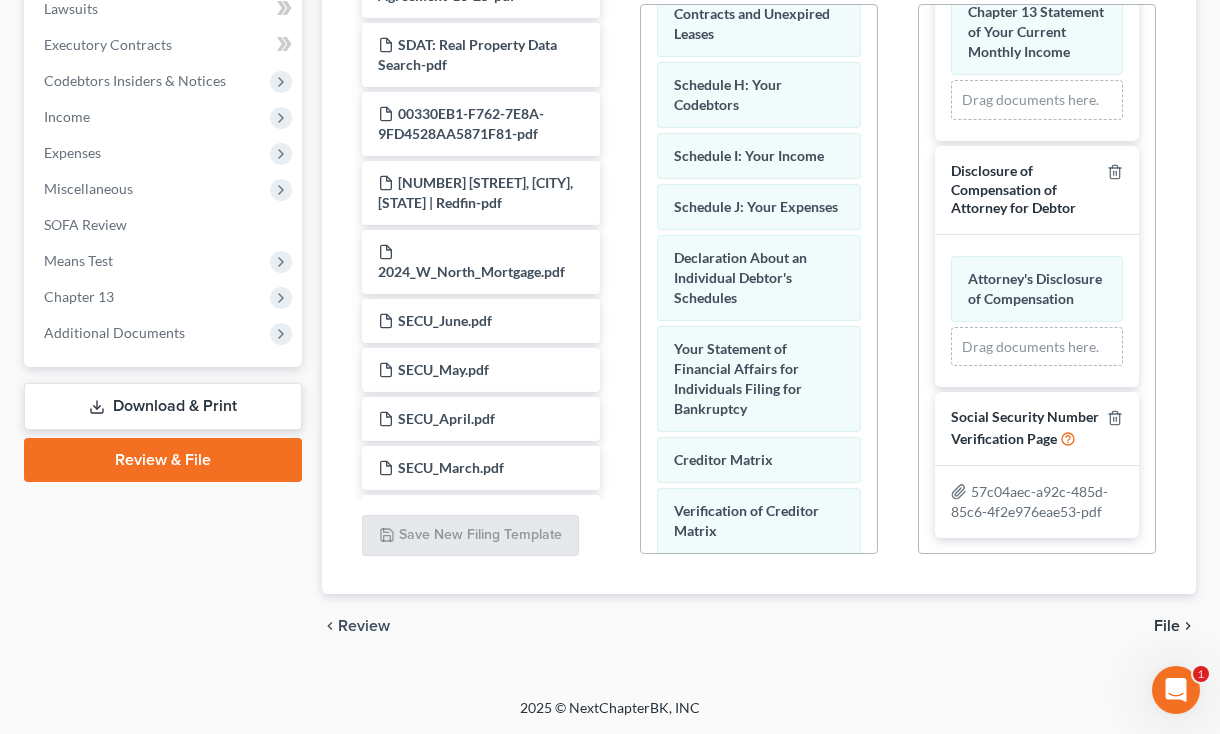 scroll, scrollTop: 773, scrollLeft: 0, axis: vertical 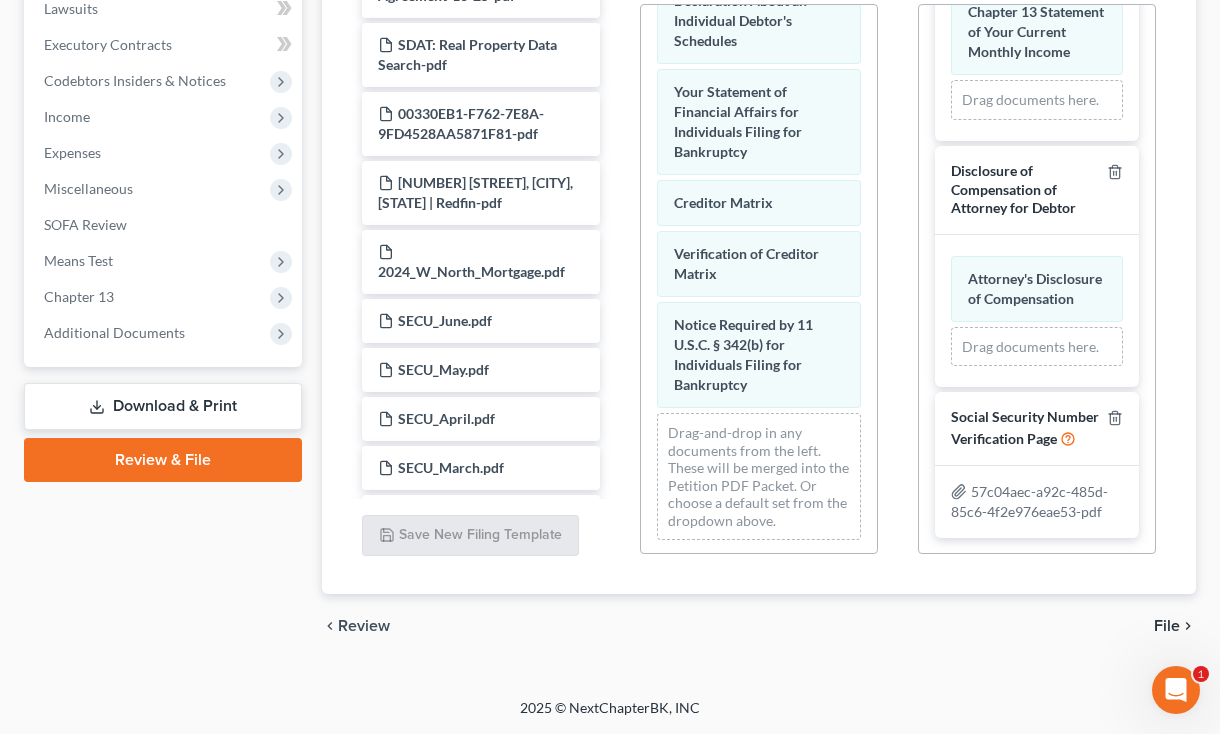 click on "File" at bounding box center [1167, 626] 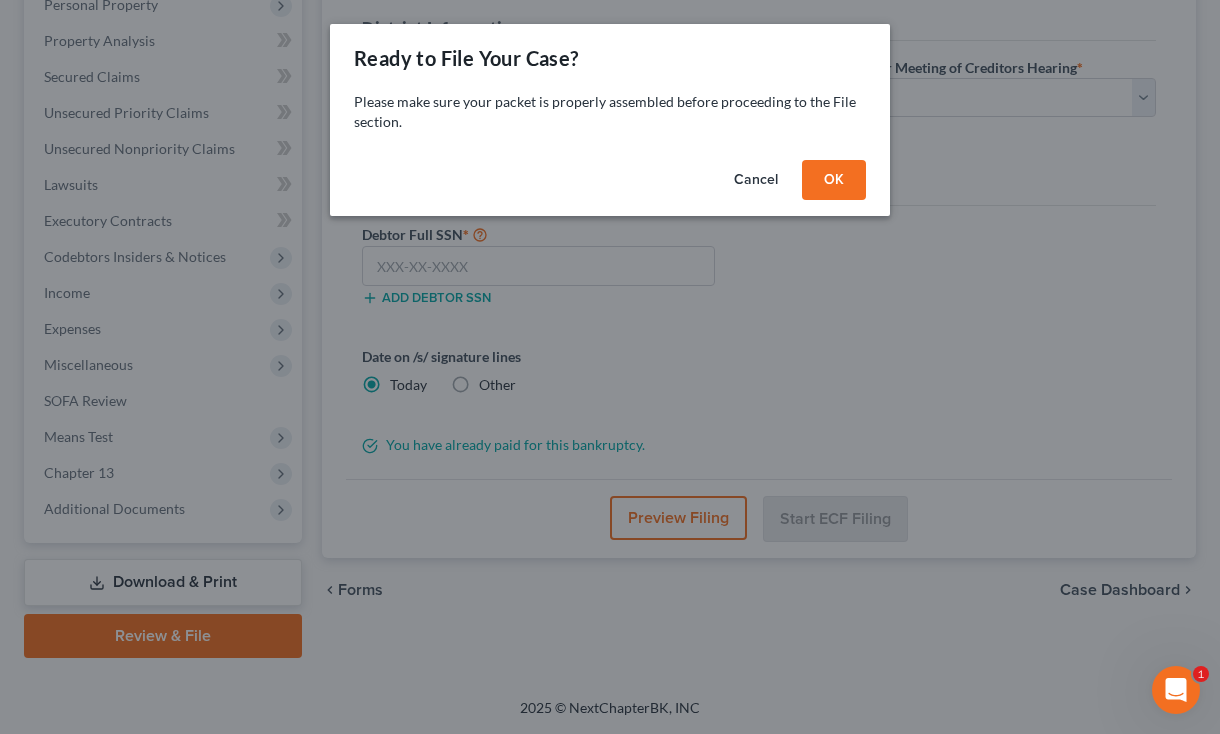 click on "OK" at bounding box center [834, 180] 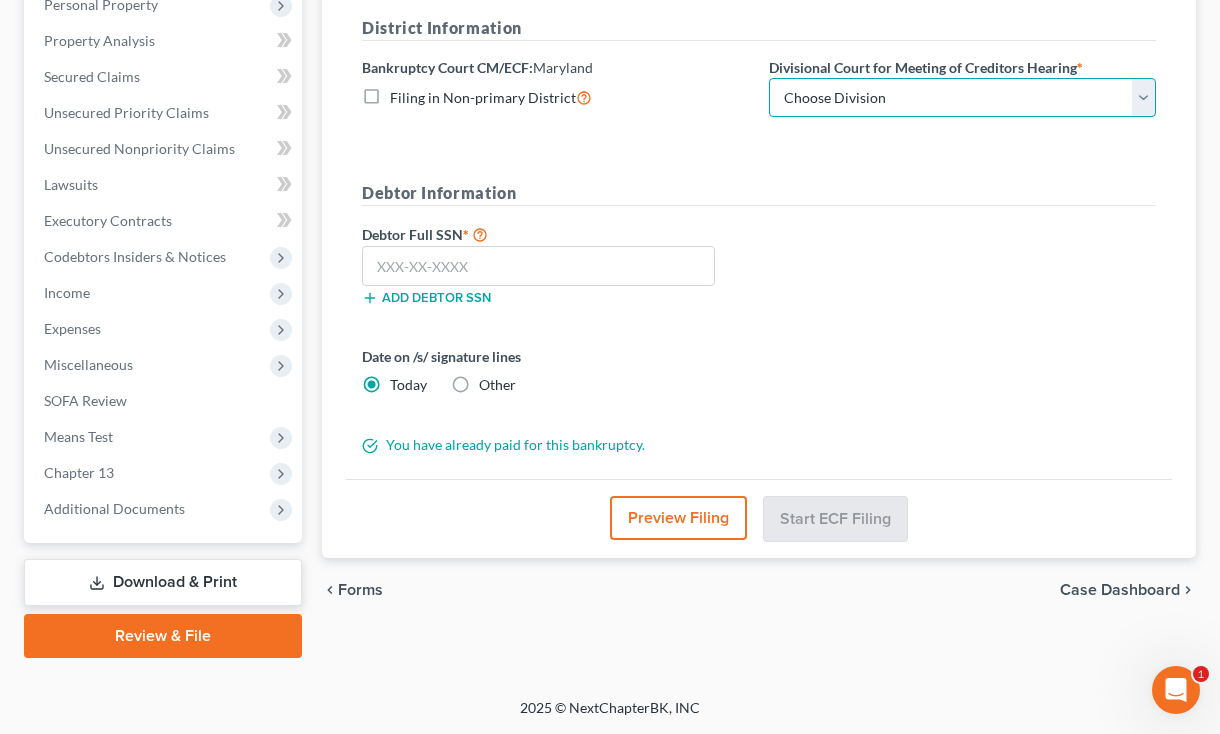 scroll, scrollTop: 401, scrollLeft: 0, axis: vertical 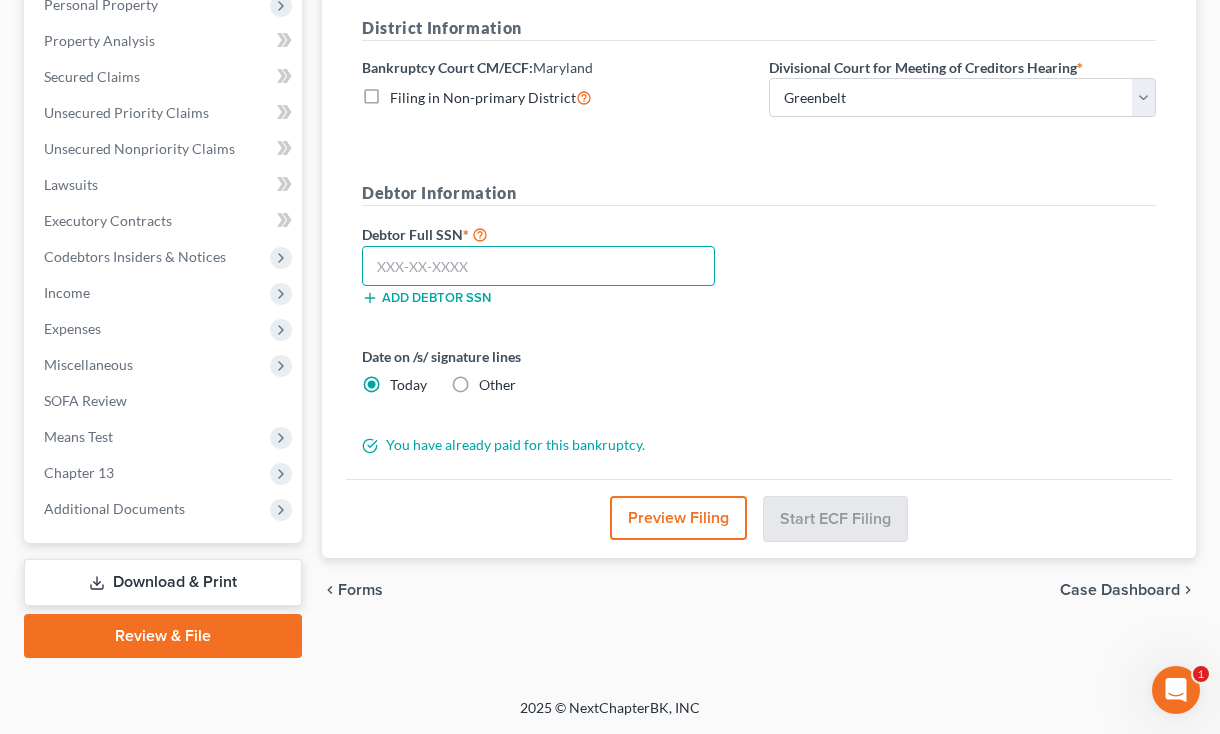 click at bounding box center [538, 266] 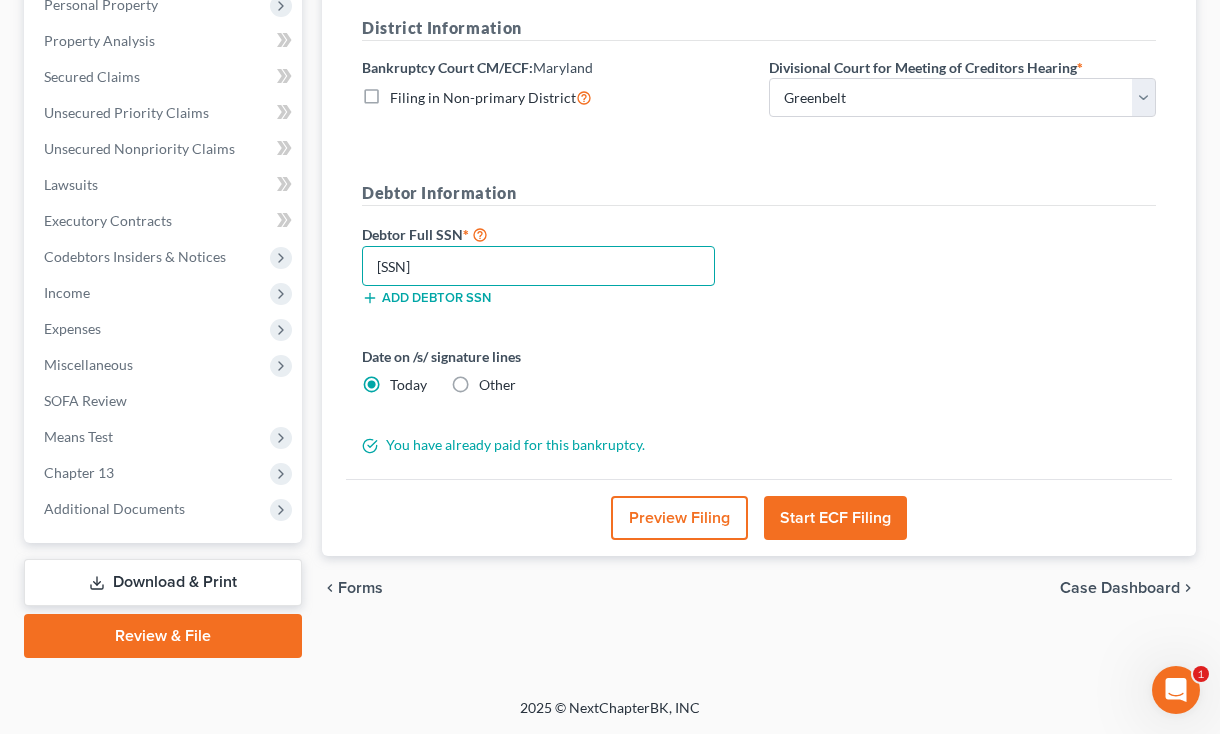 type on "220-94-3911" 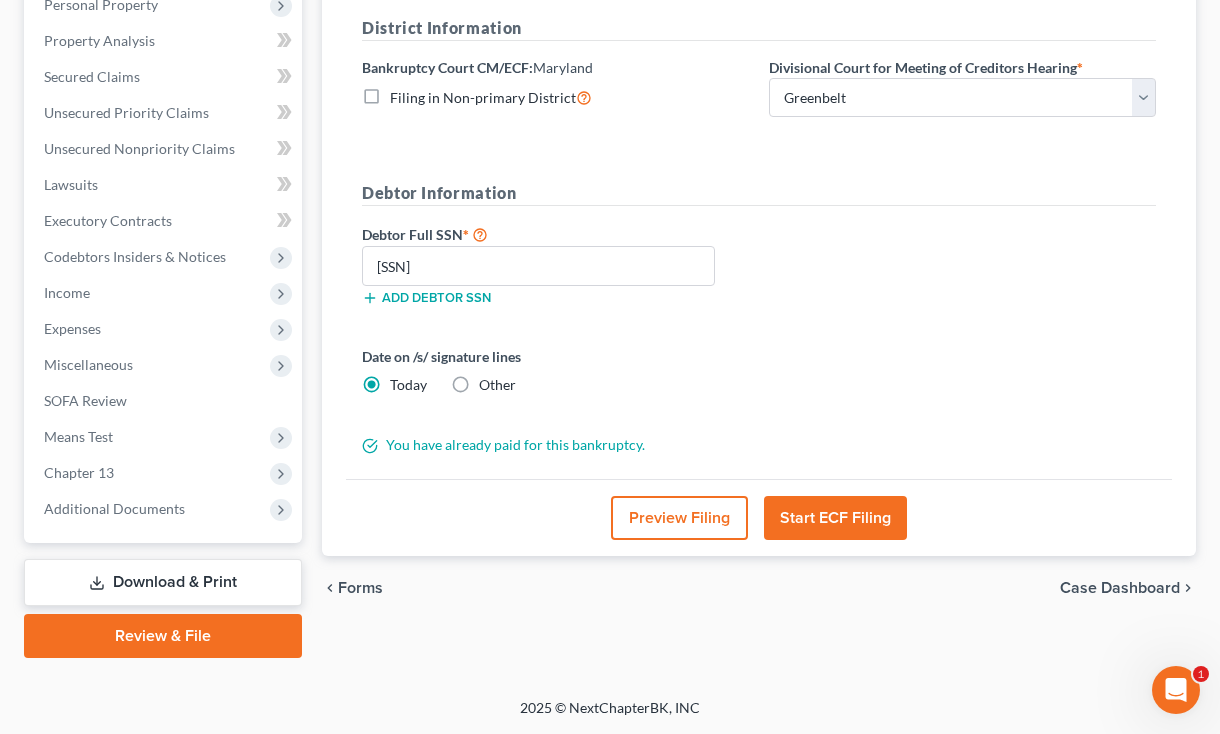 click on "Start ECF Filing" at bounding box center [835, 518] 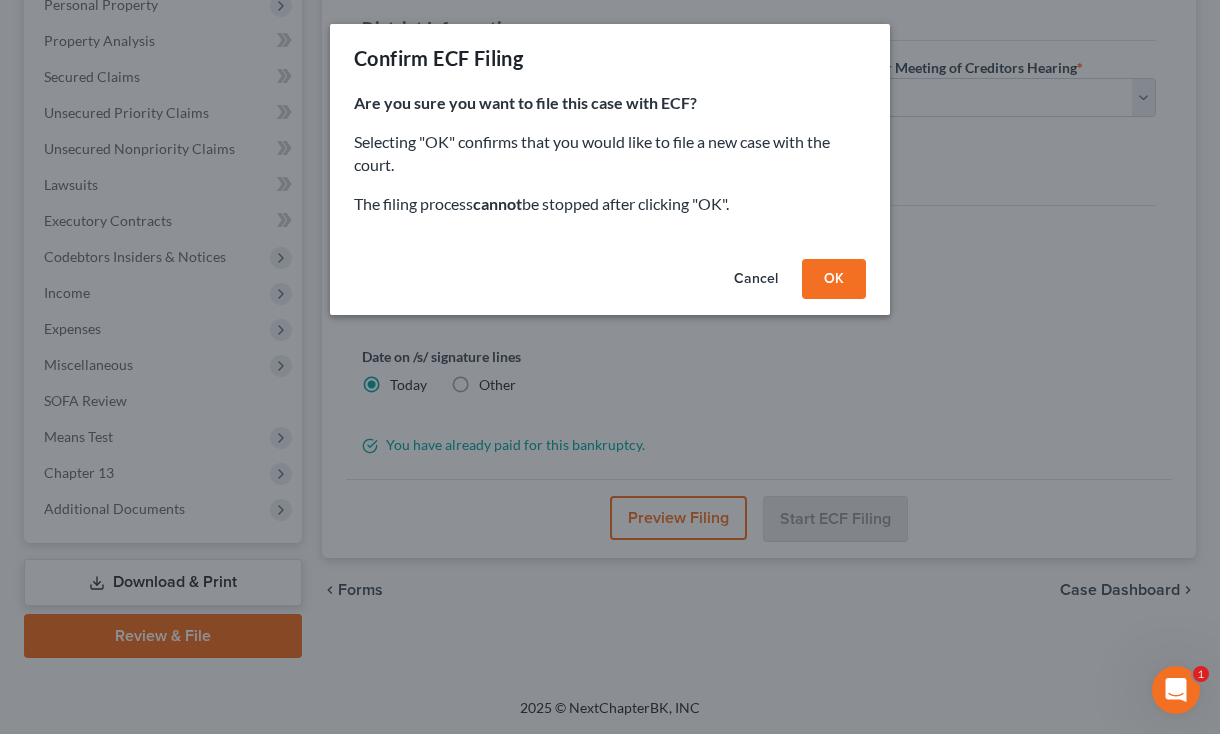 click on "OK" at bounding box center [834, 279] 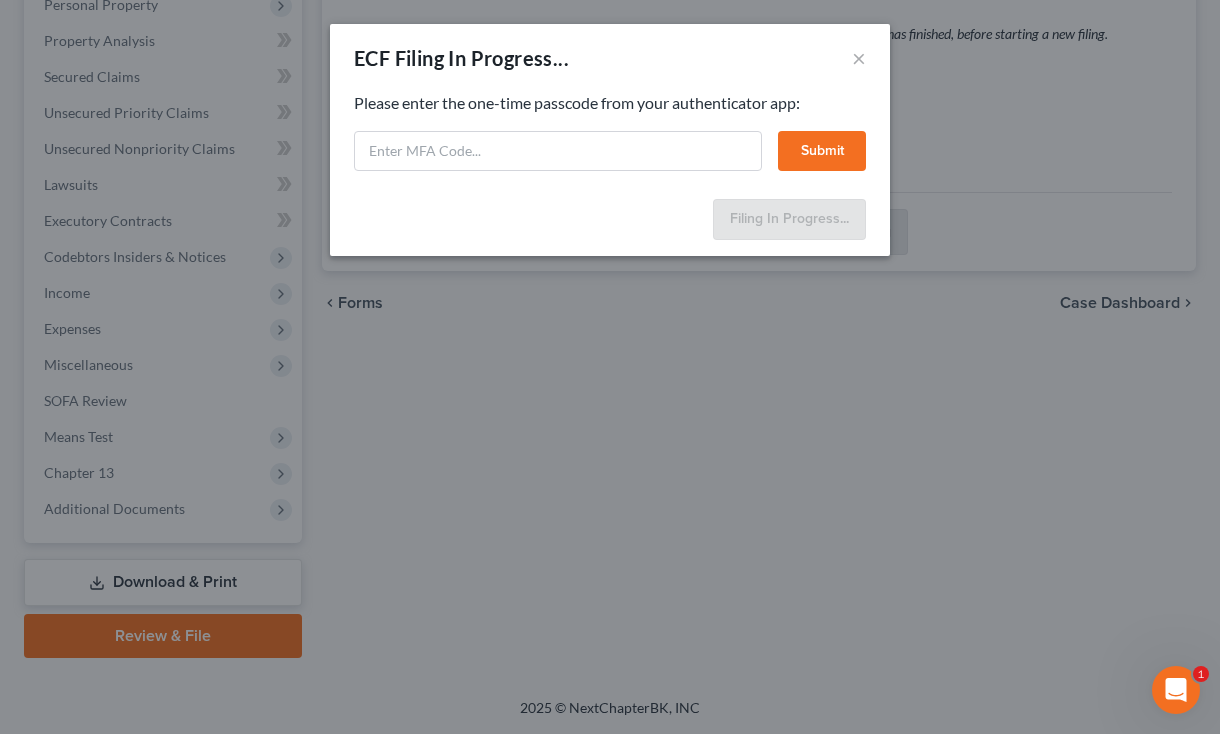 click on "Feel free to download your entire bankruptcy packet here: Please enter the one-time passcode from your authenticator app: Submit" at bounding box center (610, 141) 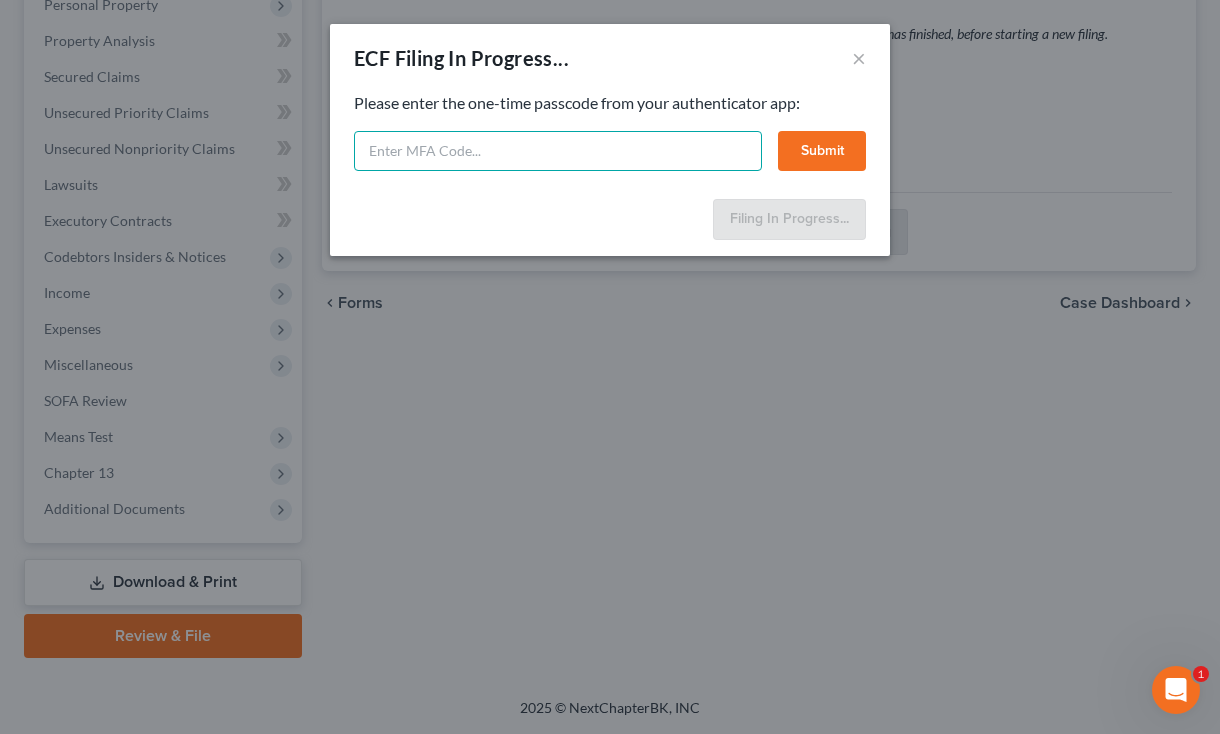 click at bounding box center (558, 151) 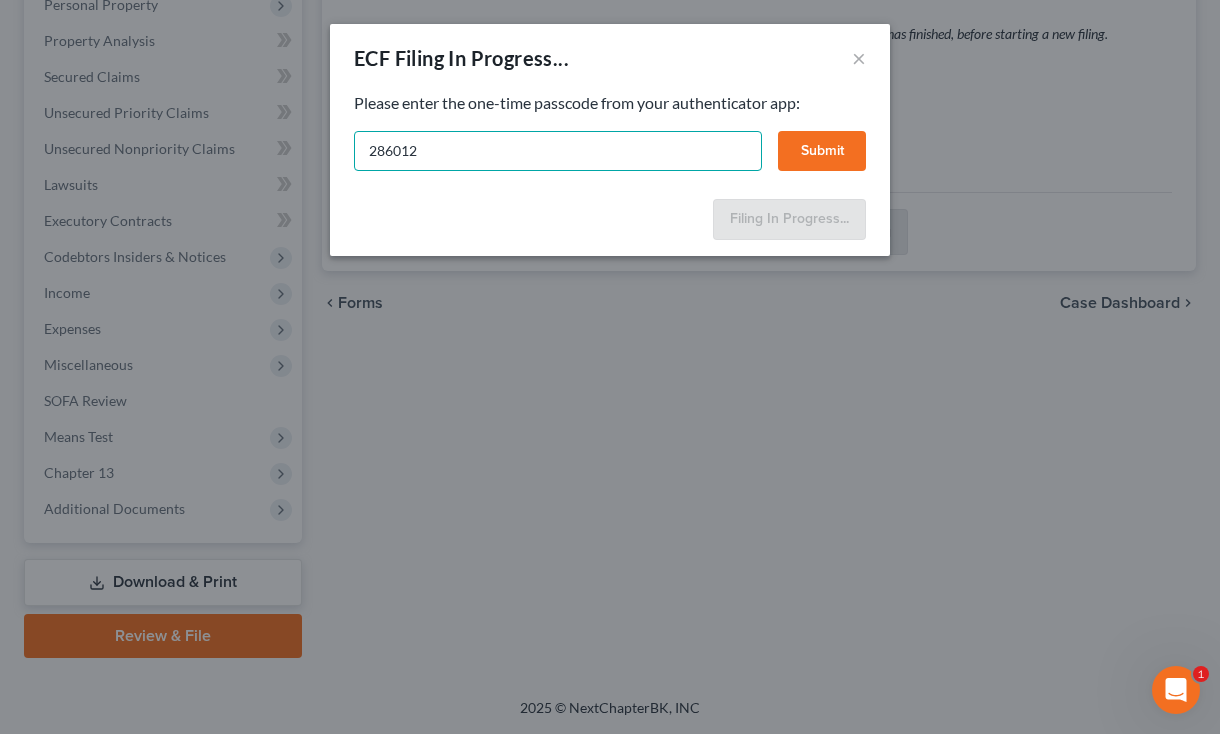 type on "286012" 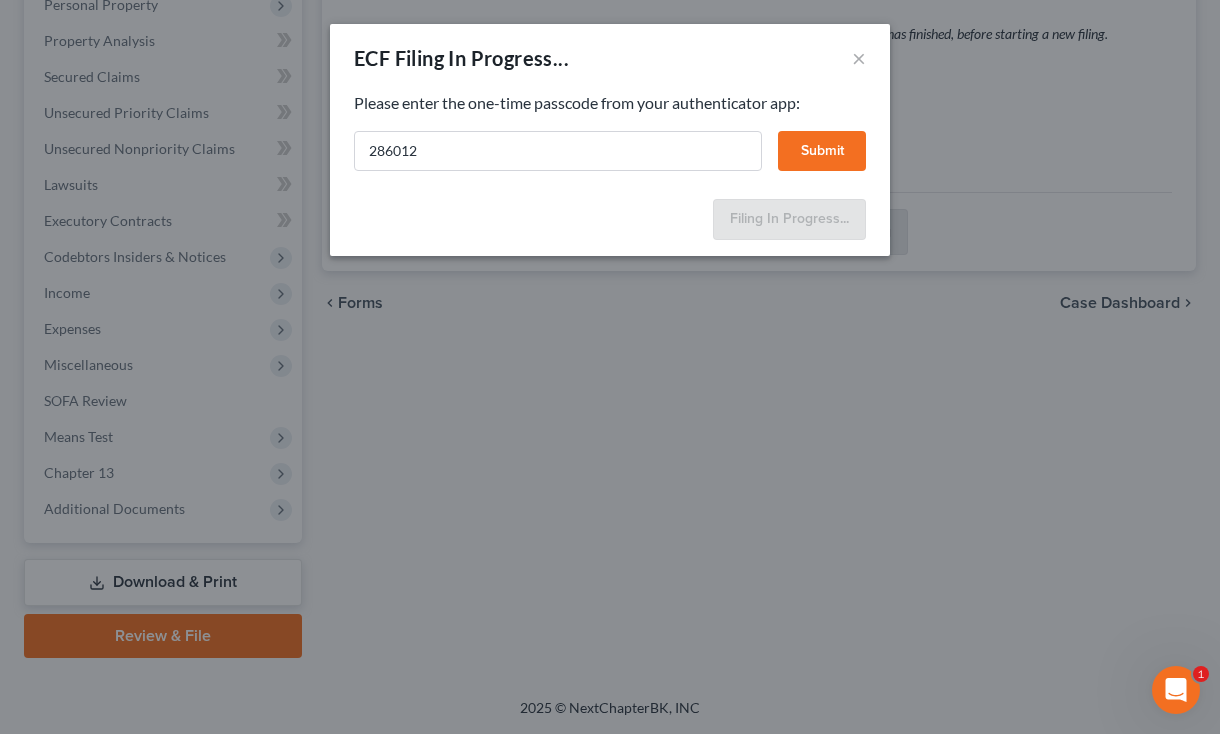 click on "Submit" at bounding box center (822, 151) 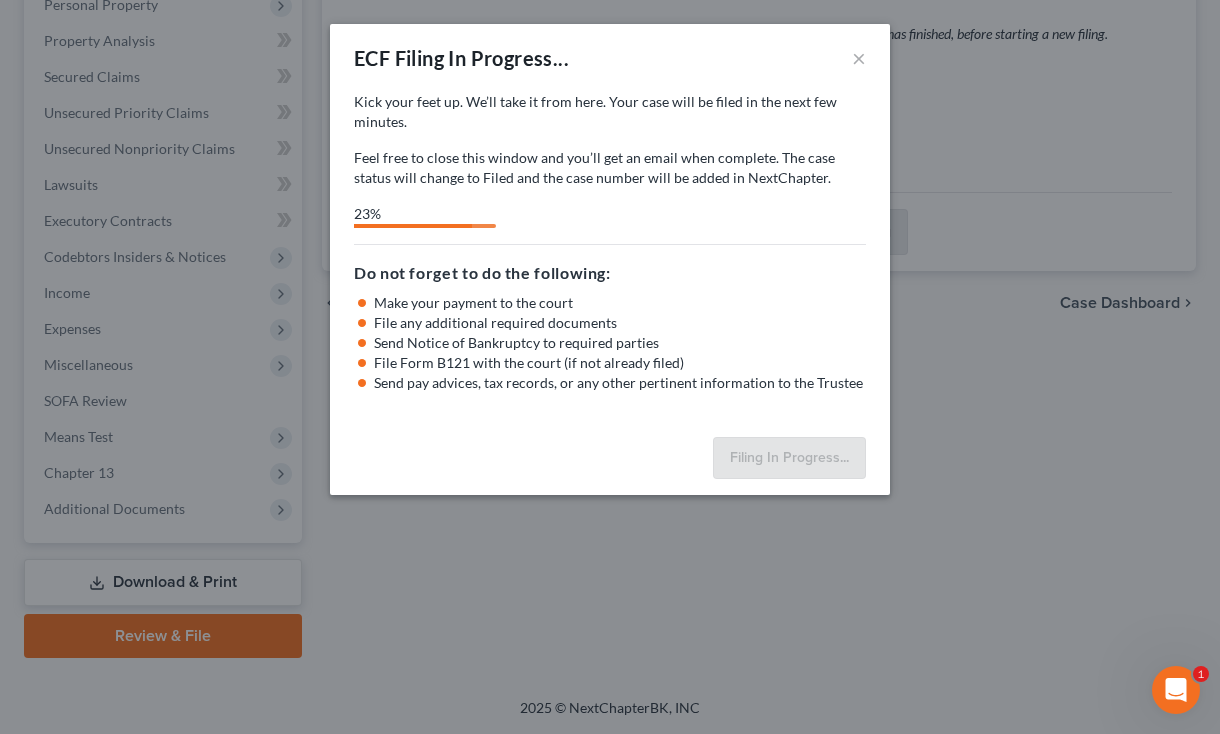 scroll, scrollTop: 365, scrollLeft: 0, axis: vertical 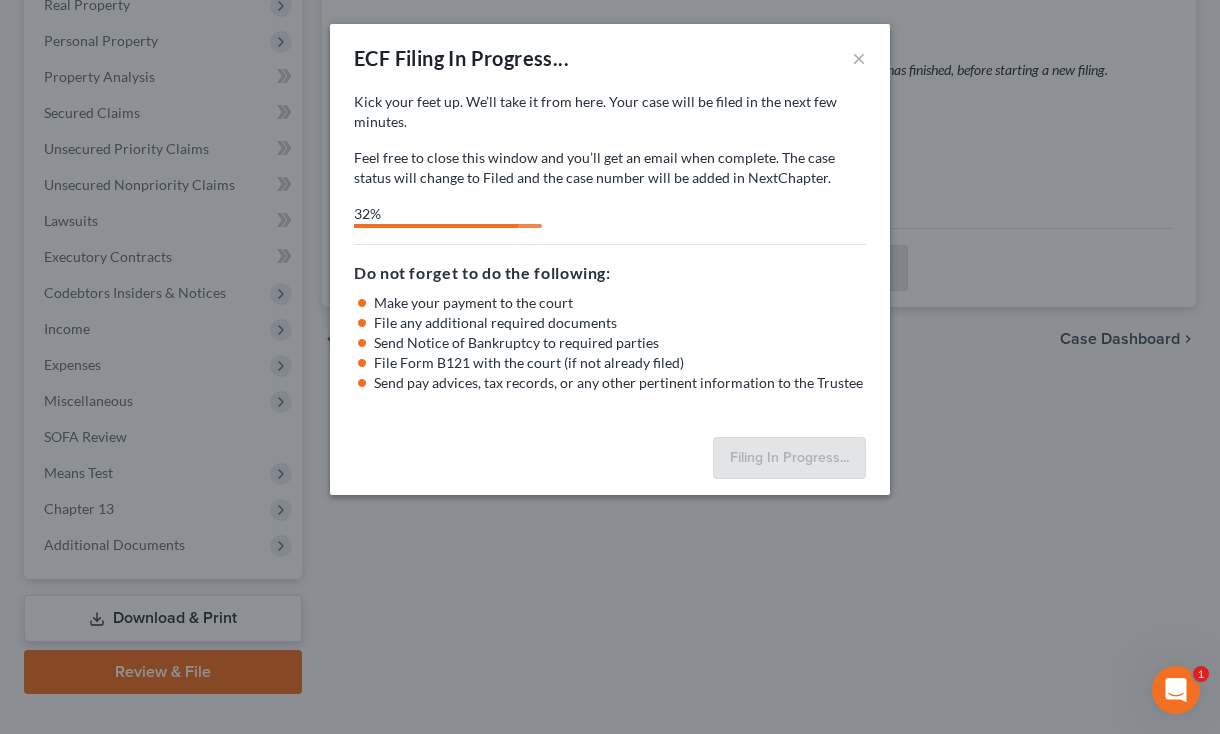 select on "1" 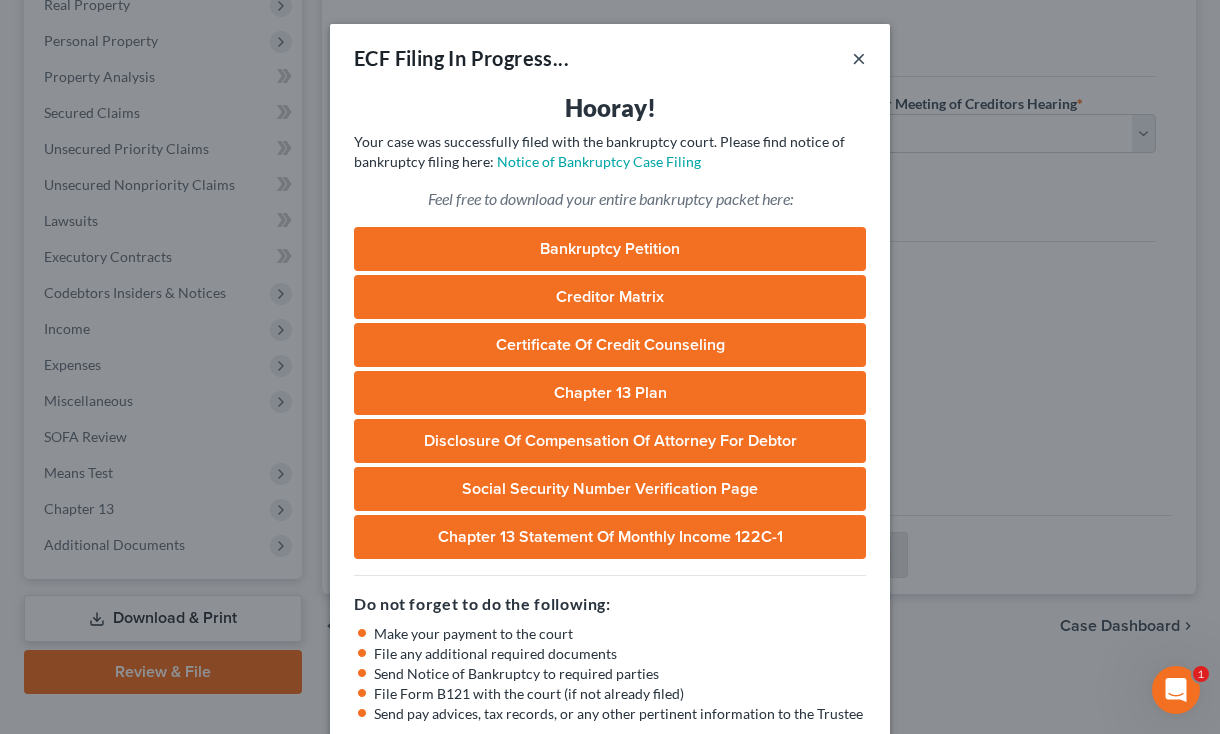 click on "×" at bounding box center [859, 58] 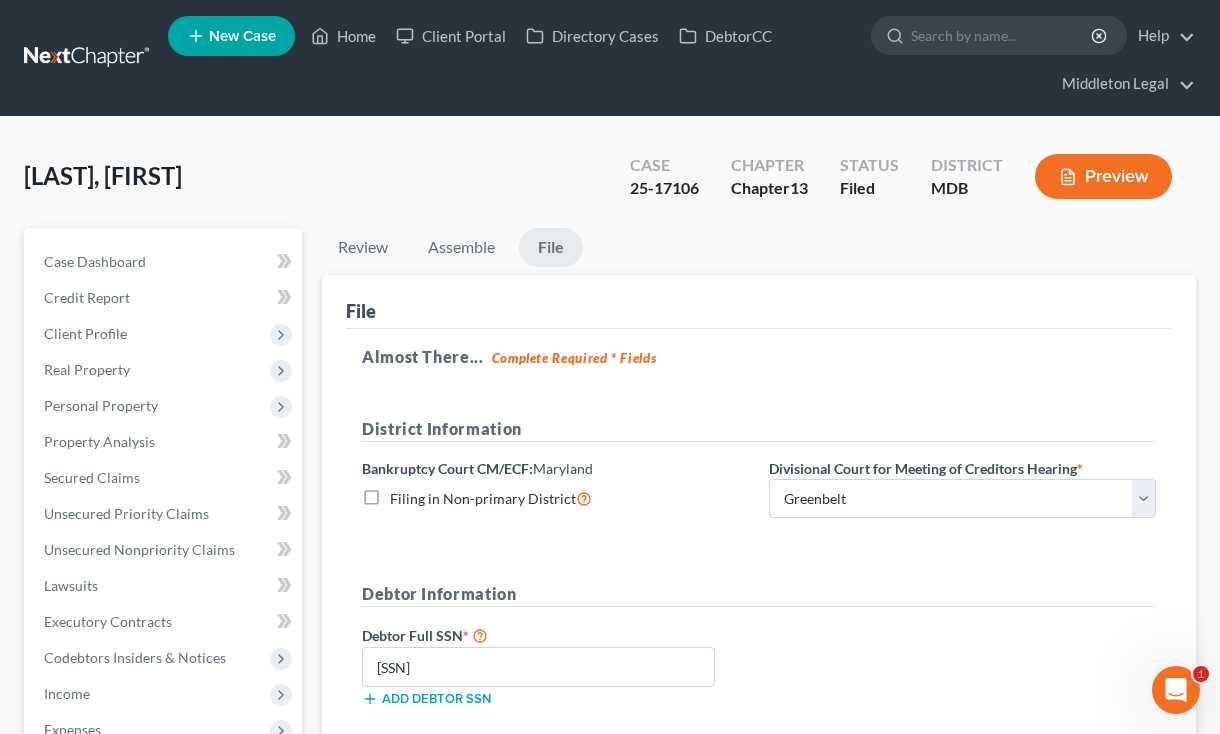 scroll, scrollTop: 0, scrollLeft: 0, axis: both 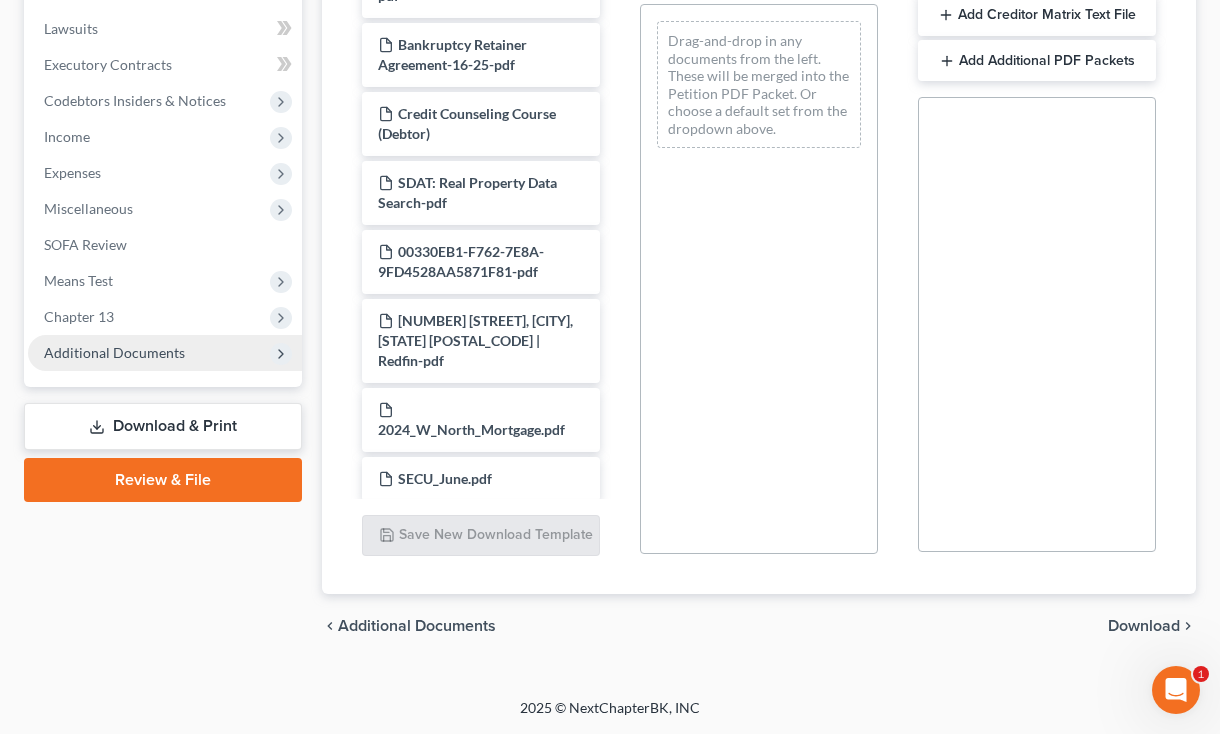 click on "Additional Documents" at bounding box center [114, 352] 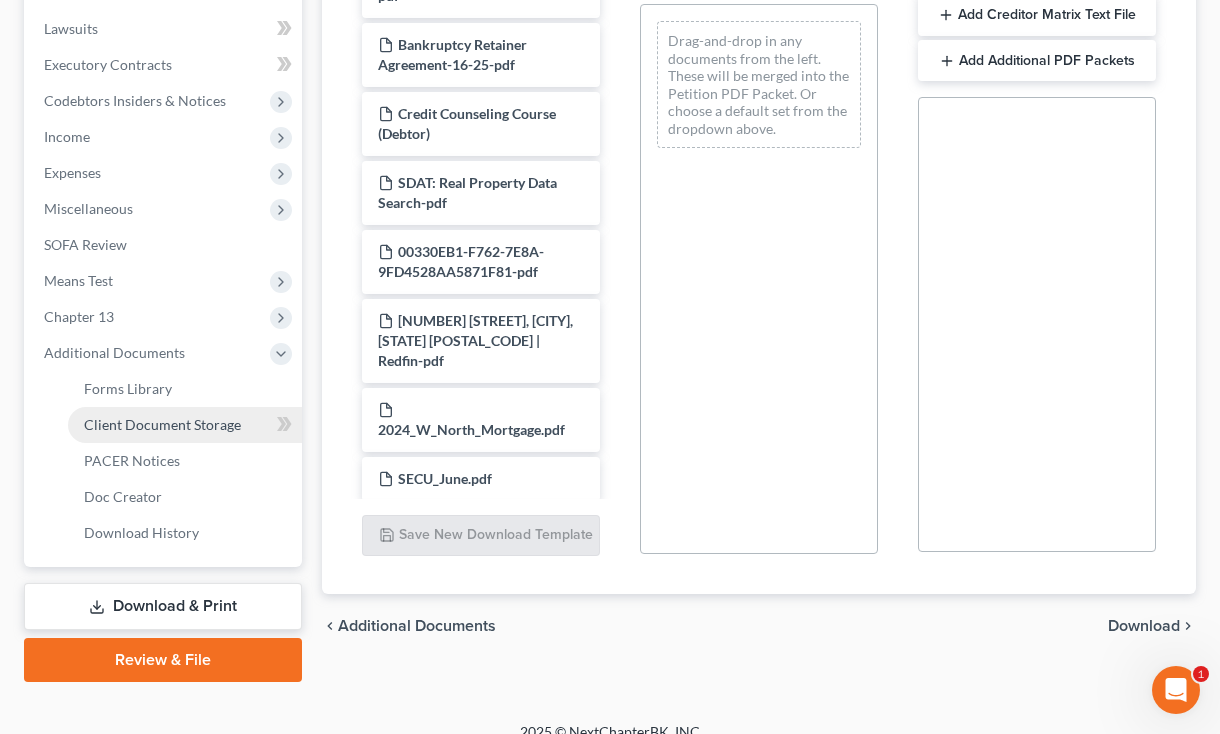 click on "Client Document Storage" at bounding box center (185, 425) 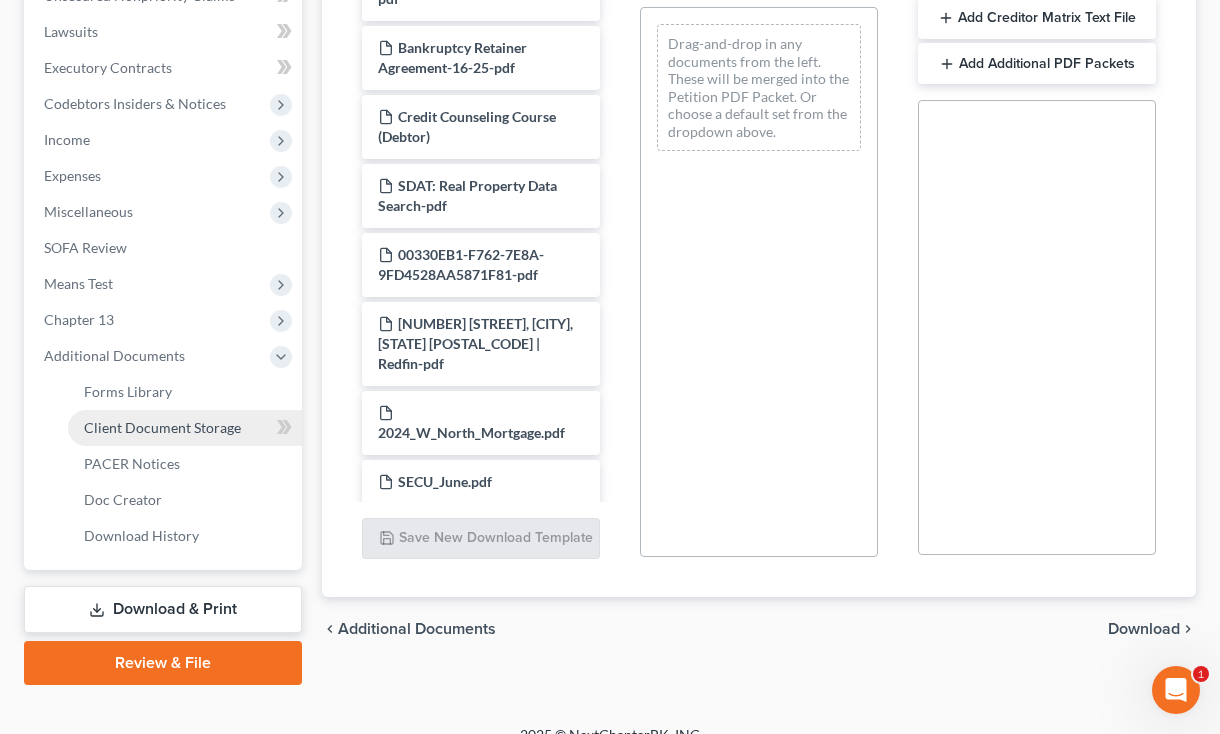 select on "14" 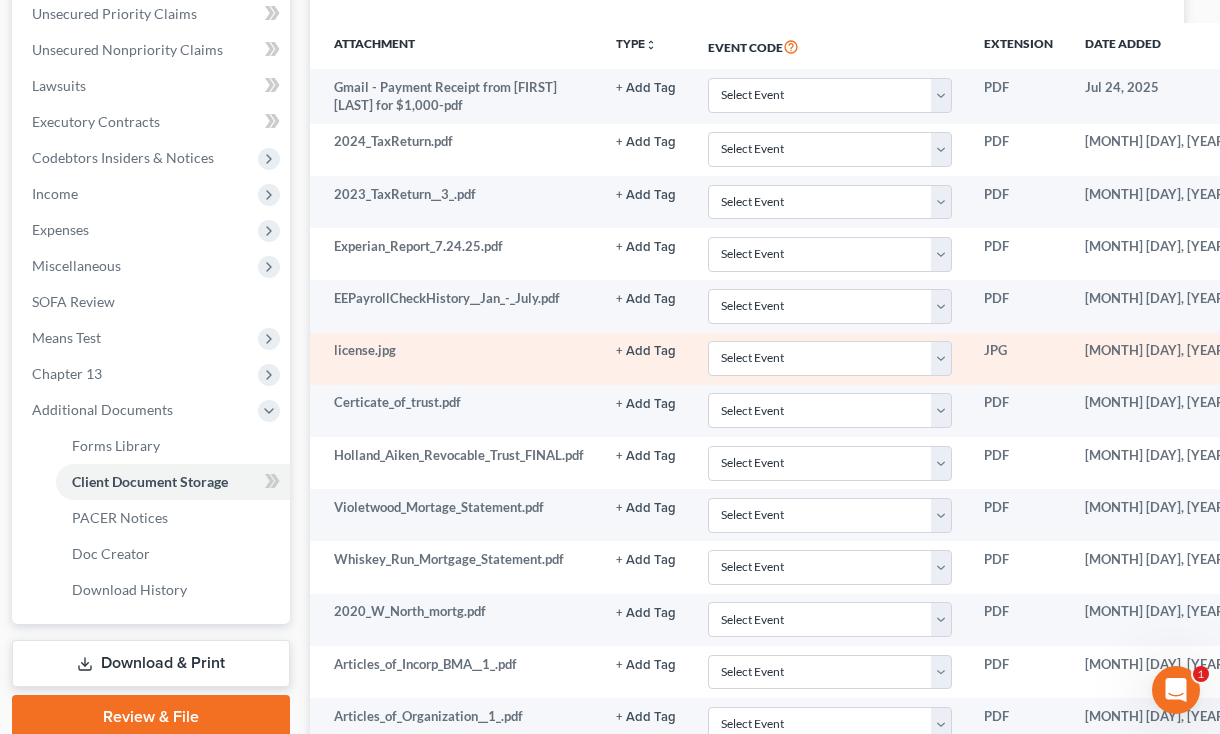 scroll, scrollTop: 501, scrollLeft: 75, axis: both 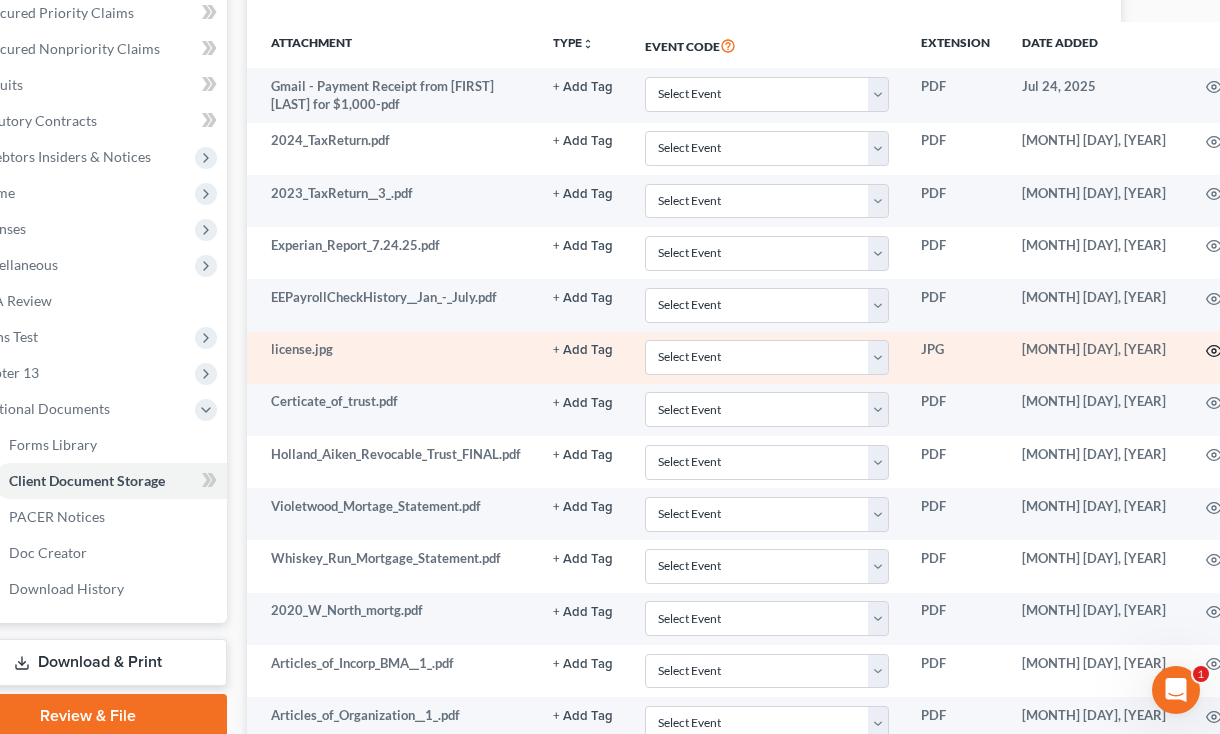 click 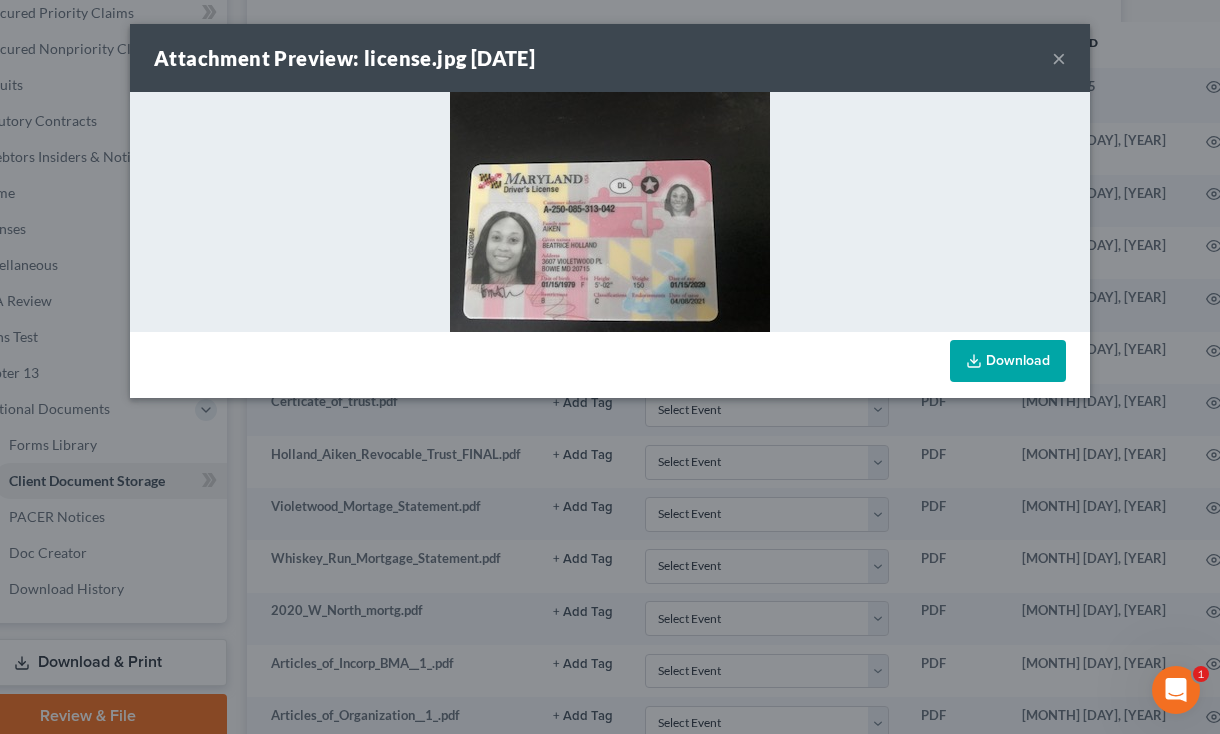 click on "×" at bounding box center (1059, 58) 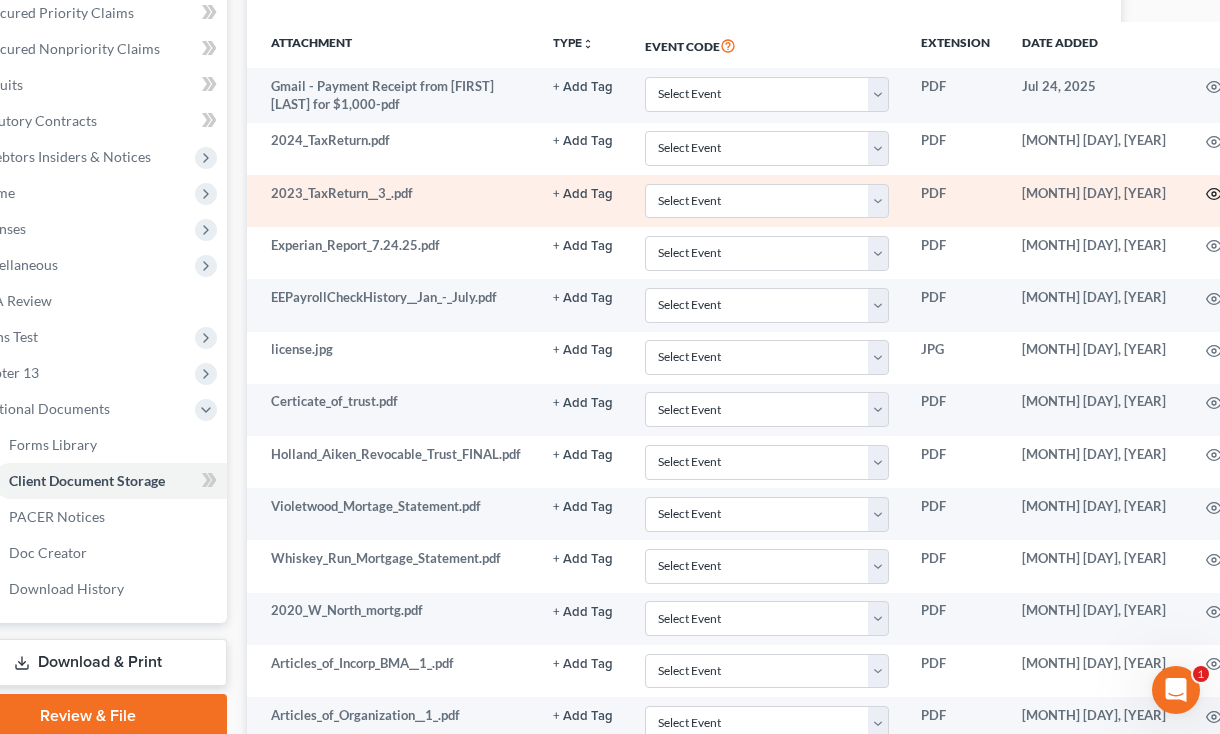 click 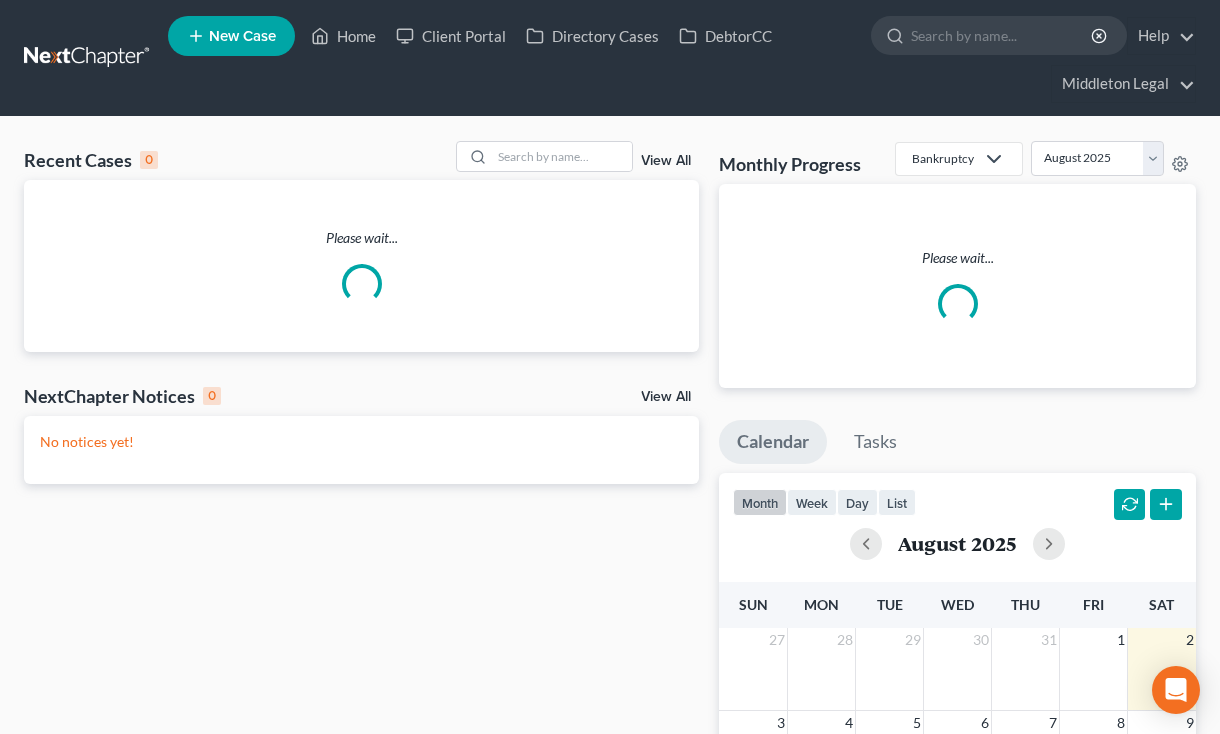scroll, scrollTop: 0, scrollLeft: 0, axis: both 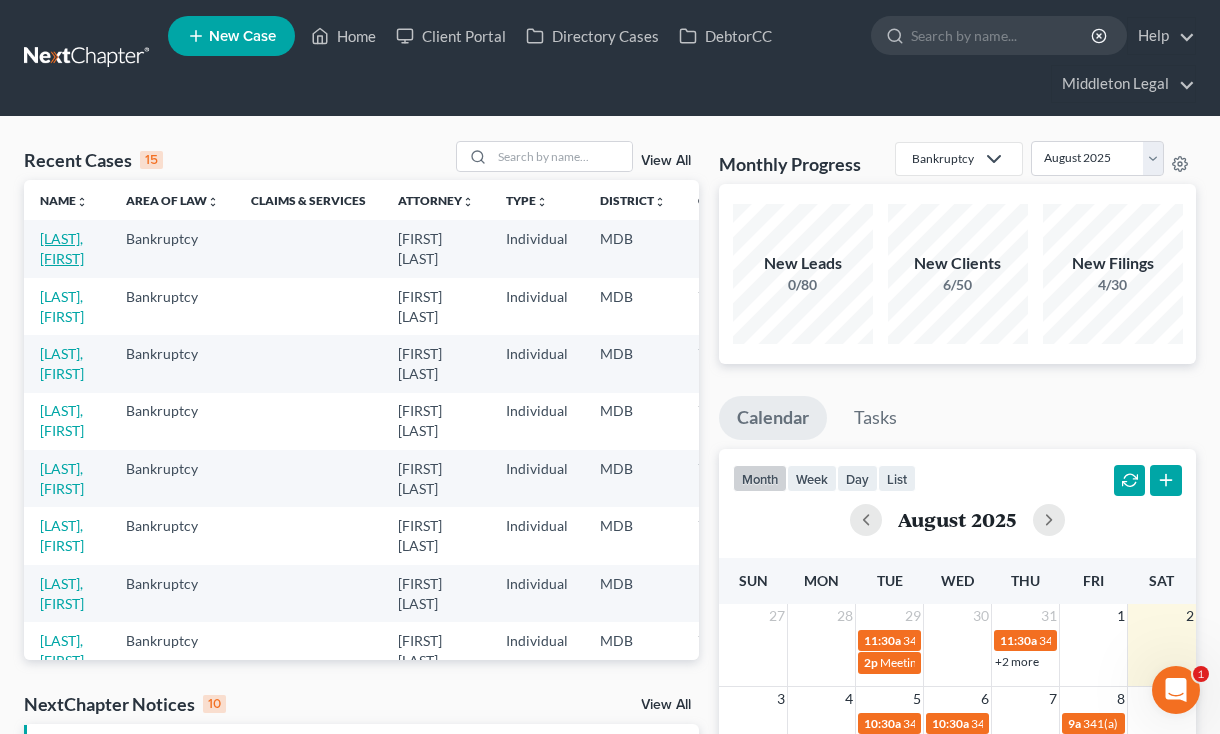 click on "[LAST], [FIRST]" at bounding box center (62, 248) 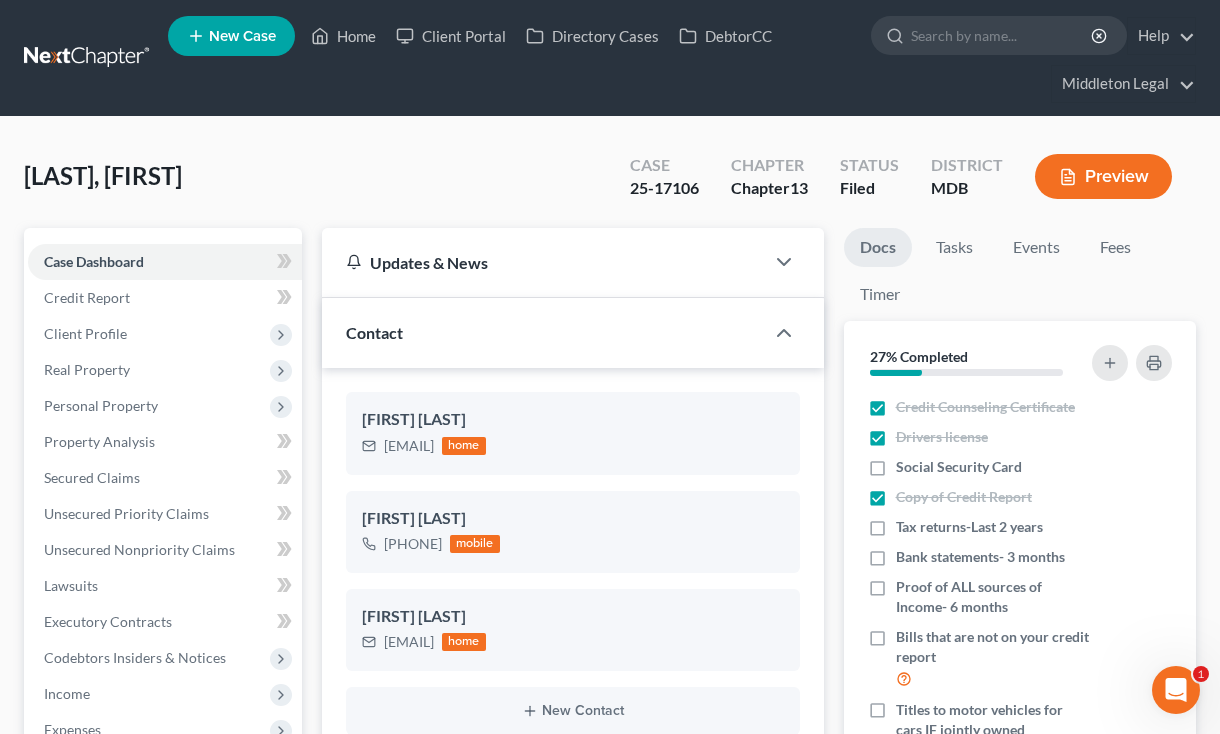 scroll, scrollTop: 159, scrollLeft: 0, axis: vertical 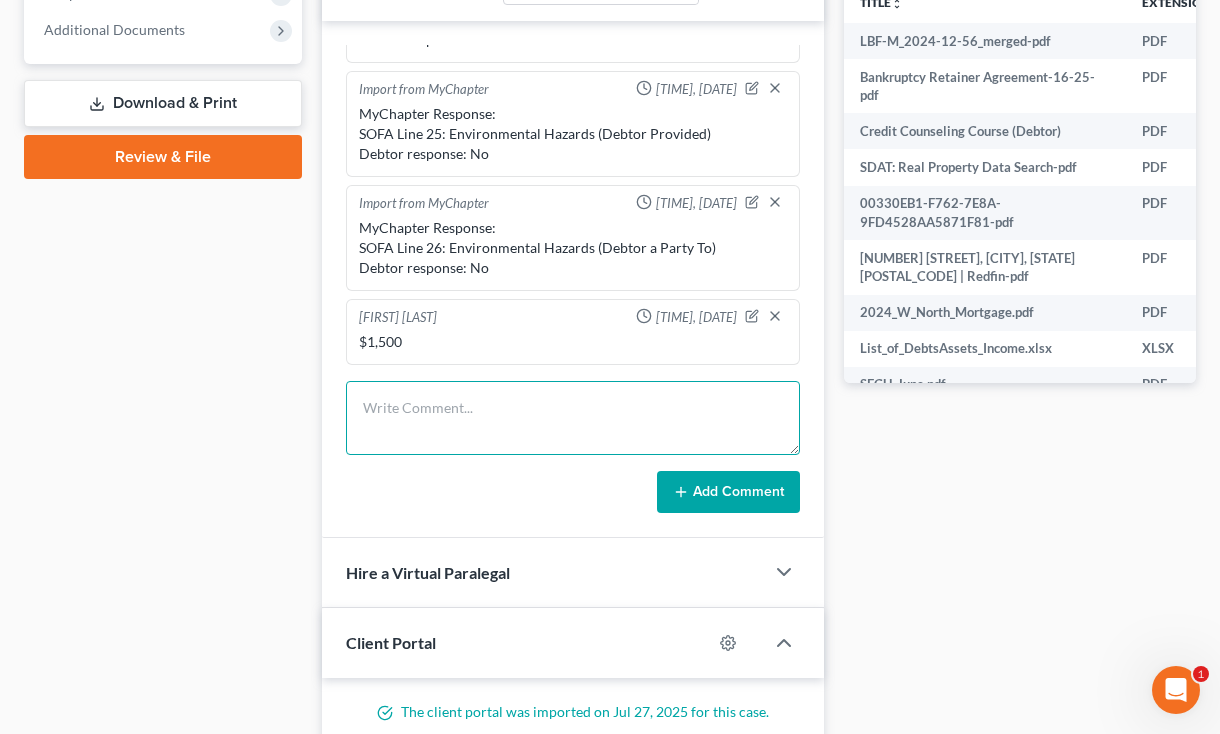 click at bounding box center [573, 418] 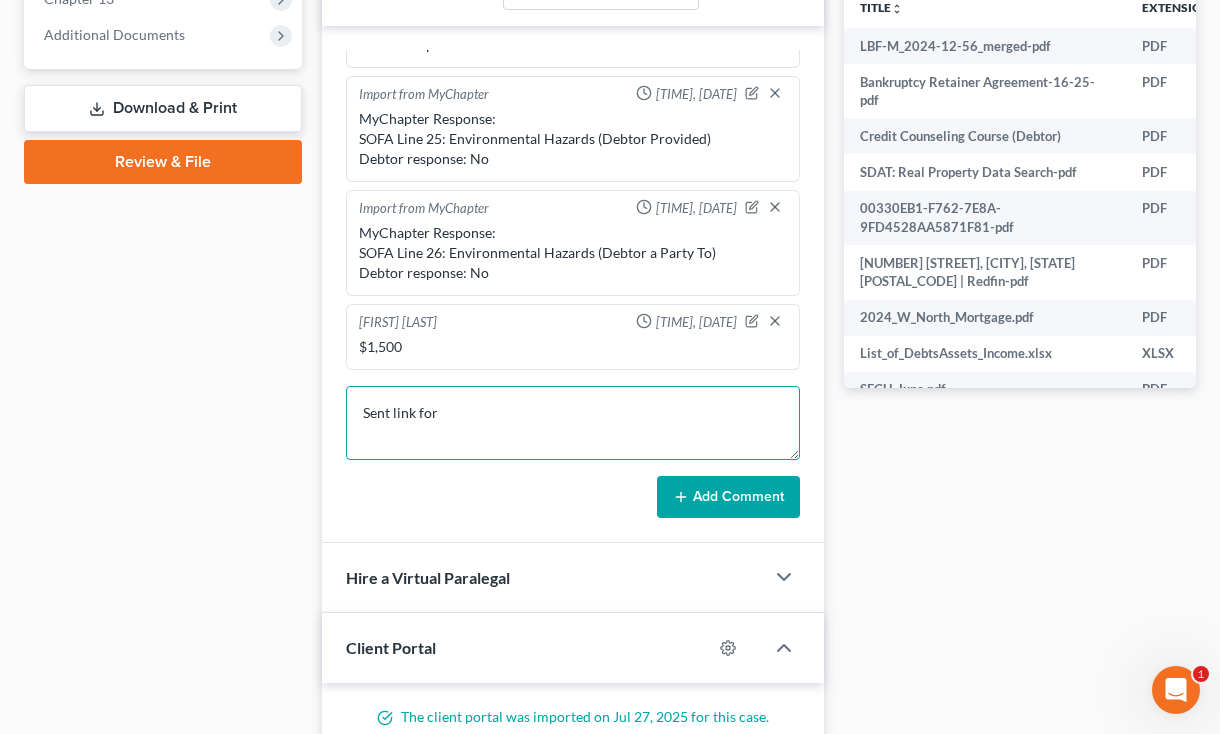 scroll, scrollTop: 879, scrollLeft: 0, axis: vertical 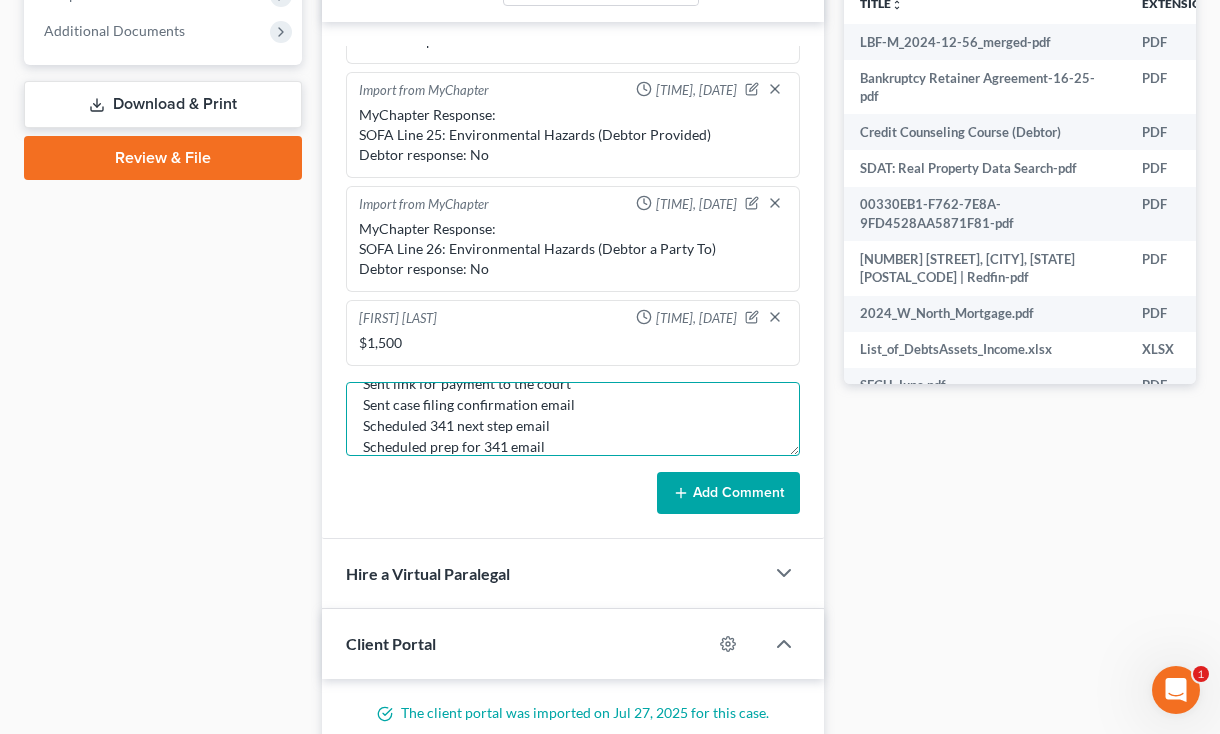 type on "Sent link for payment to the court
Sent case filing confirmation email
Scheduled 341 next step email
Scheduled prep for 341 email" 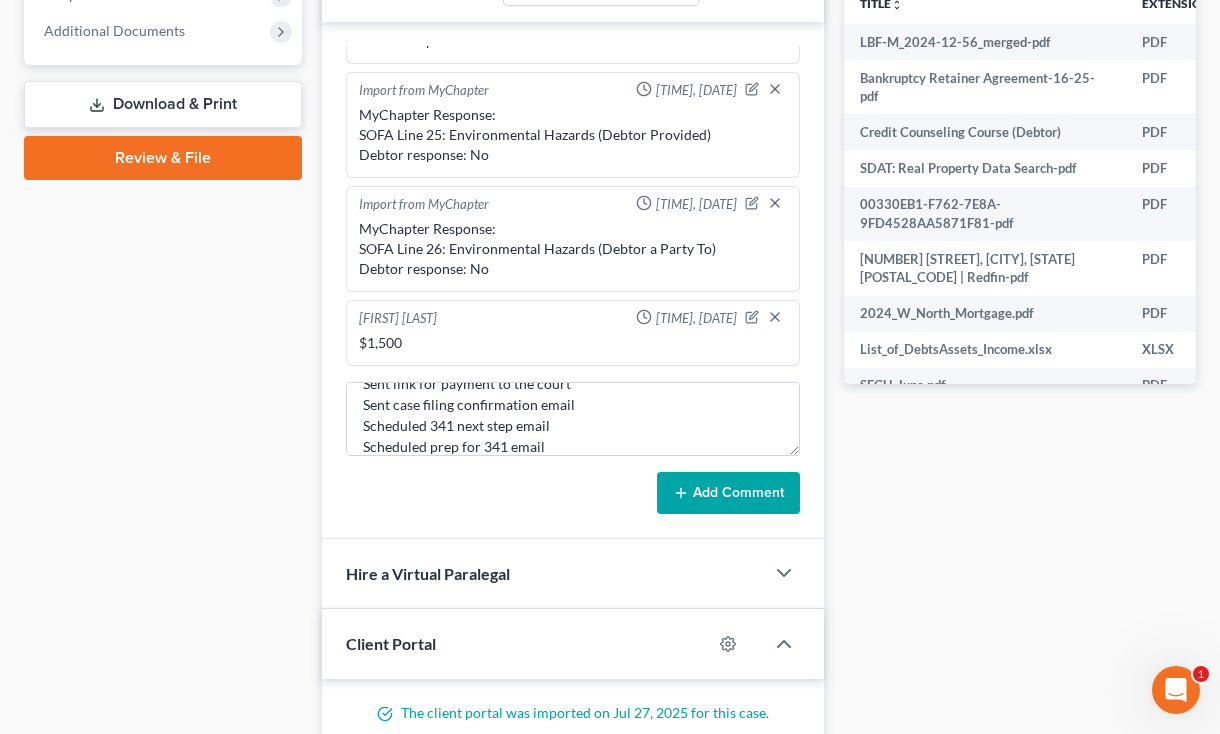 click on "Add Comment" at bounding box center (728, 493) 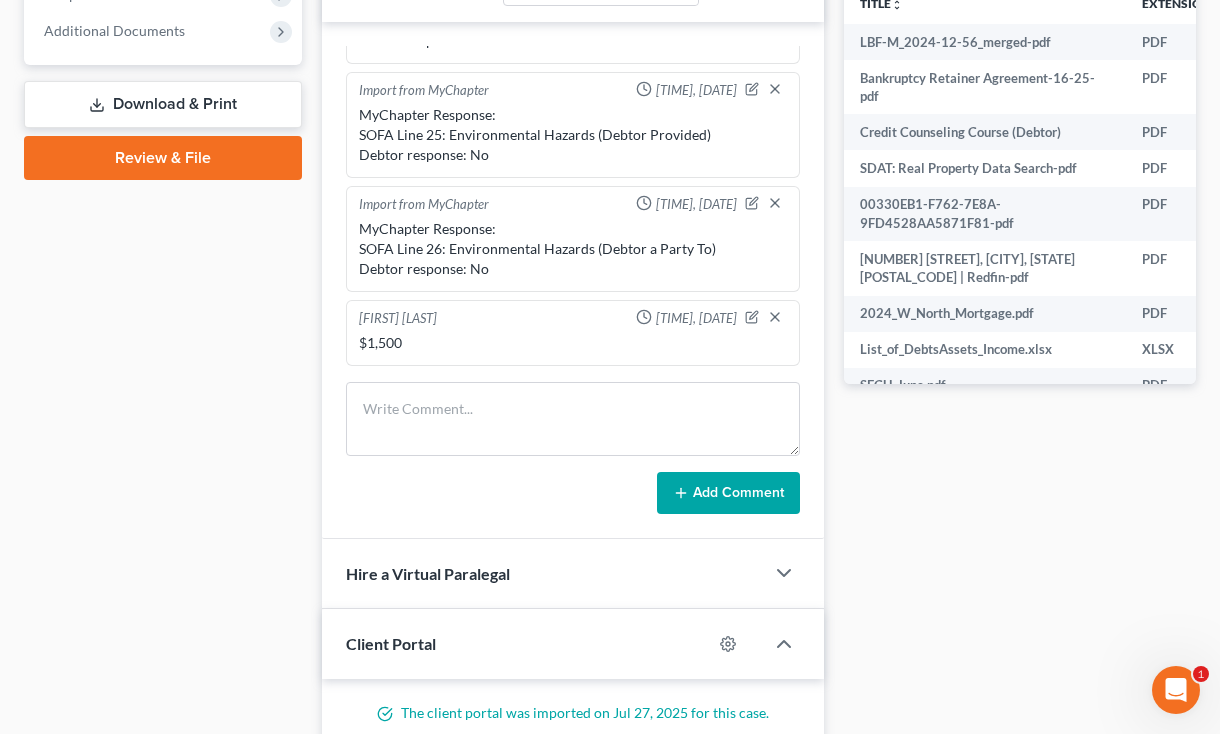 scroll, scrollTop: 0, scrollLeft: 0, axis: both 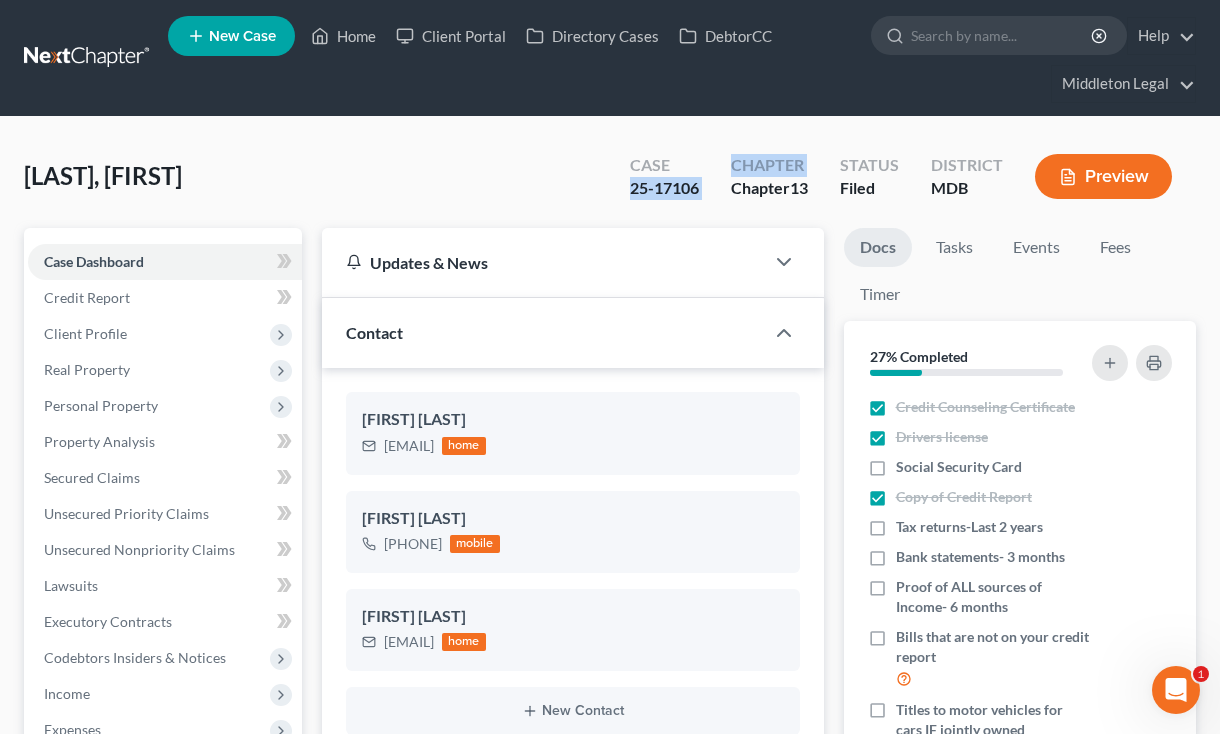 drag, startPoint x: 624, startPoint y: 188, endPoint x: 715, endPoint y: 187, distance: 91.00549 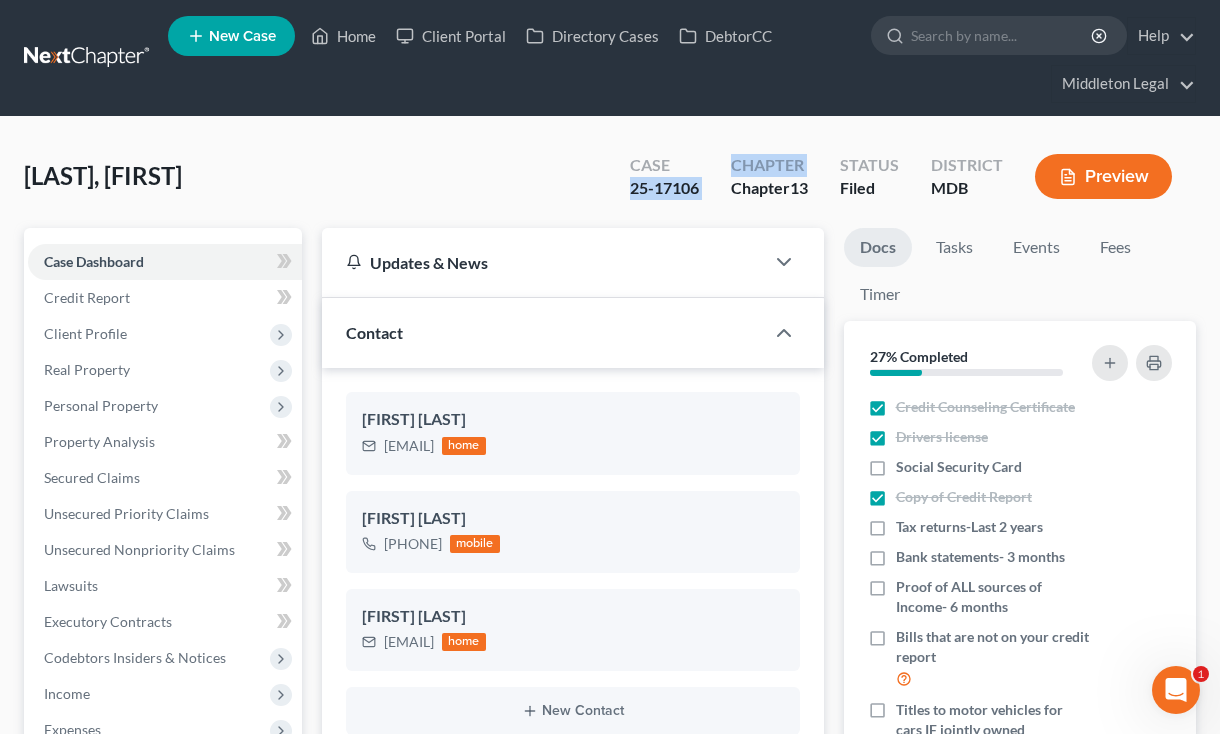 copy on "25-17106 Chapter" 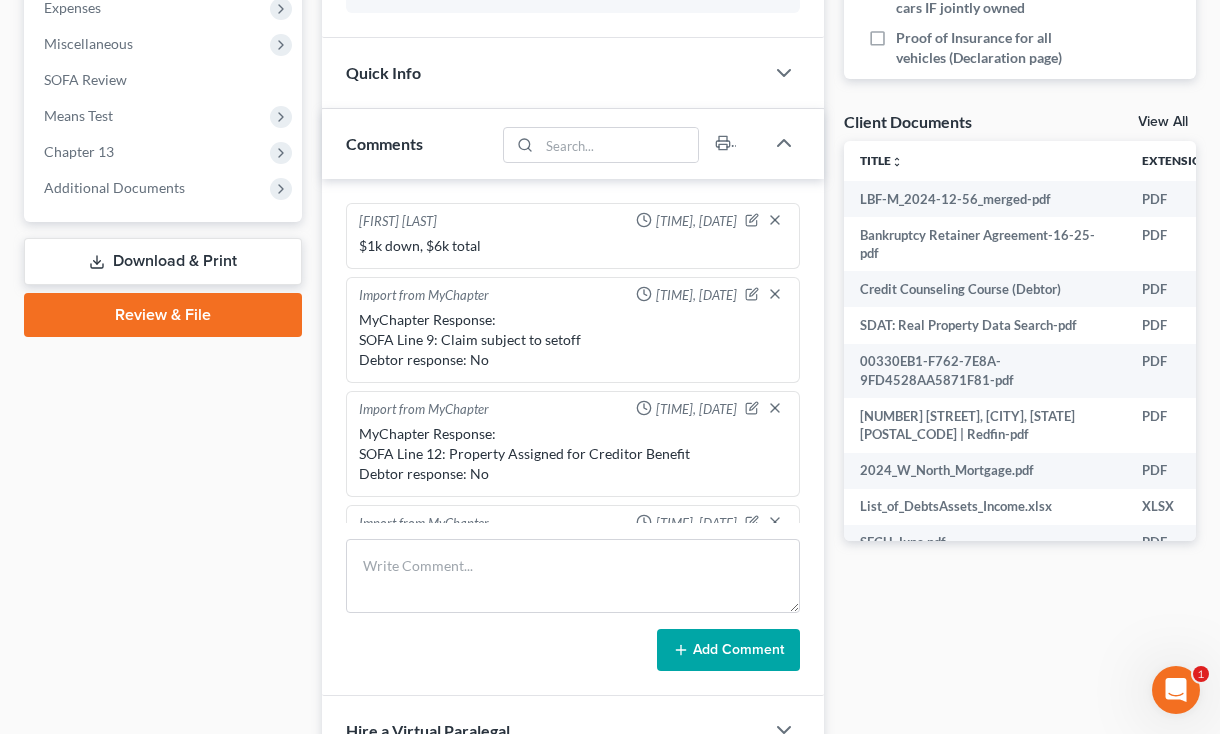 scroll, scrollTop: 754, scrollLeft: 0, axis: vertical 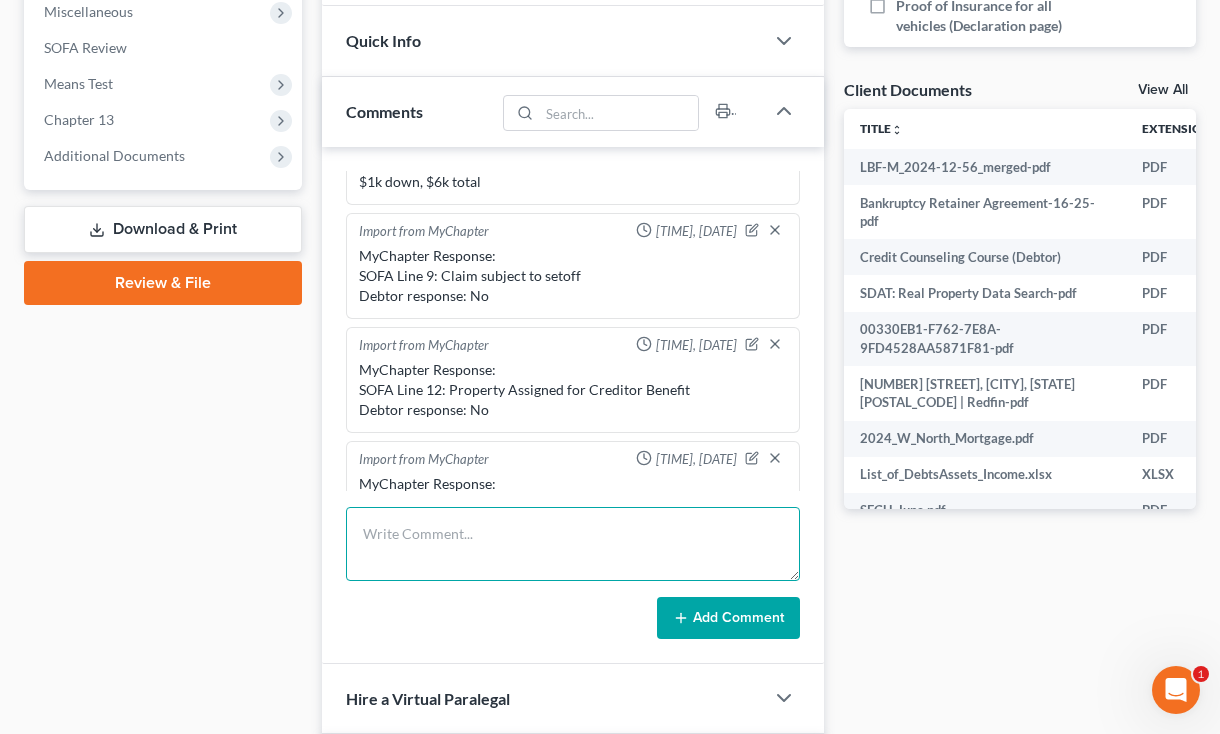 click at bounding box center (573, 544) 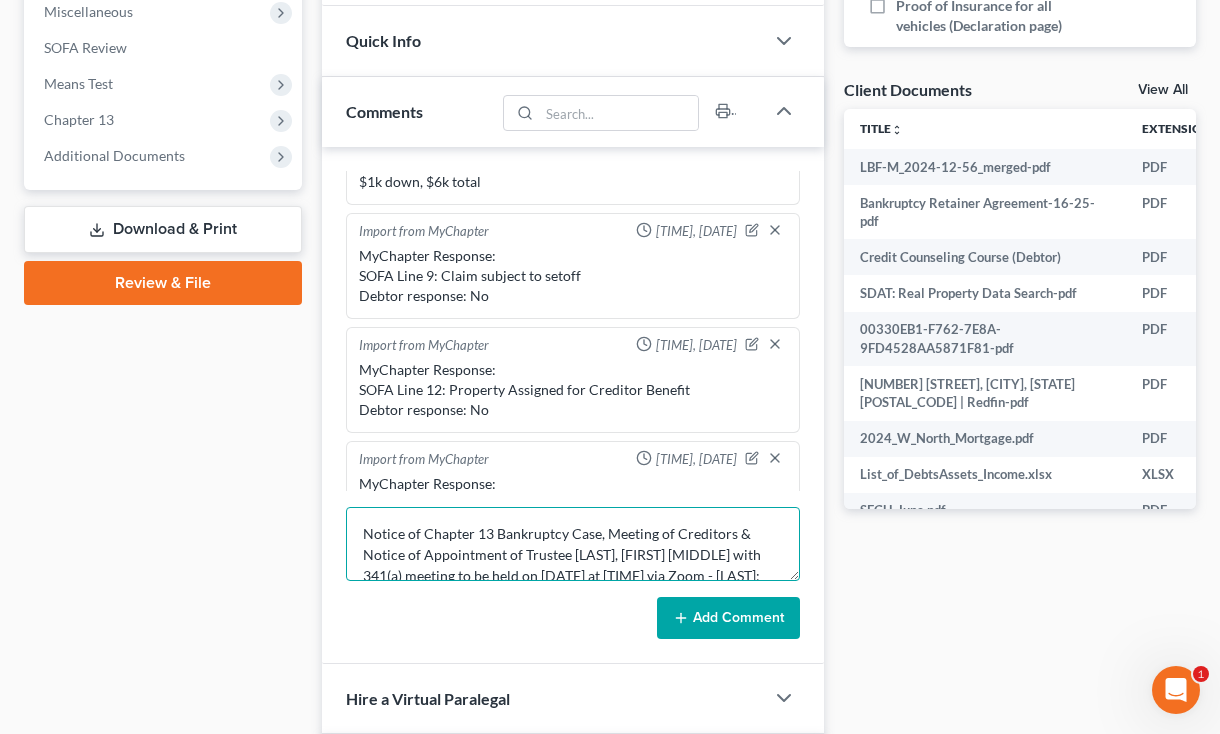 scroll, scrollTop: 126, scrollLeft: 0, axis: vertical 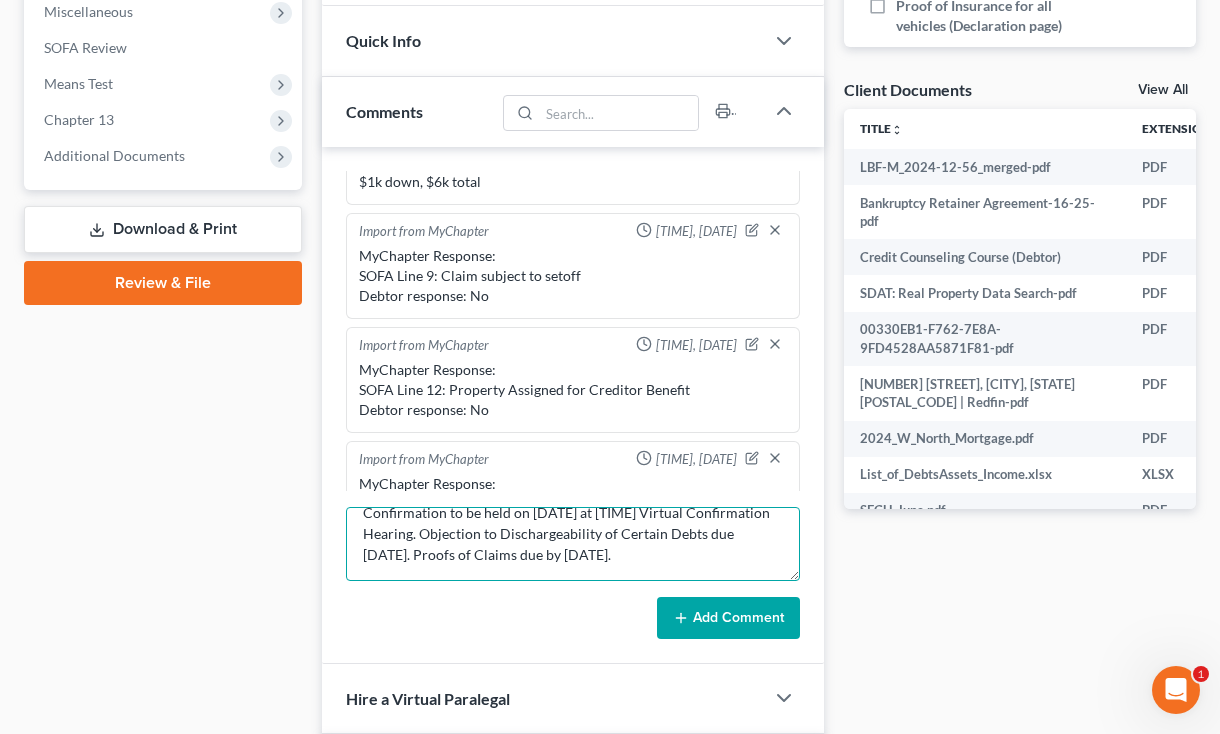 type on "Notice of Chapter 13 Bankruptcy Case, Meeting of Creditors & Notice of Appointment of Trustee Branigan, Timothy P. with 341(a) meeting to be held on 9/4/2025 at 02:00 PM via Zoom - Branigan: Meeting ID 634 496 8433, Passcode 1762473309, Phone 1-240-759-3047. Confirmation to be held on 9/30/2025 at 02:00 PM Virtual Confirmation Hearing. Objection to Dischargeability of Certain Debts due 11/3/2025. Proofs of Claims due by 10/14/2025." 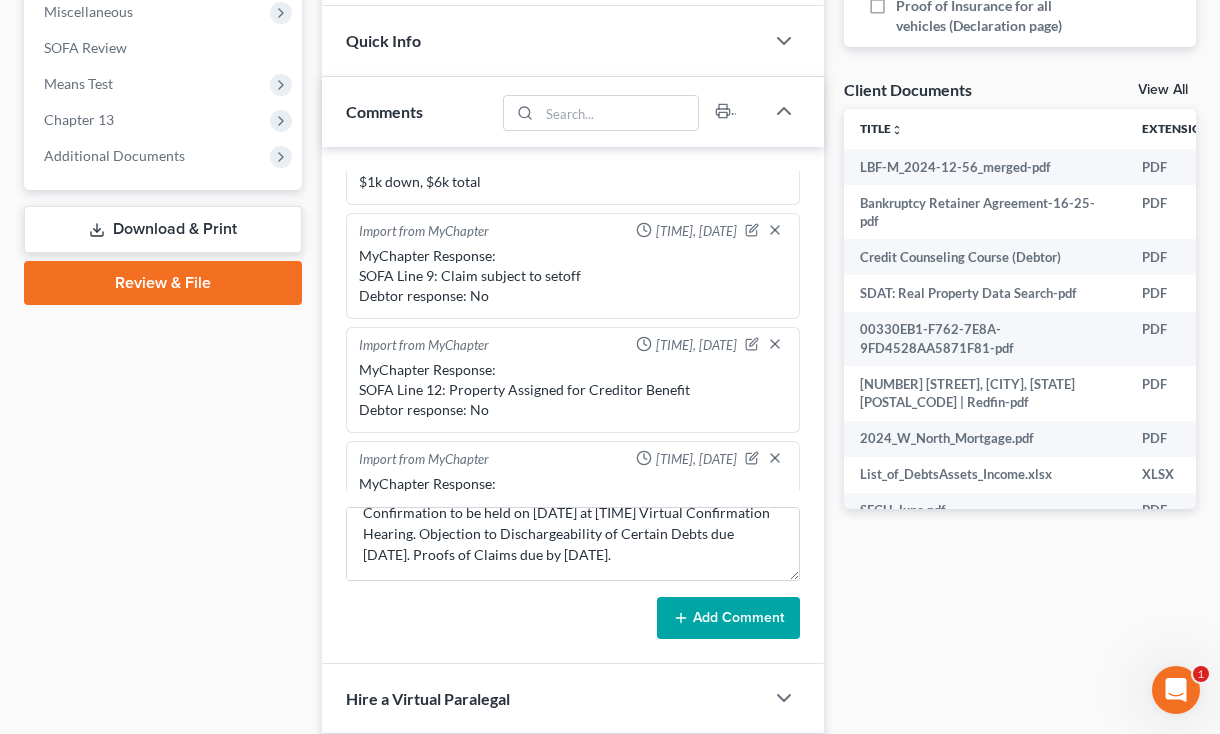 click on "Add Comment" at bounding box center [728, 618] 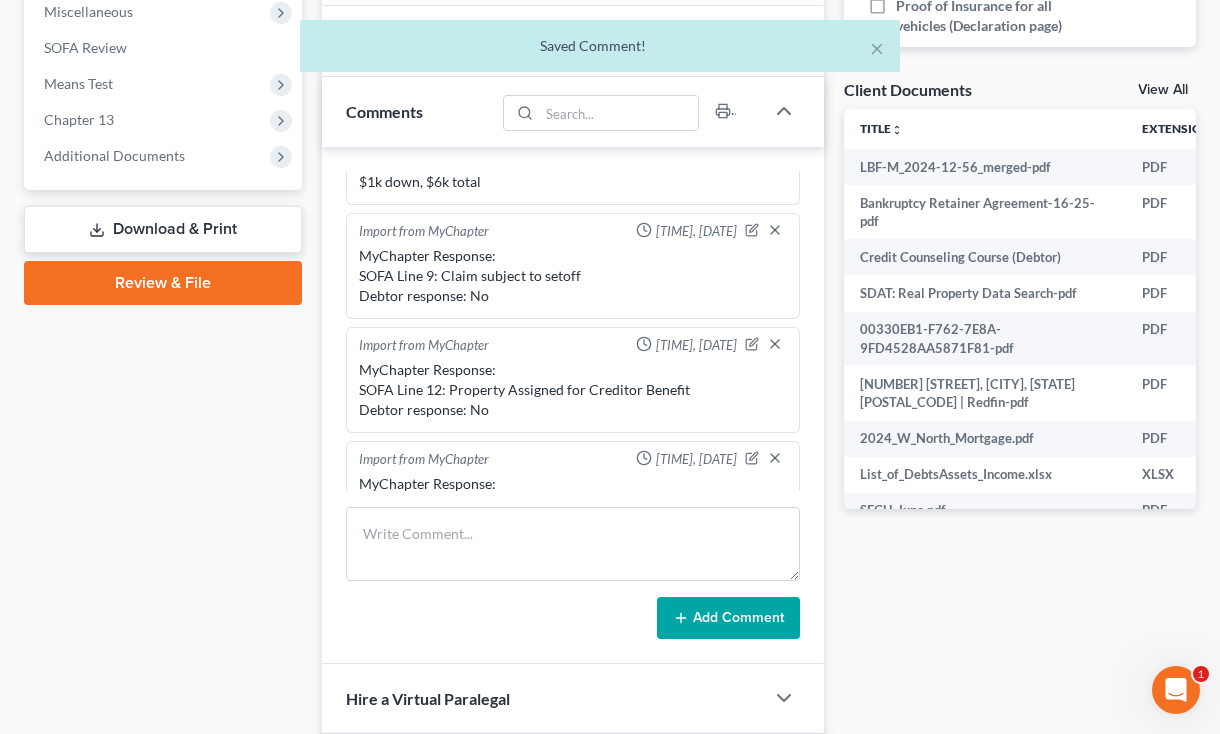scroll, scrollTop: 0, scrollLeft: 0, axis: both 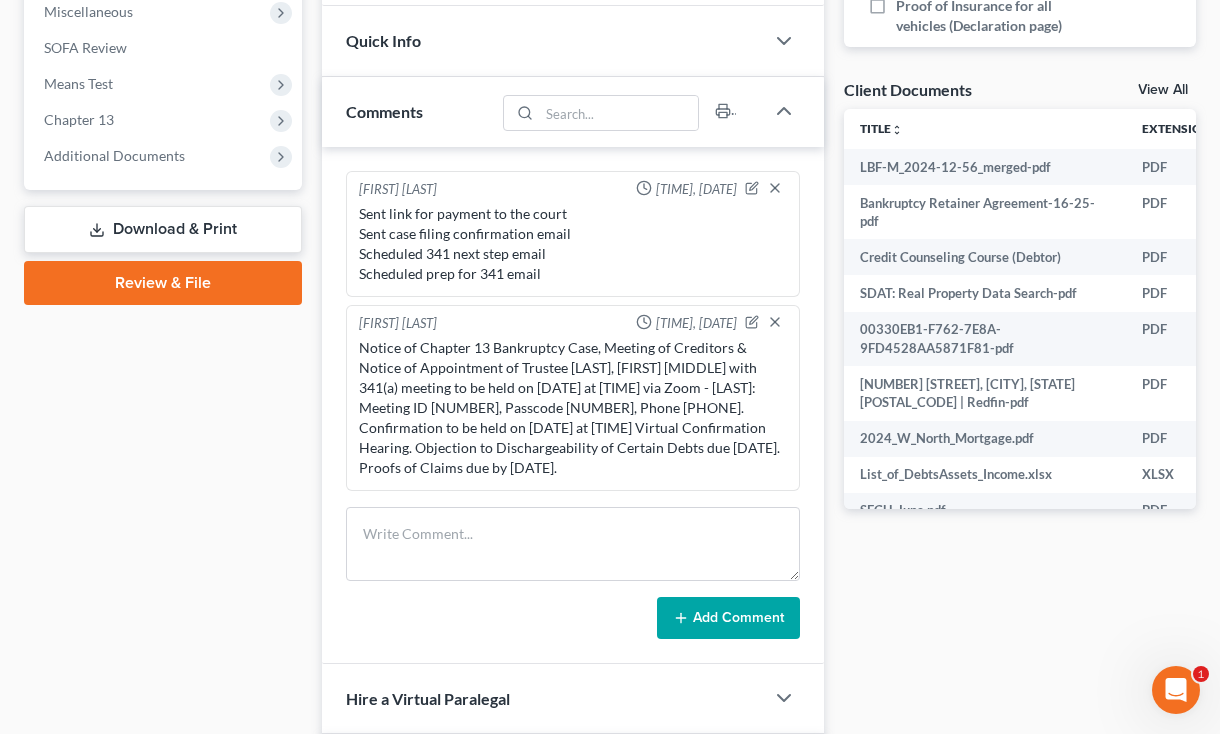 click on "View All" at bounding box center (1163, 90) 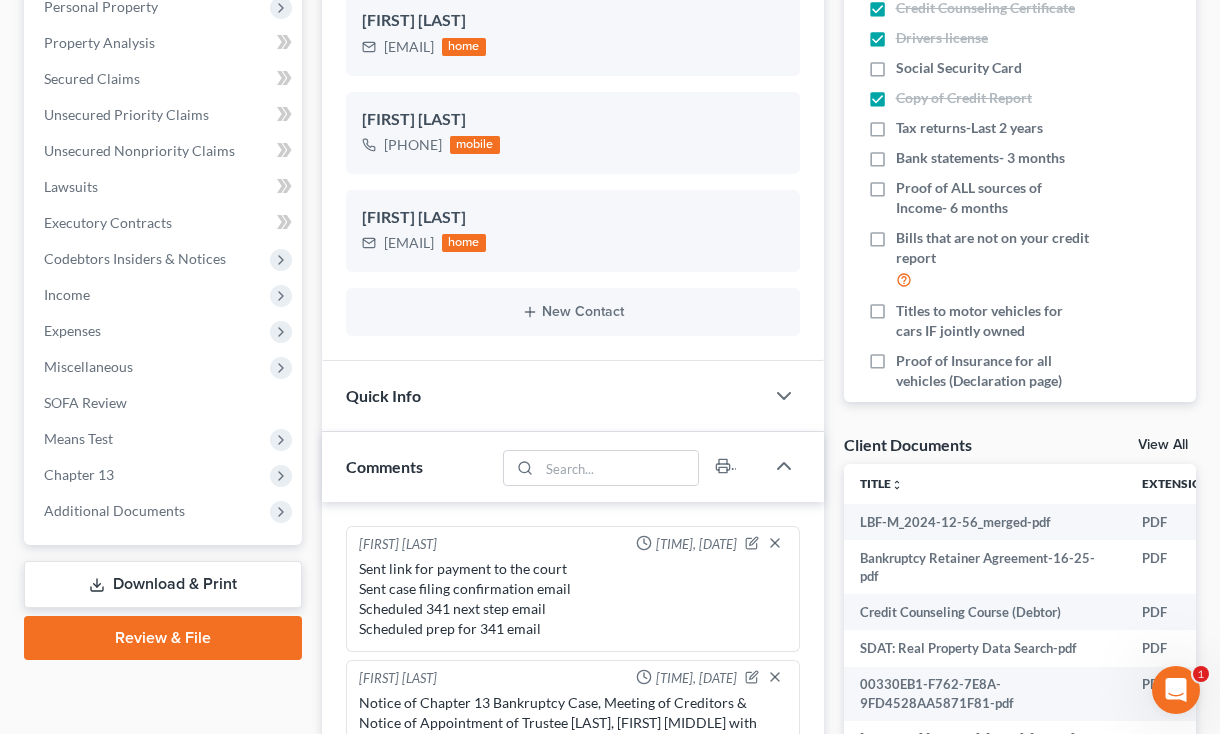 select on "14" 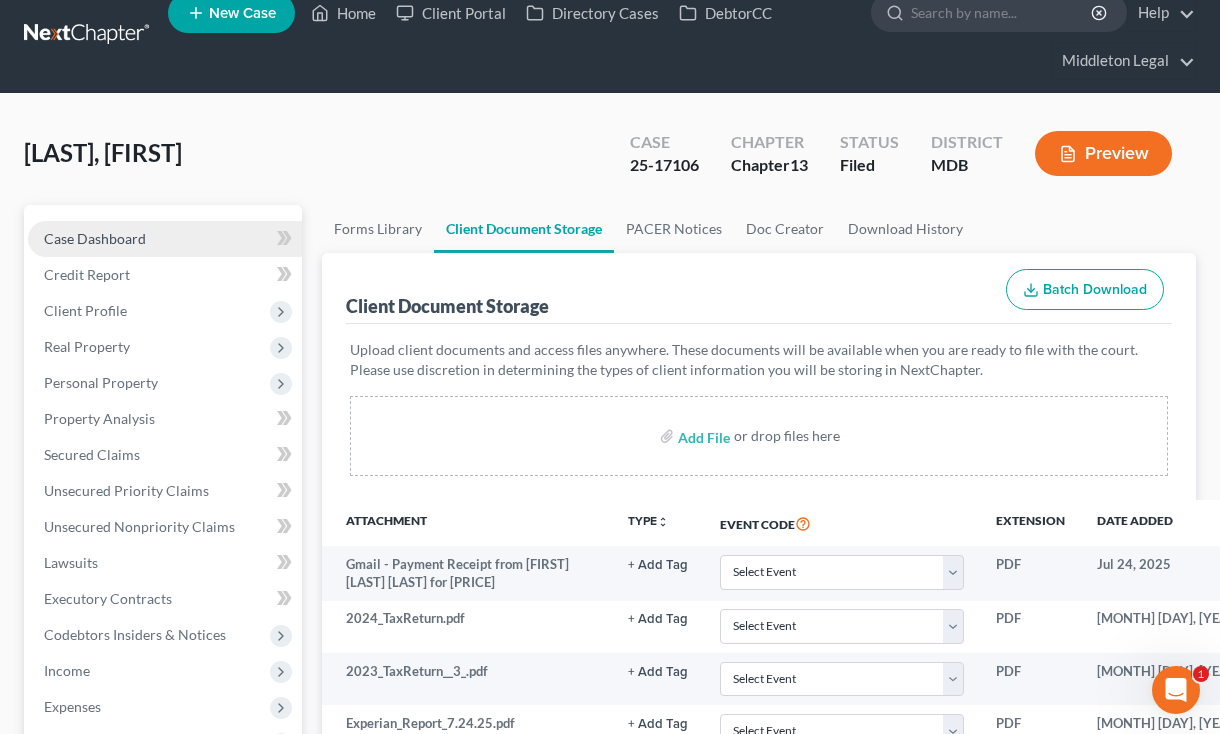 scroll, scrollTop: 11, scrollLeft: 0, axis: vertical 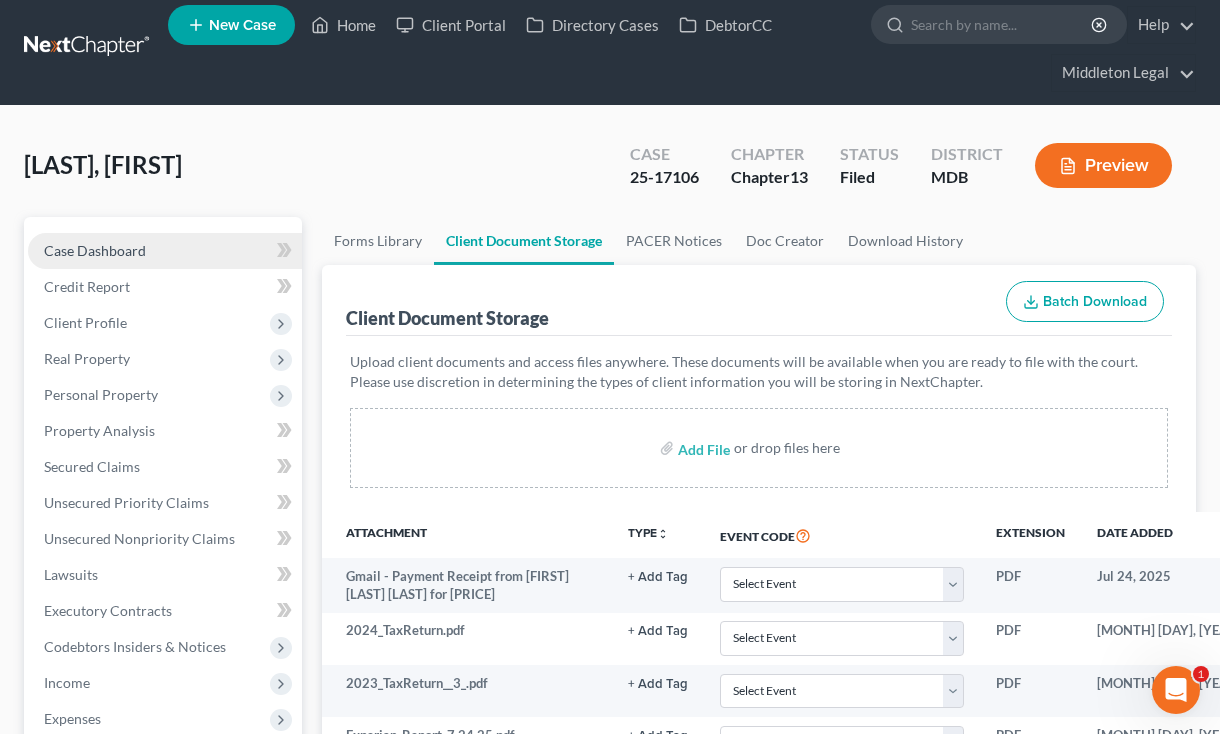 click on "Case Dashboard" at bounding box center [95, 250] 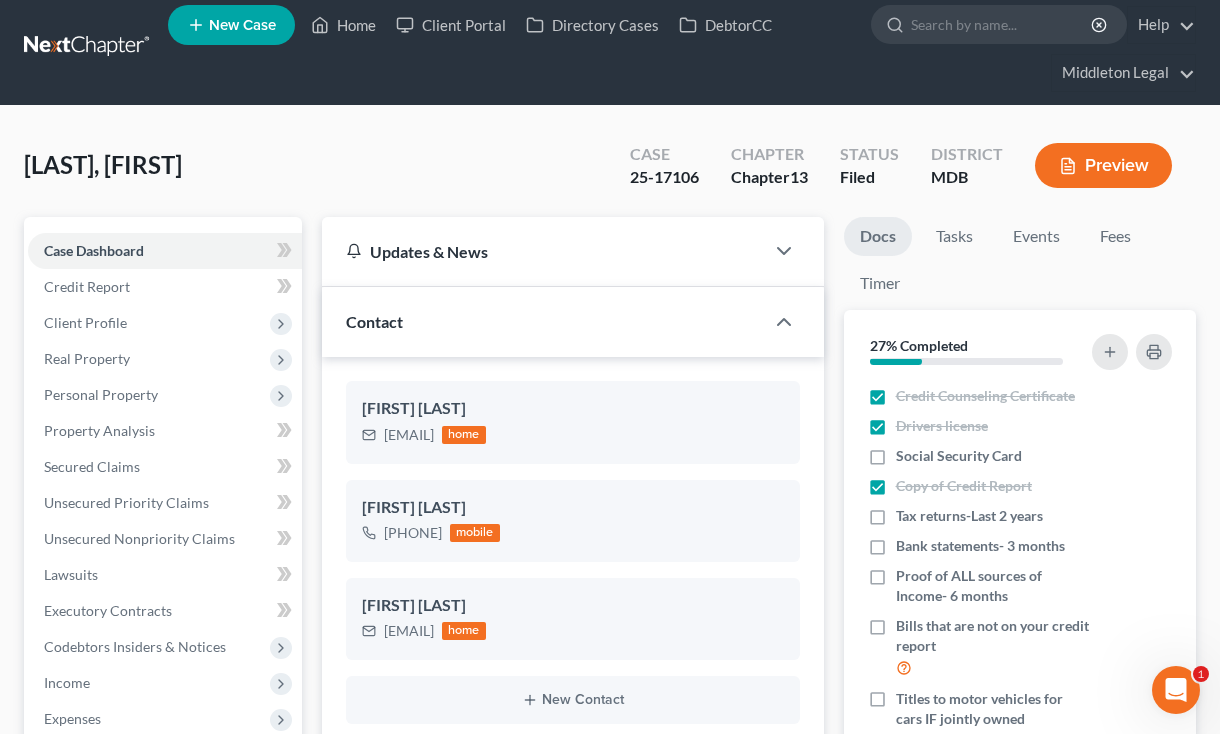 scroll, scrollTop: 0, scrollLeft: 0, axis: both 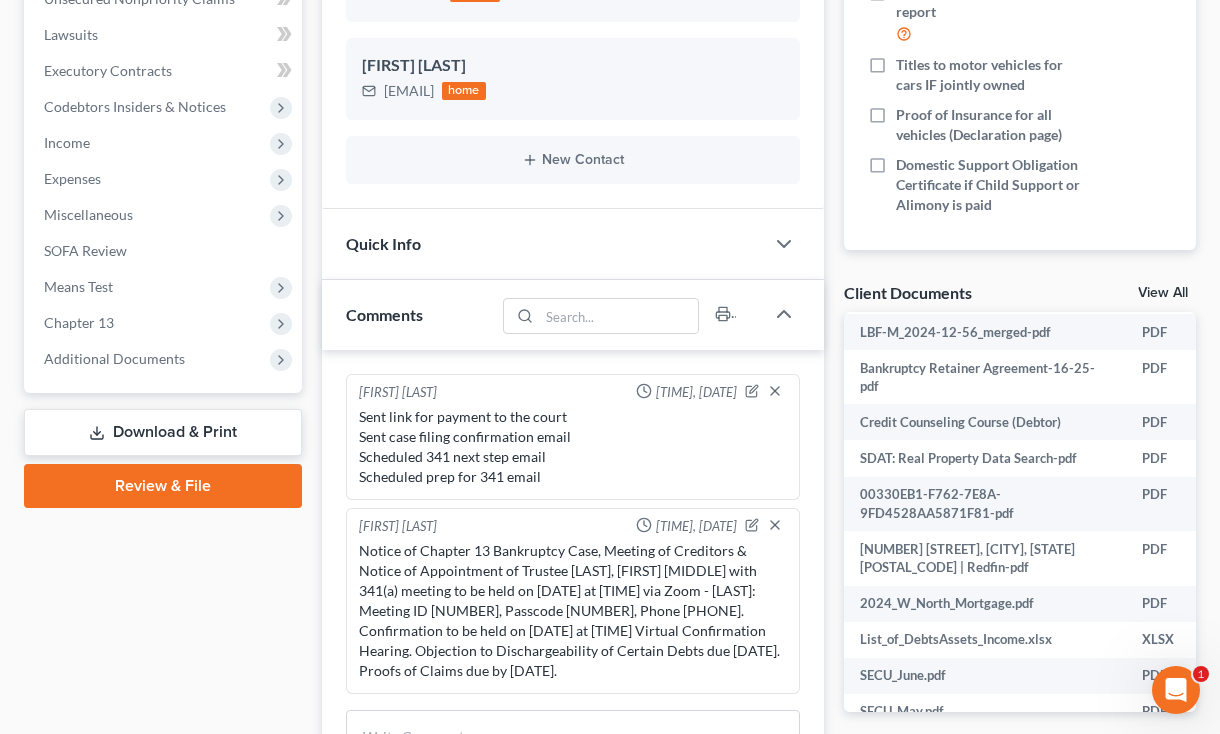 click on "View All" at bounding box center [1163, 293] 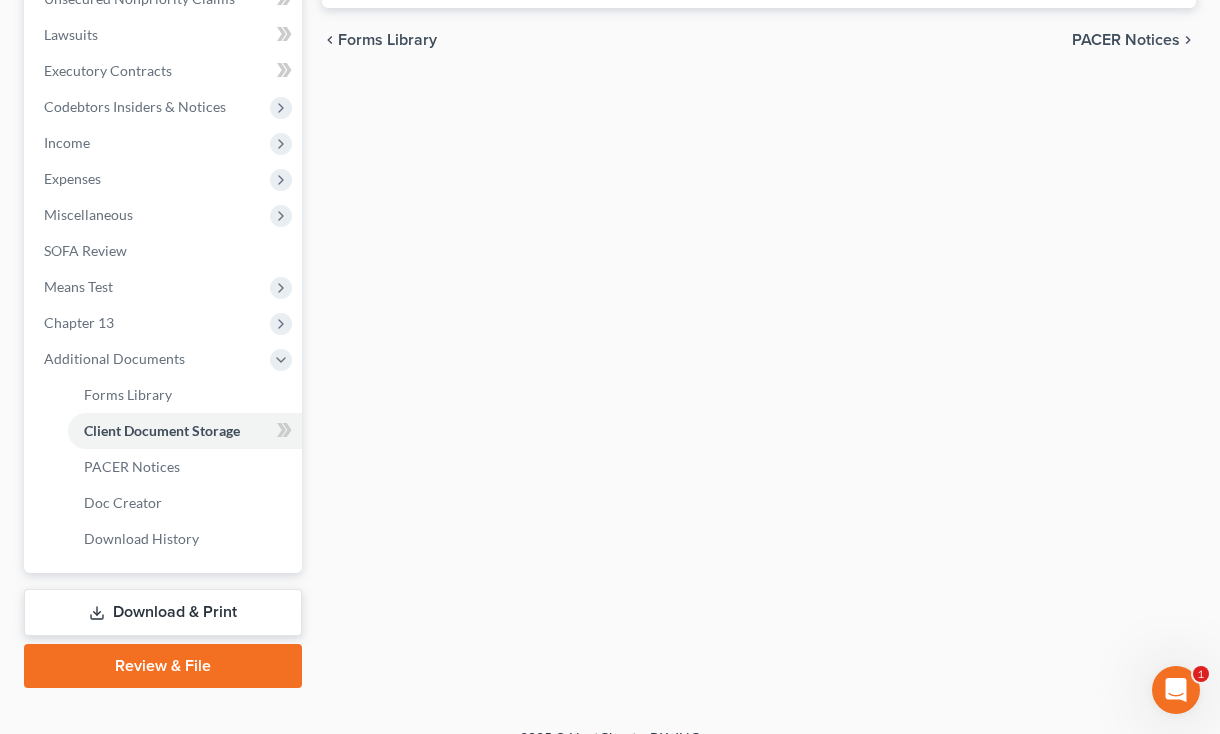 scroll, scrollTop: 31, scrollLeft: 0, axis: vertical 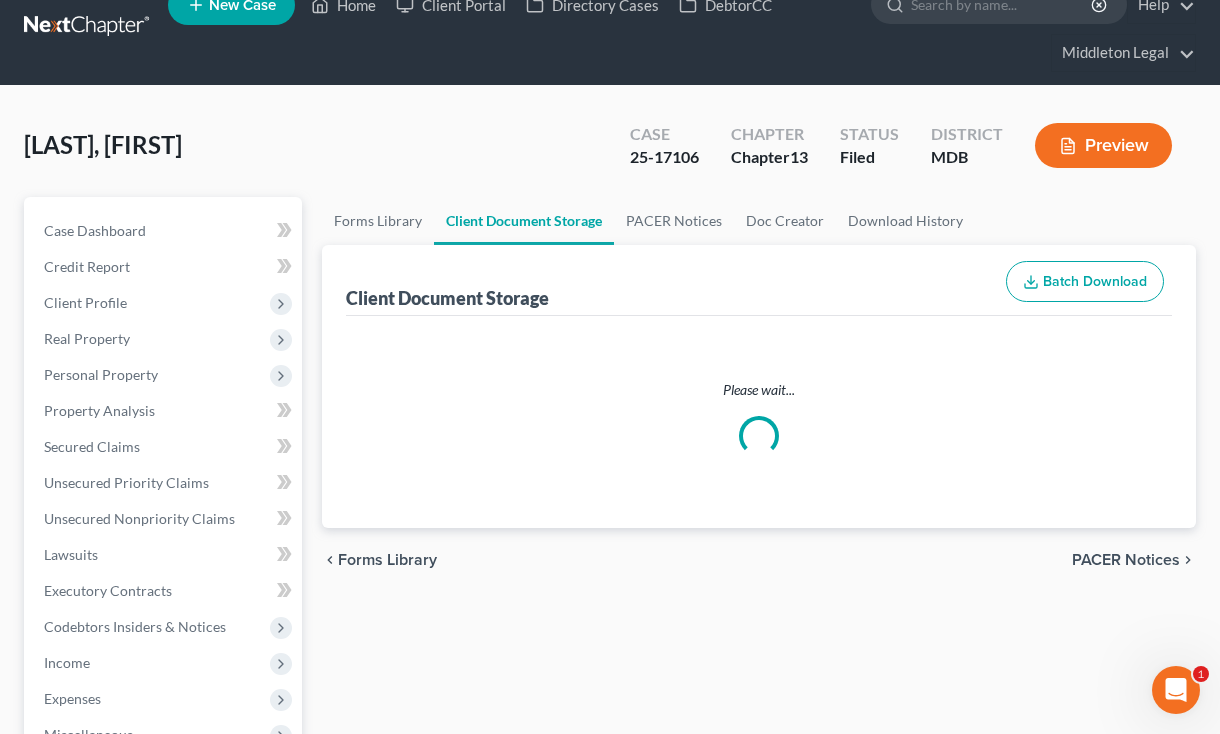 select on "14" 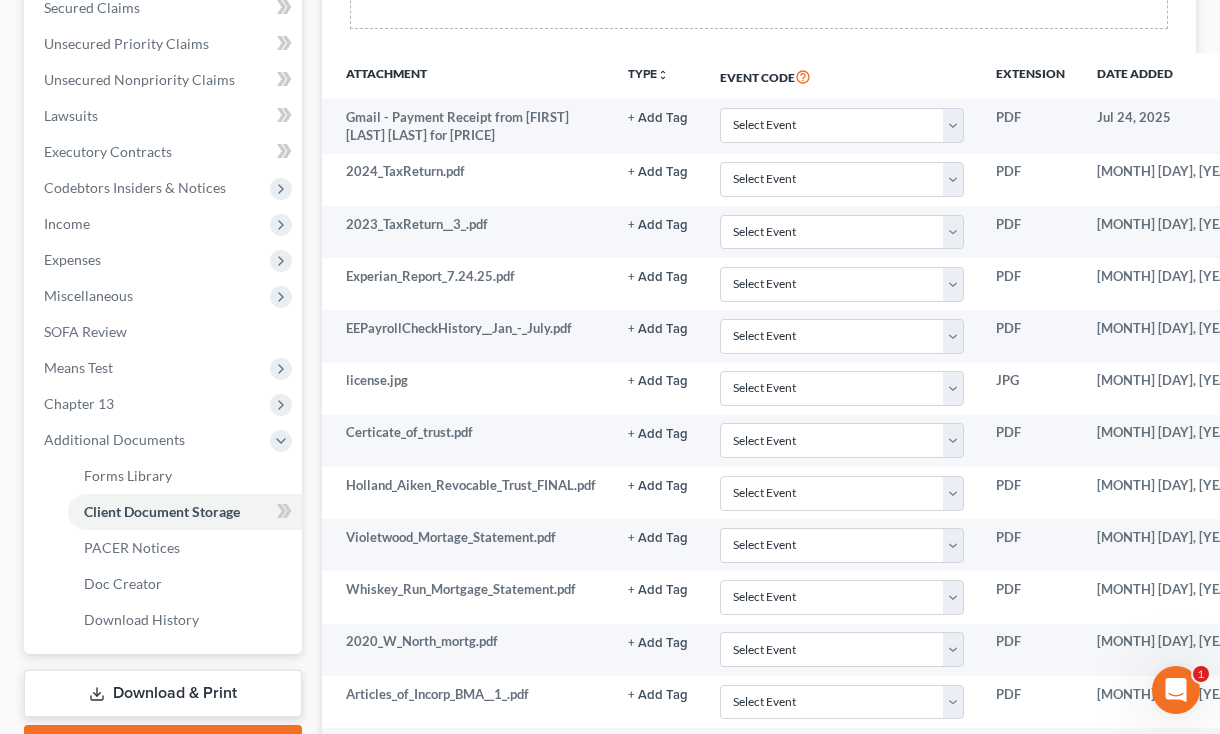 scroll, scrollTop: 119, scrollLeft: 0, axis: vertical 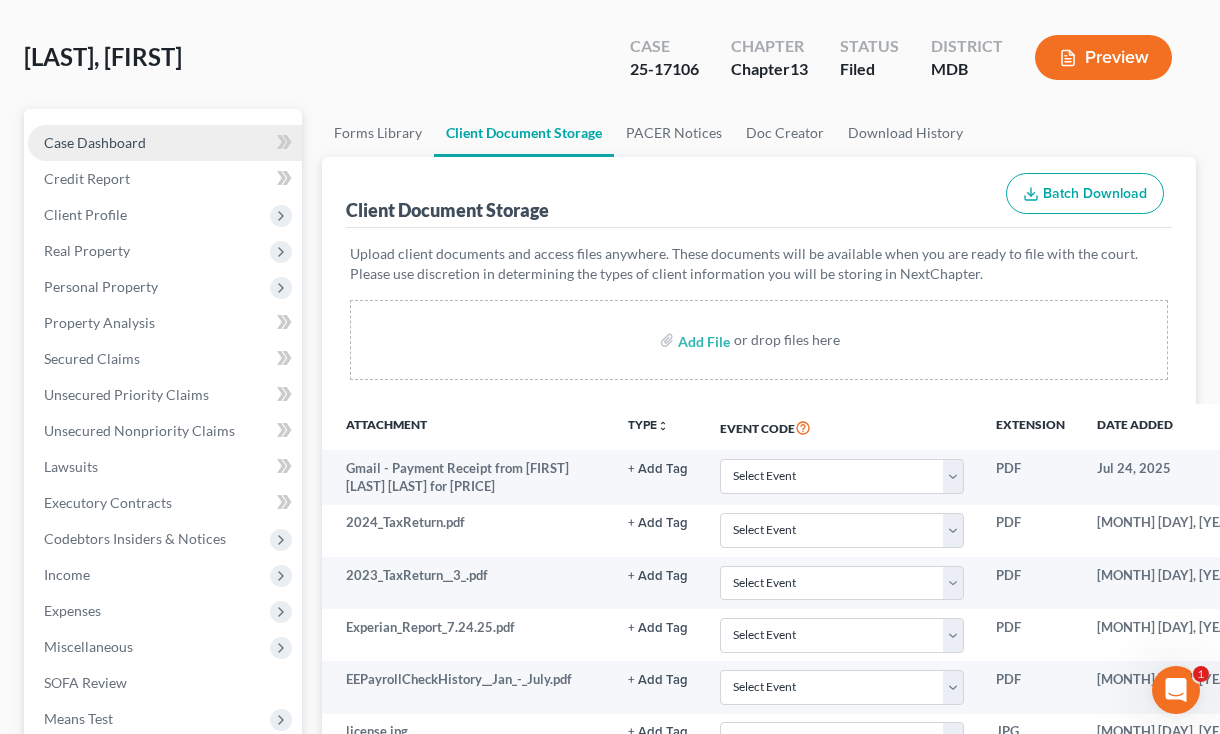 click on "Case Dashboard" at bounding box center [95, 142] 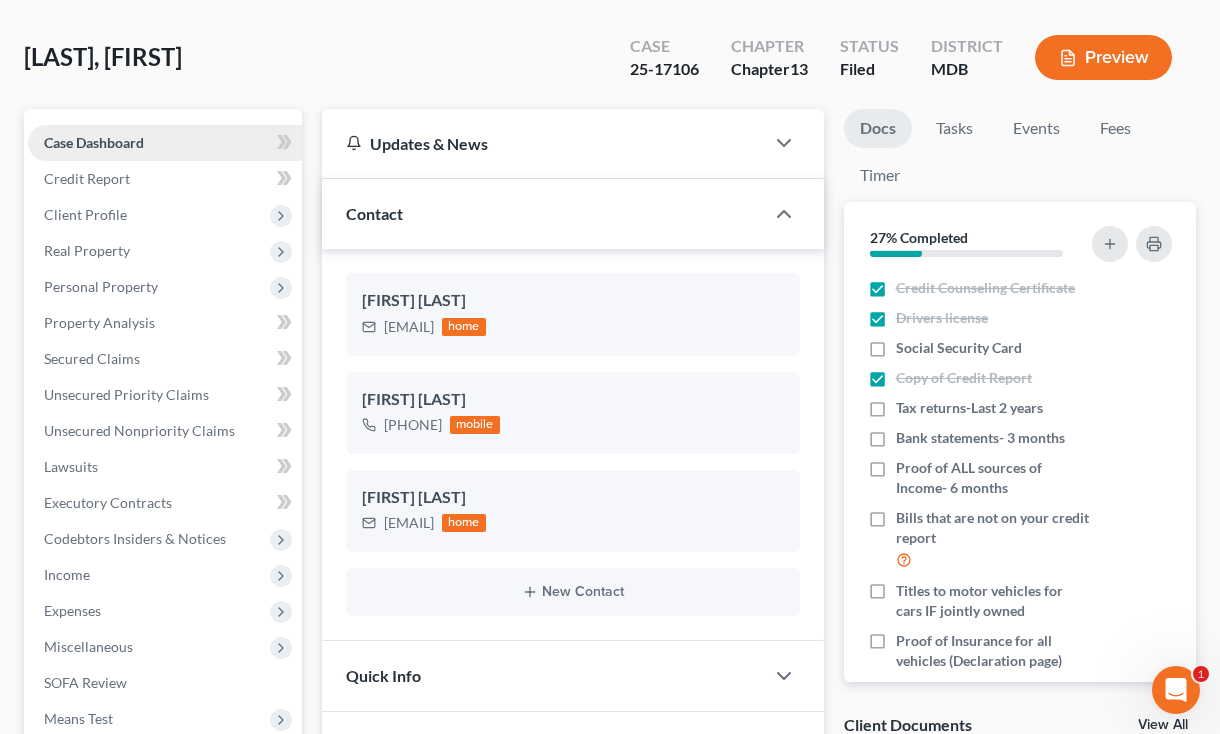 scroll, scrollTop: 0, scrollLeft: 0, axis: both 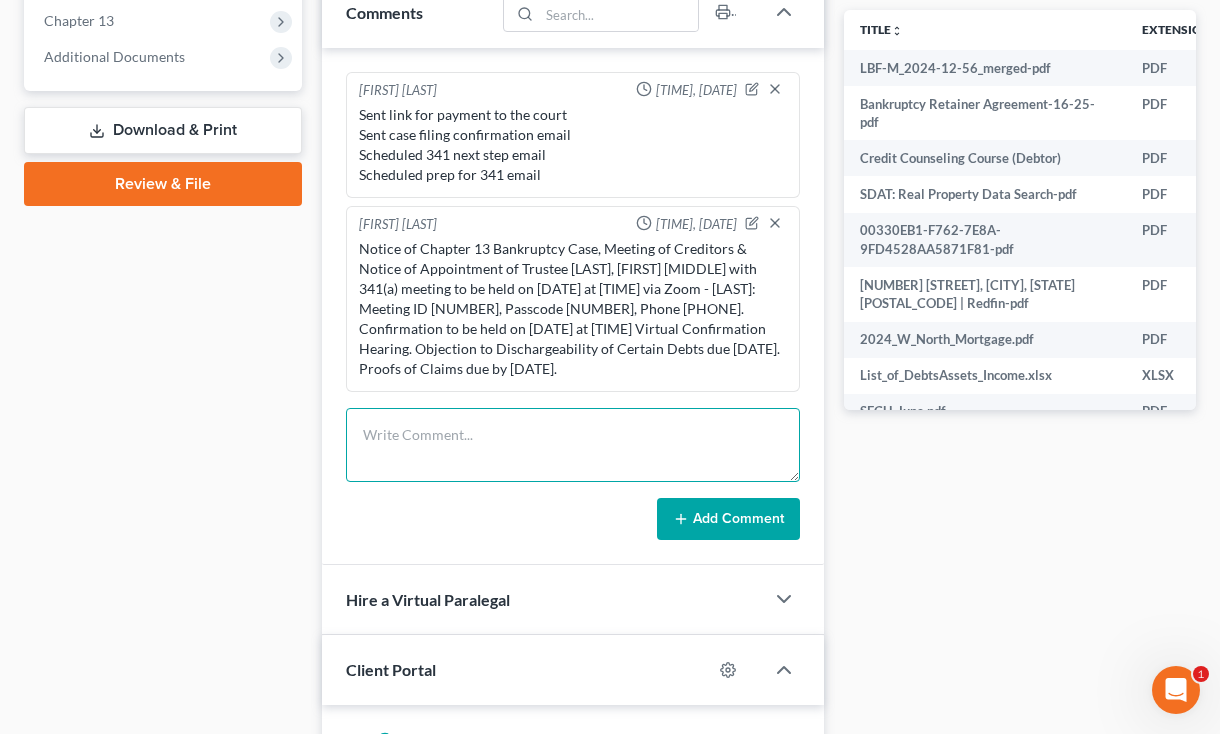 click at bounding box center (573, 445) 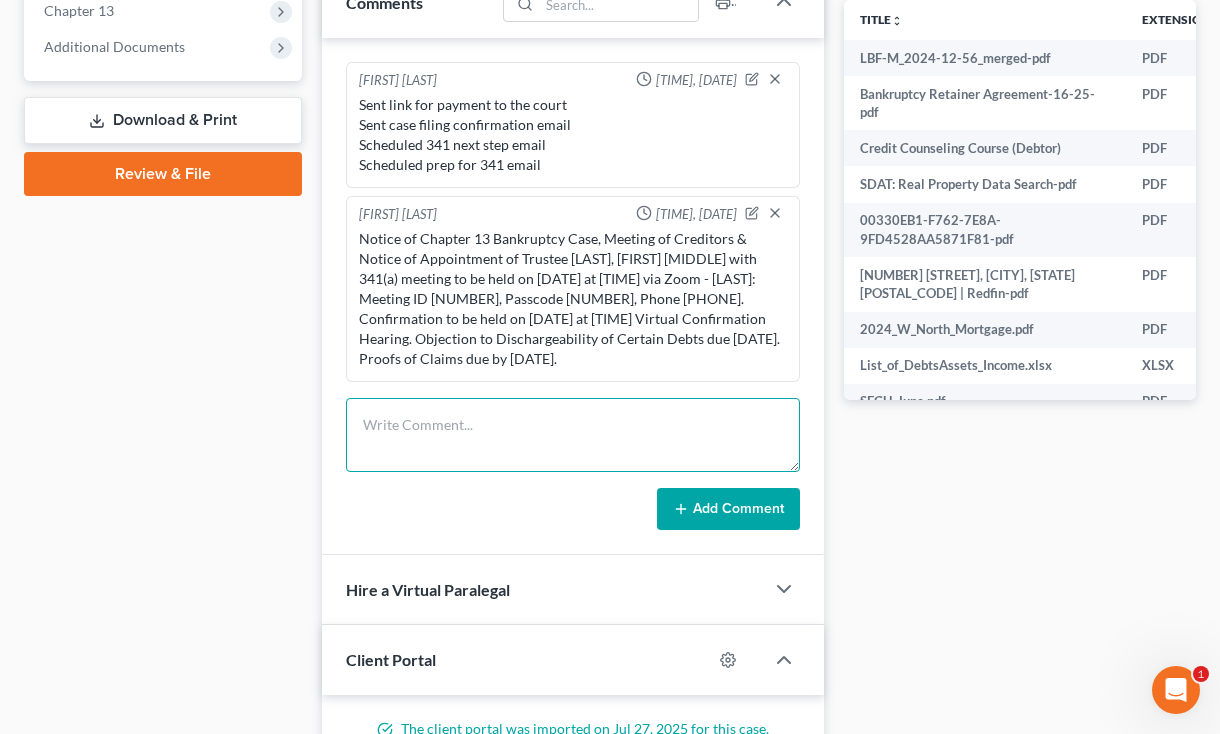 type on "M" 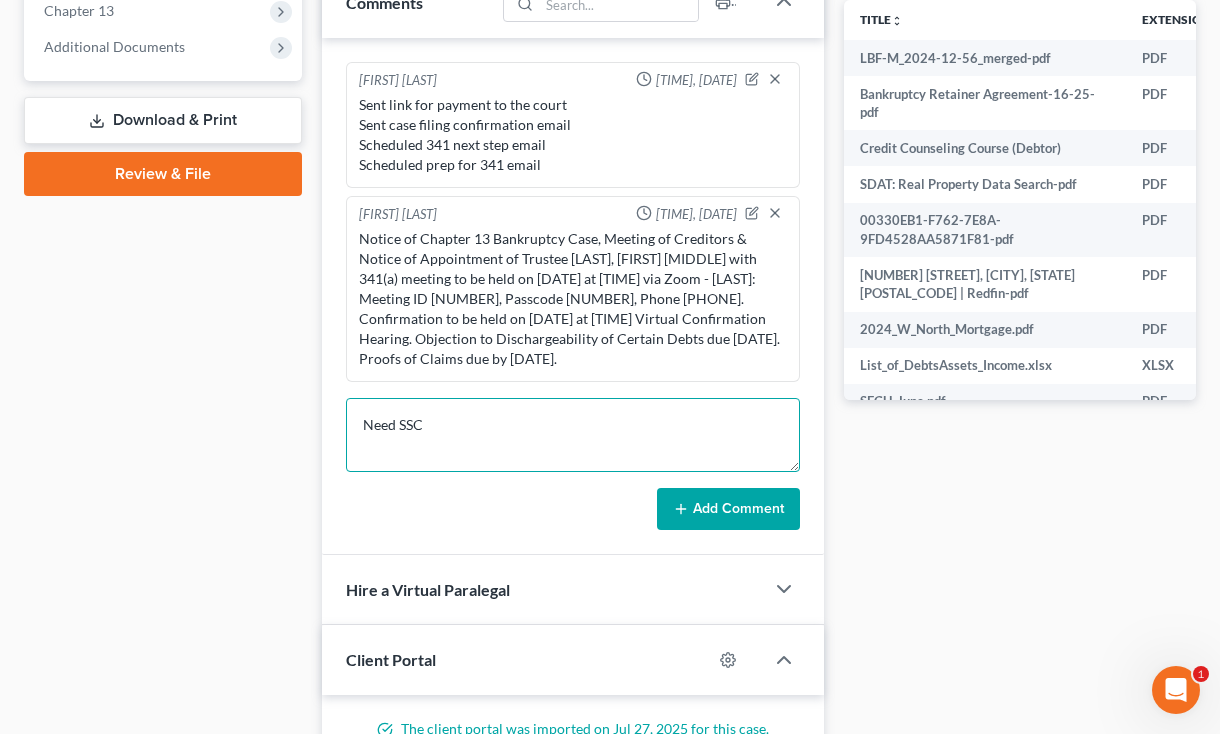 type on "Need SSC" 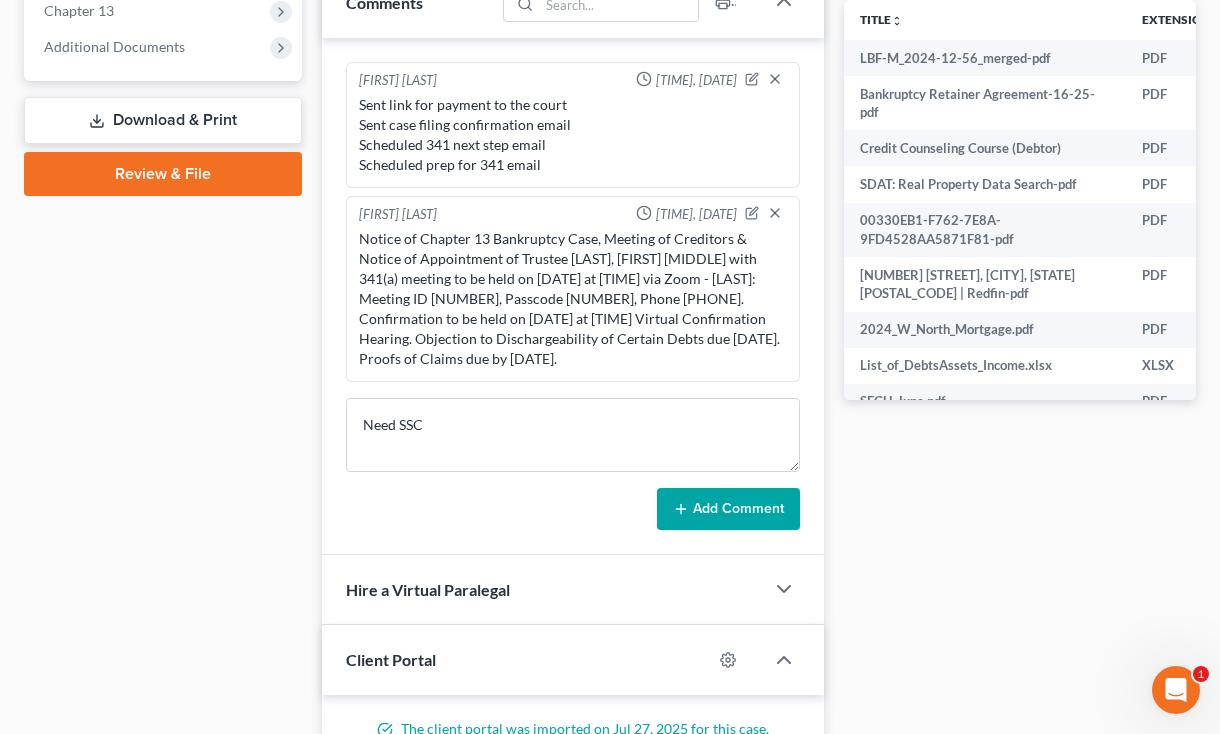 click on "Add Comment" at bounding box center (728, 509) 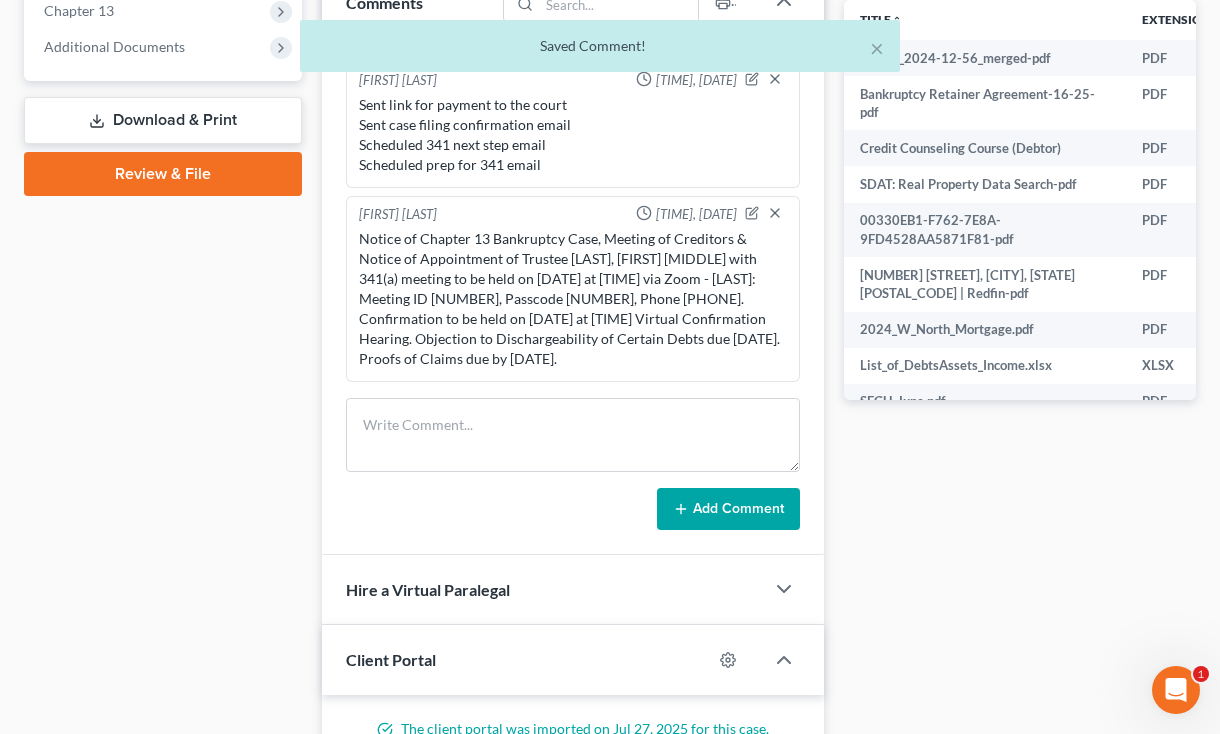 scroll, scrollTop: 906, scrollLeft: 0, axis: vertical 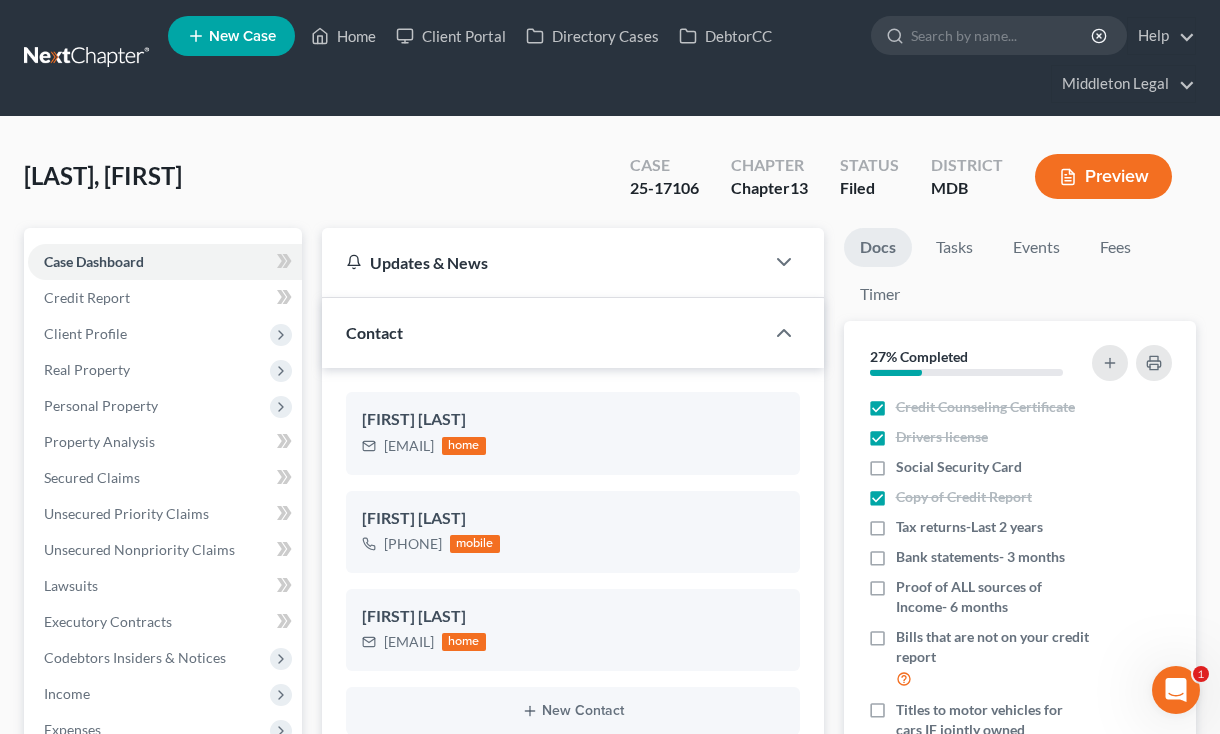 click at bounding box center [88, 58] 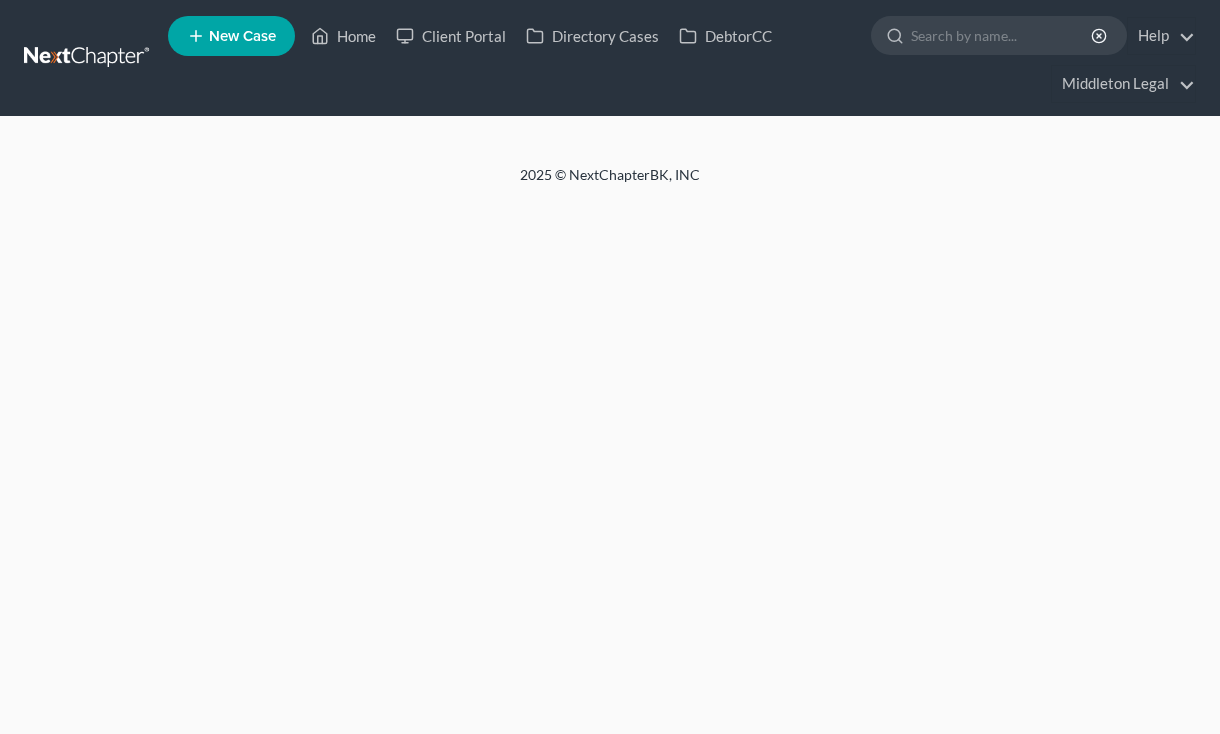scroll, scrollTop: 0, scrollLeft: 0, axis: both 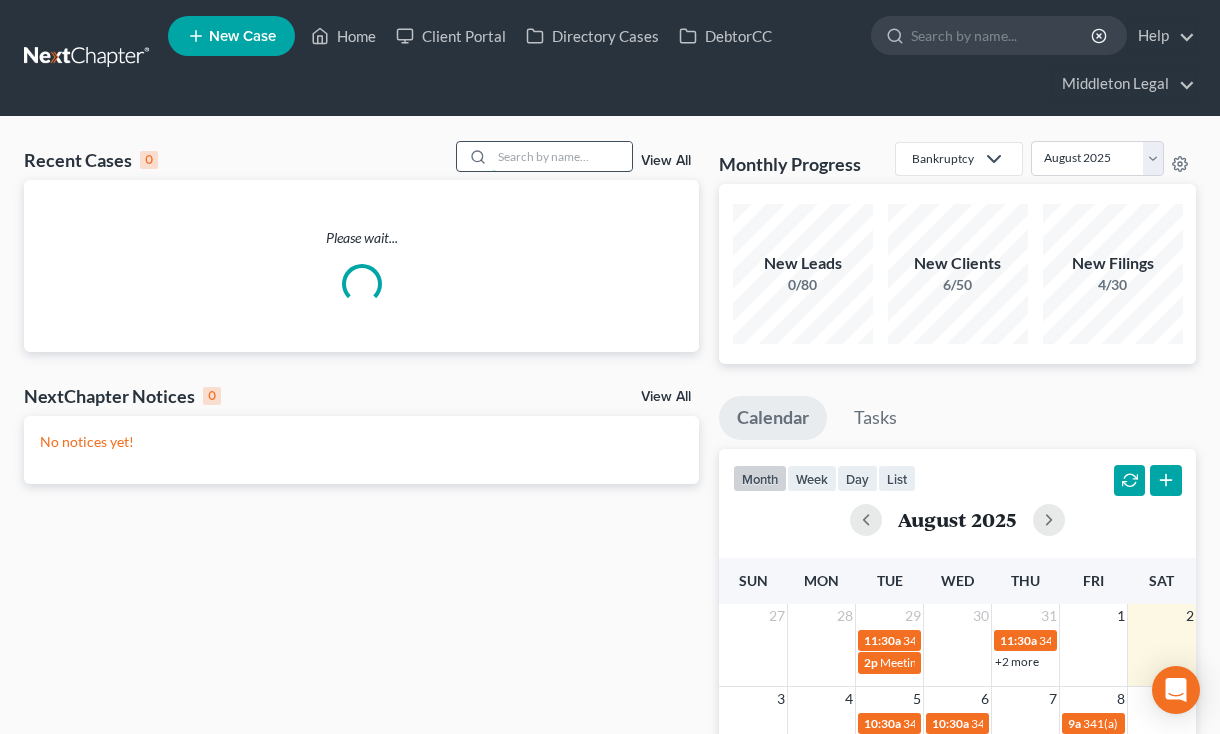 click at bounding box center [562, 156] 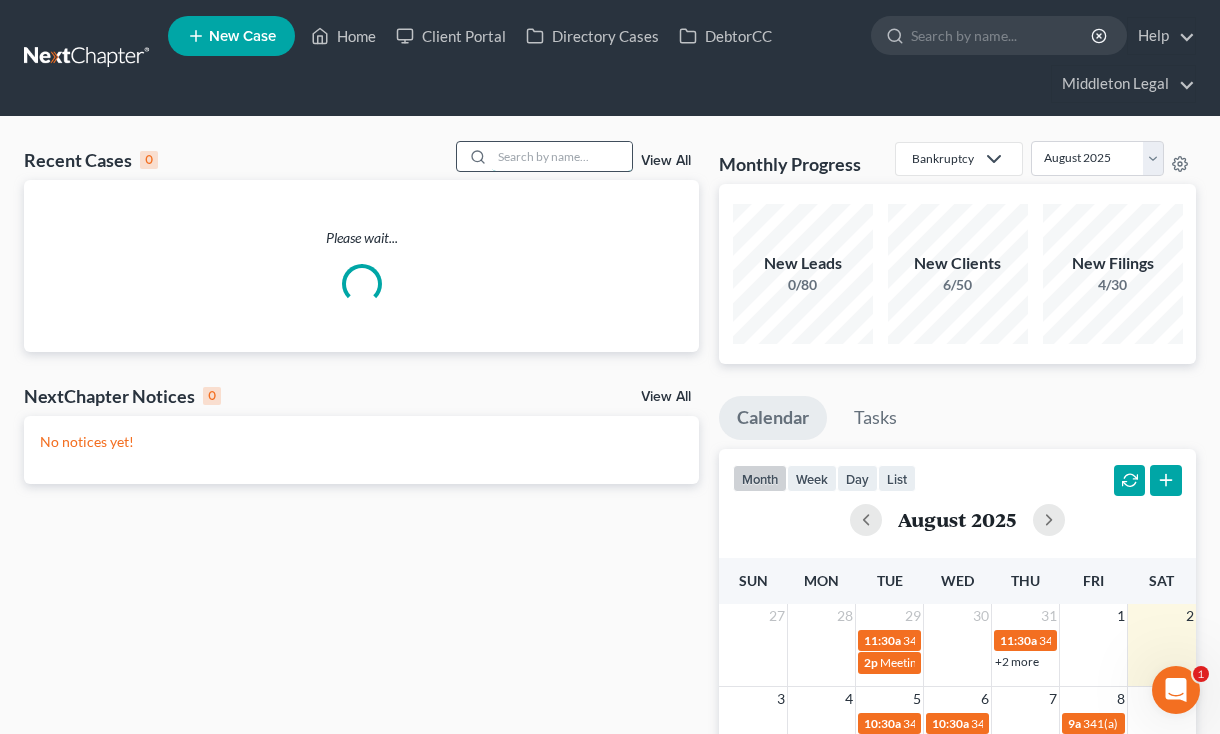 scroll, scrollTop: 0, scrollLeft: 0, axis: both 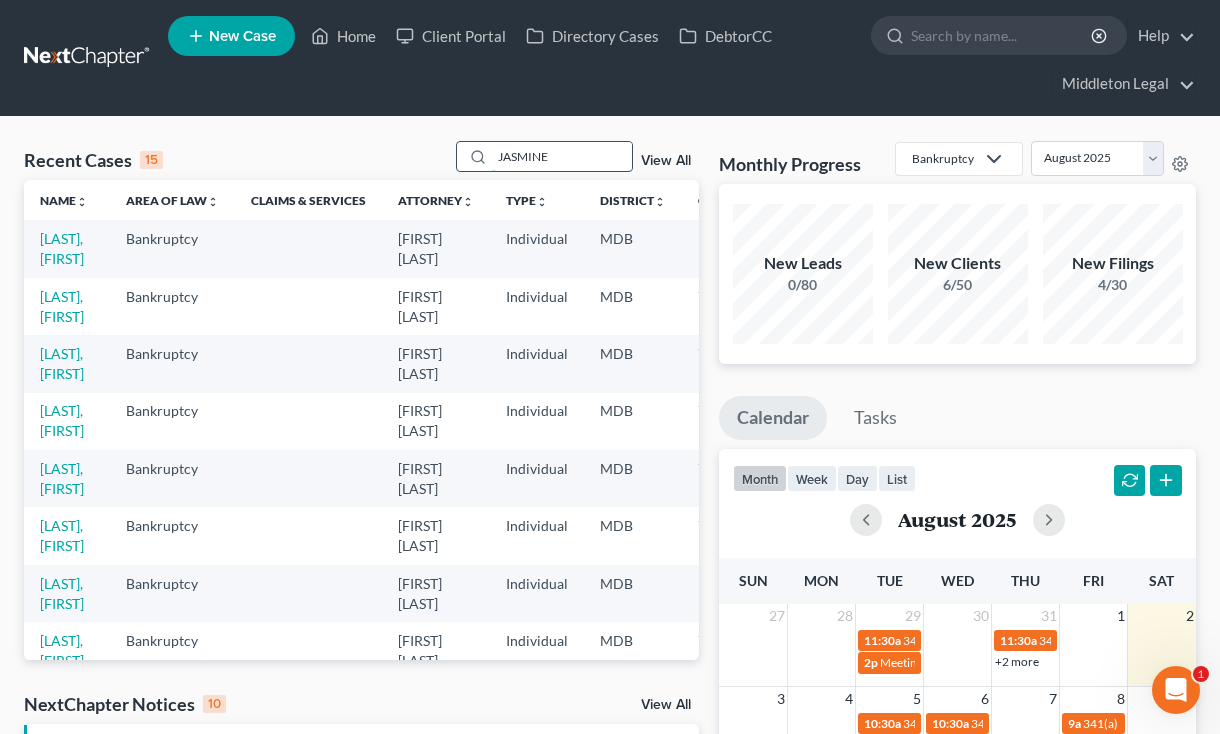 type on "JASMINE" 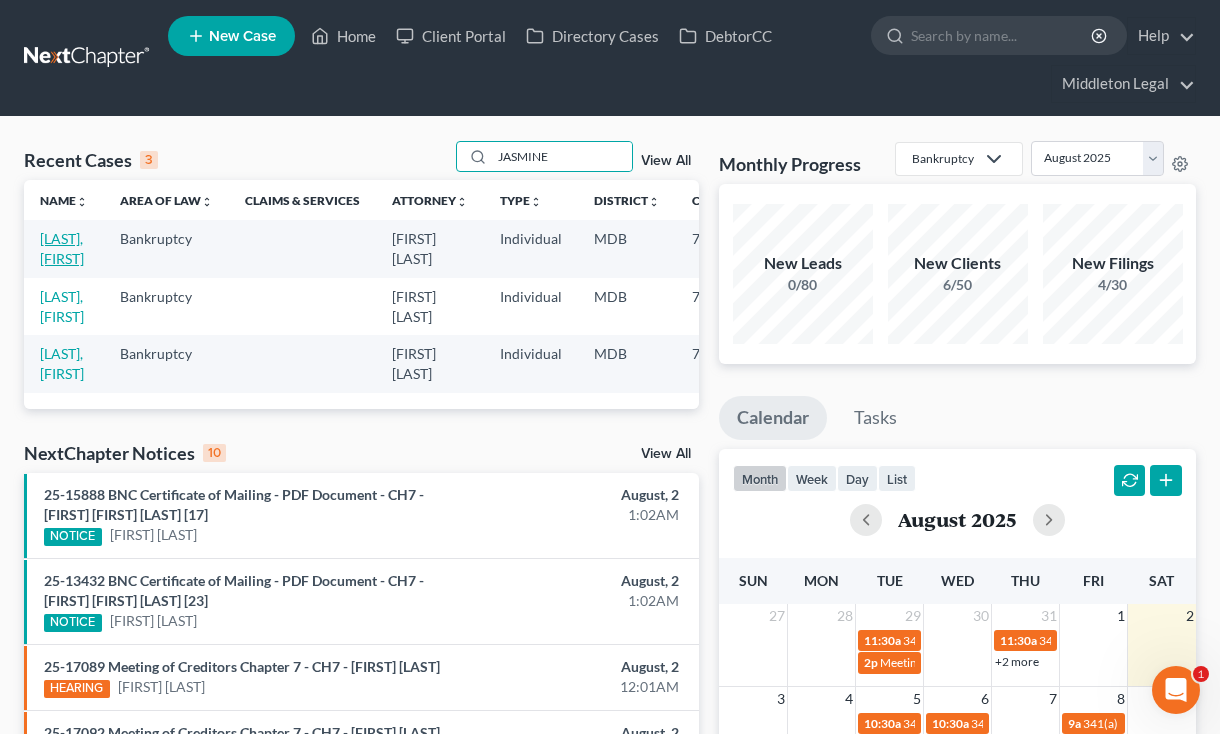 click on "[LAST], [FIRST]" at bounding box center (62, 248) 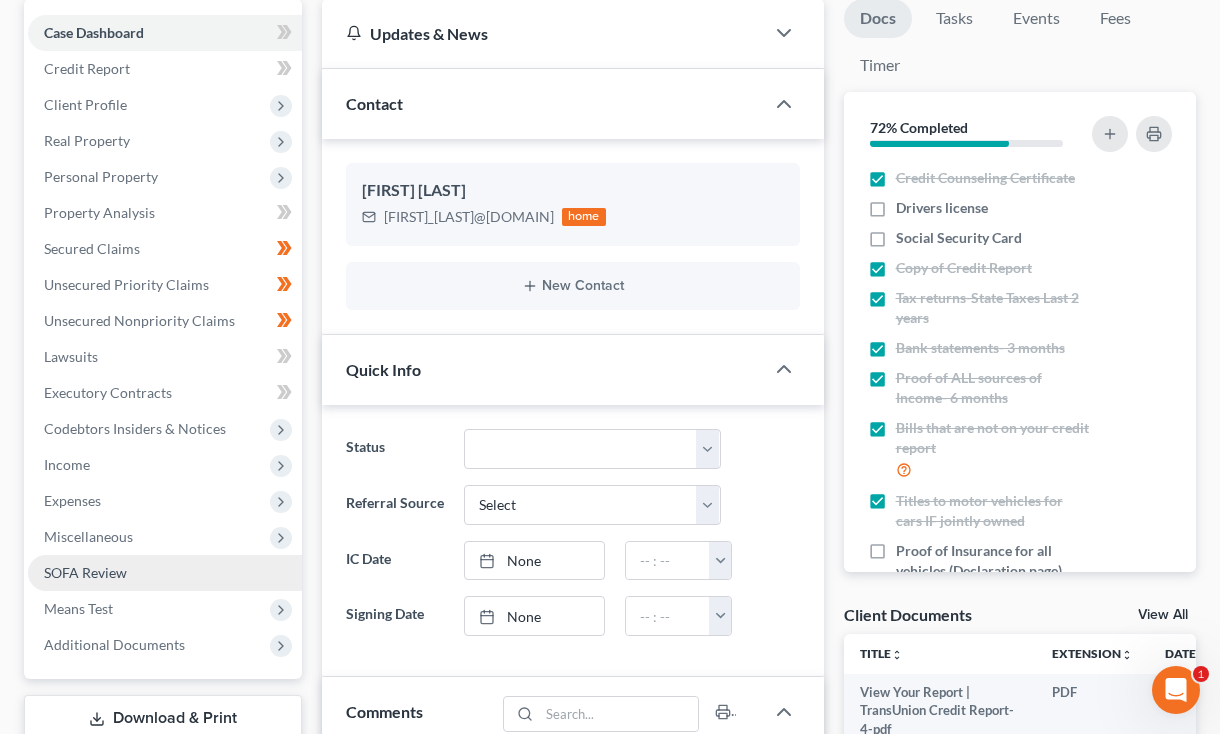 scroll, scrollTop: 224, scrollLeft: 0, axis: vertical 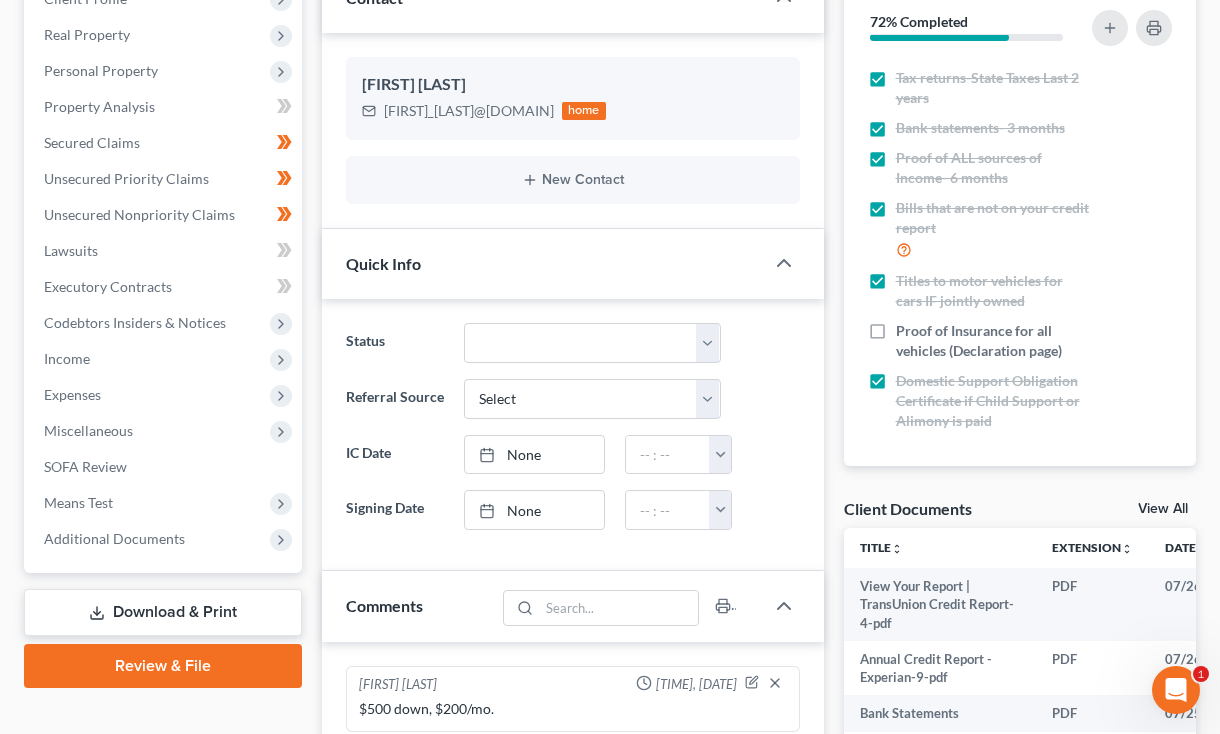 click on "View All" at bounding box center [1163, 509] 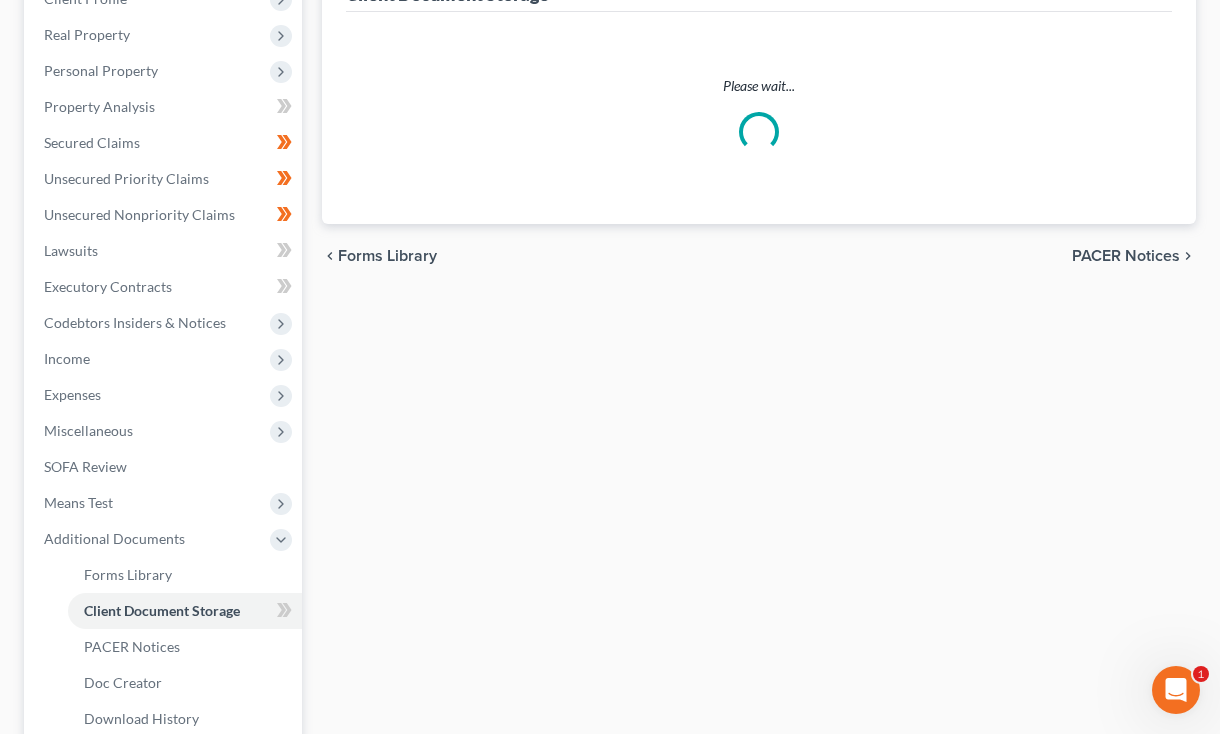 scroll, scrollTop: 323, scrollLeft: 0, axis: vertical 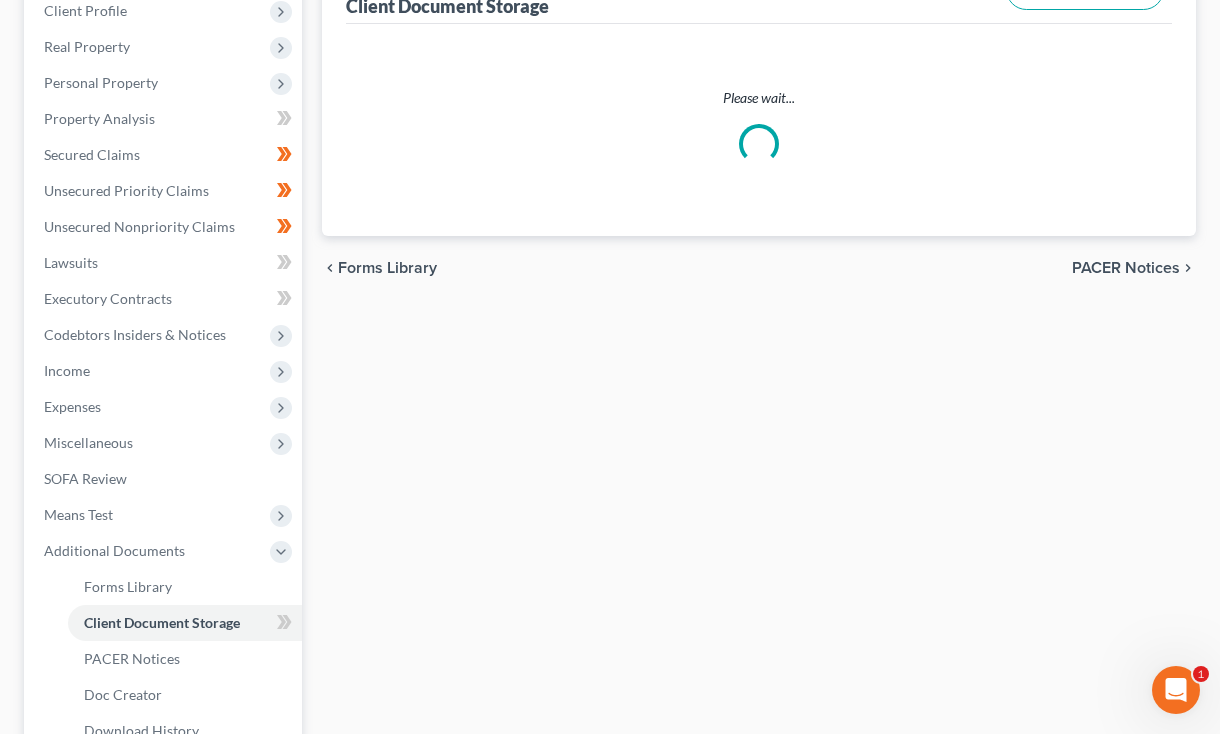 select on "14" 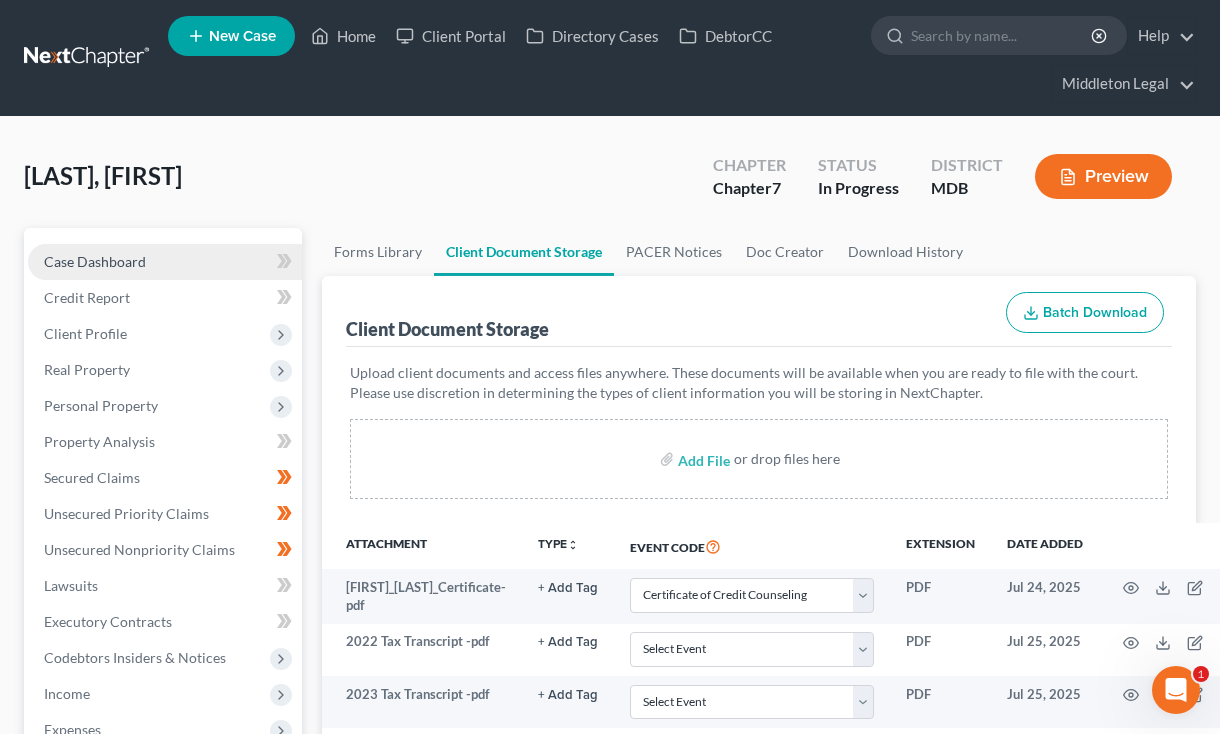 scroll, scrollTop: 0, scrollLeft: 0, axis: both 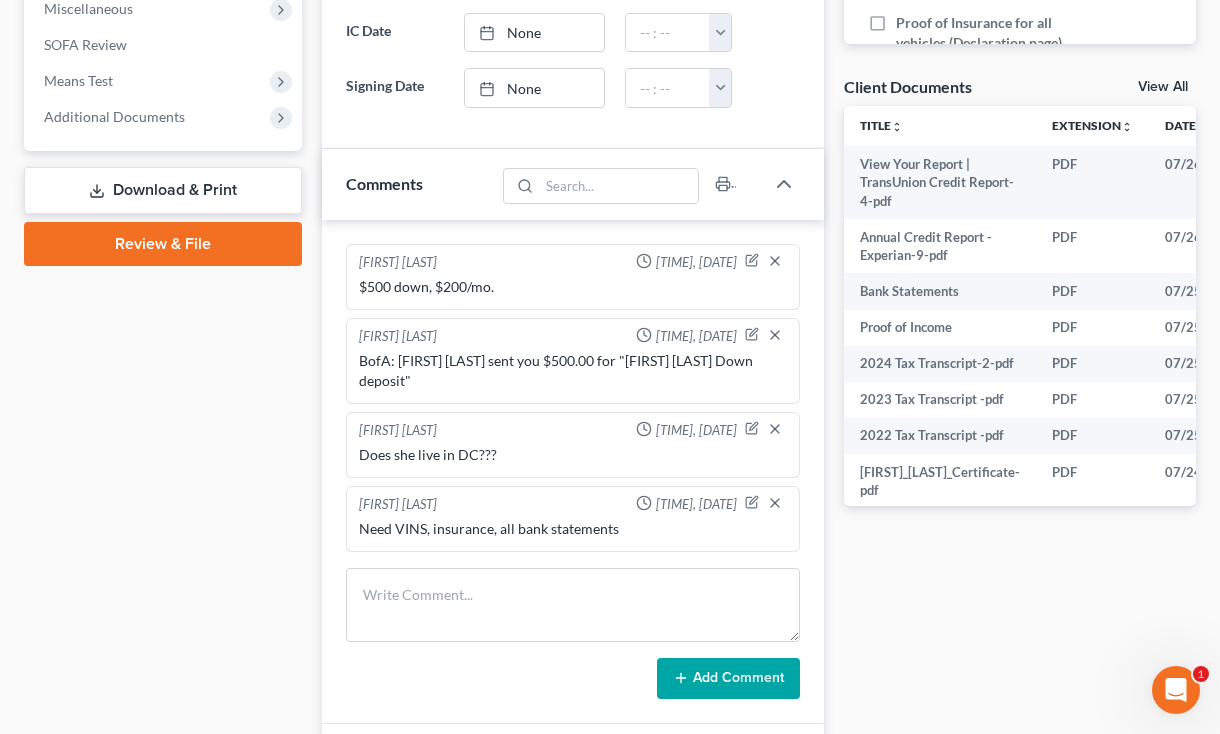 click on "Need VINS, insurance, all bank statements" at bounding box center (573, 529) 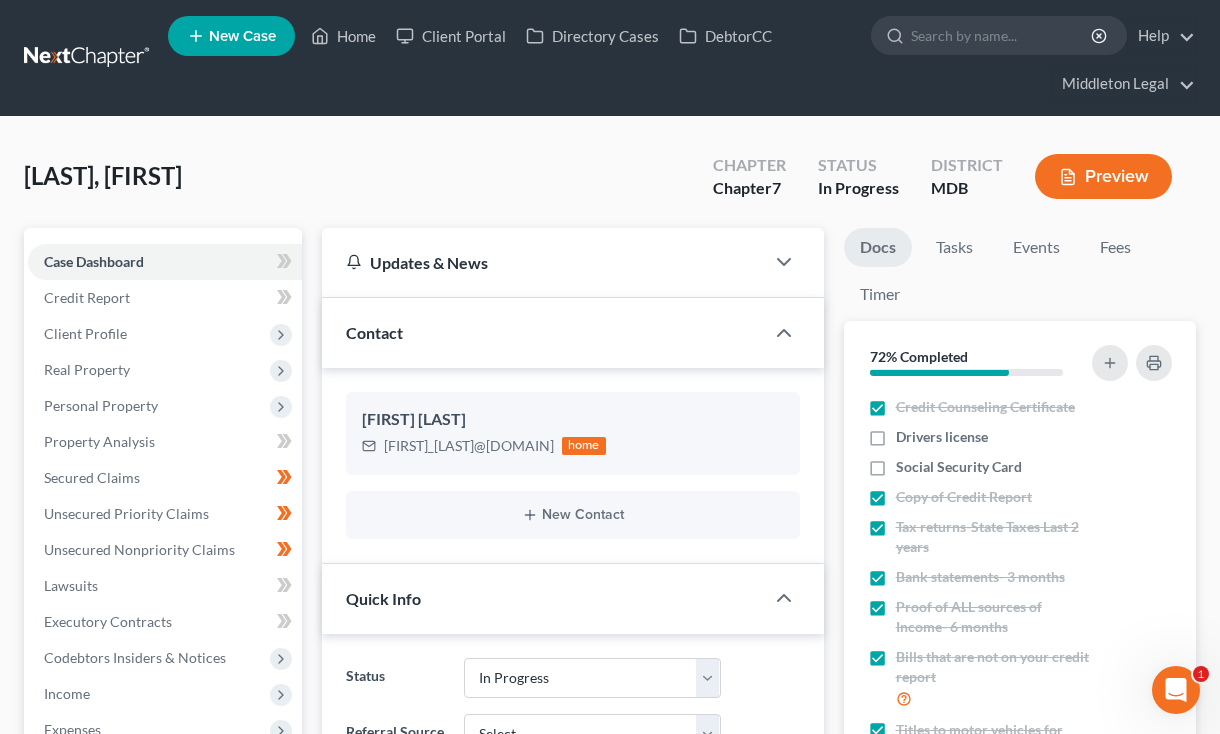 scroll, scrollTop: 0, scrollLeft: 0, axis: both 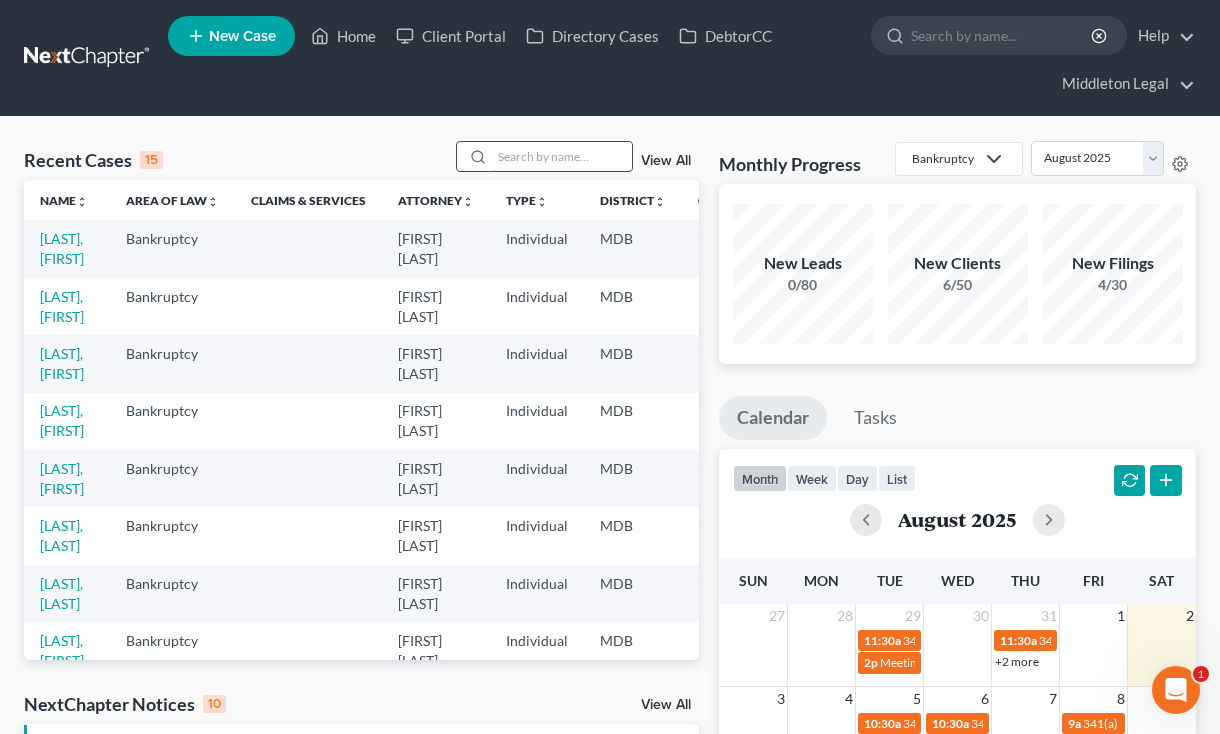 click at bounding box center (562, 156) 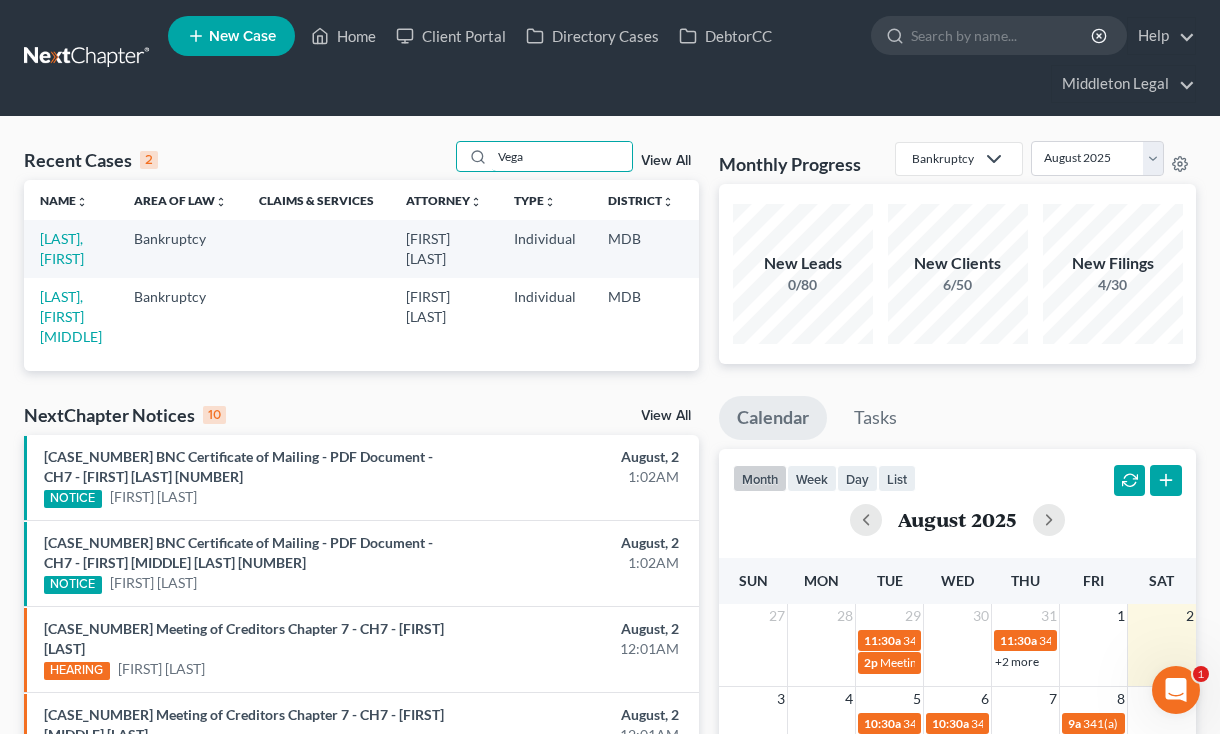 type on "Vega" 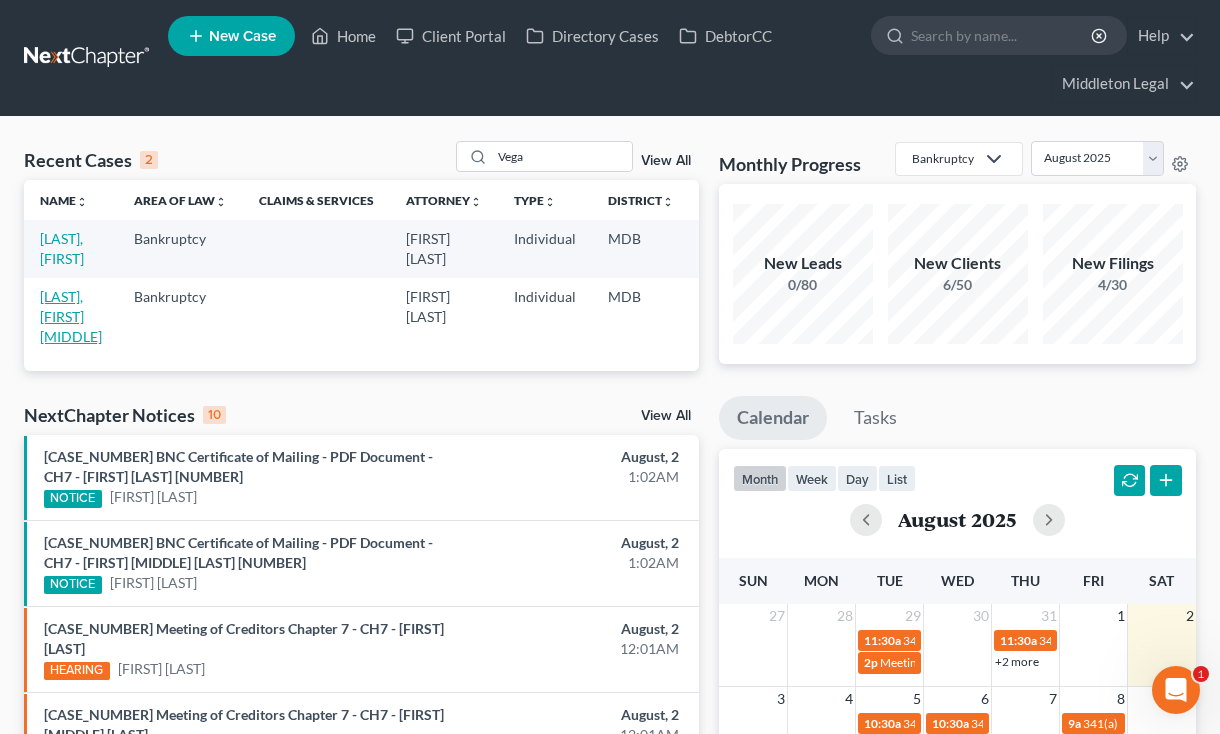 drag, startPoint x: 480, startPoint y: 177, endPoint x: 53, endPoint y: 320, distance: 450.30878 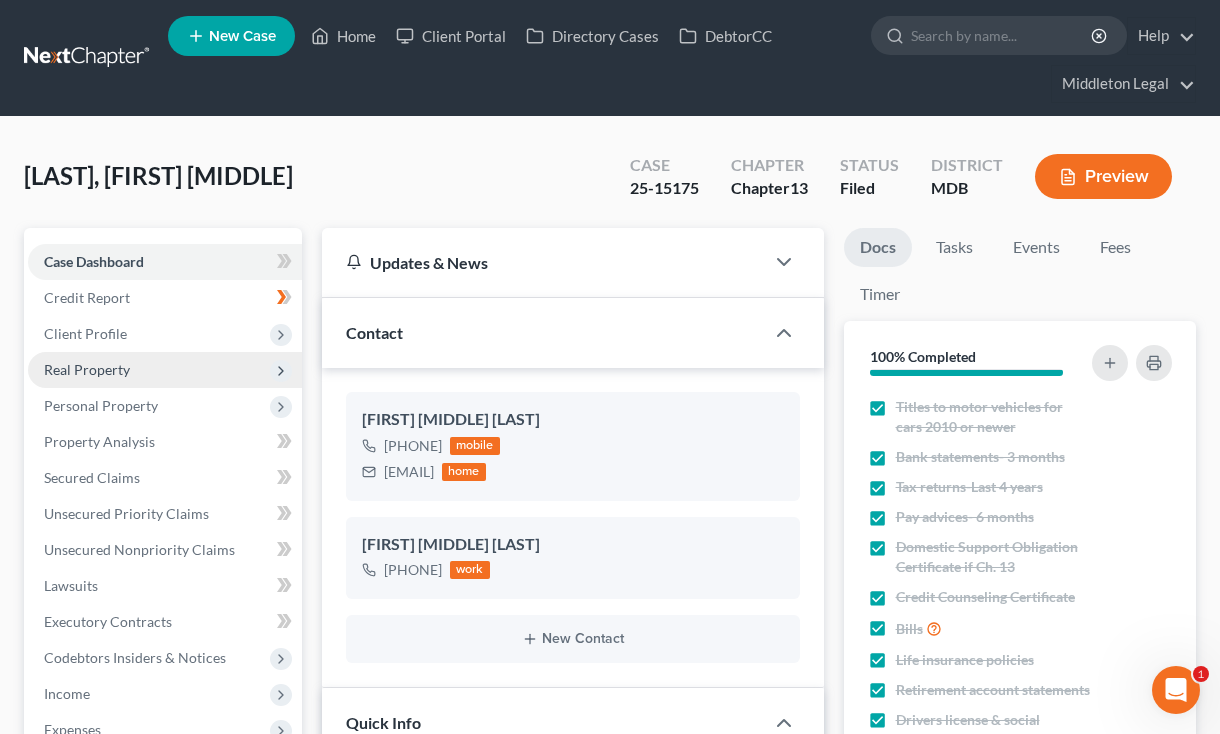 scroll, scrollTop: 7386, scrollLeft: 0, axis: vertical 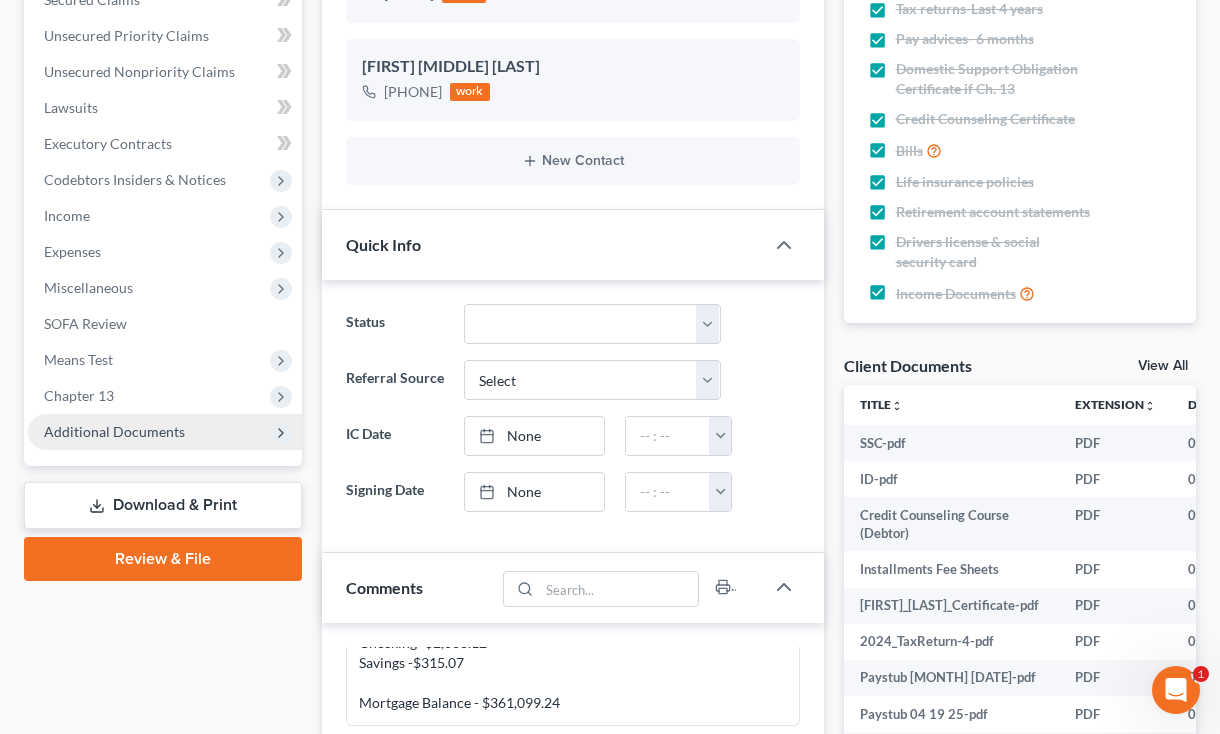 click on "Additional Documents" at bounding box center (114, 431) 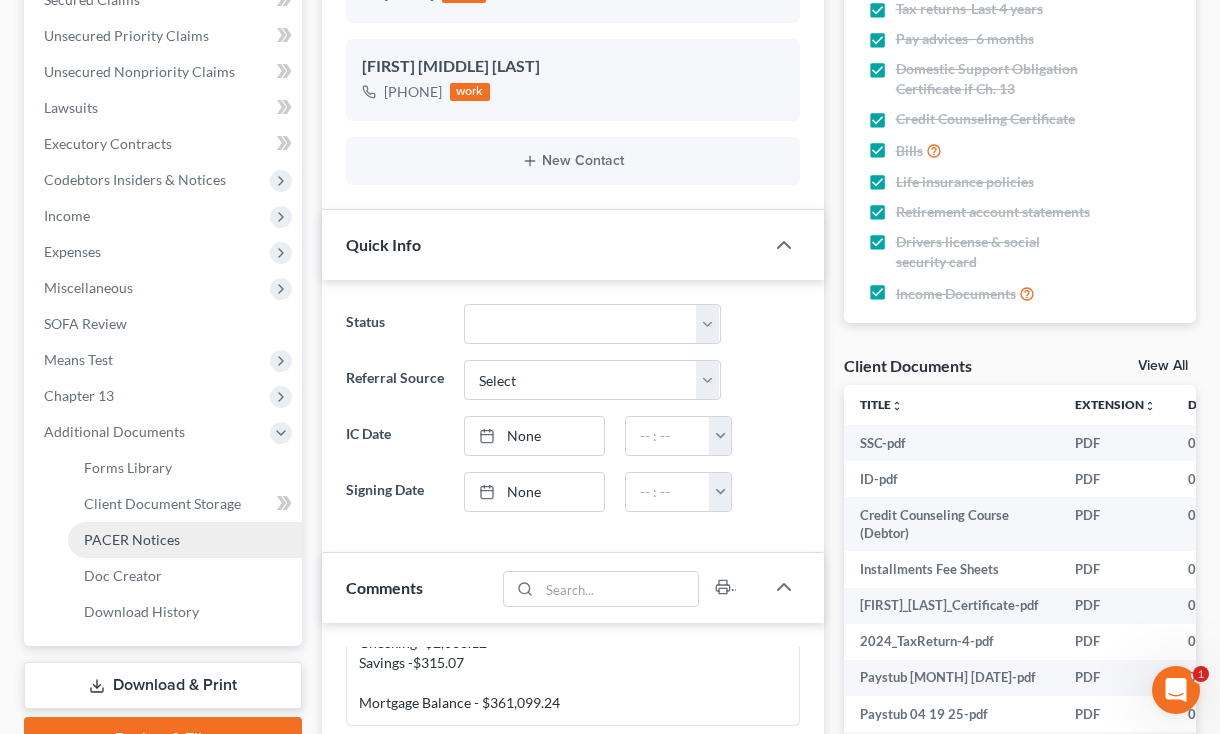 click on "PACER Notices" at bounding box center [132, 539] 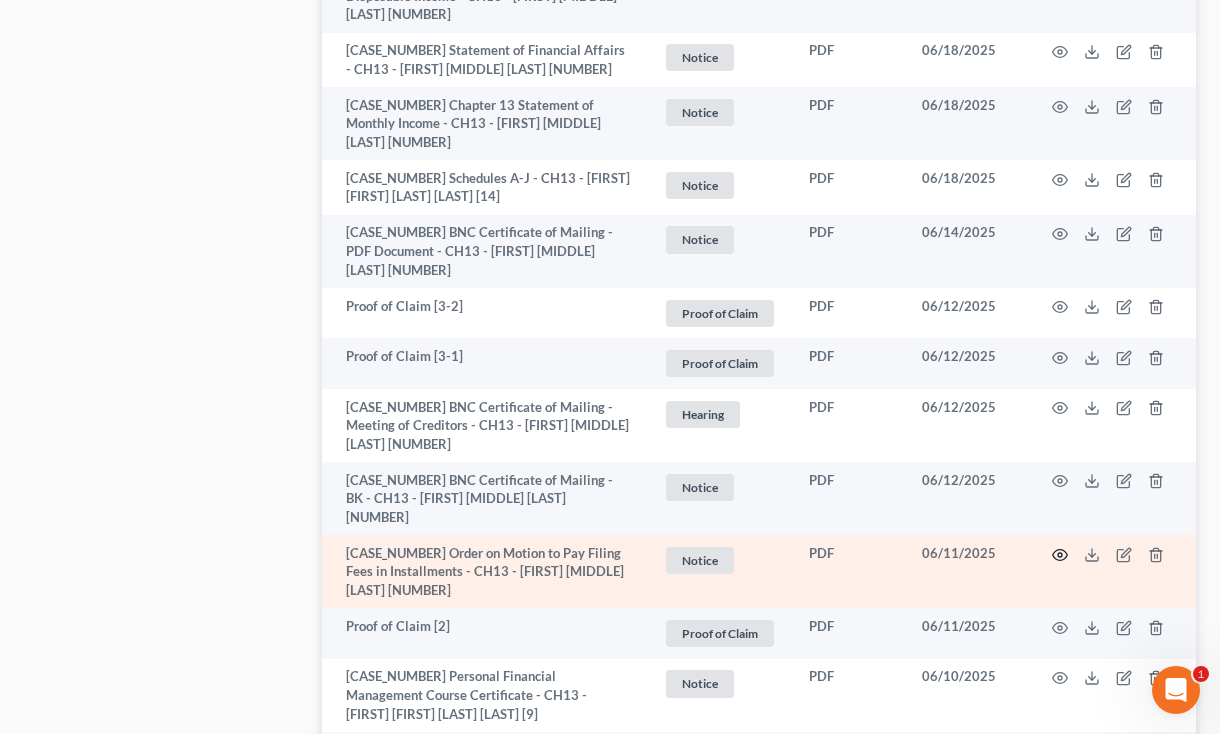 scroll, scrollTop: 1346, scrollLeft: 0, axis: vertical 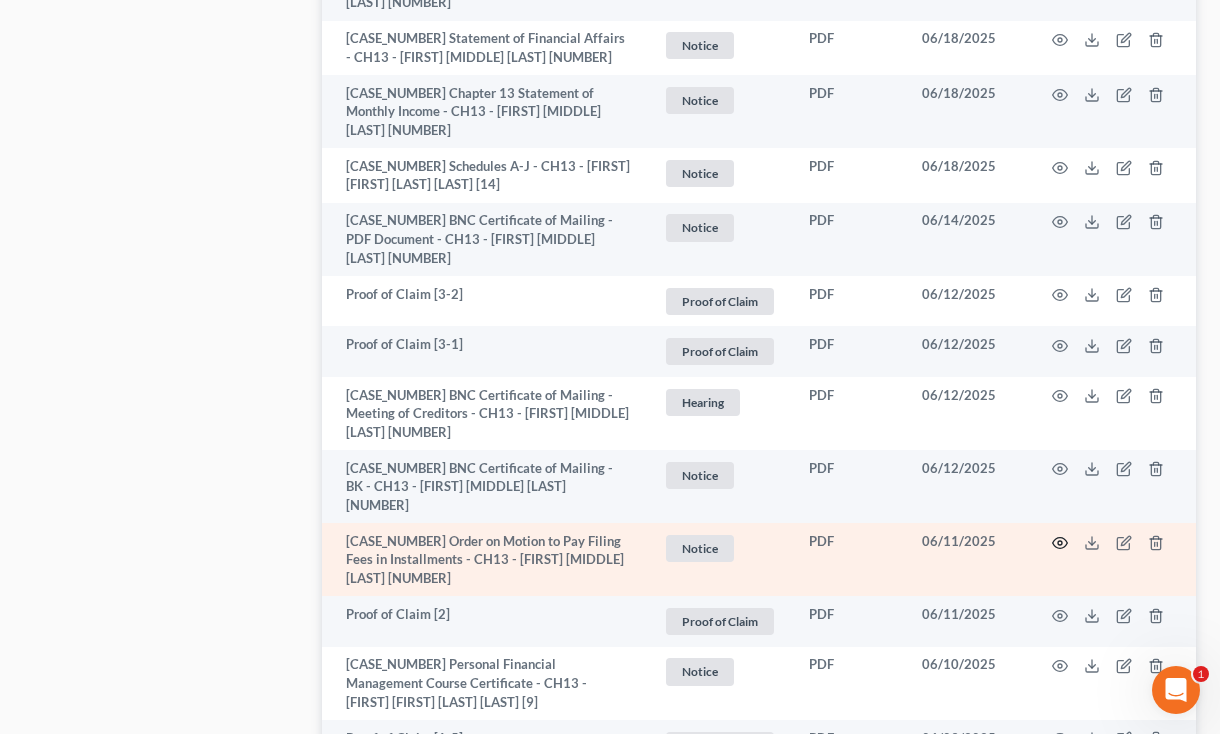 click 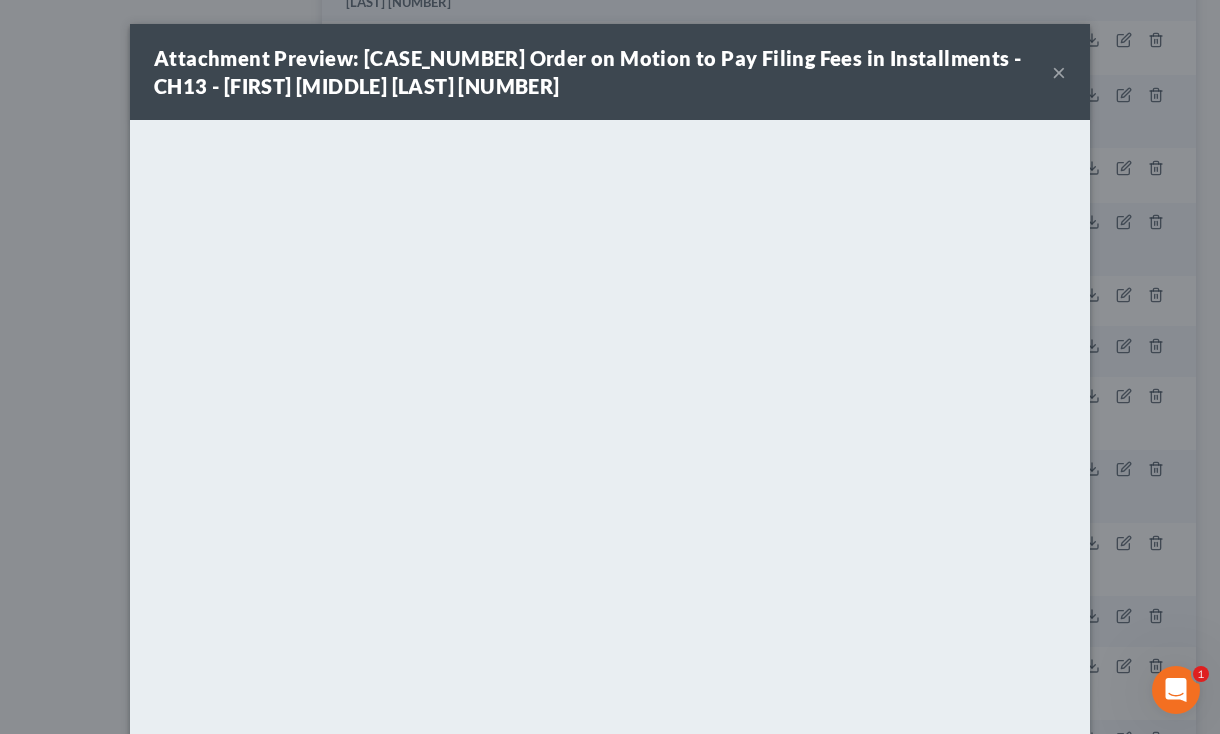 click on "×" at bounding box center [1059, 72] 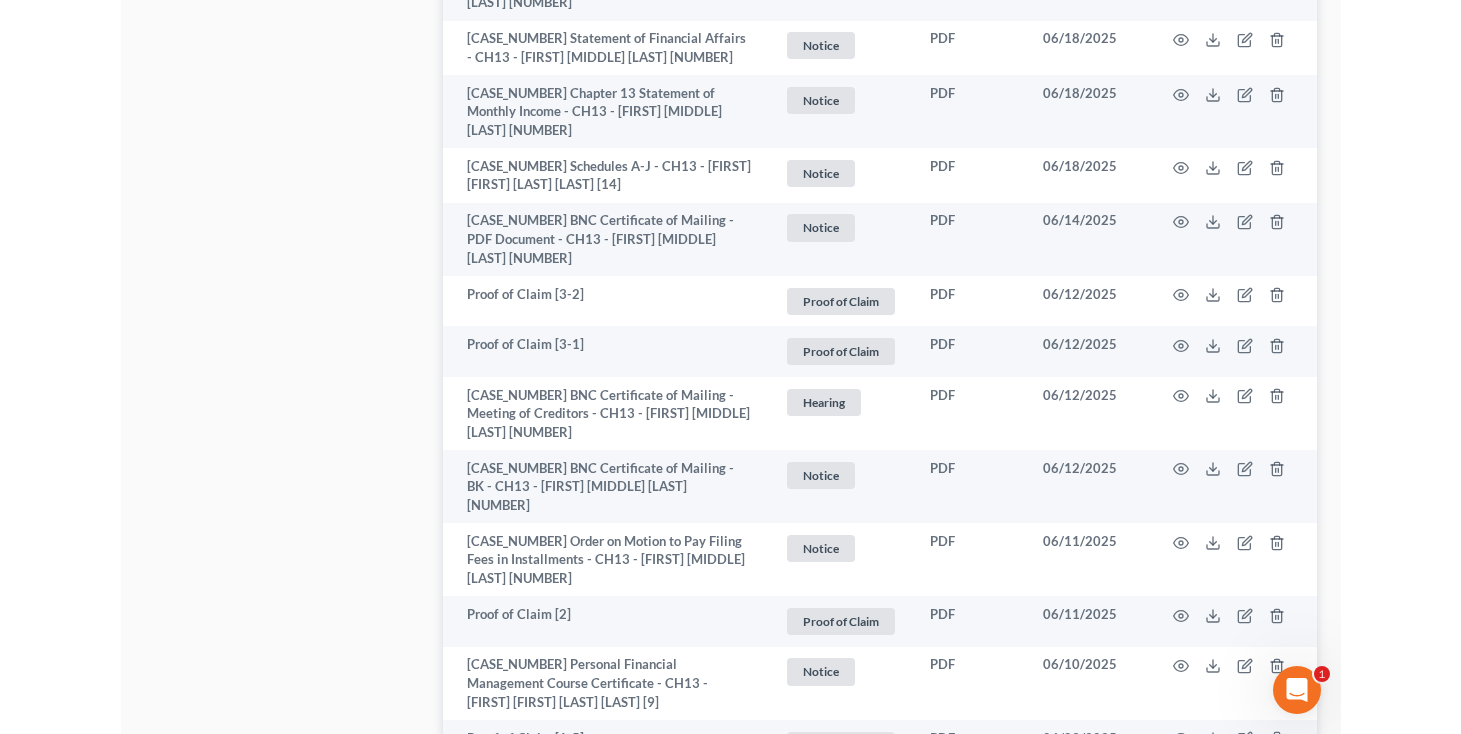 scroll, scrollTop: 0, scrollLeft: 0, axis: both 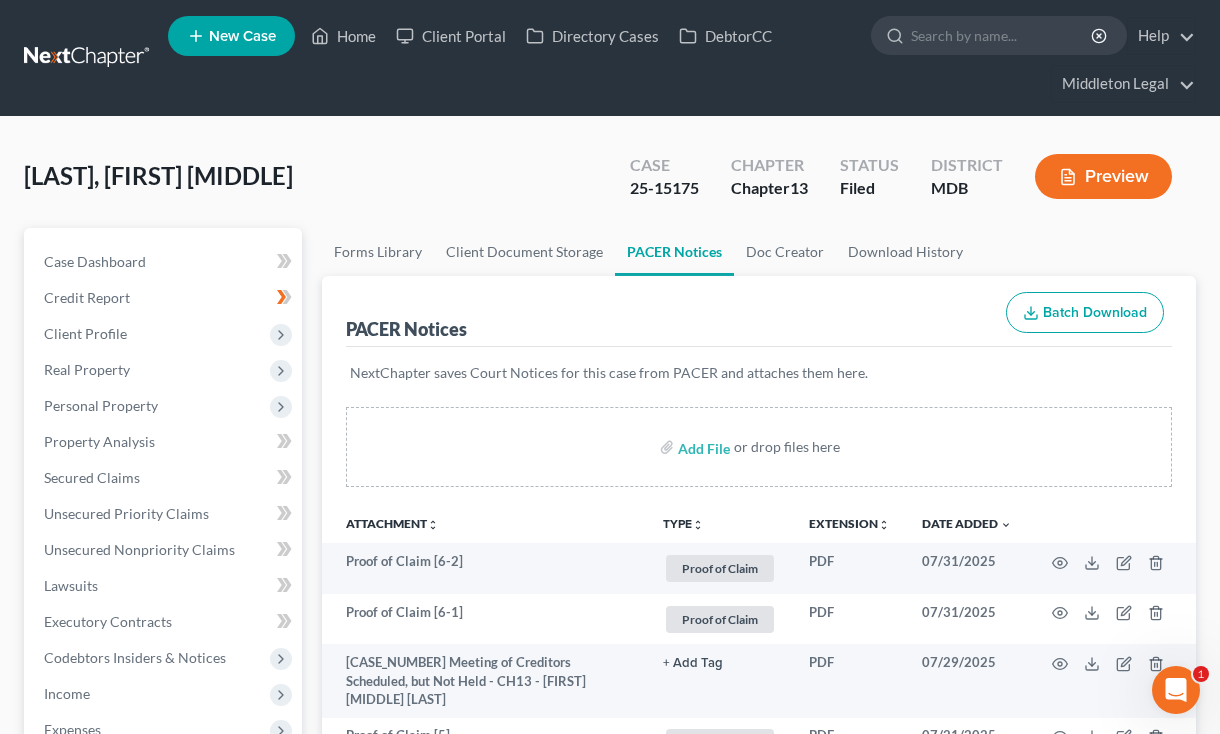 drag, startPoint x: 623, startPoint y: 189, endPoint x: 703, endPoint y: 194, distance: 80.1561 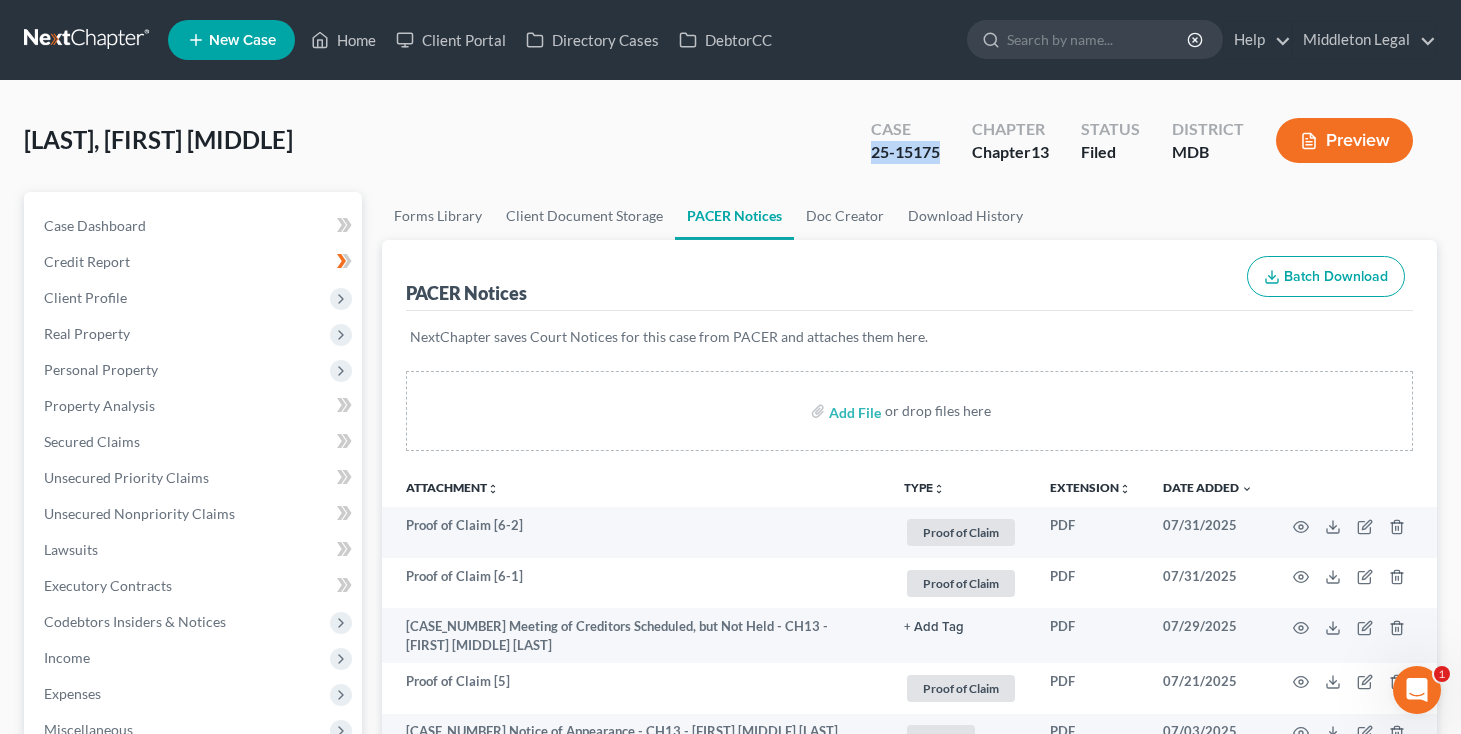 click at bounding box center [88, 40] 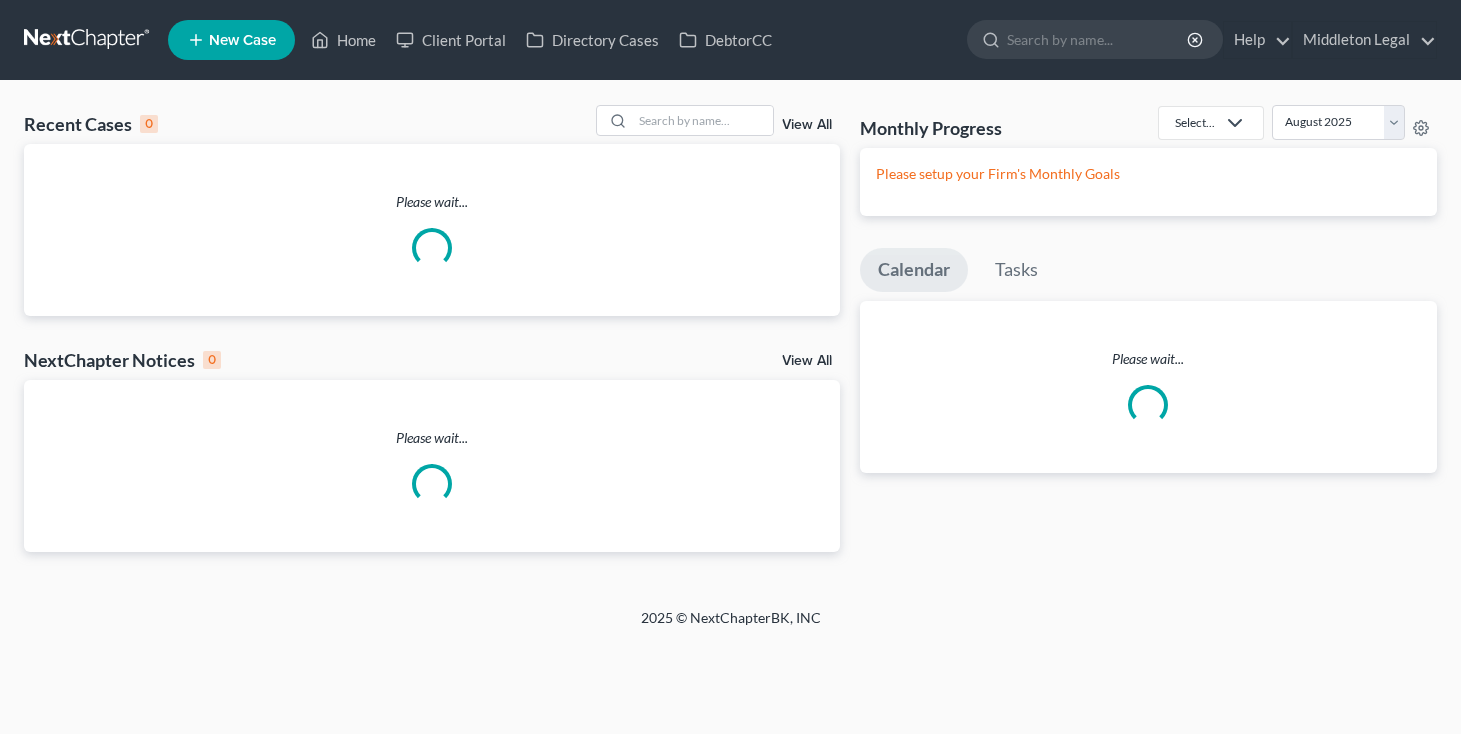scroll, scrollTop: 0, scrollLeft: 0, axis: both 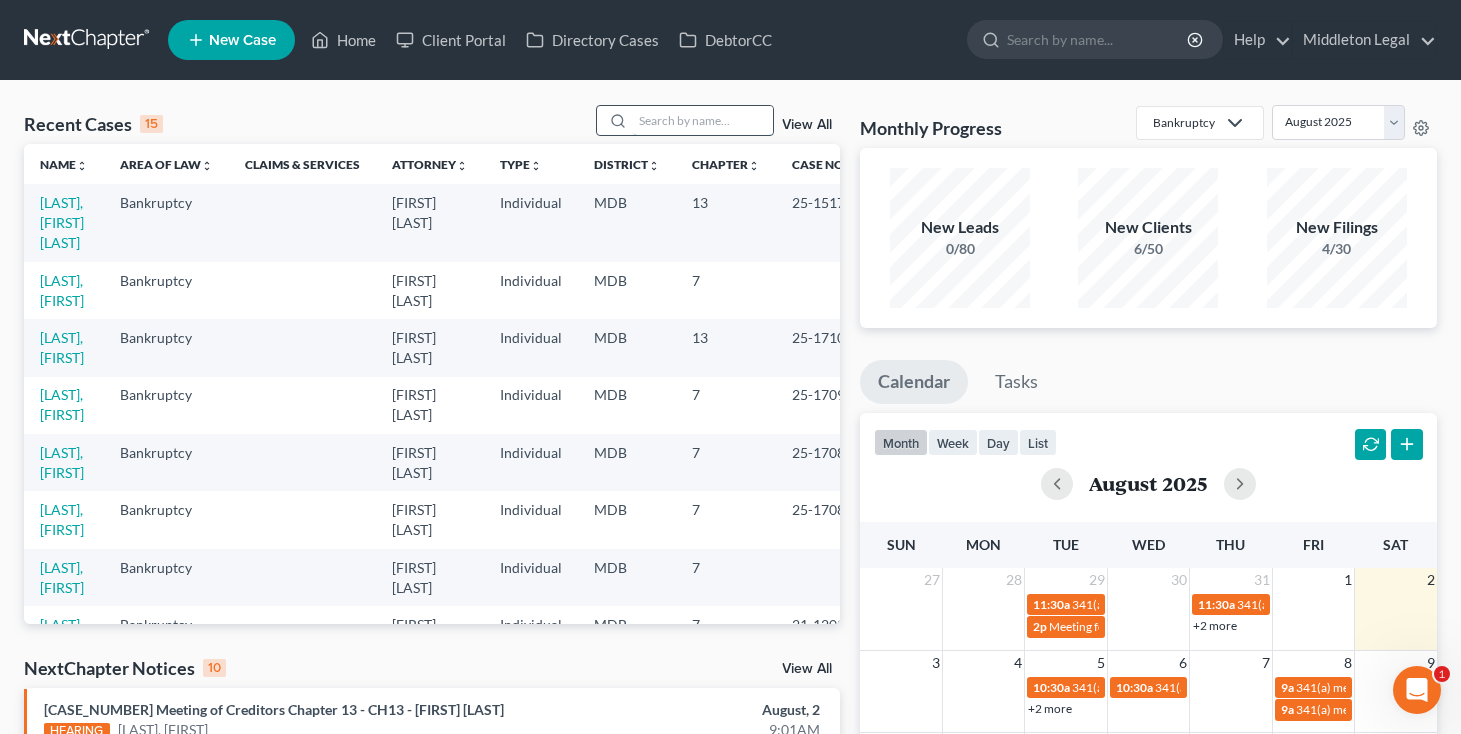 click at bounding box center (703, 120) 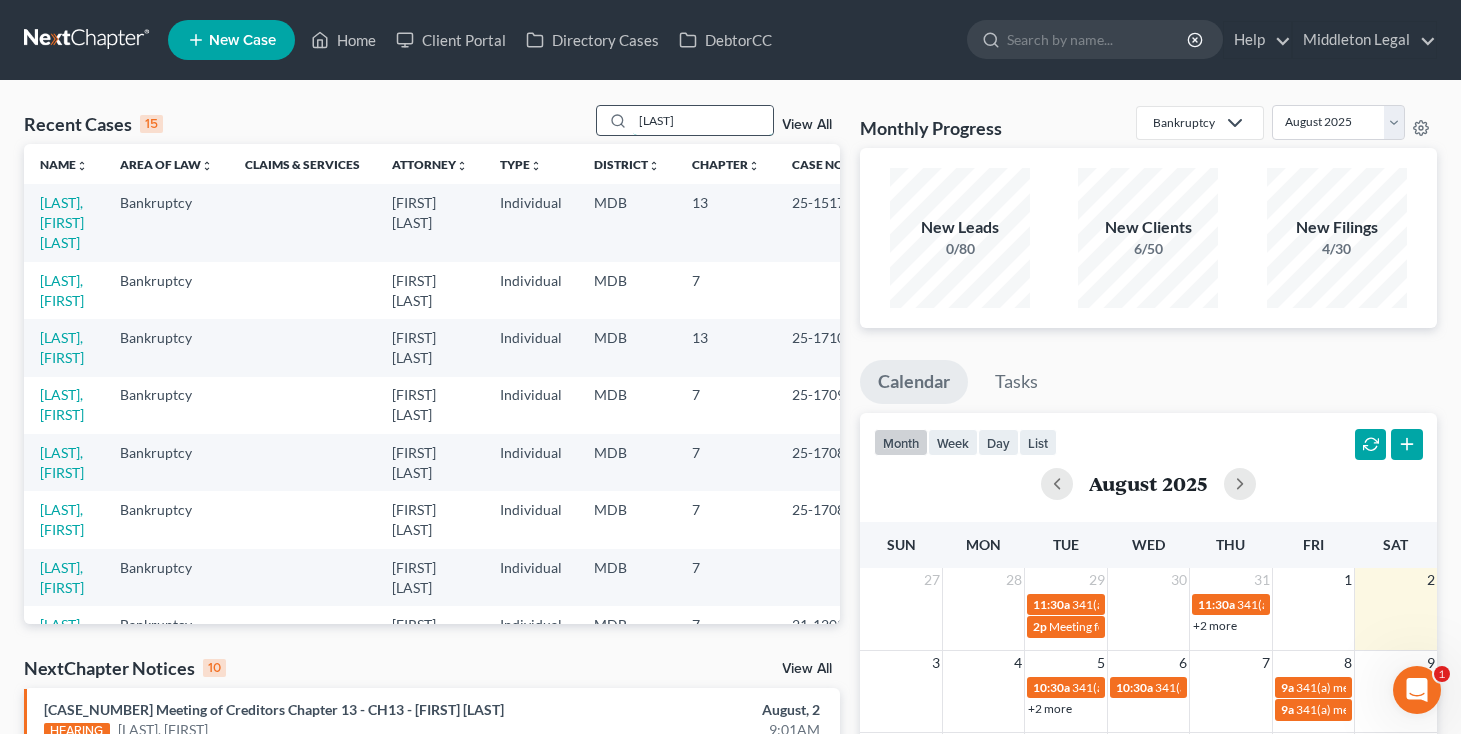 type on "[LAST]" 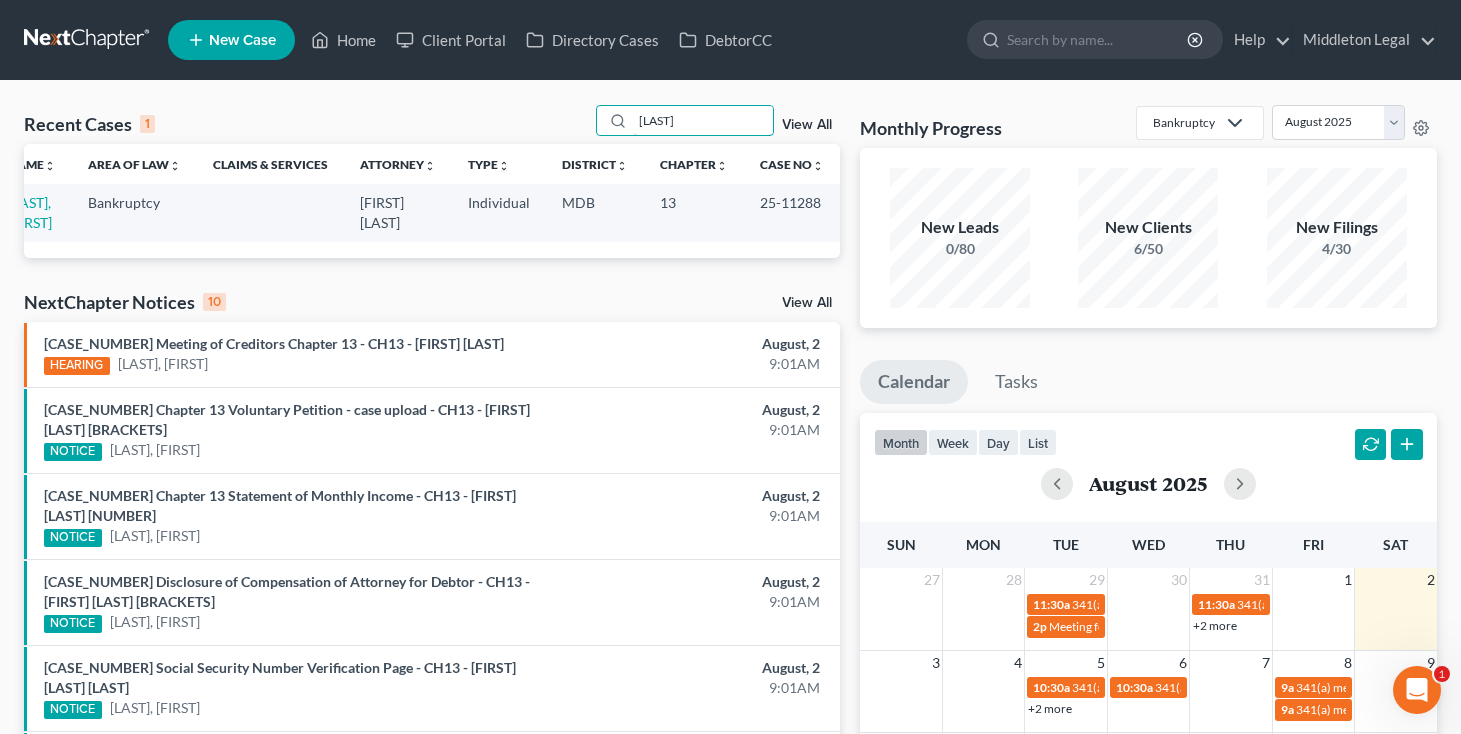 scroll, scrollTop: 0, scrollLeft: 42, axis: horizontal 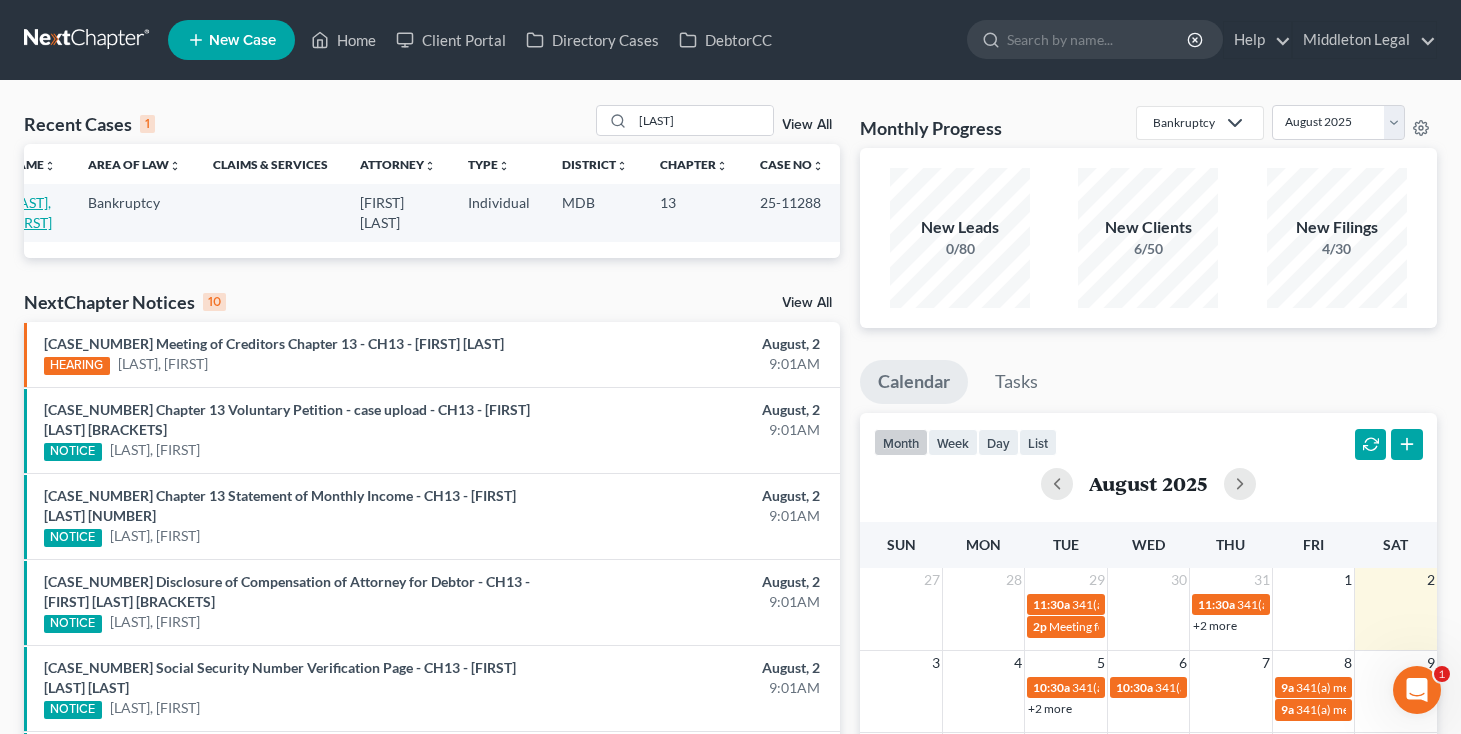 click on "[LAST], [FIRST]" at bounding box center (30, 212) 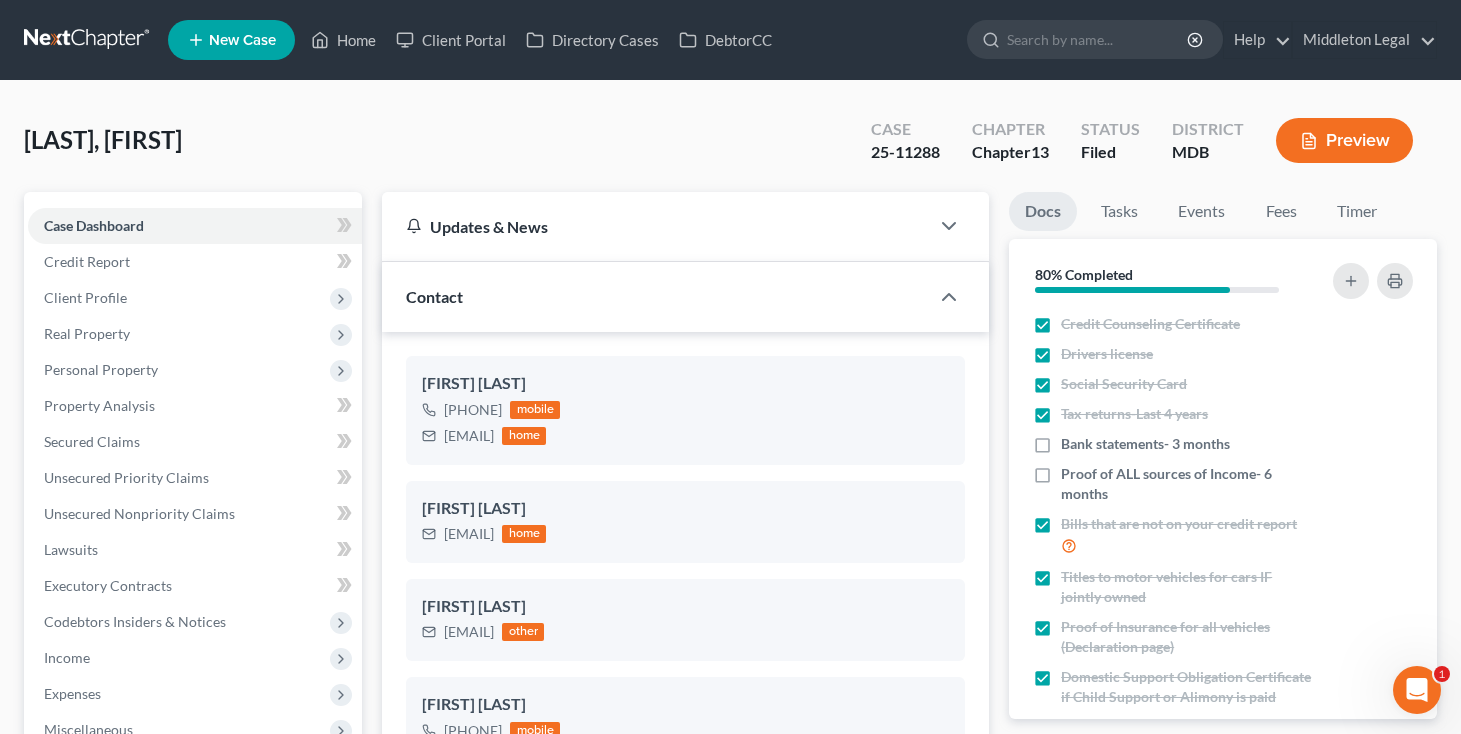 scroll, scrollTop: 1674, scrollLeft: 0, axis: vertical 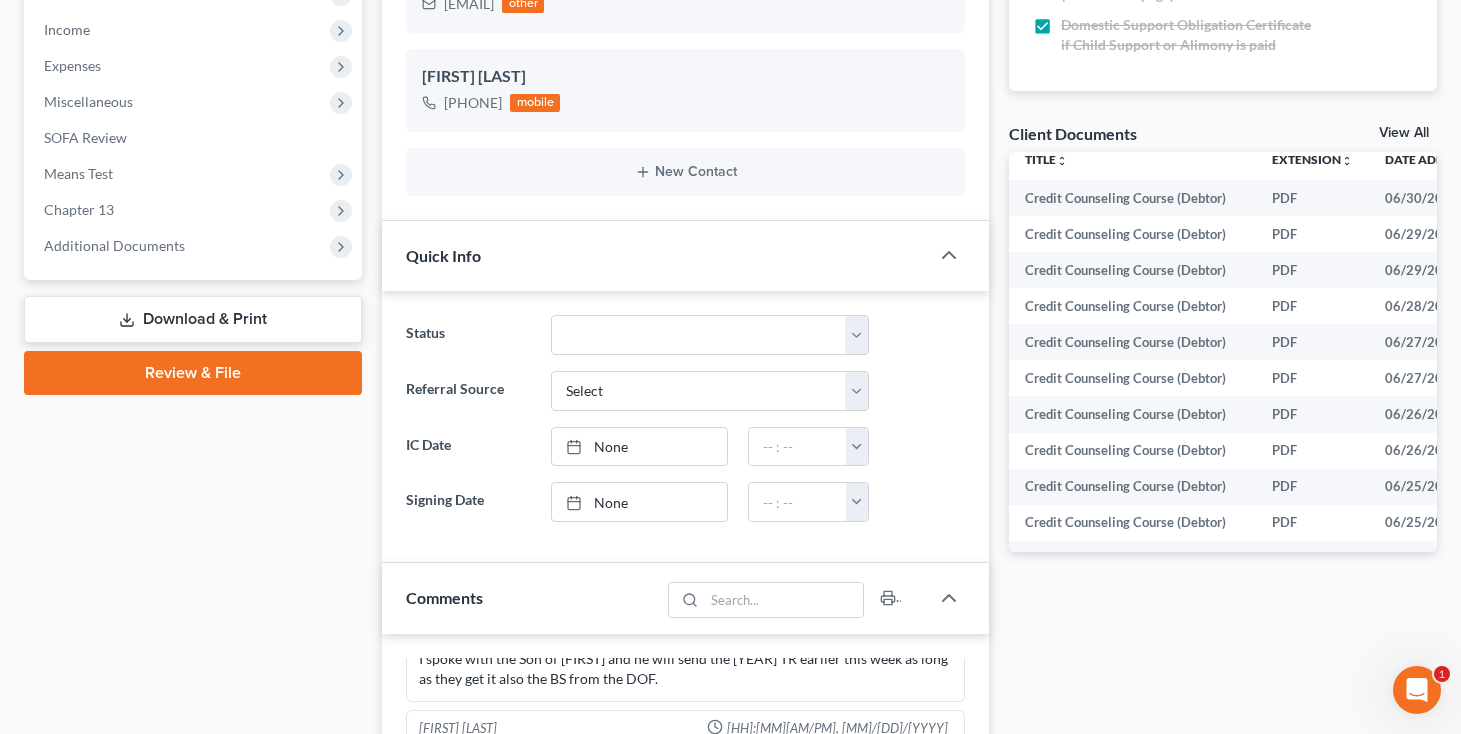click on "View All" at bounding box center [1404, 133] 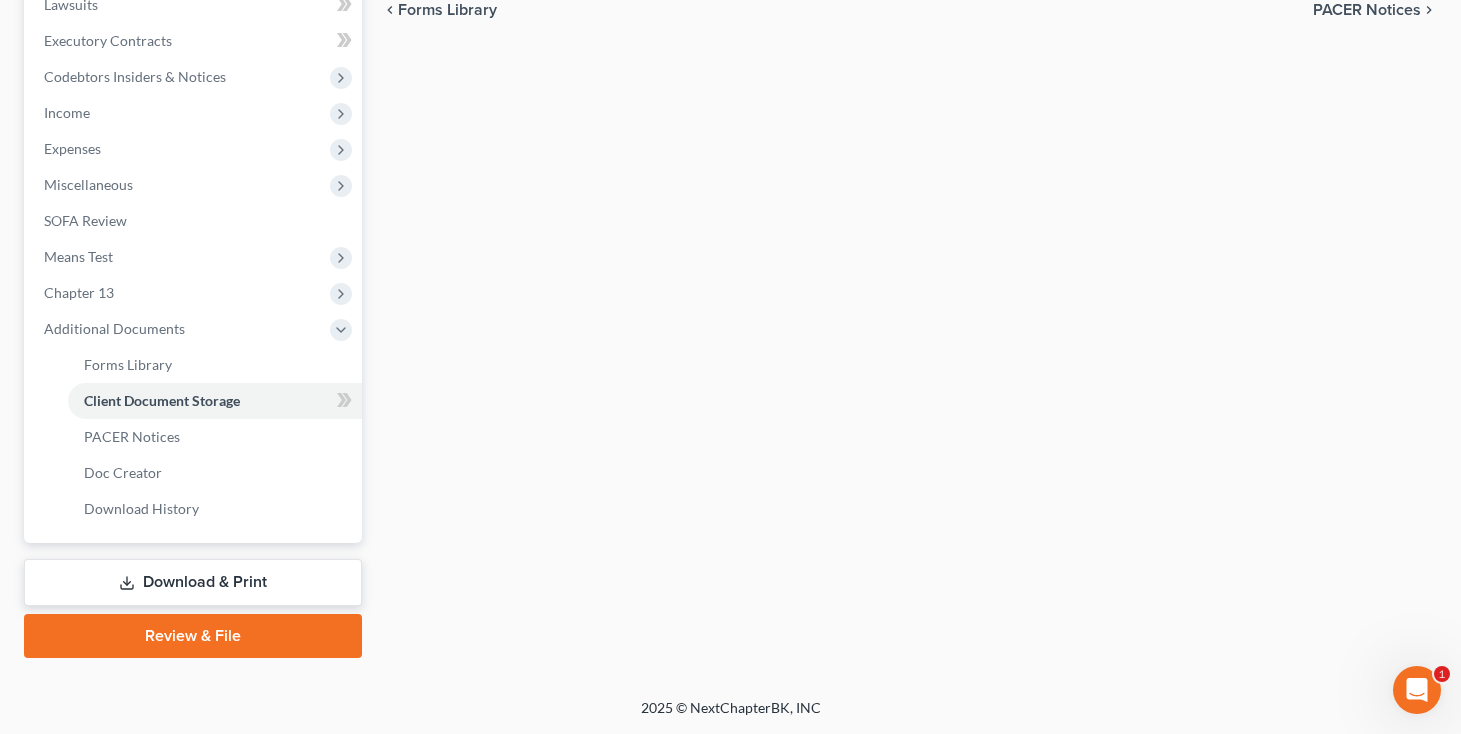 scroll, scrollTop: 160, scrollLeft: 0, axis: vertical 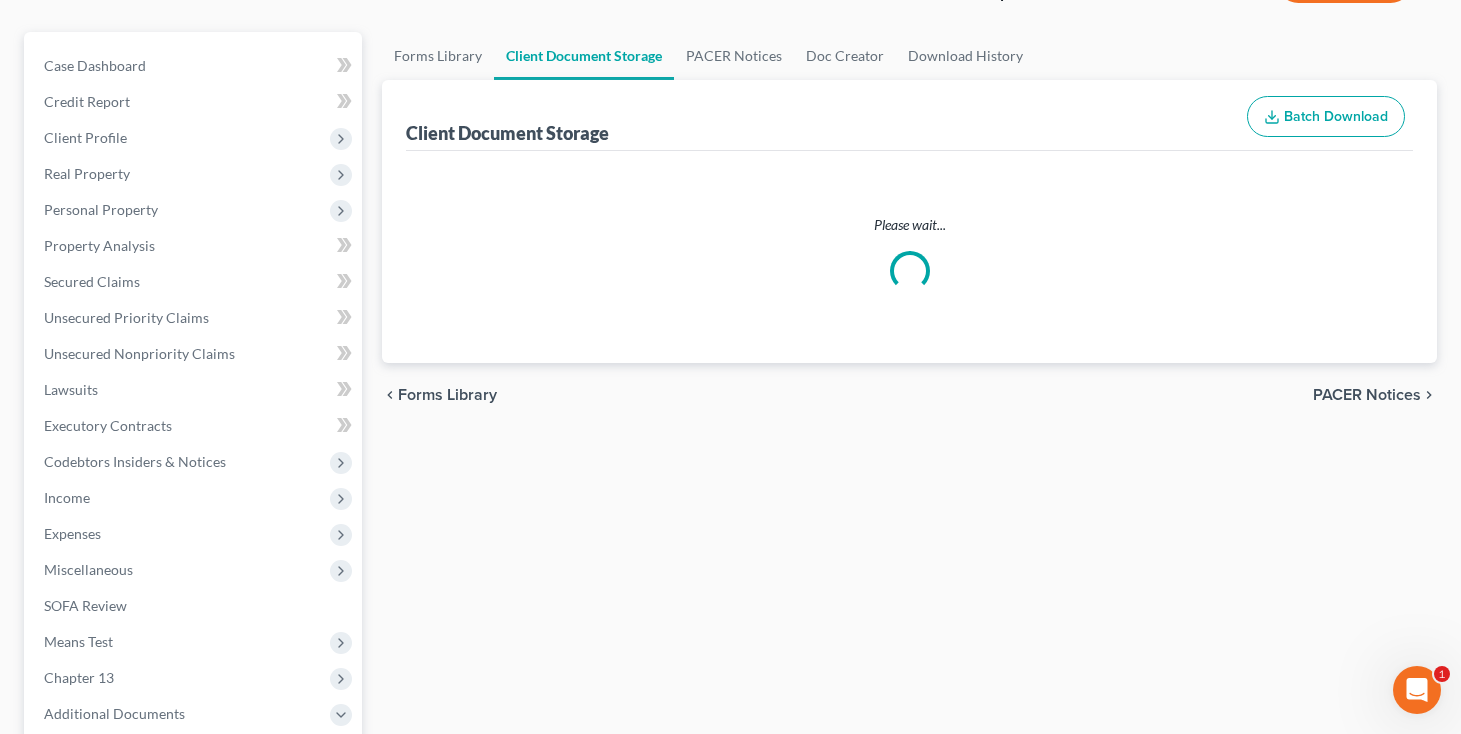select on "14" 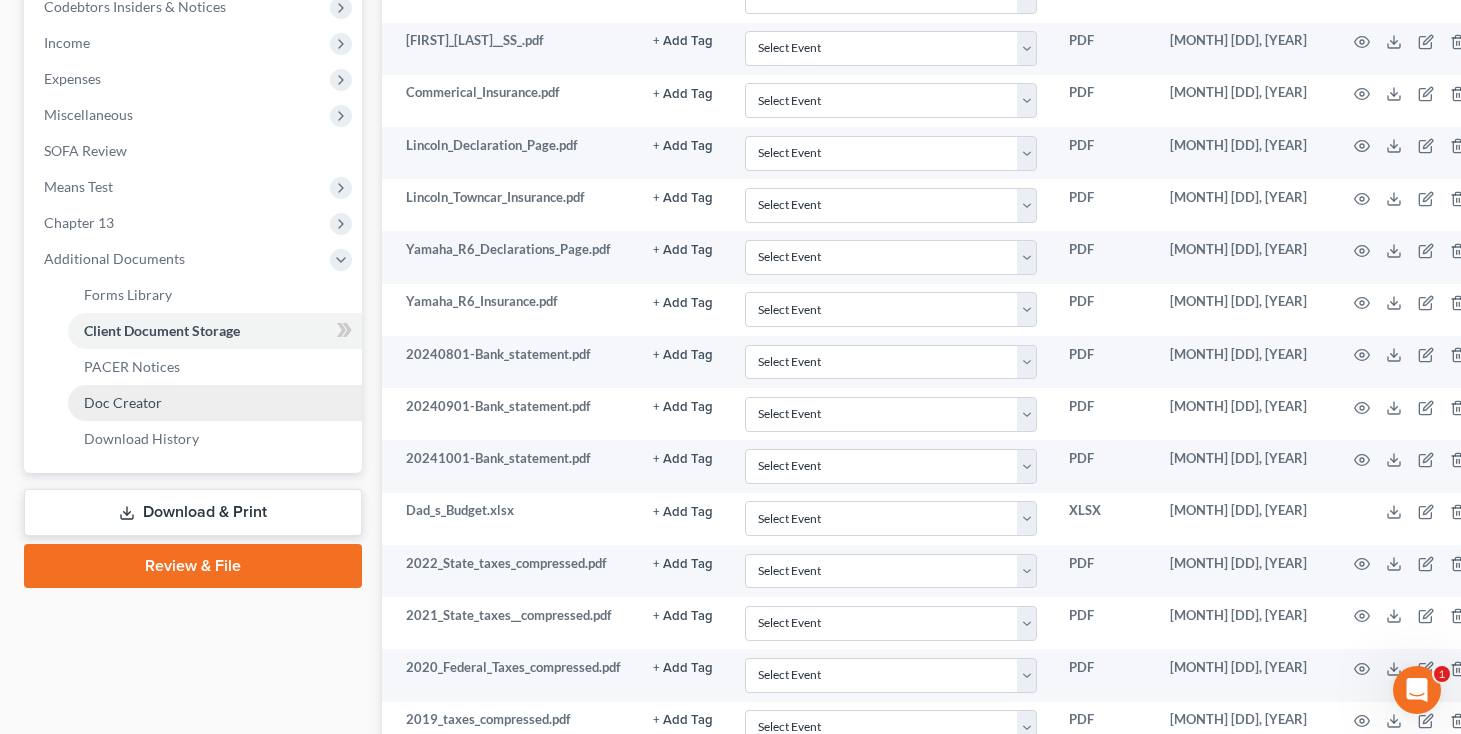 scroll, scrollTop: 549, scrollLeft: 0, axis: vertical 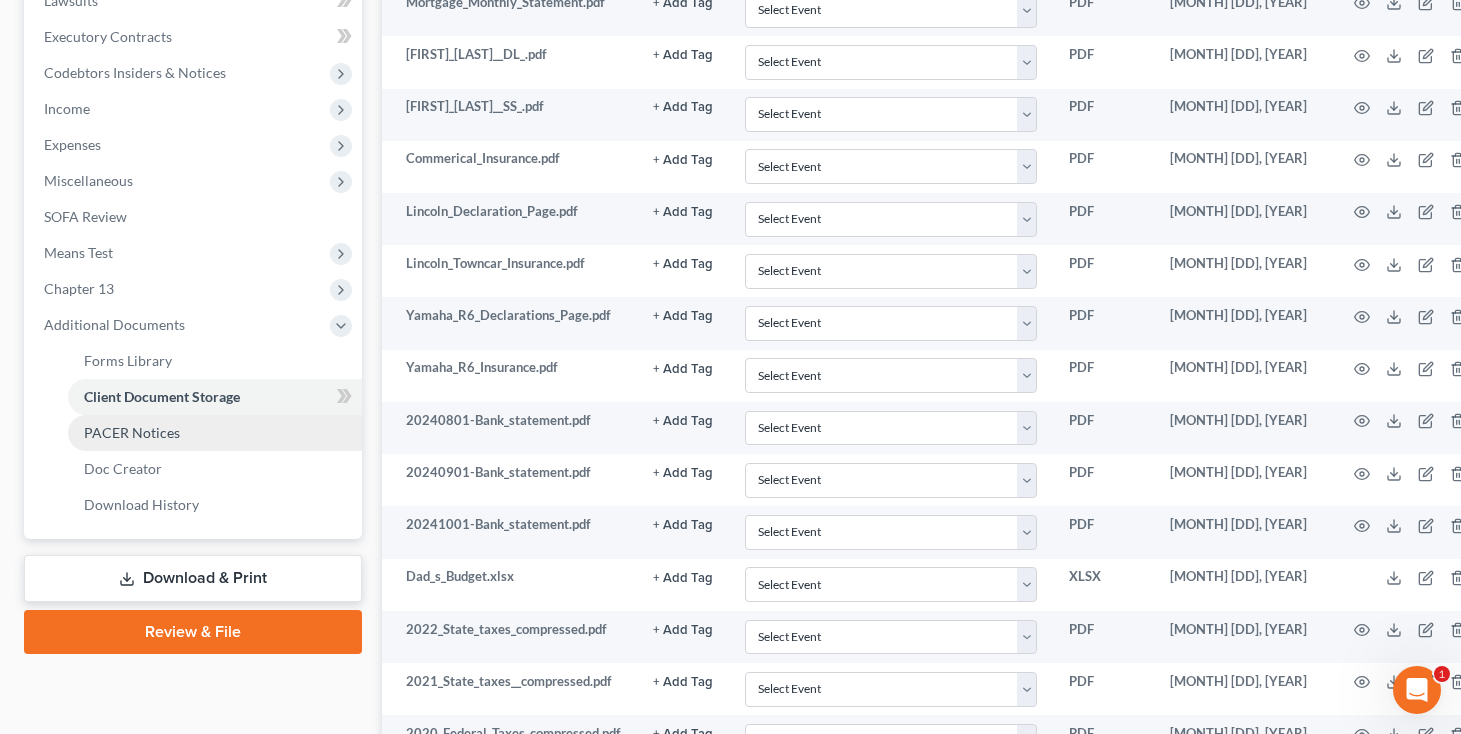 click on "PACER Notices" at bounding box center [215, 433] 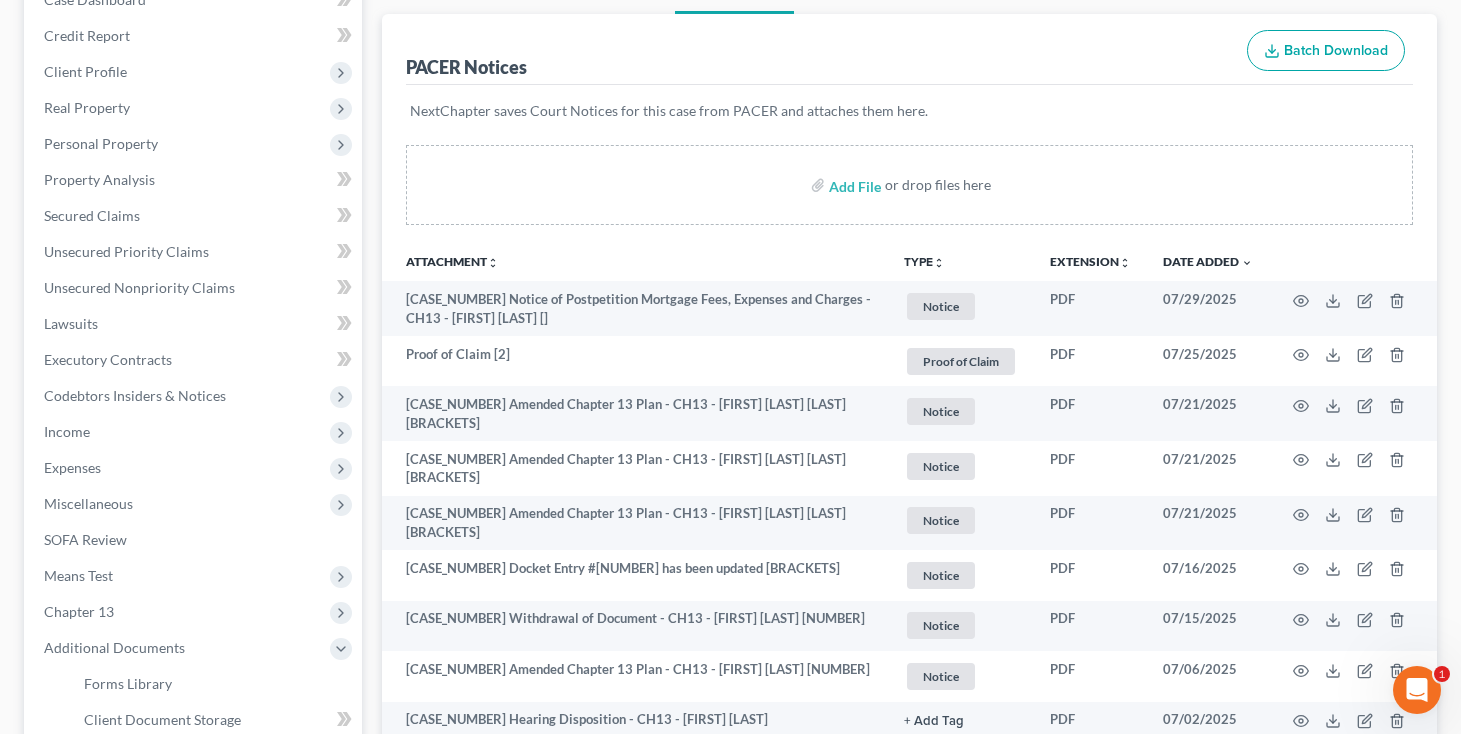 scroll, scrollTop: 276, scrollLeft: 0, axis: vertical 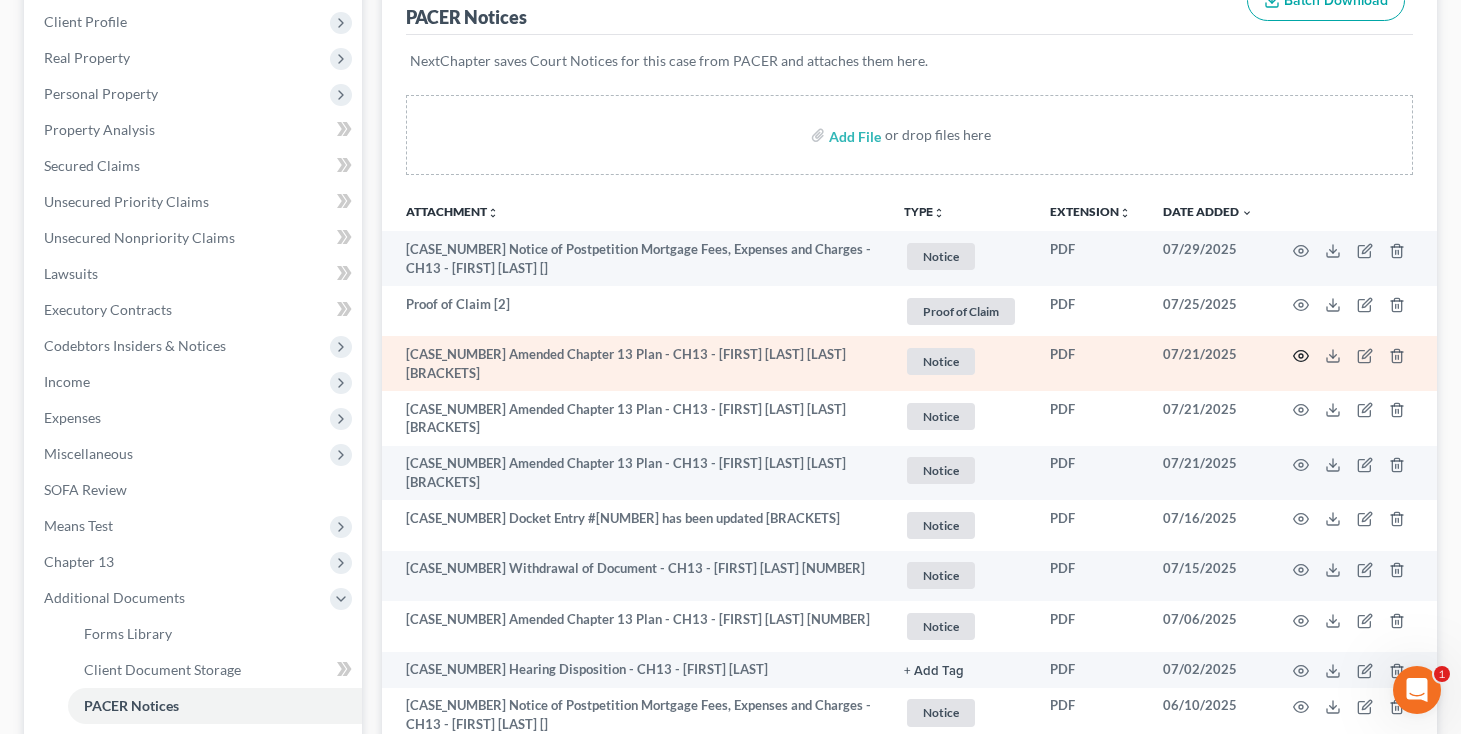 click 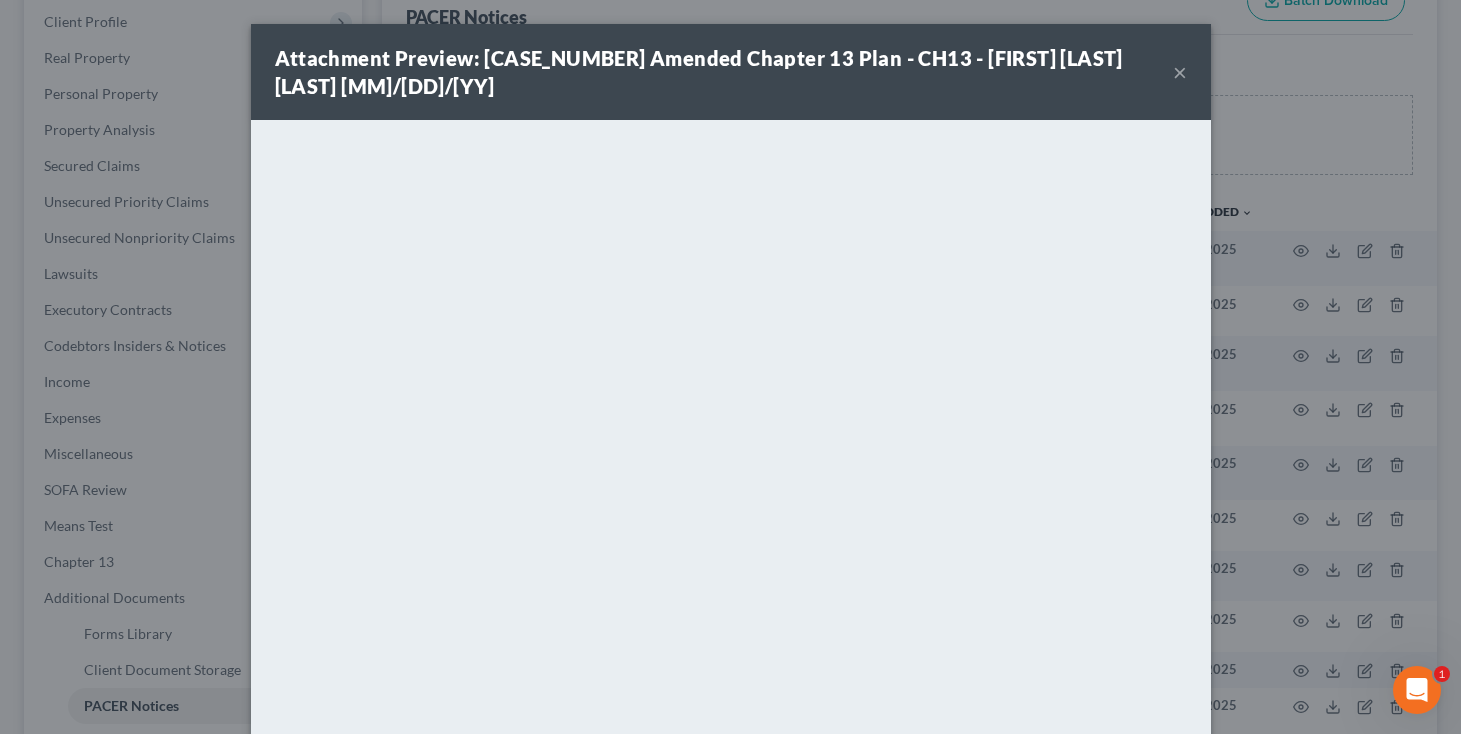 click on "×" at bounding box center (1180, 72) 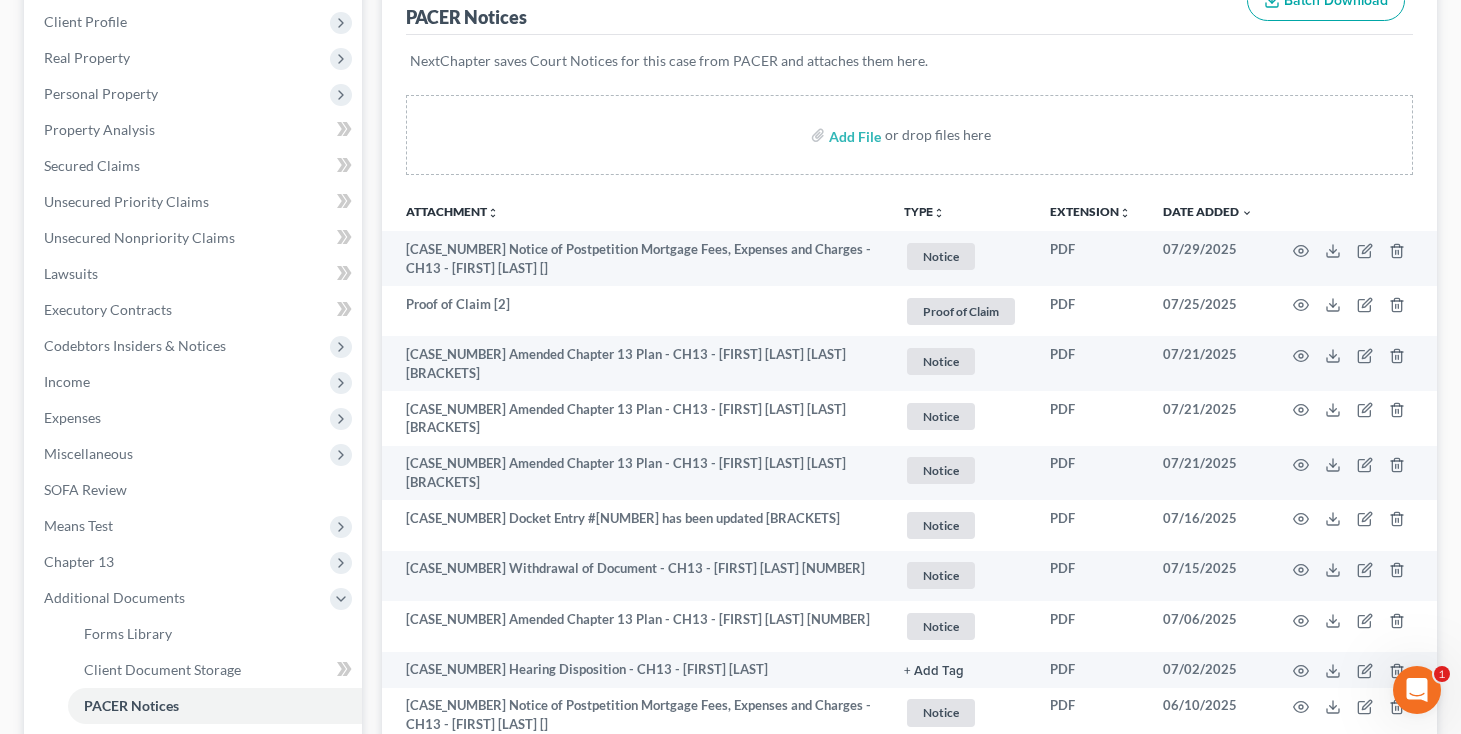 scroll, scrollTop: -2, scrollLeft: 0, axis: vertical 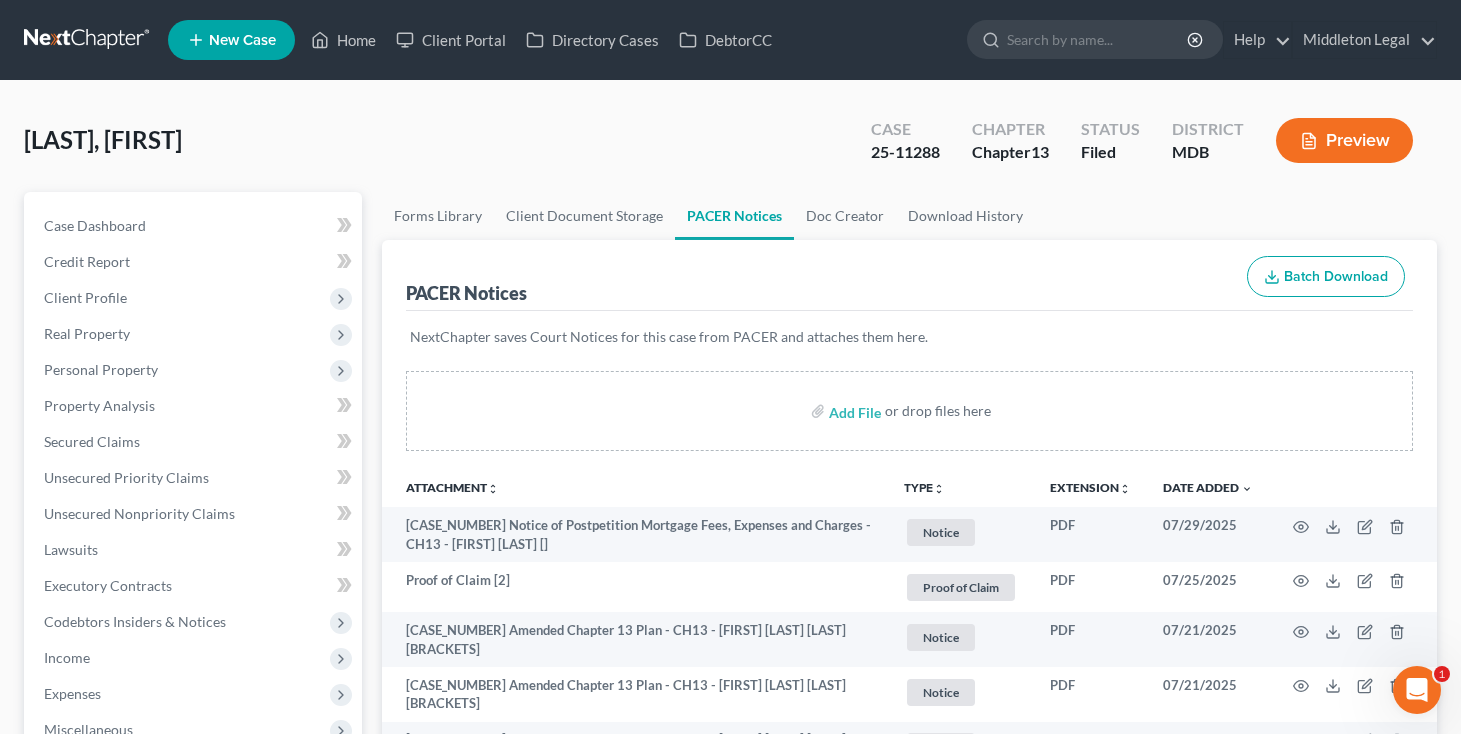 click at bounding box center [88, 40] 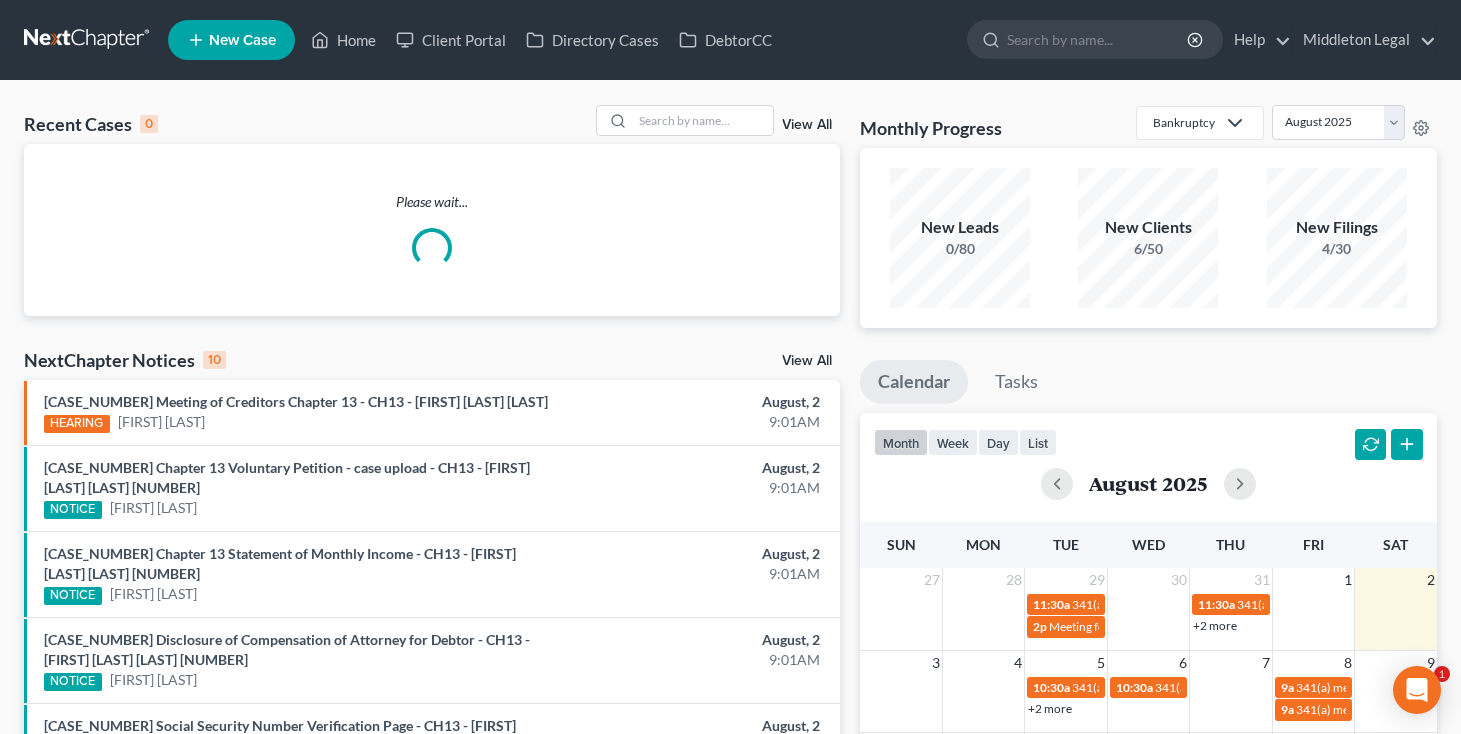scroll, scrollTop: 0, scrollLeft: 0, axis: both 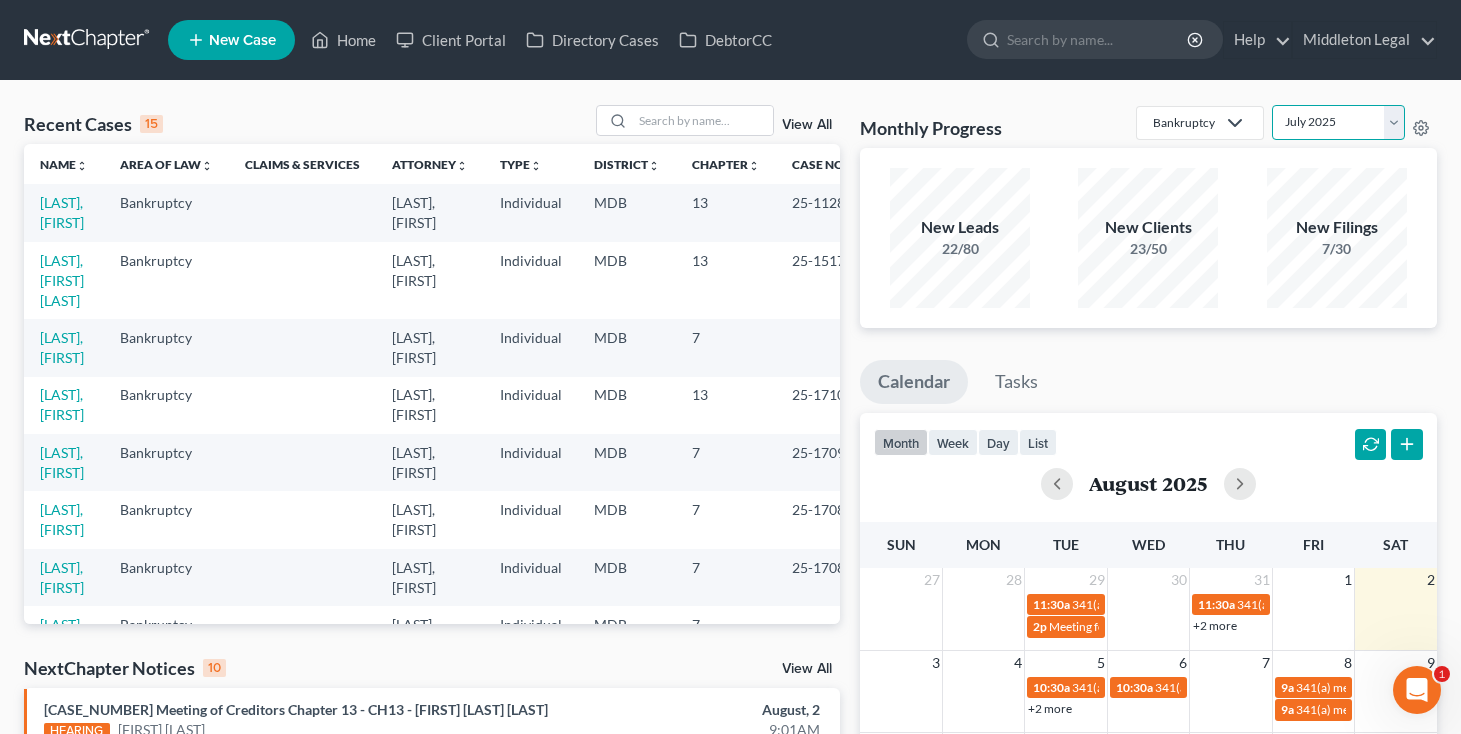 select on "0" 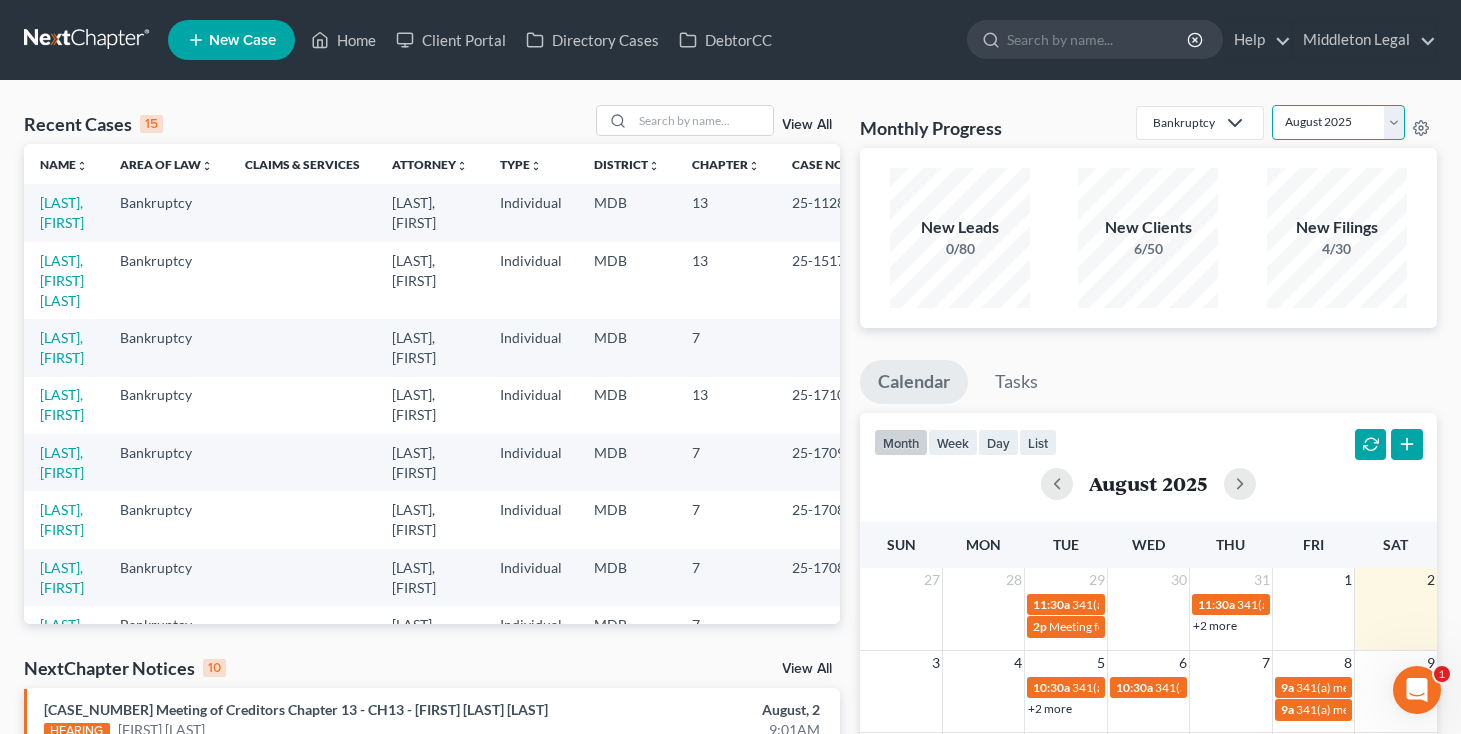 scroll, scrollTop: 0, scrollLeft: 0, axis: both 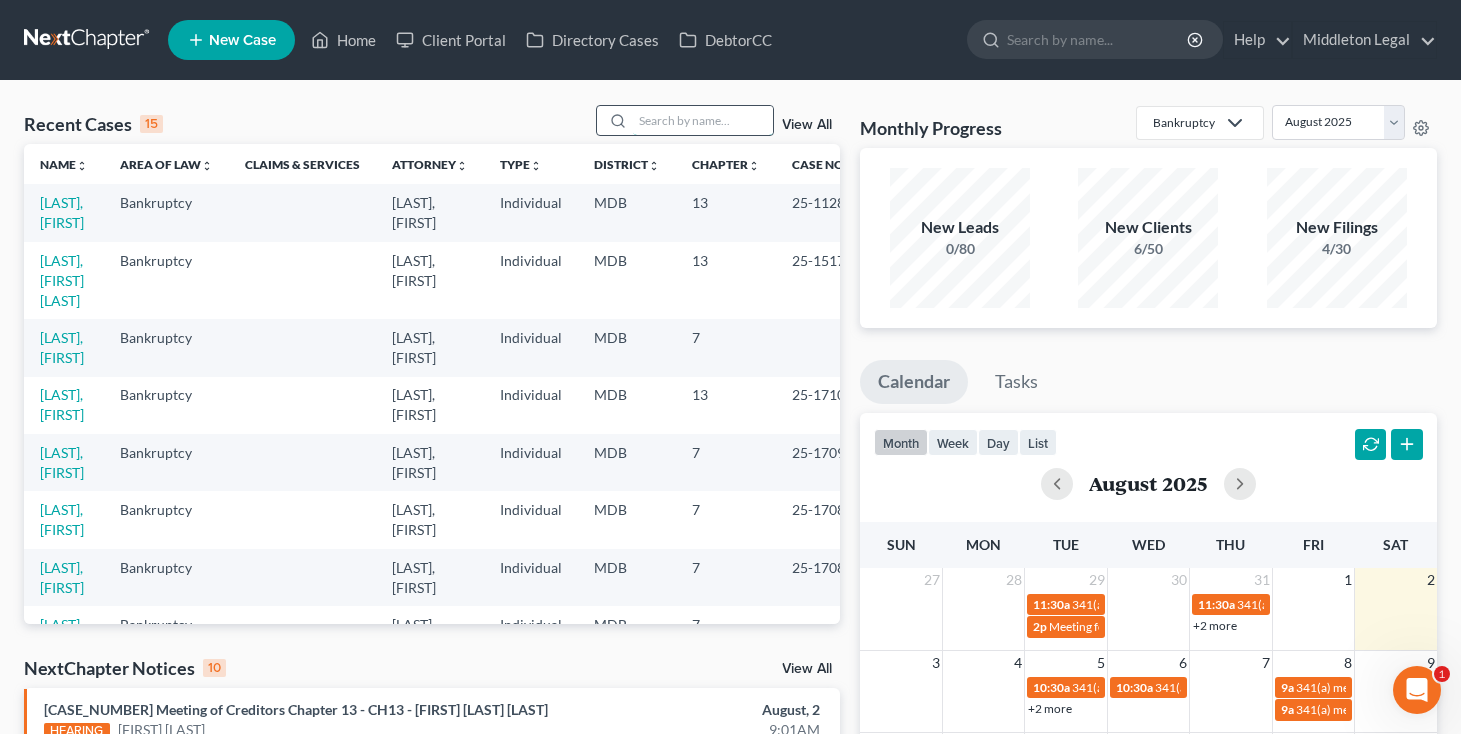 click at bounding box center [703, 120] 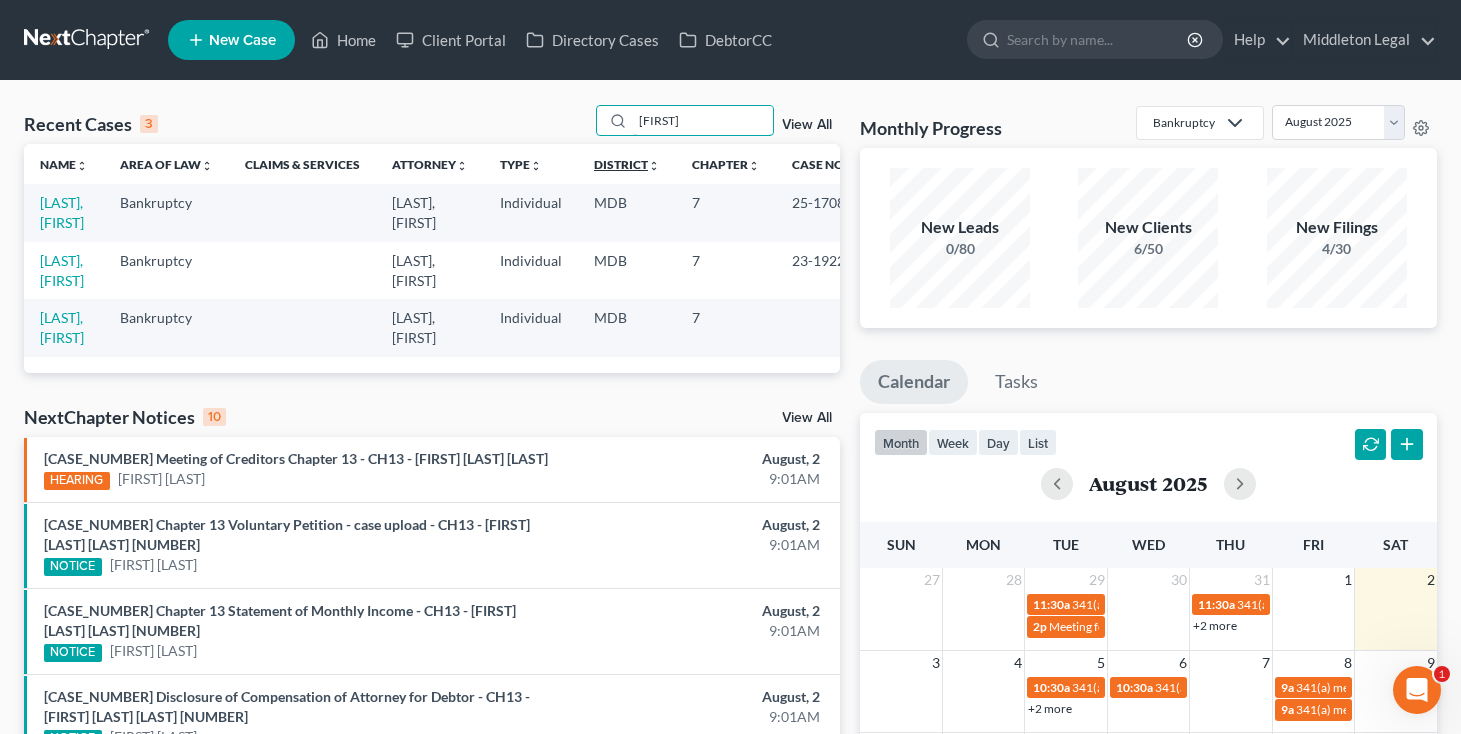 type on "Sean" 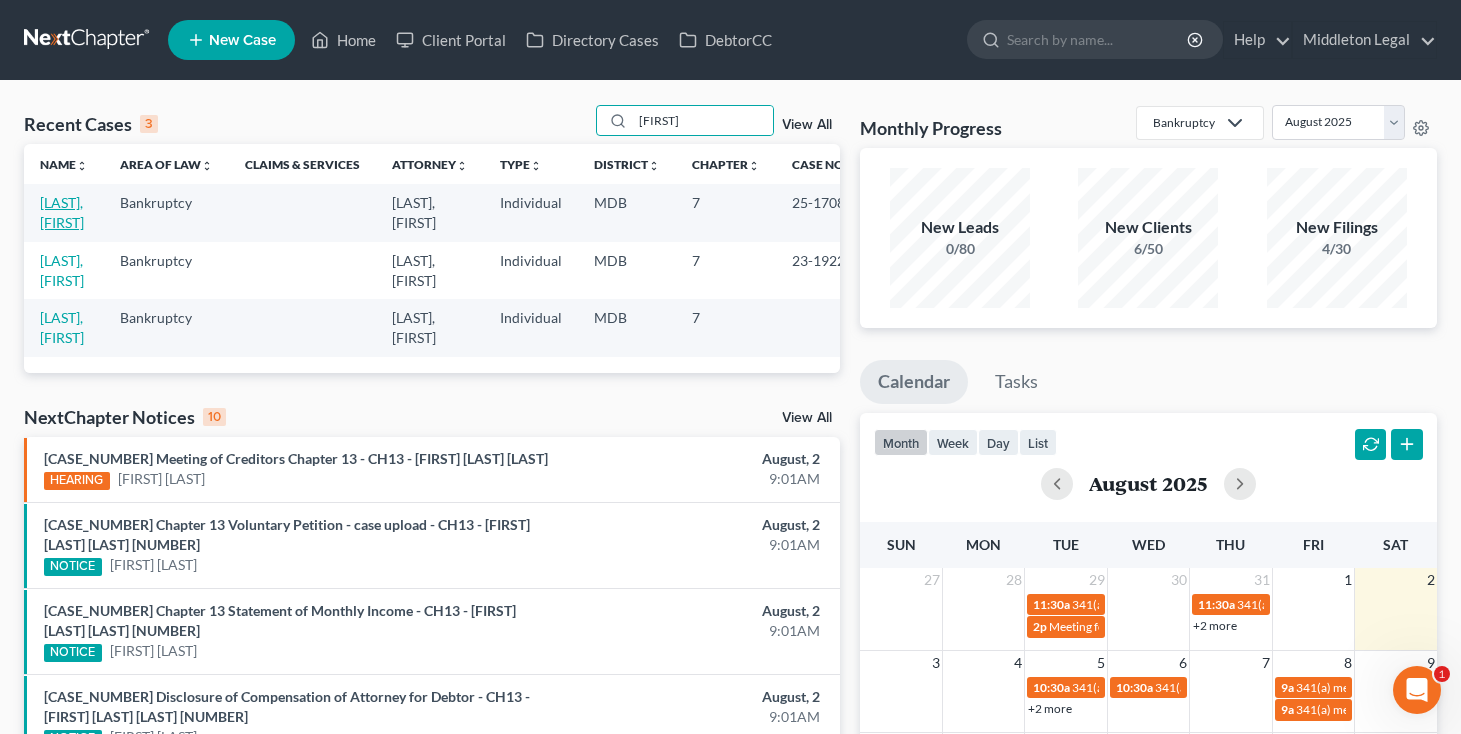 drag, startPoint x: 632, startPoint y: 156, endPoint x: 62, endPoint y: 223, distance: 573.9242 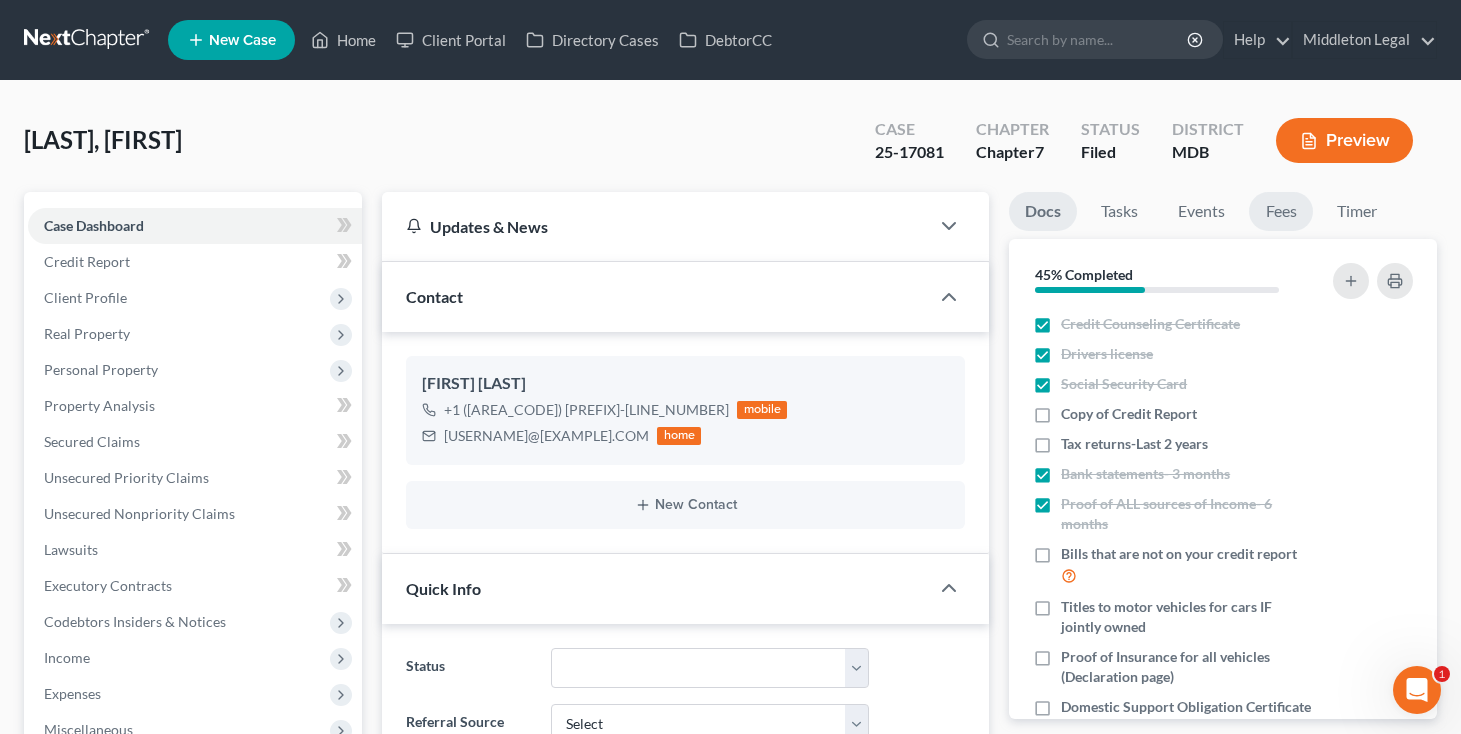 scroll, scrollTop: 278, scrollLeft: 0, axis: vertical 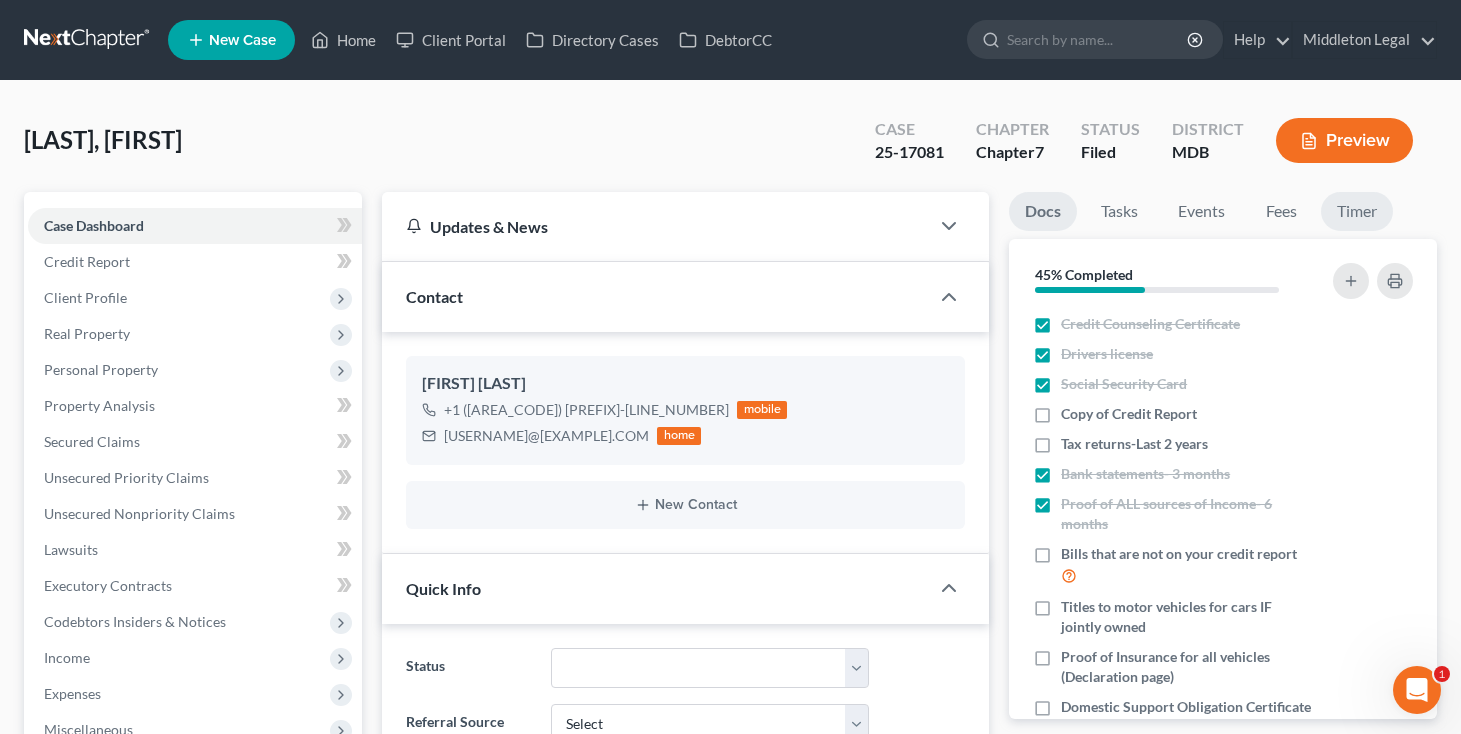 click on "Timer" at bounding box center [1357, 211] 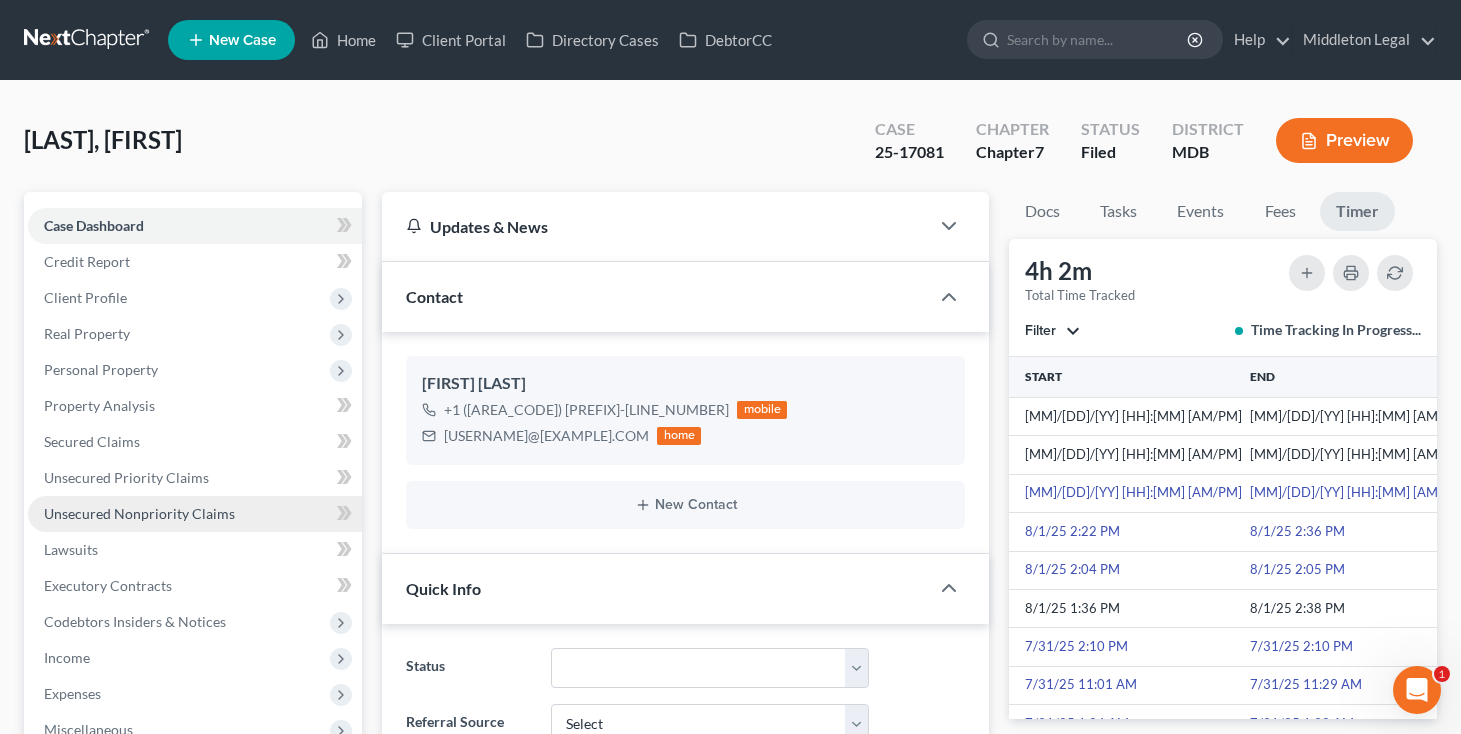 click on "Unsecured Nonpriority Claims" at bounding box center (139, 513) 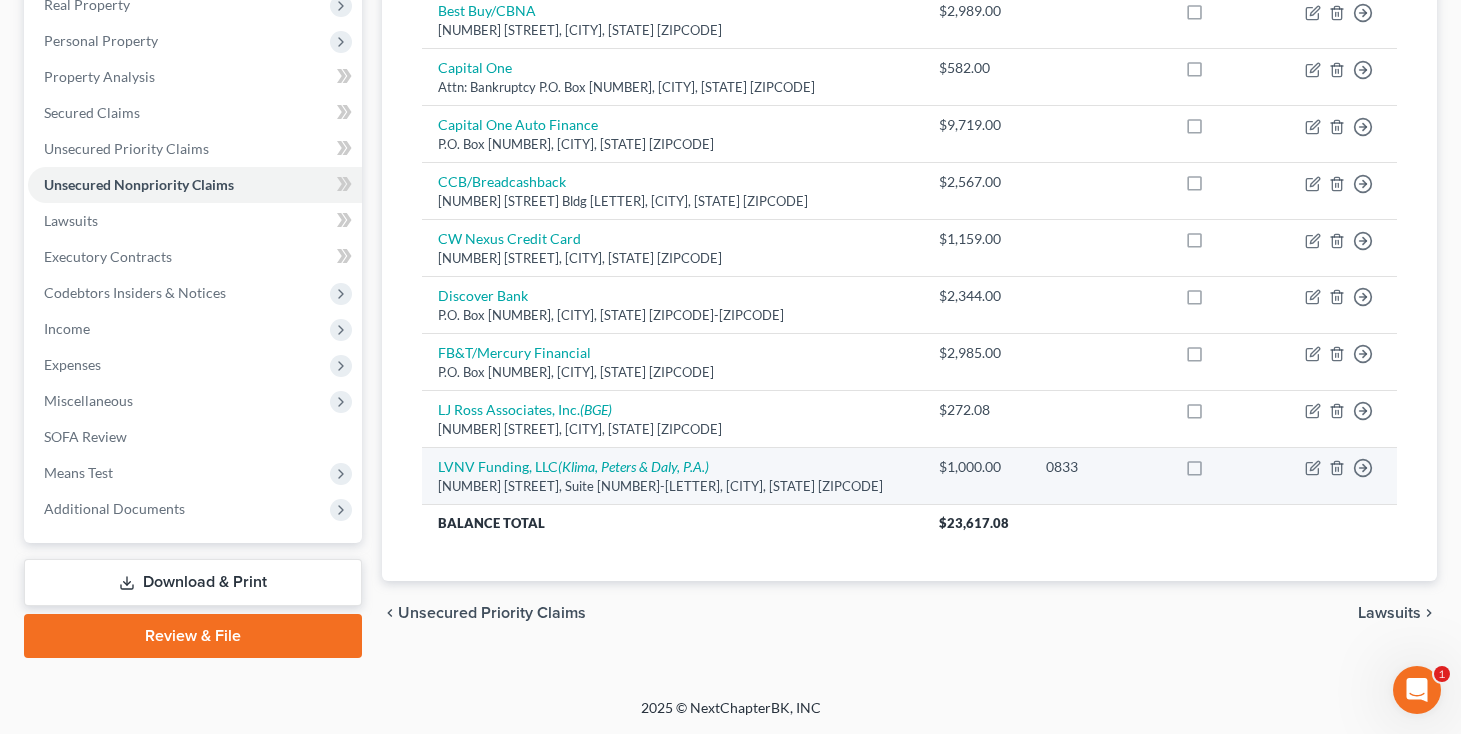 scroll, scrollTop: 329, scrollLeft: 0, axis: vertical 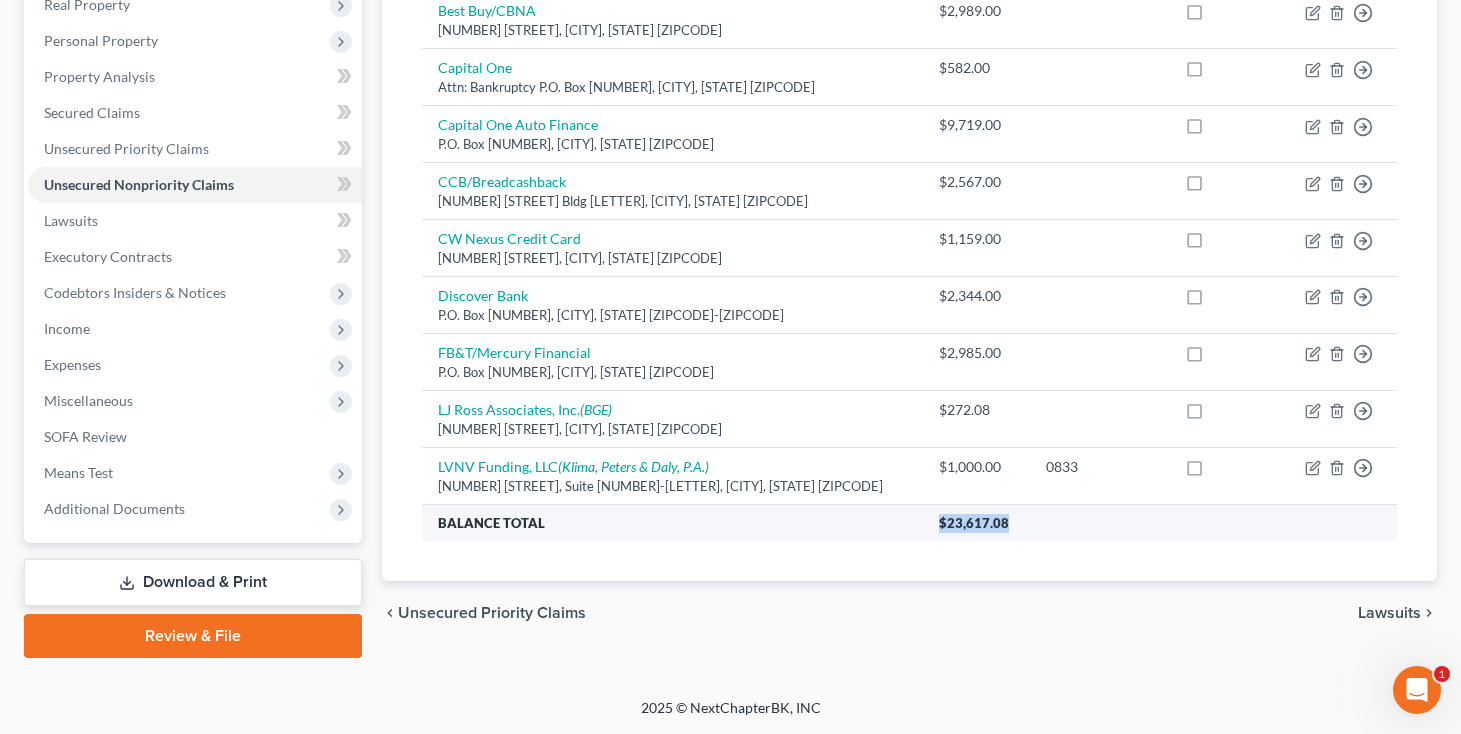 drag, startPoint x: 874, startPoint y: 518, endPoint x: 984, endPoint y: 517, distance: 110.00455 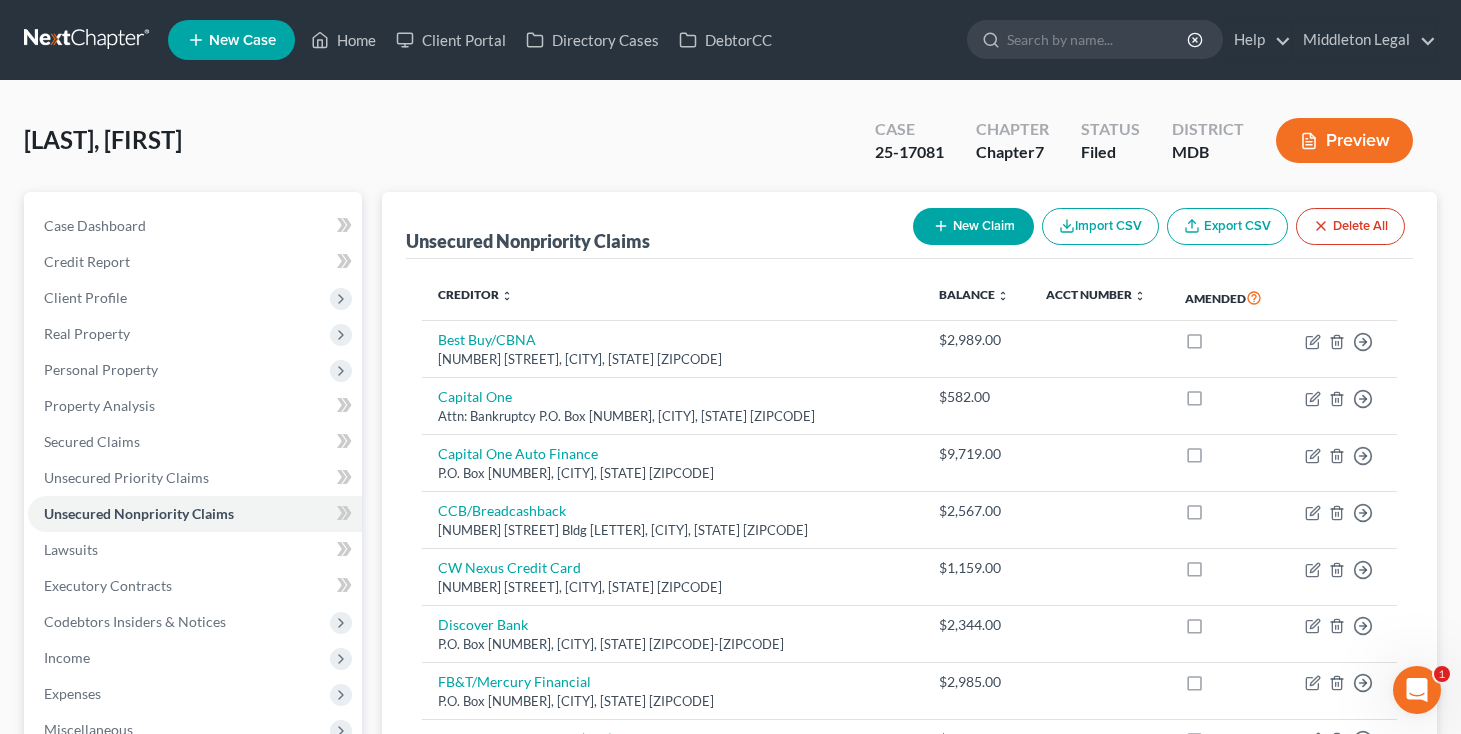 scroll, scrollTop: 0, scrollLeft: 0, axis: both 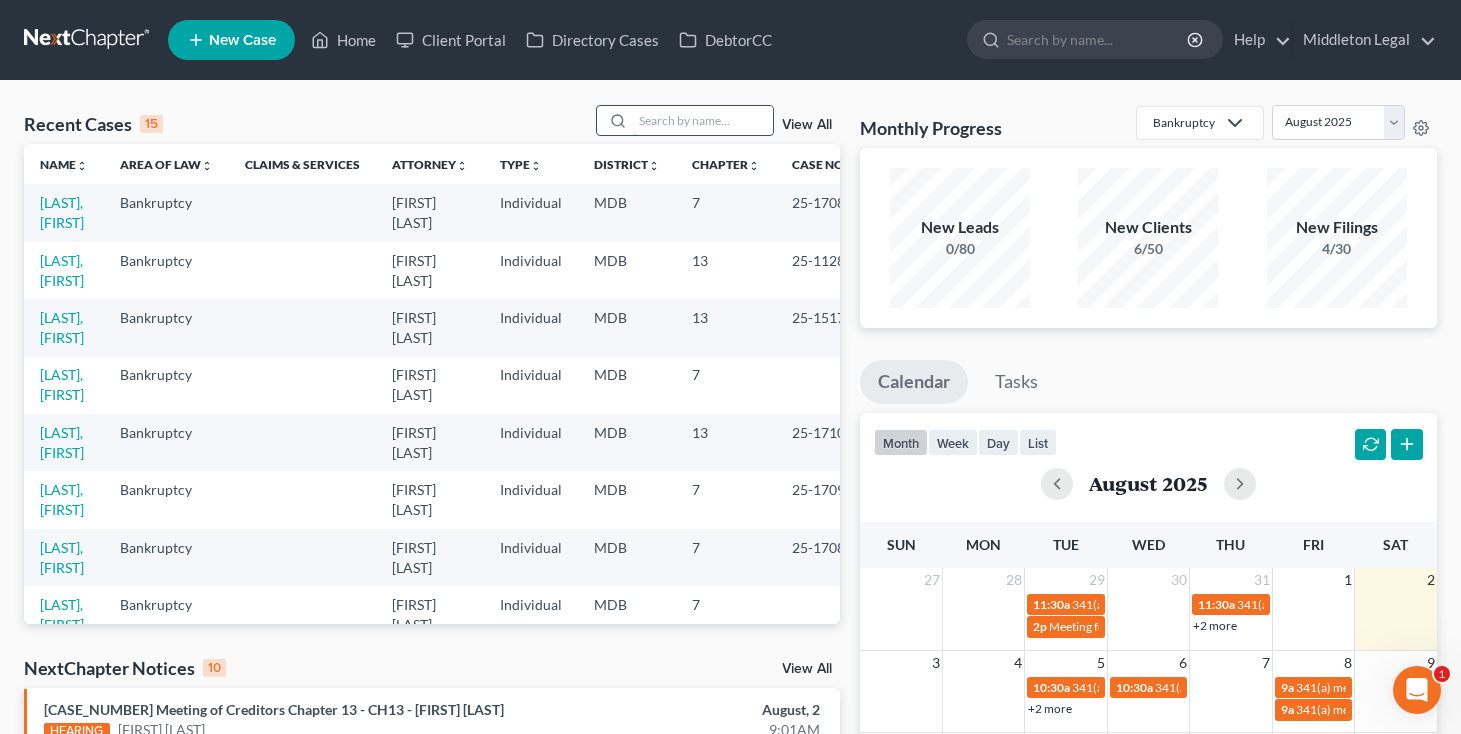 click at bounding box center (703, 120) 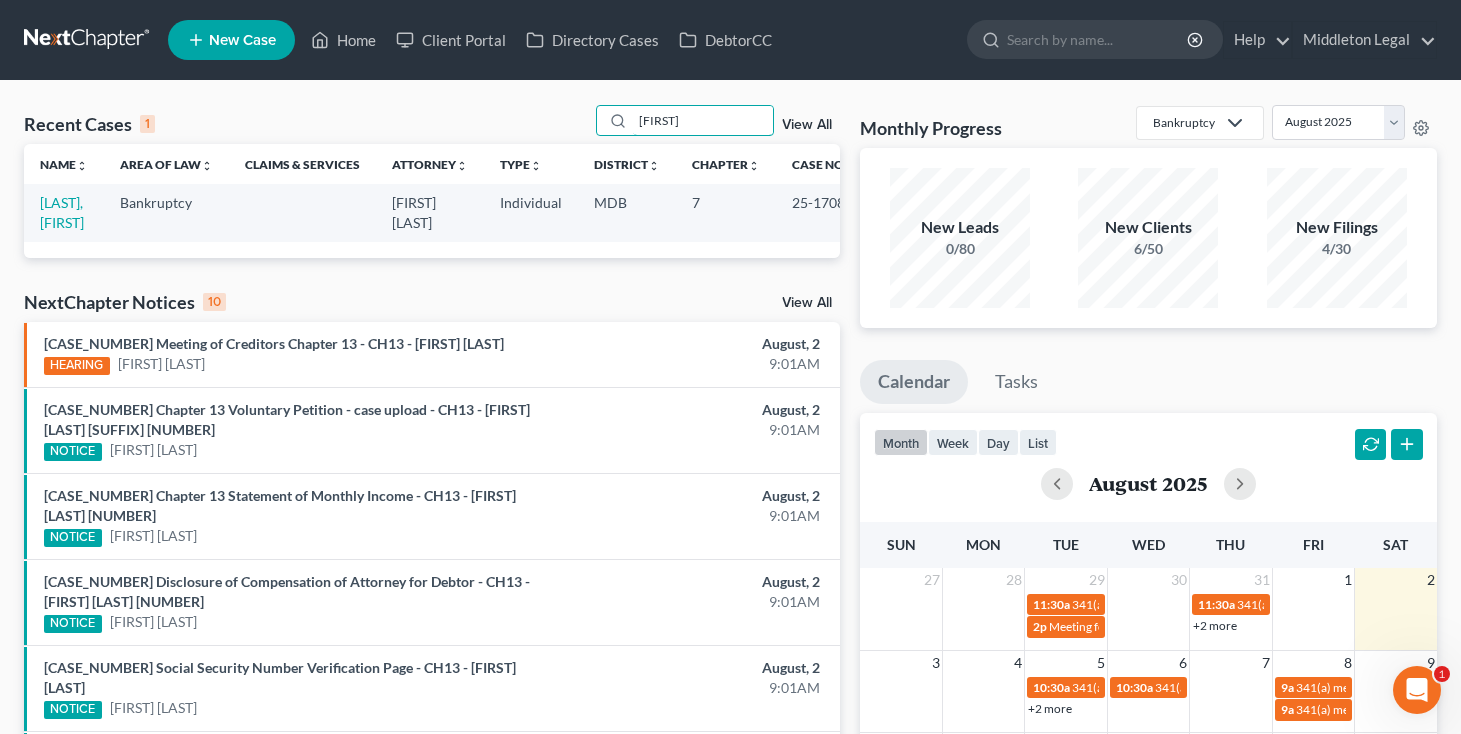 type on "[FIRST]" 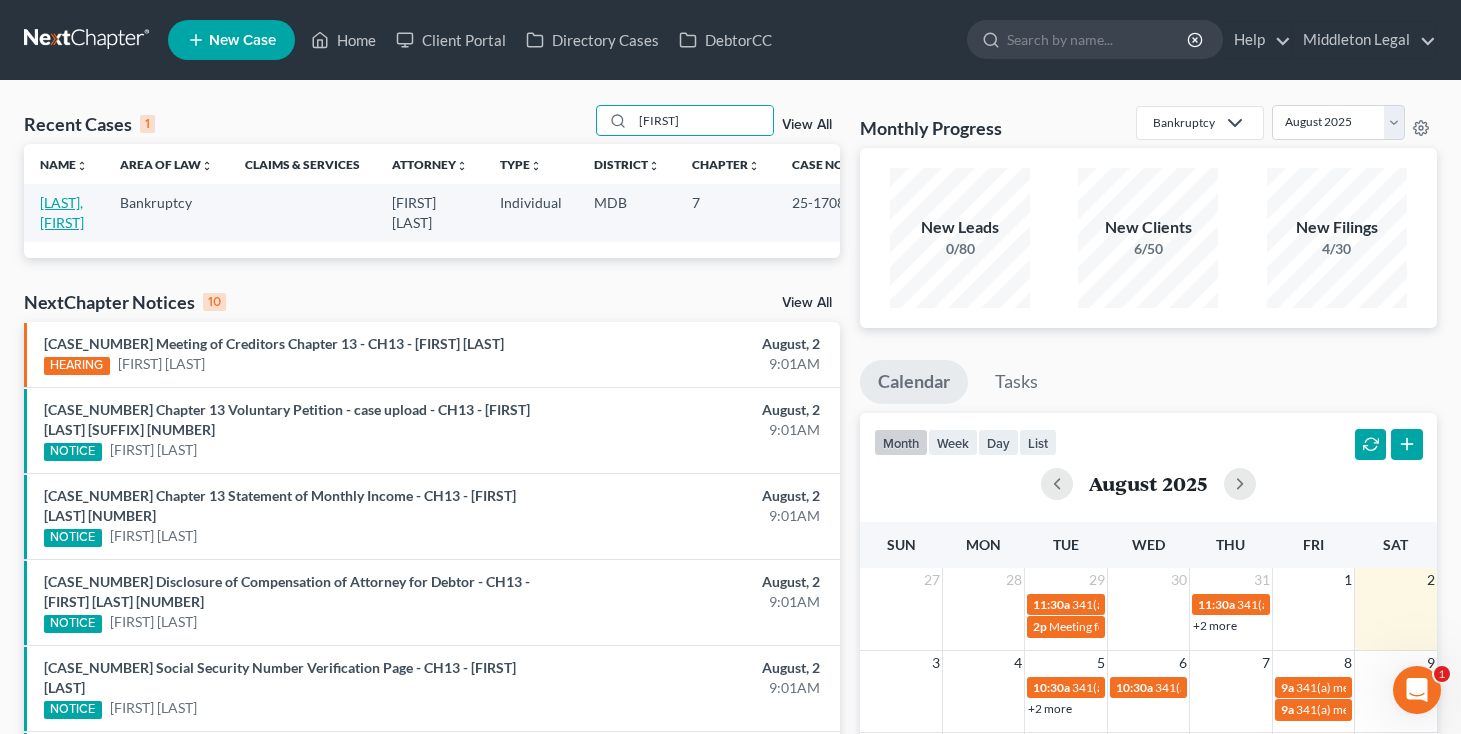 drag, startPoint x: 613, startPoint y: 152, endPoint x: 79, endPoint y: 222, distance: 538.5685 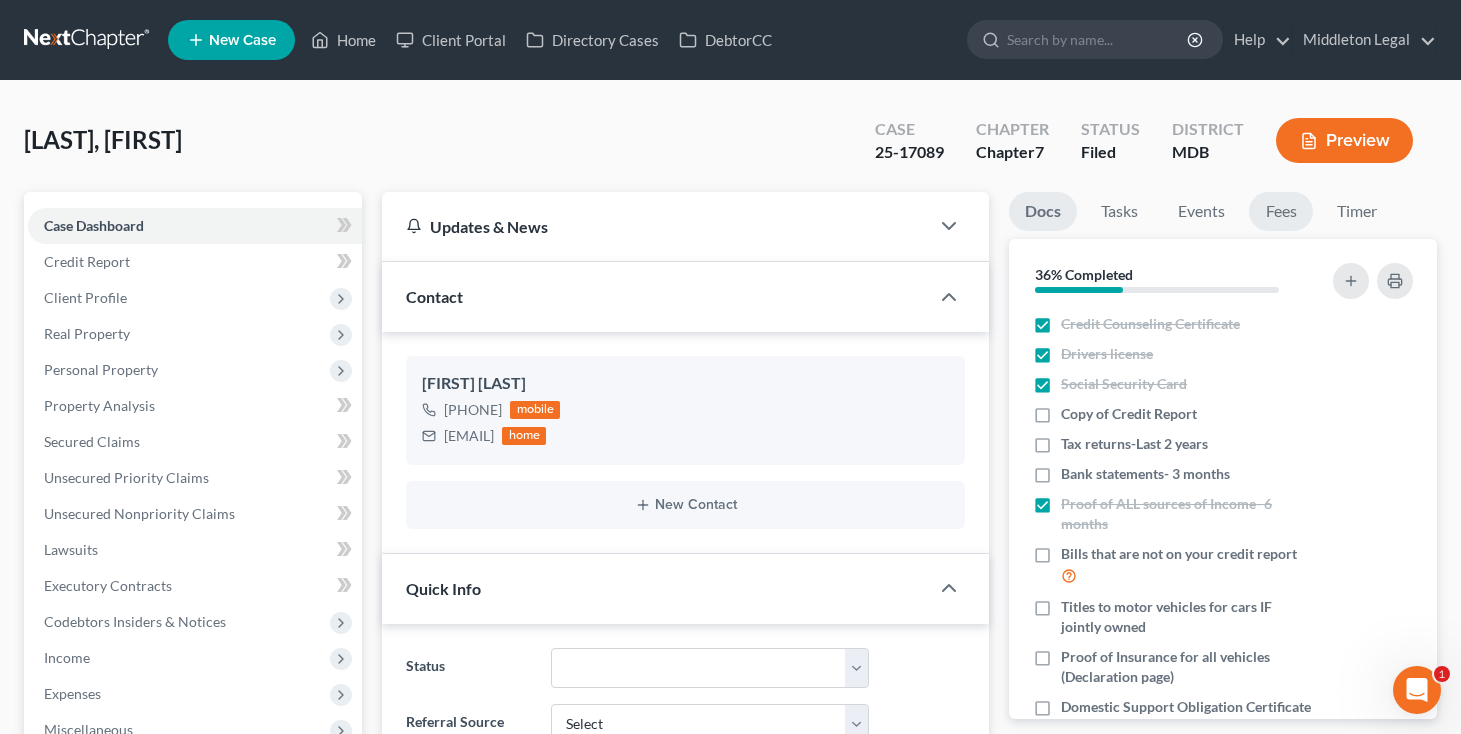 scroll, scrollTop: 52, scrollLeft: 0, axis: vertical 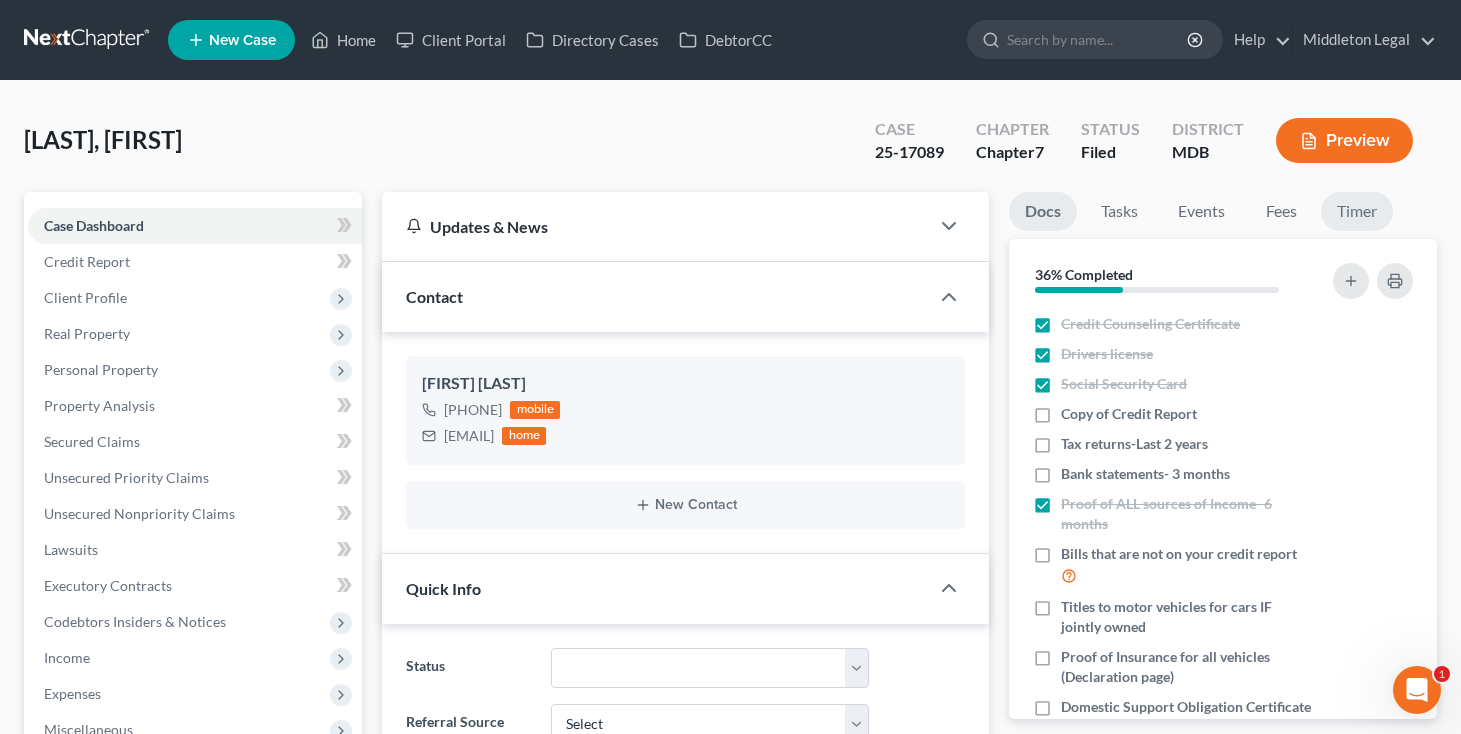click on "Timer" at bounding box center [1357, 211] 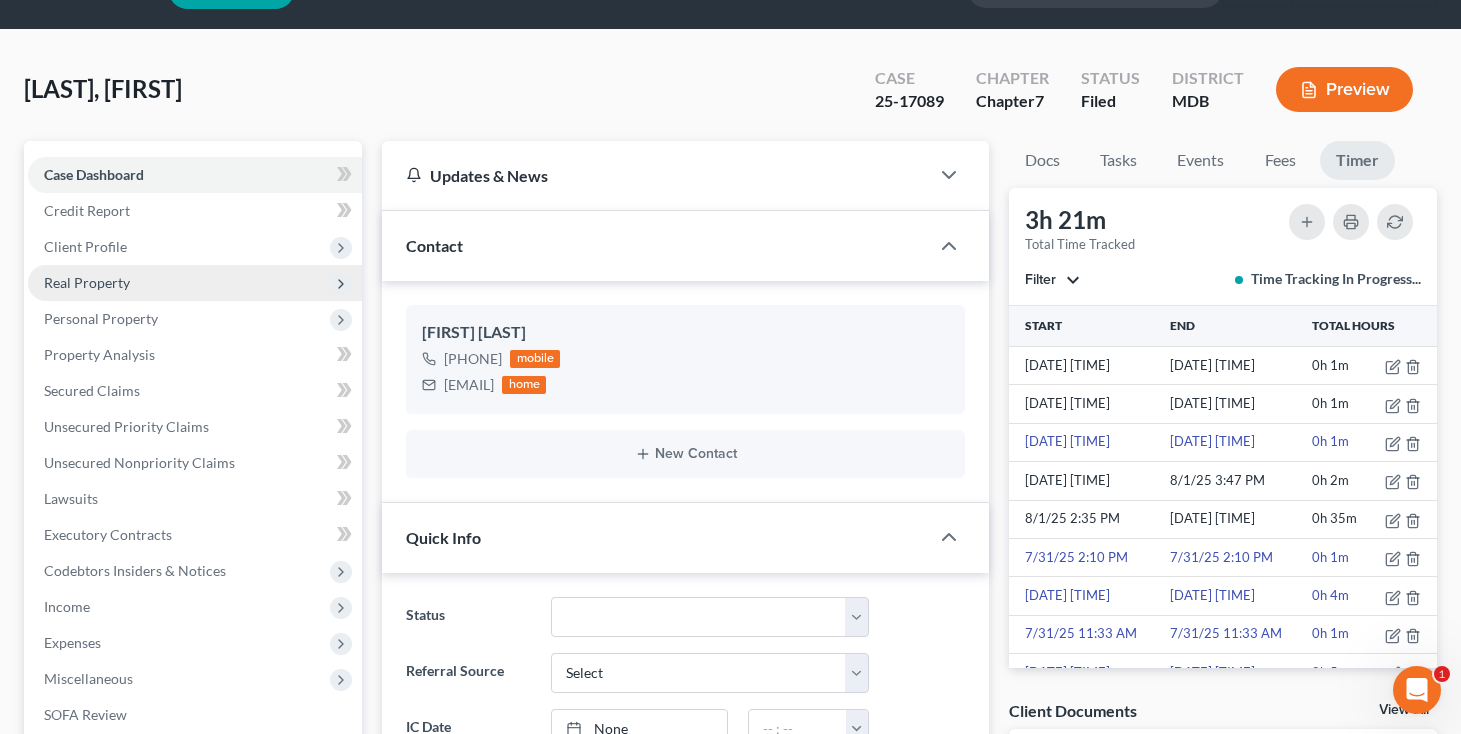 scroll, scrollTop: 92, scrollLeft: 0, axis: vertical 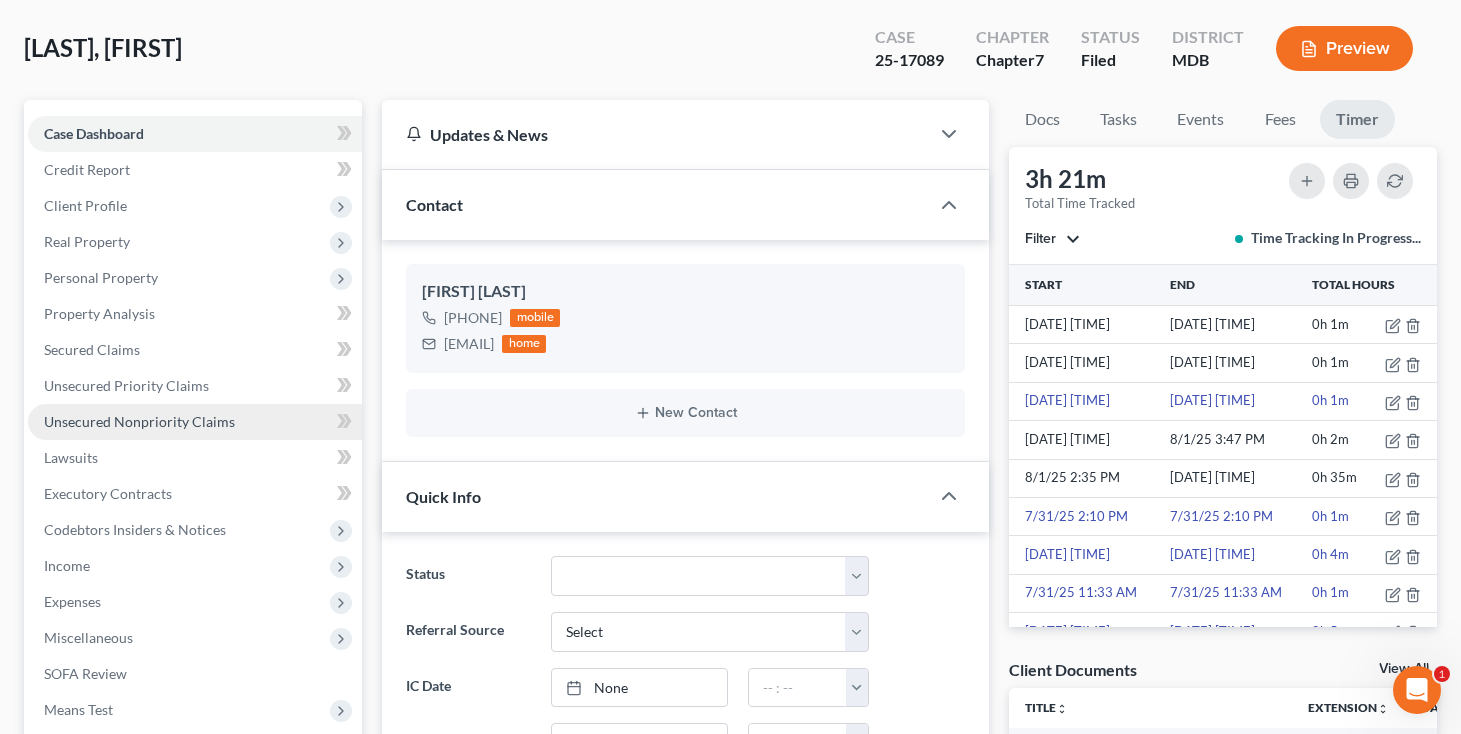 click on "Unsecured Nonpriority Claims" at bounding box center [139, 421] 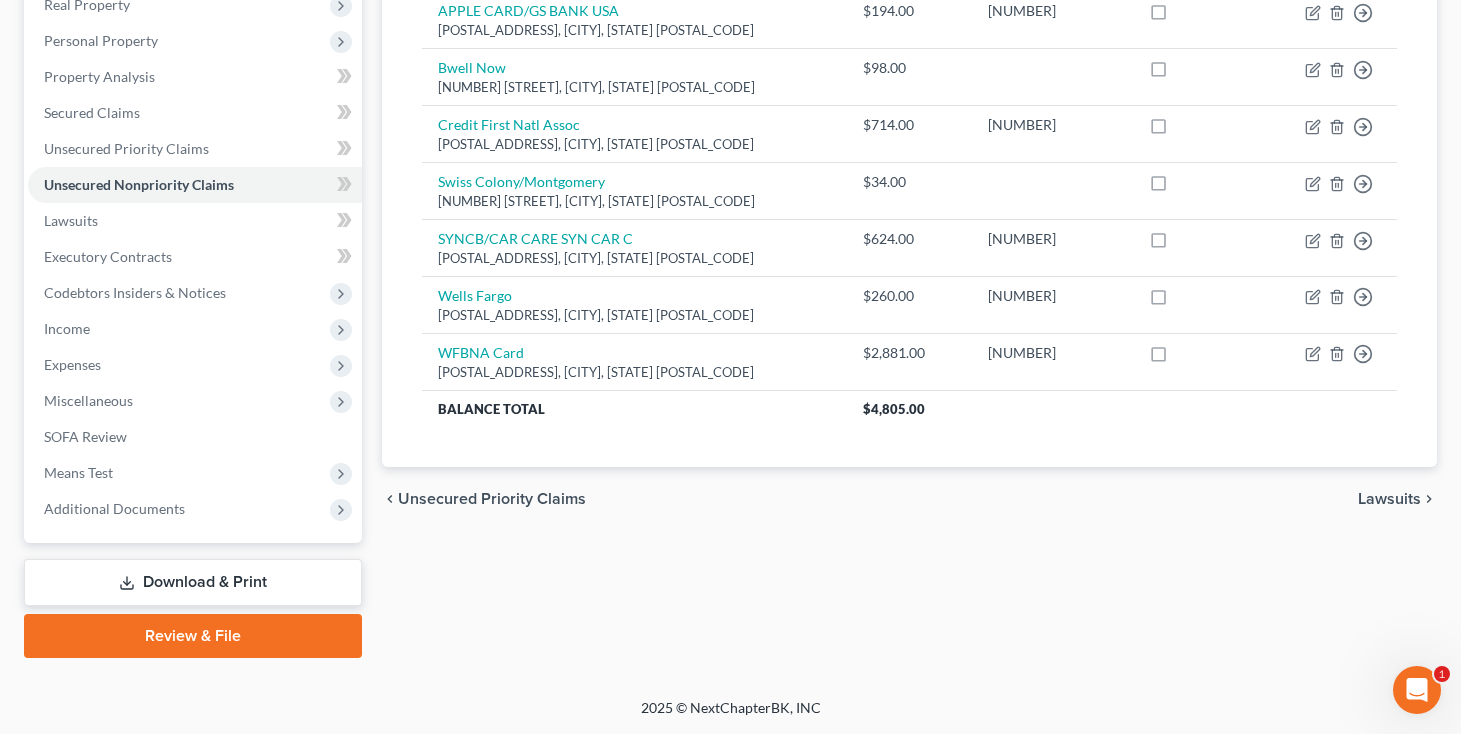 scroll, scrollTop: 329, scrollLeft: 0, axis: vertical 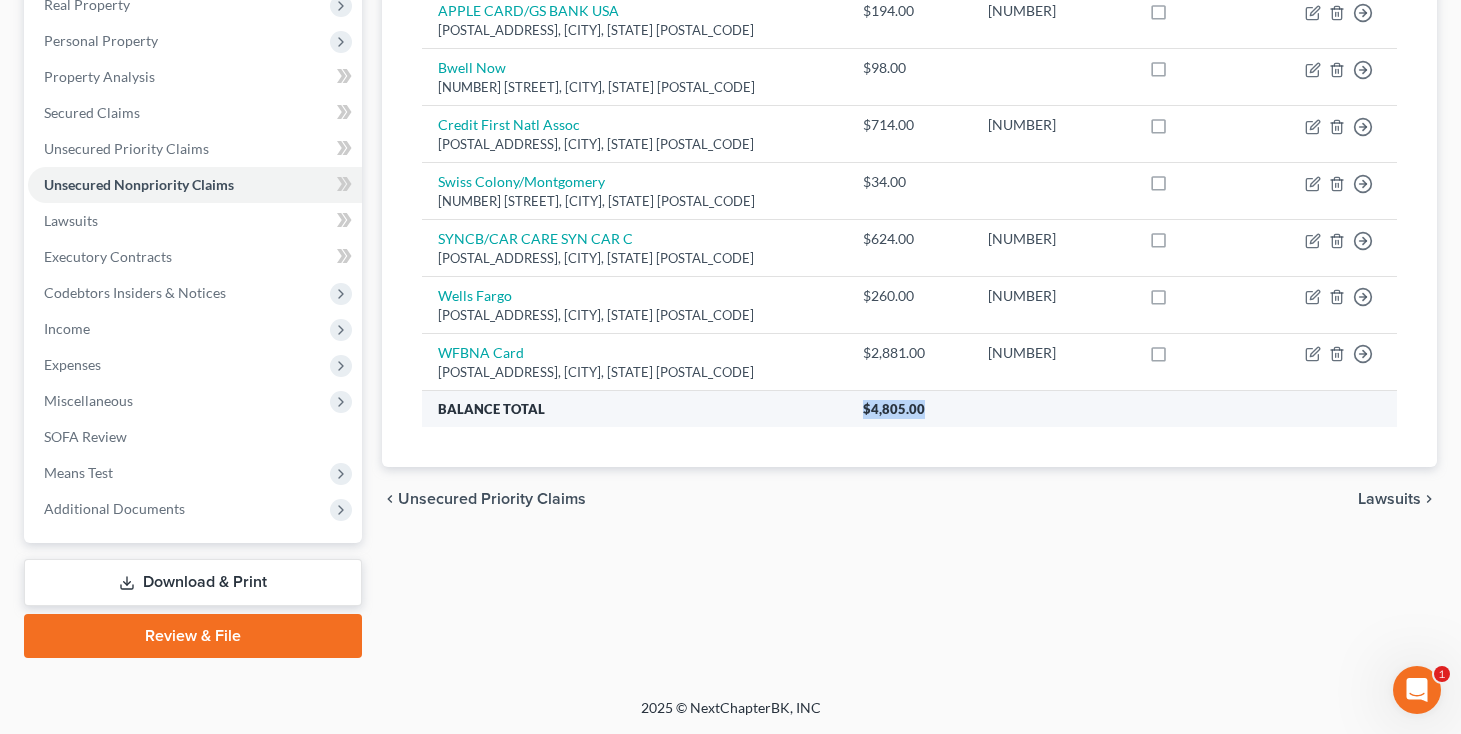 drag, startPoint x: 841, startPoint y: 405, endPoint x: 936, endPoint y: 405, distance: 95 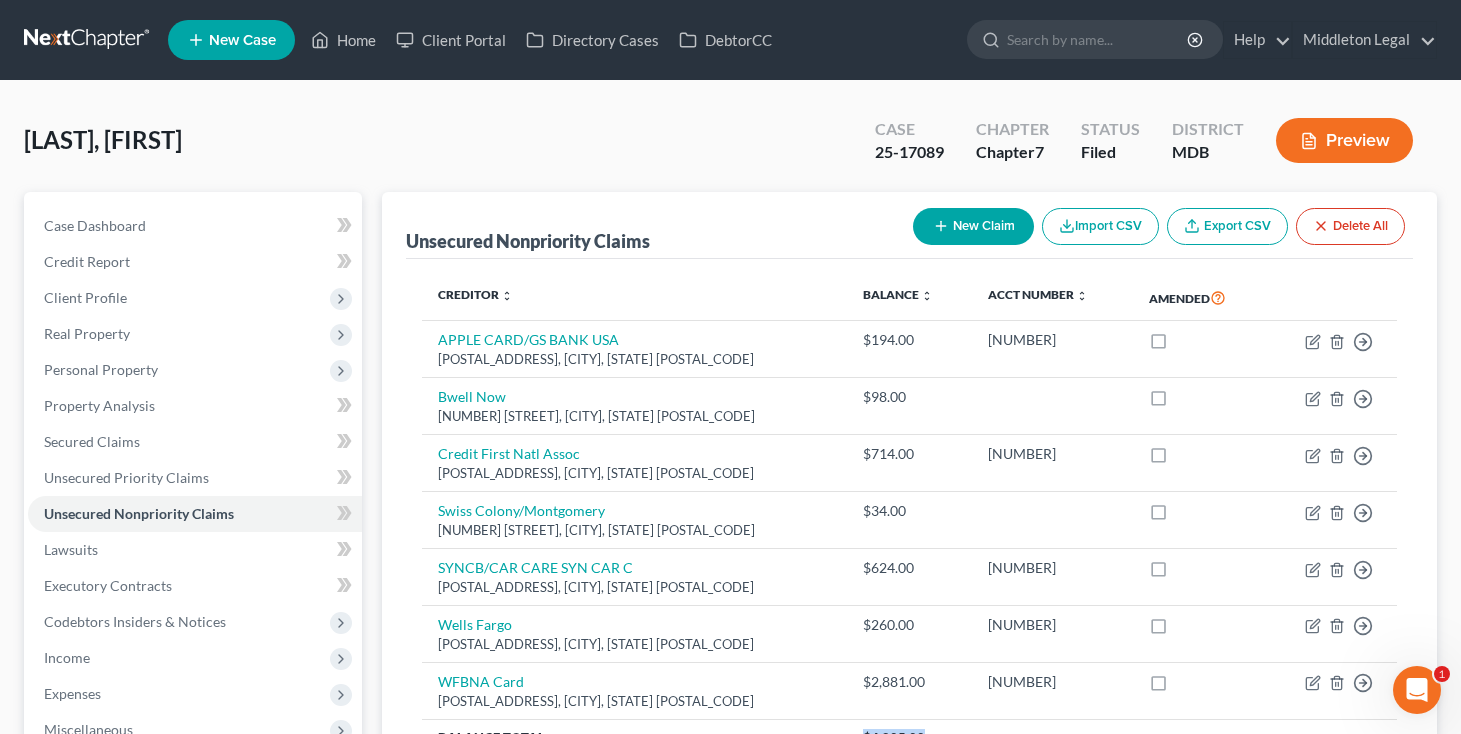 scroll, scrollTop: 0, scrollLeft: 0, axis: both 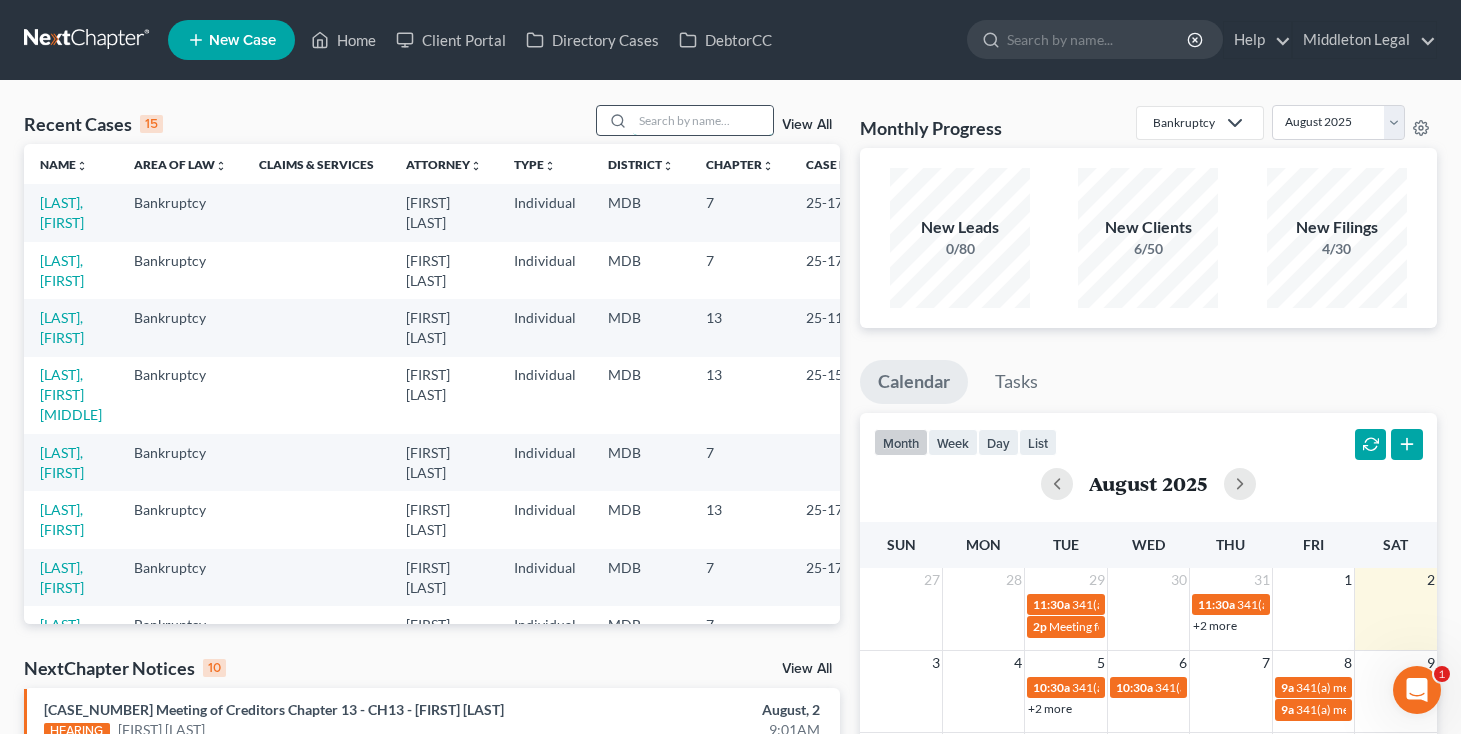 click at bounding box center [703, 120] 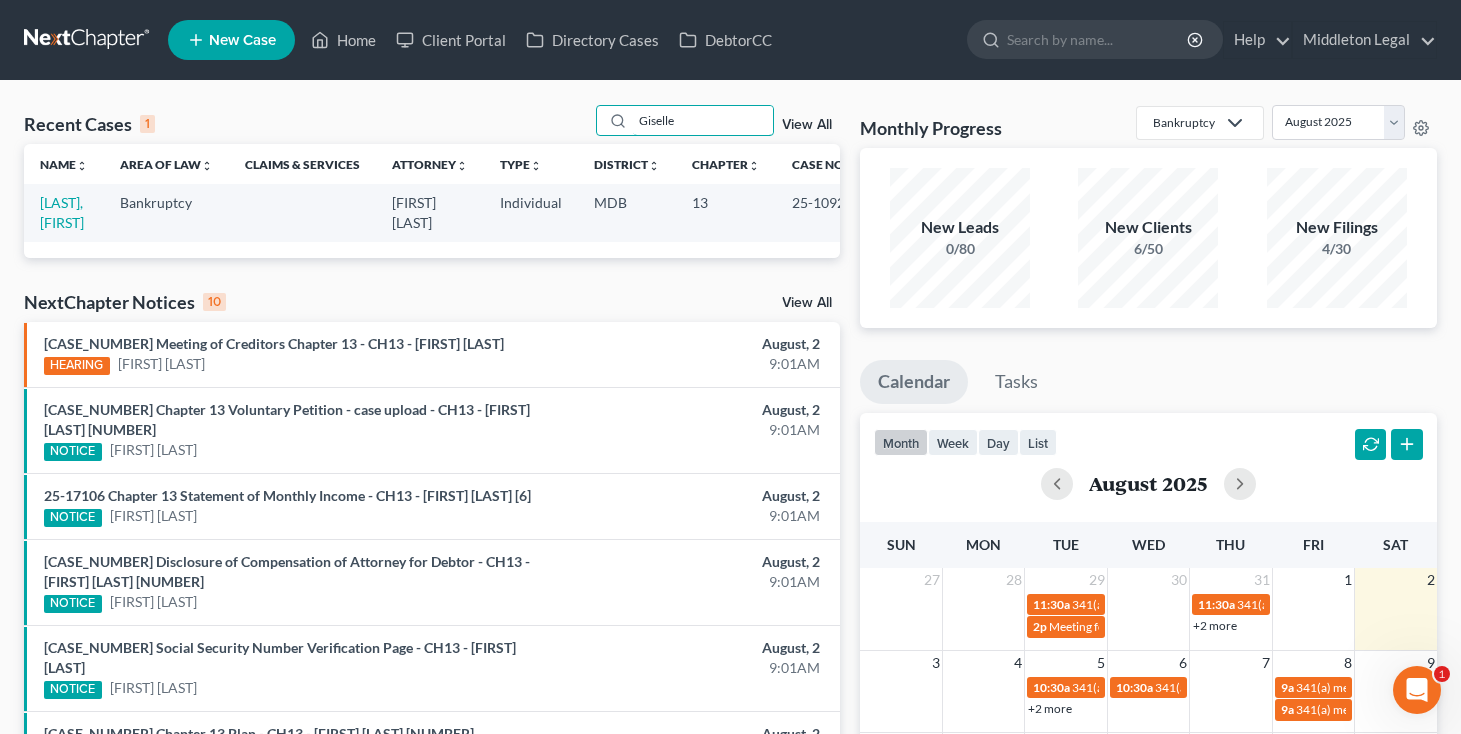 type on "Giselle" 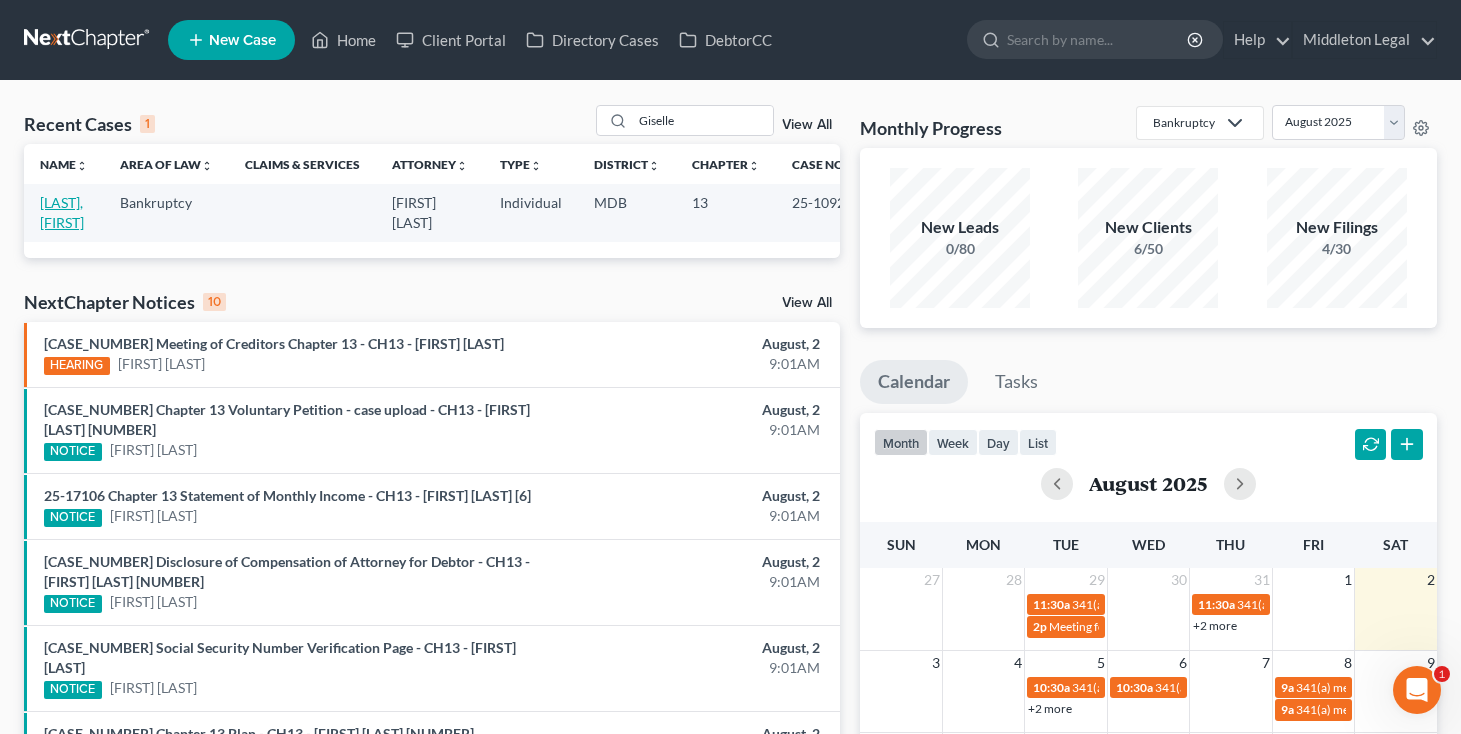 drag, startPoint x: 632, startPoint y: 145, endPoint x: 71, endPoint y: 228, distance: 567.1067 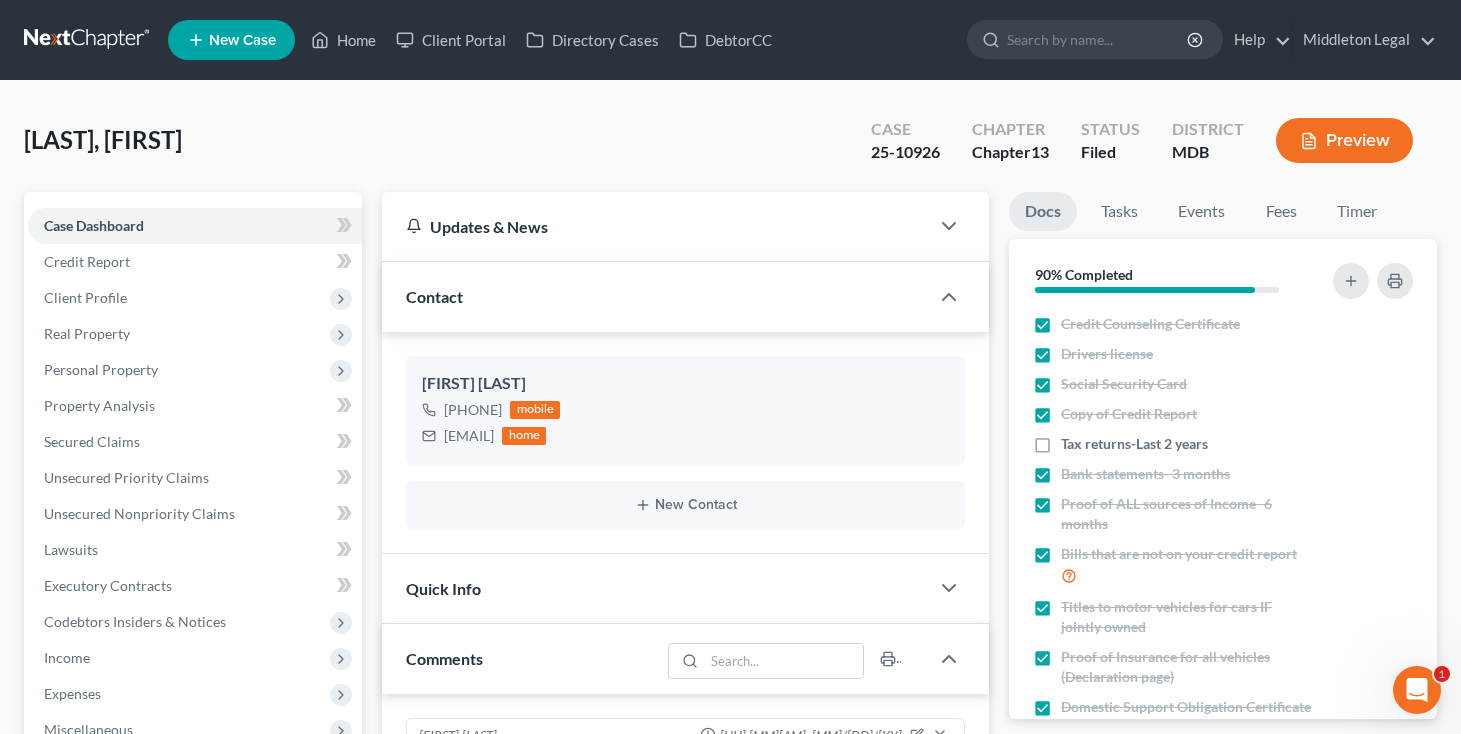 scroll, scrollTop: 2286, scrollLeft: 0, axis: vertical 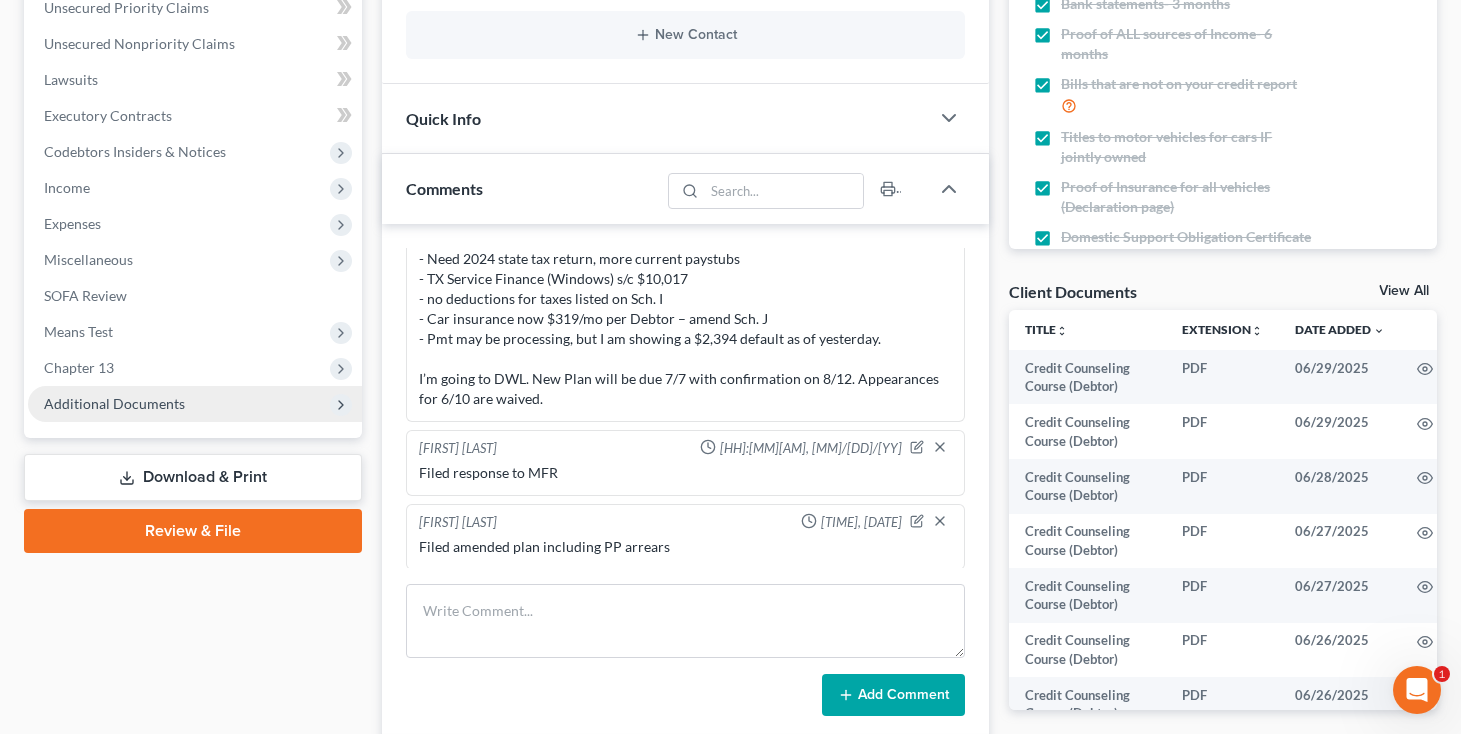 click on "Additional Documents" at bounding box center [114, 403] 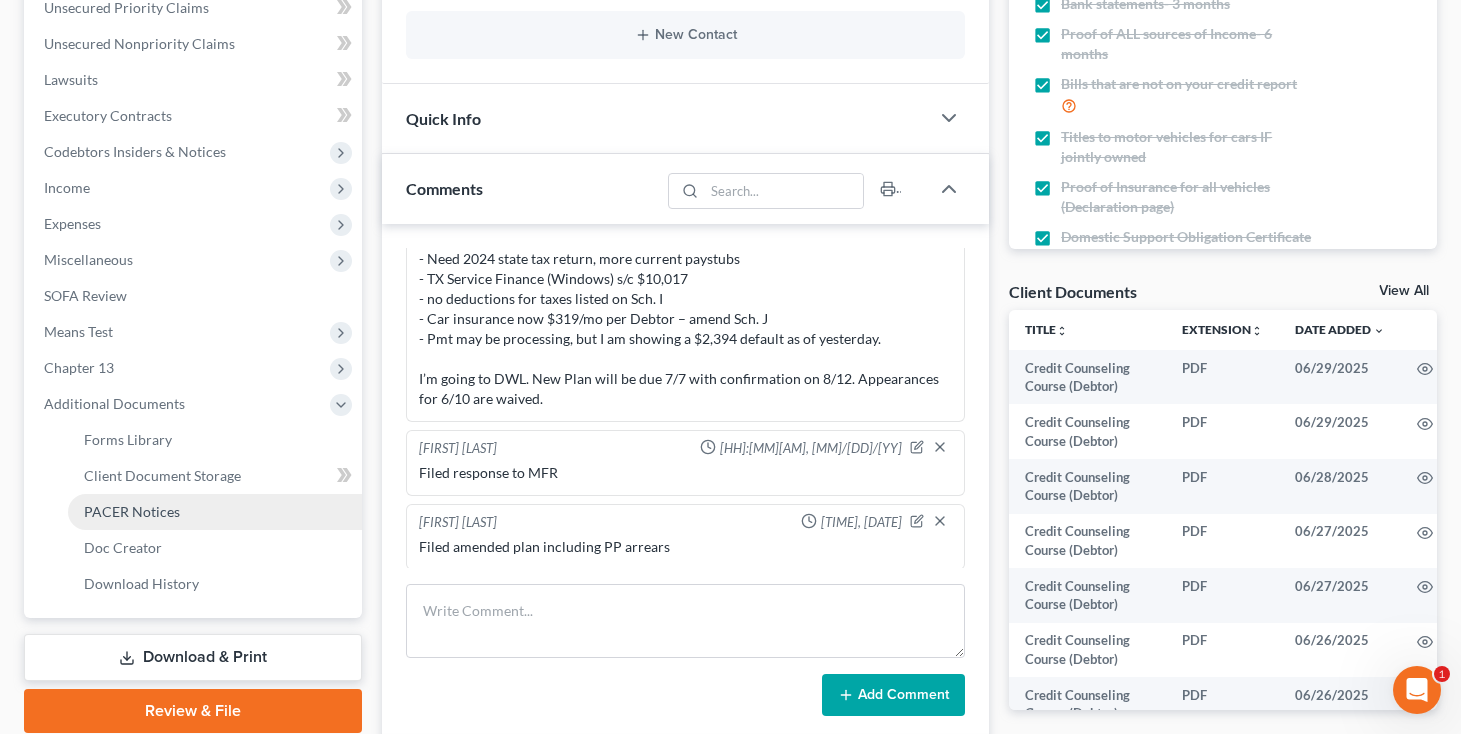 click on "PACER Notices" at bounding box center [132, 511] 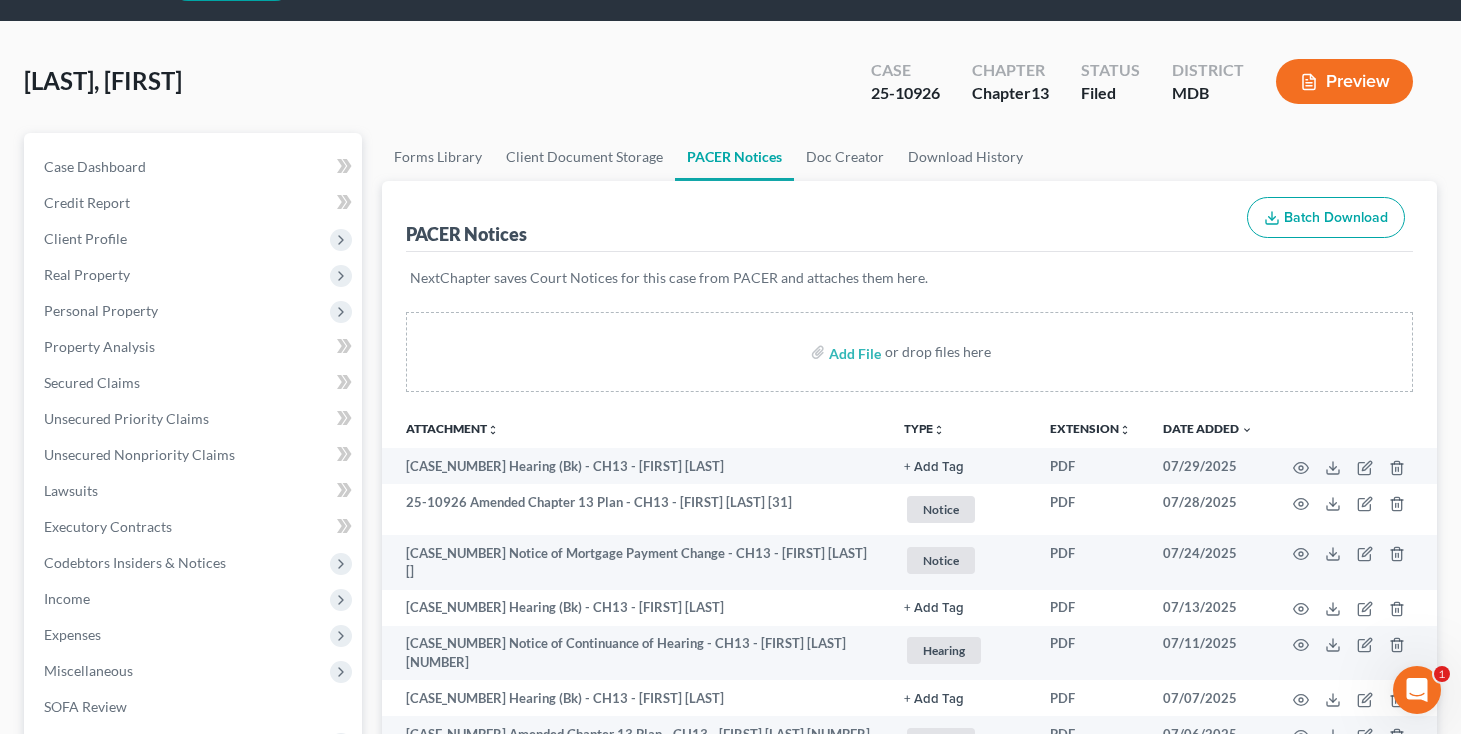 scroll, scrollTop: 59, scrollLeft: 0, axis: vertical 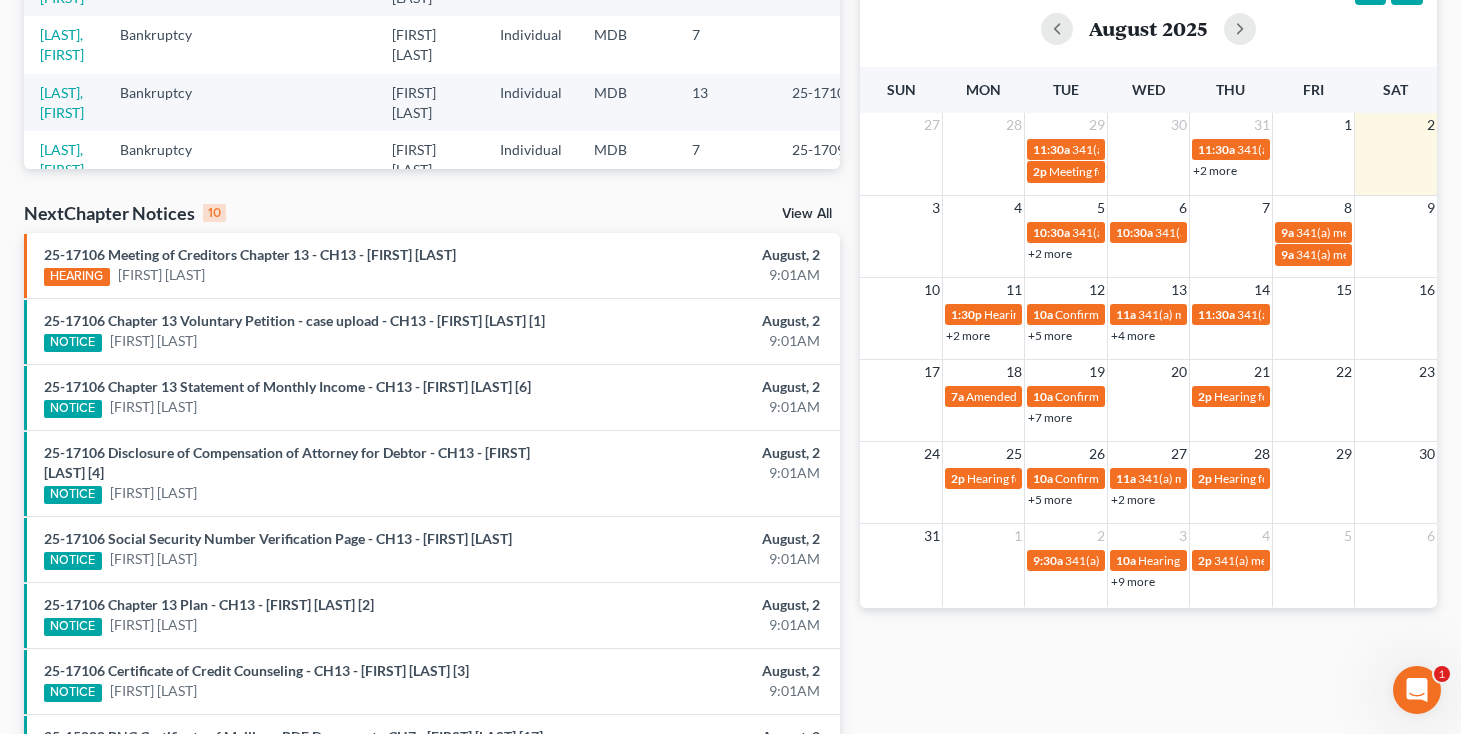 click on "+2 more" at bounding box center (1050, 253) 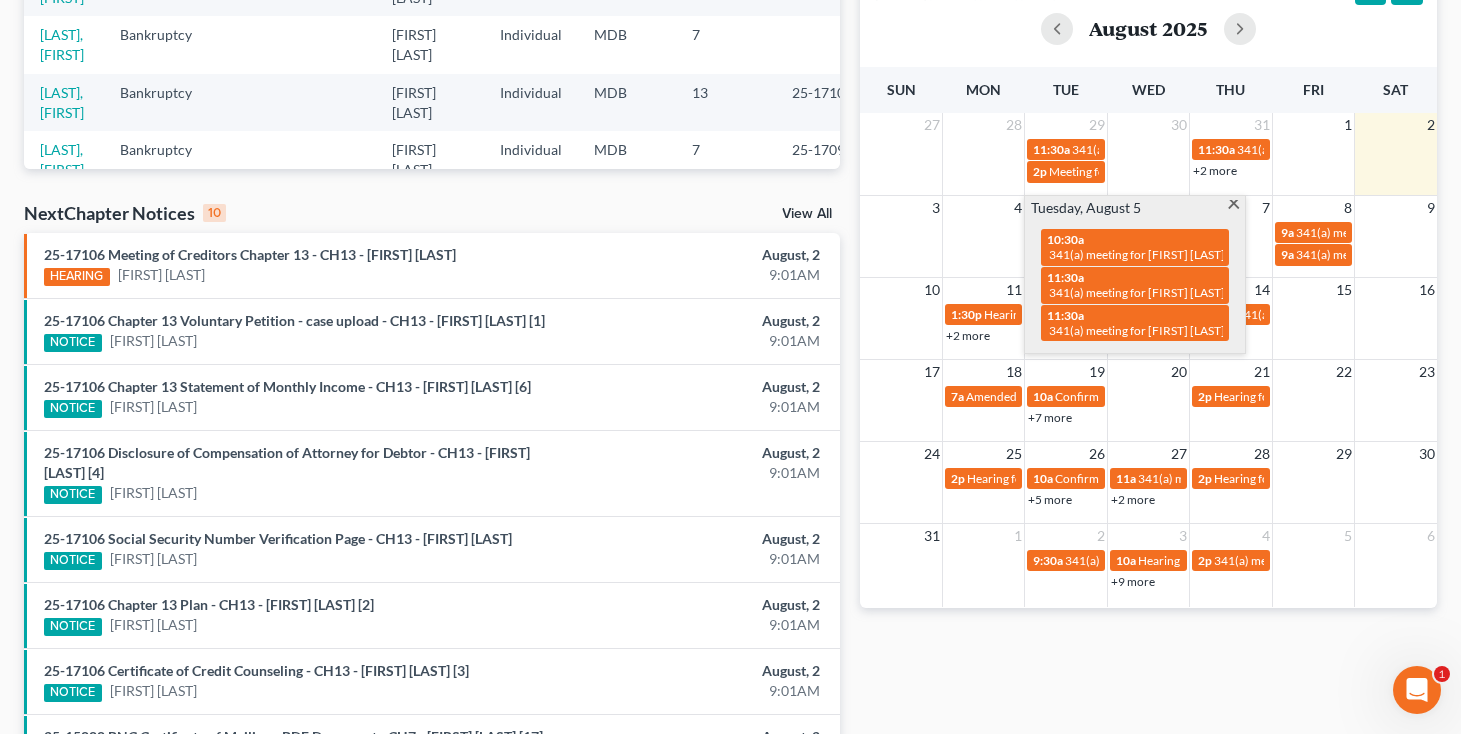 click at bounding box center [1233, 206] 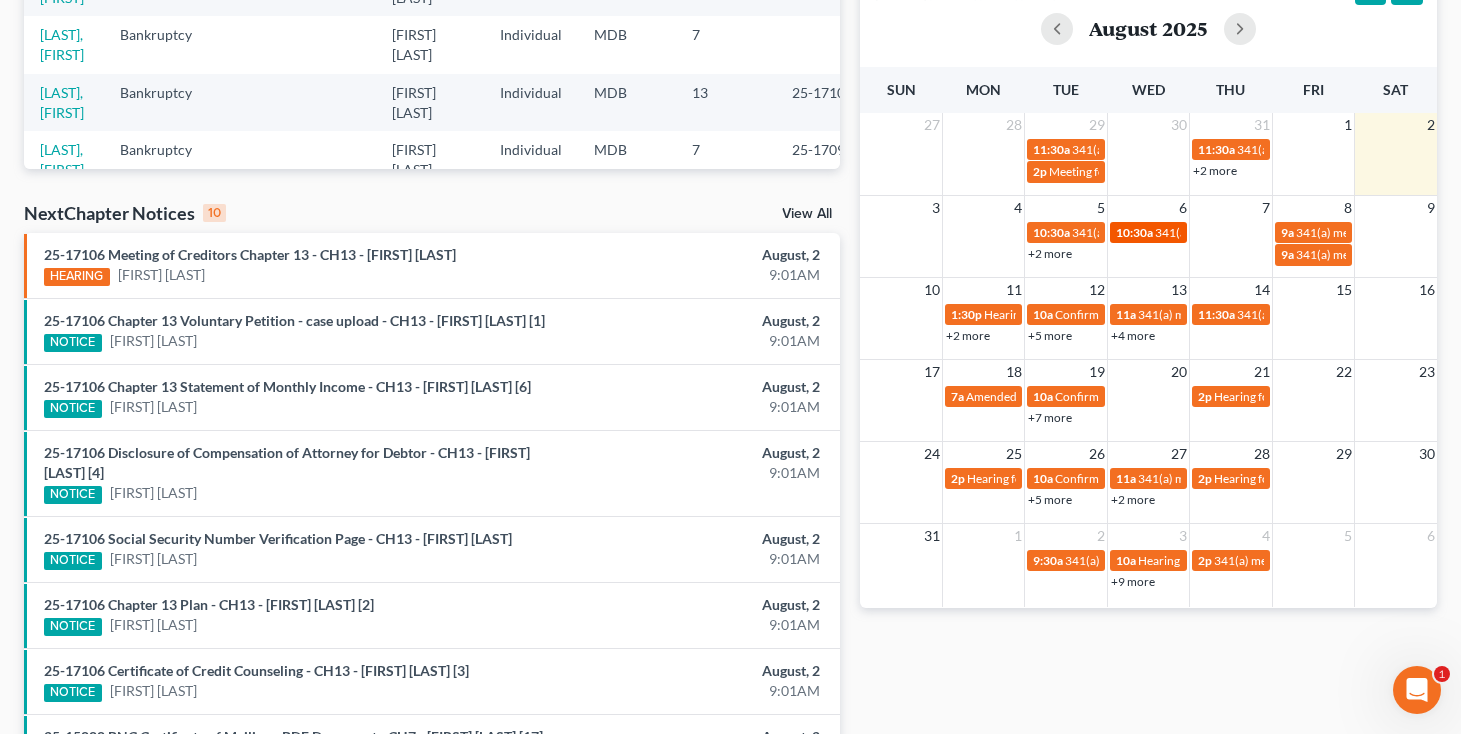 click on "341(a) meeting for [FIRST] [LAST]" at bounding box center (1243, 232) 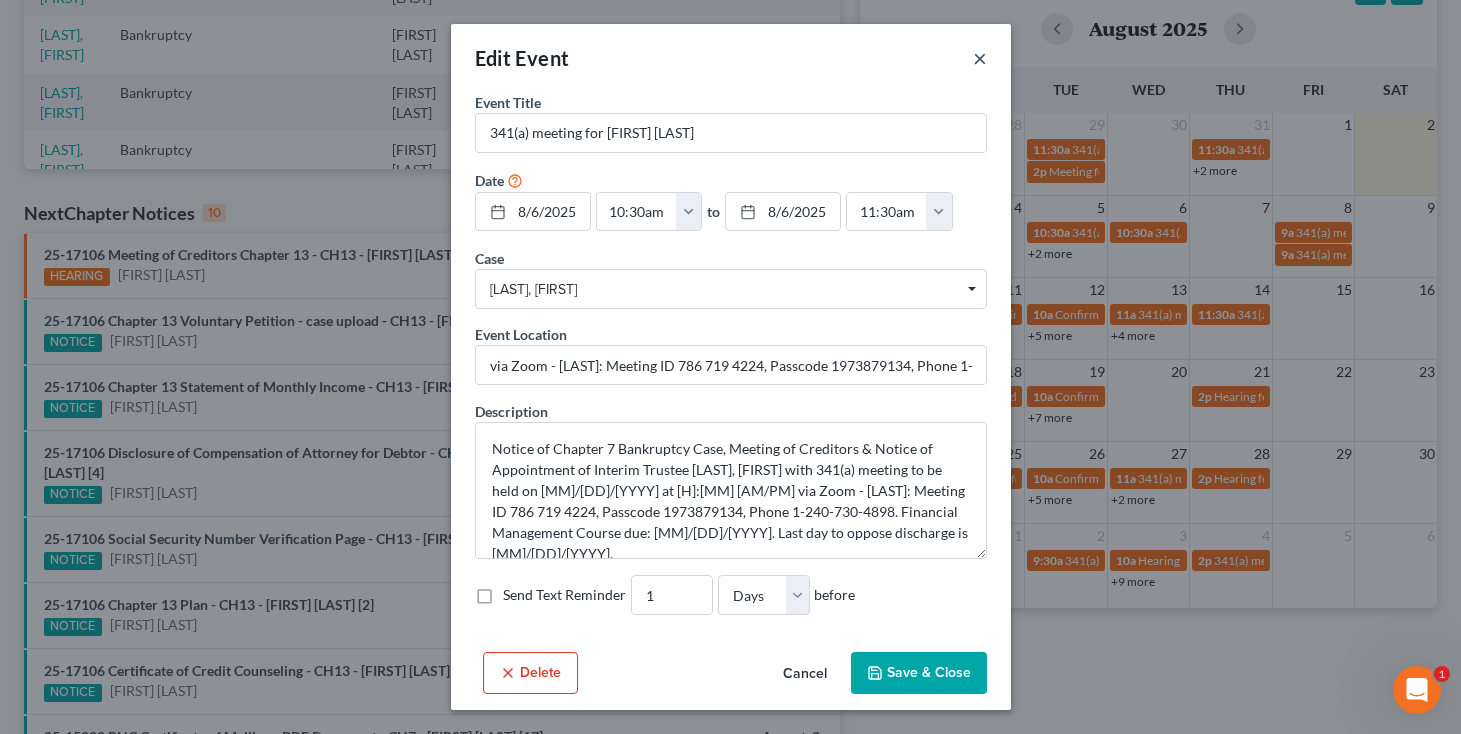 click on "×" at bounding box center [980, 58] 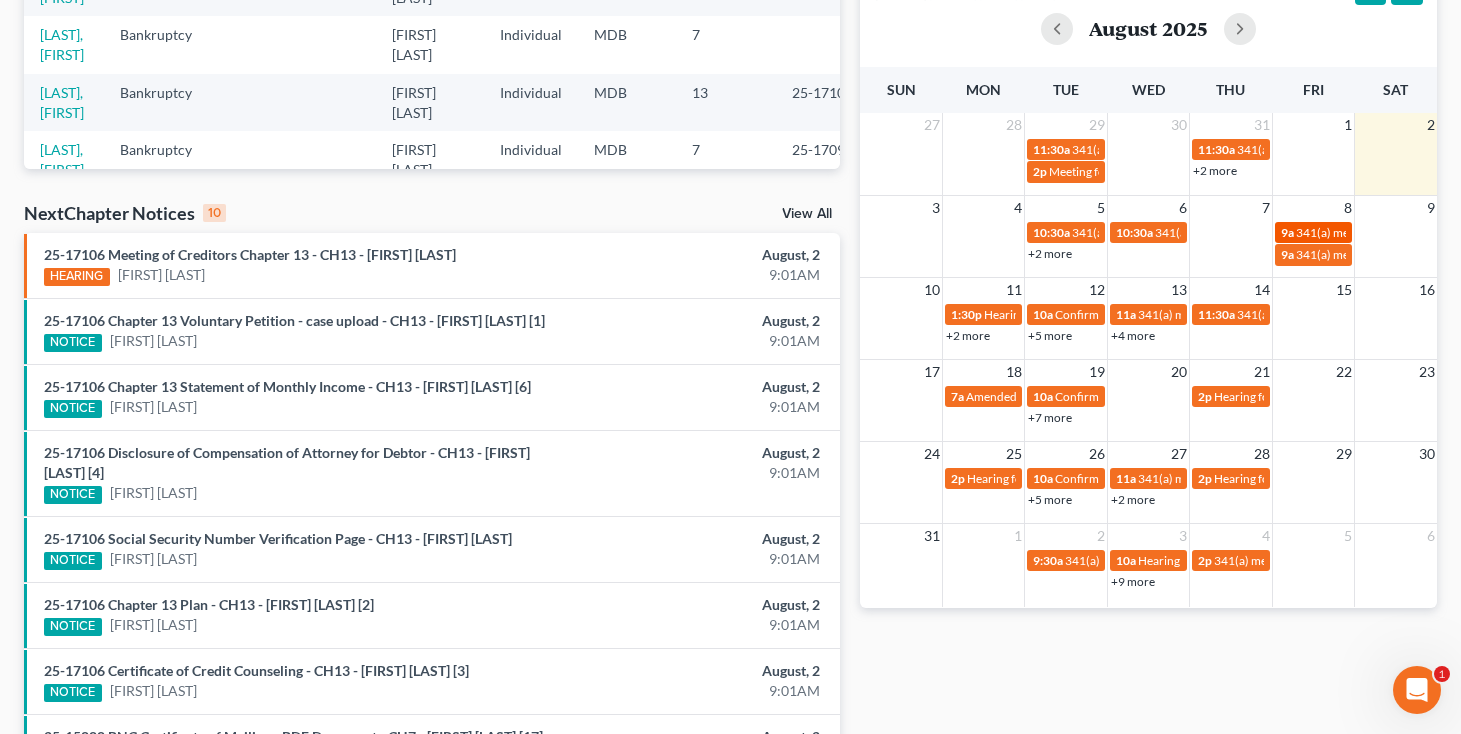 click on "341(a) meeting for [FIRST] [LAST]" at bounding box center [1384, 232] 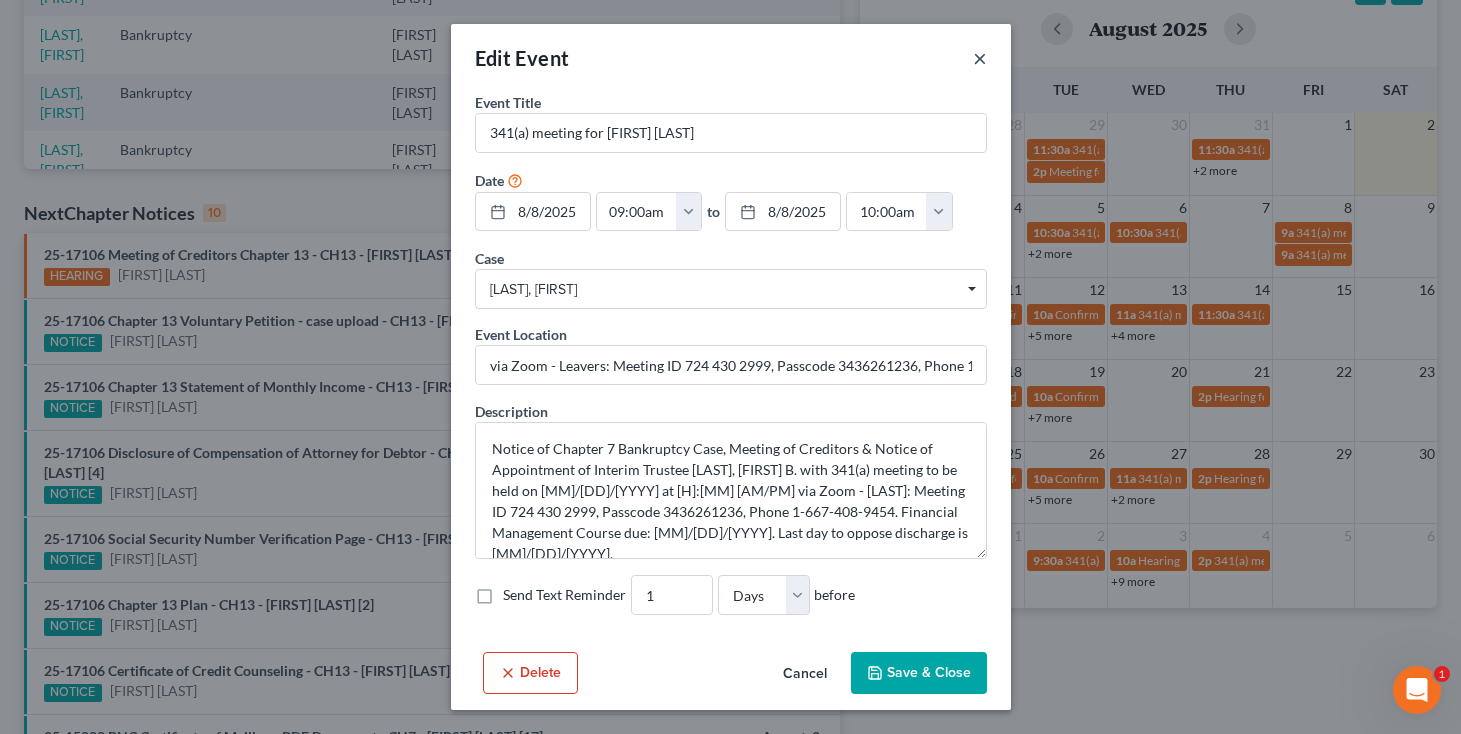 click on "×" at bounding box center (980, 58) 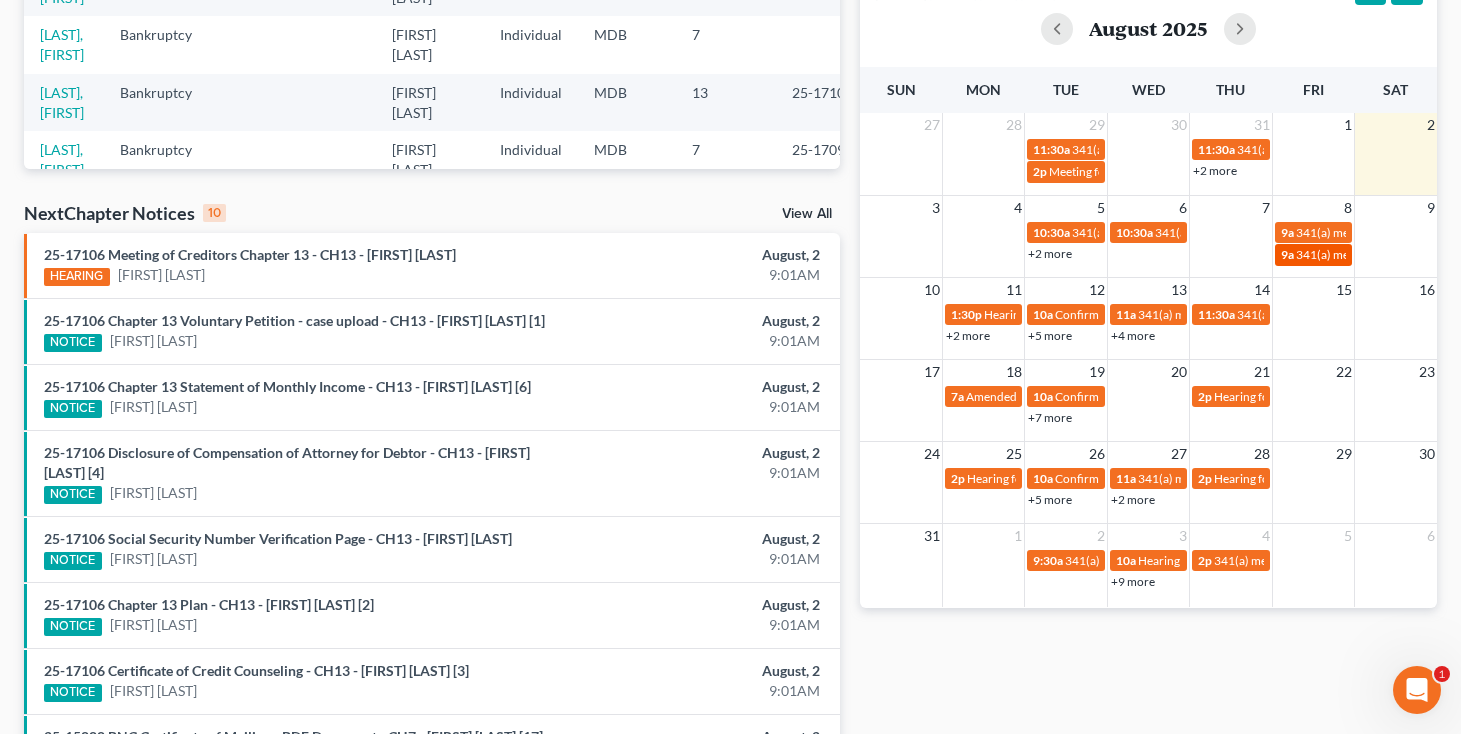 click on "341(a) meeting for Danielle Rogers" at bounding box center [1386, 254] 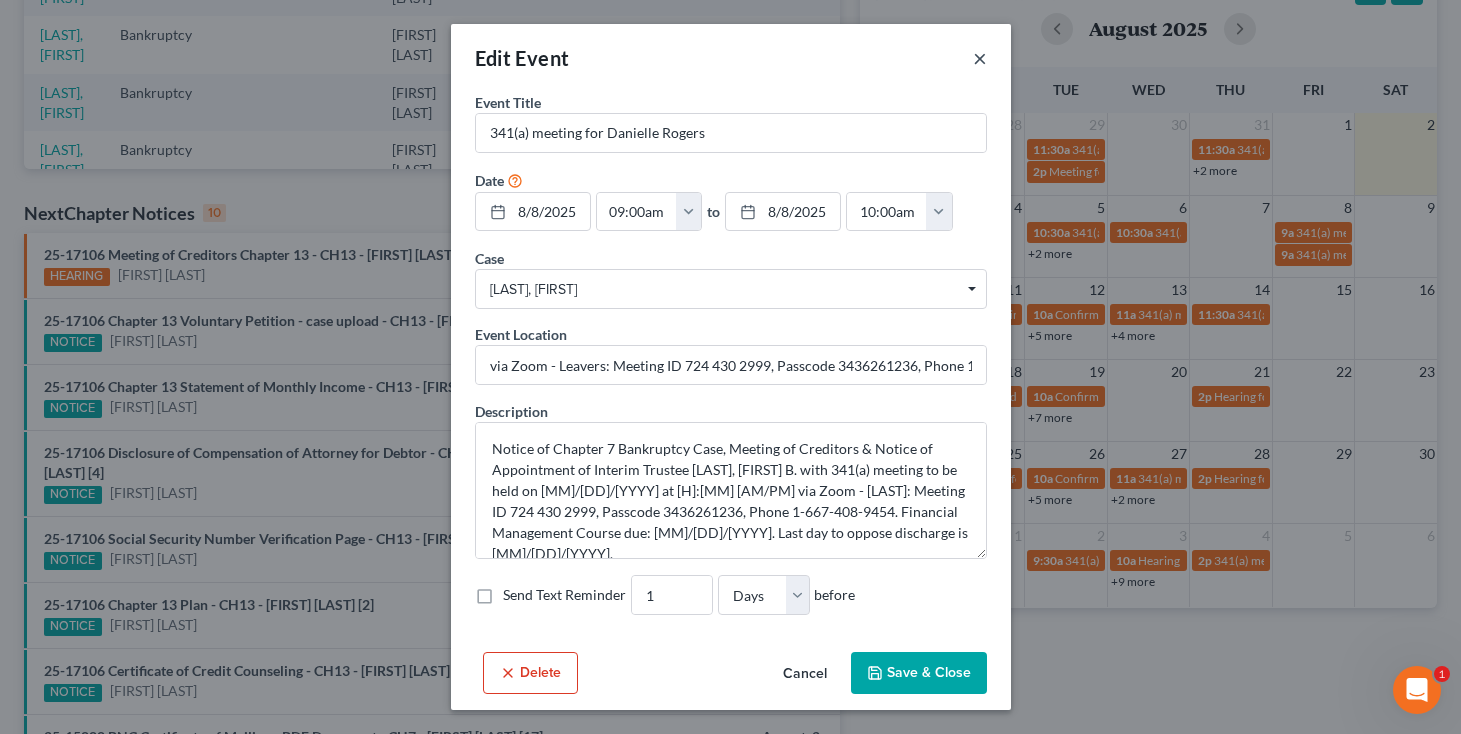 click on "×" at bounding box center [980, 58] 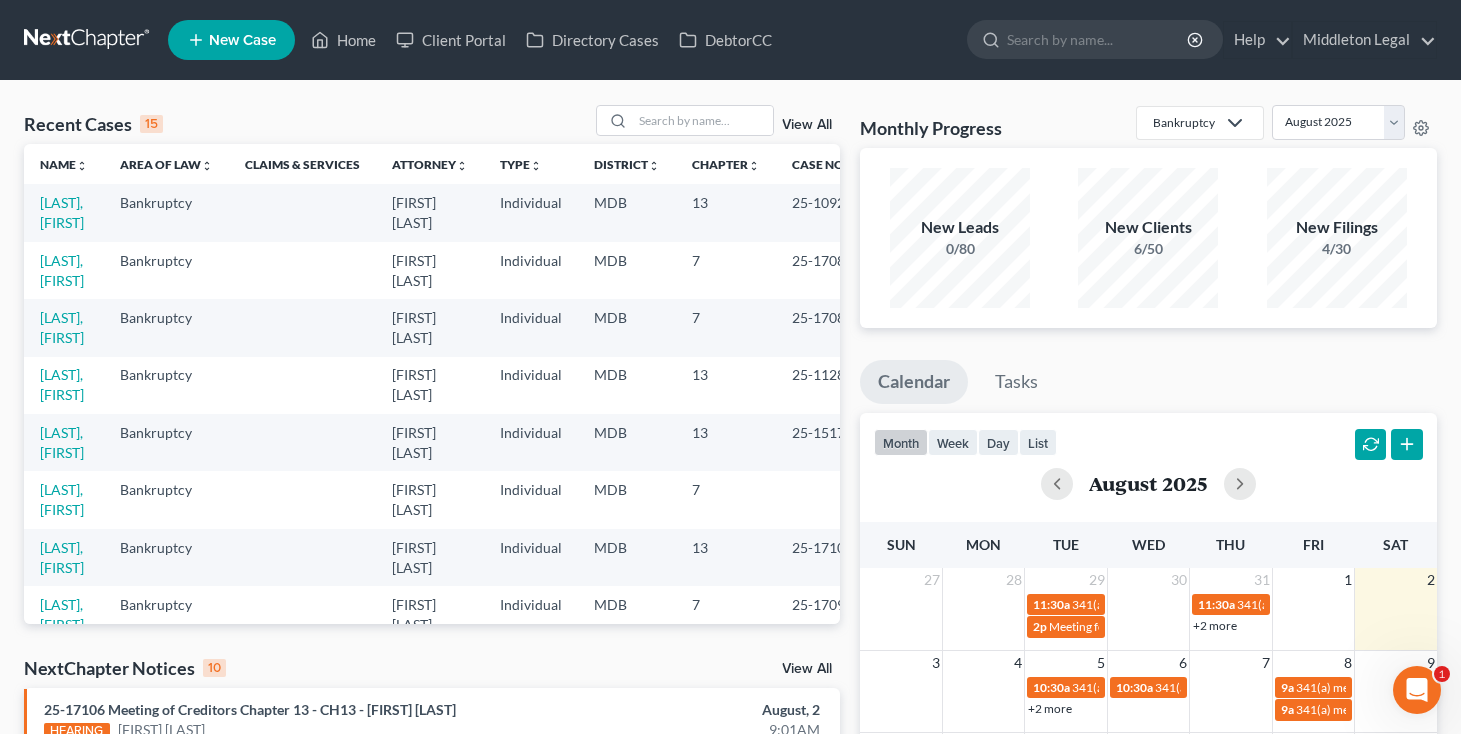 scroll, scrollTop: -1, scrollLeft: 0, axis: vertical 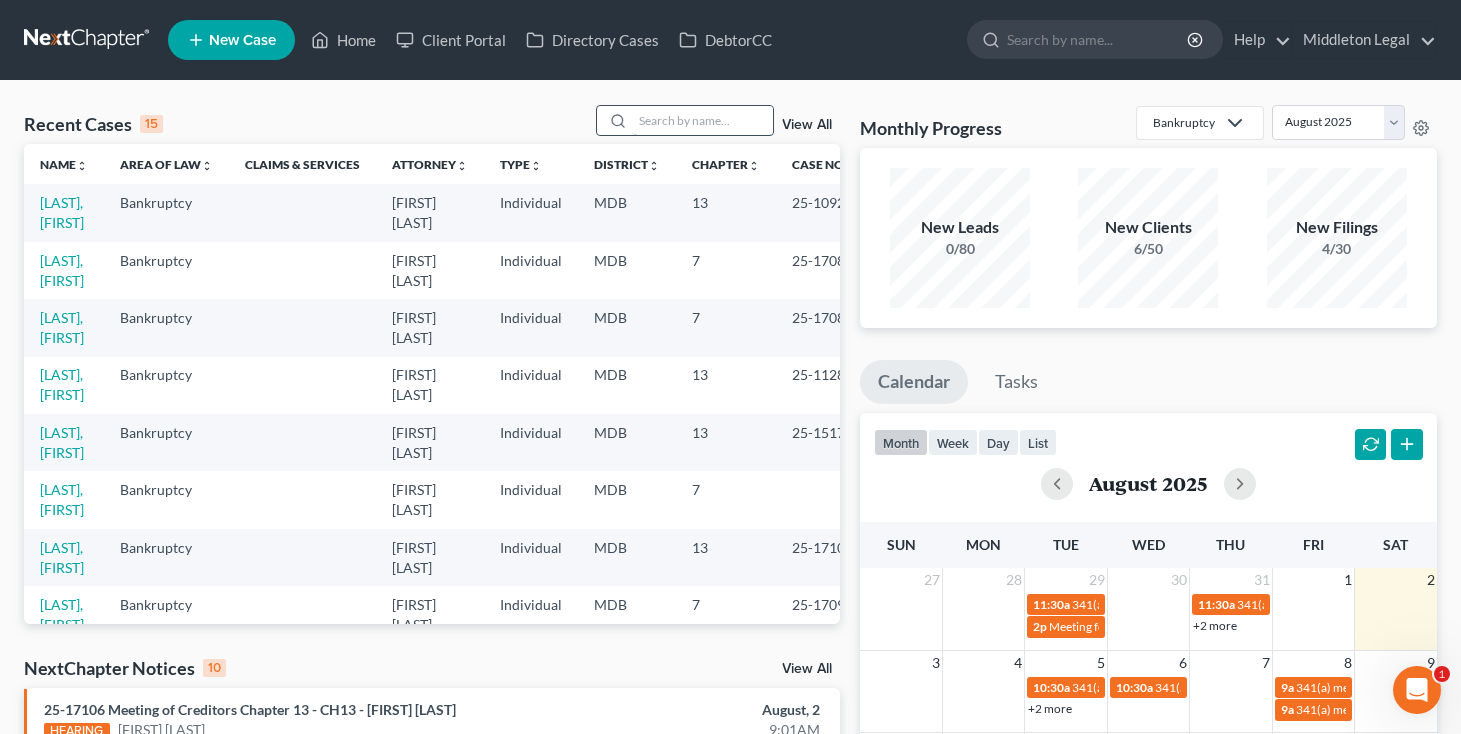 click at bounding box center [703, 120] 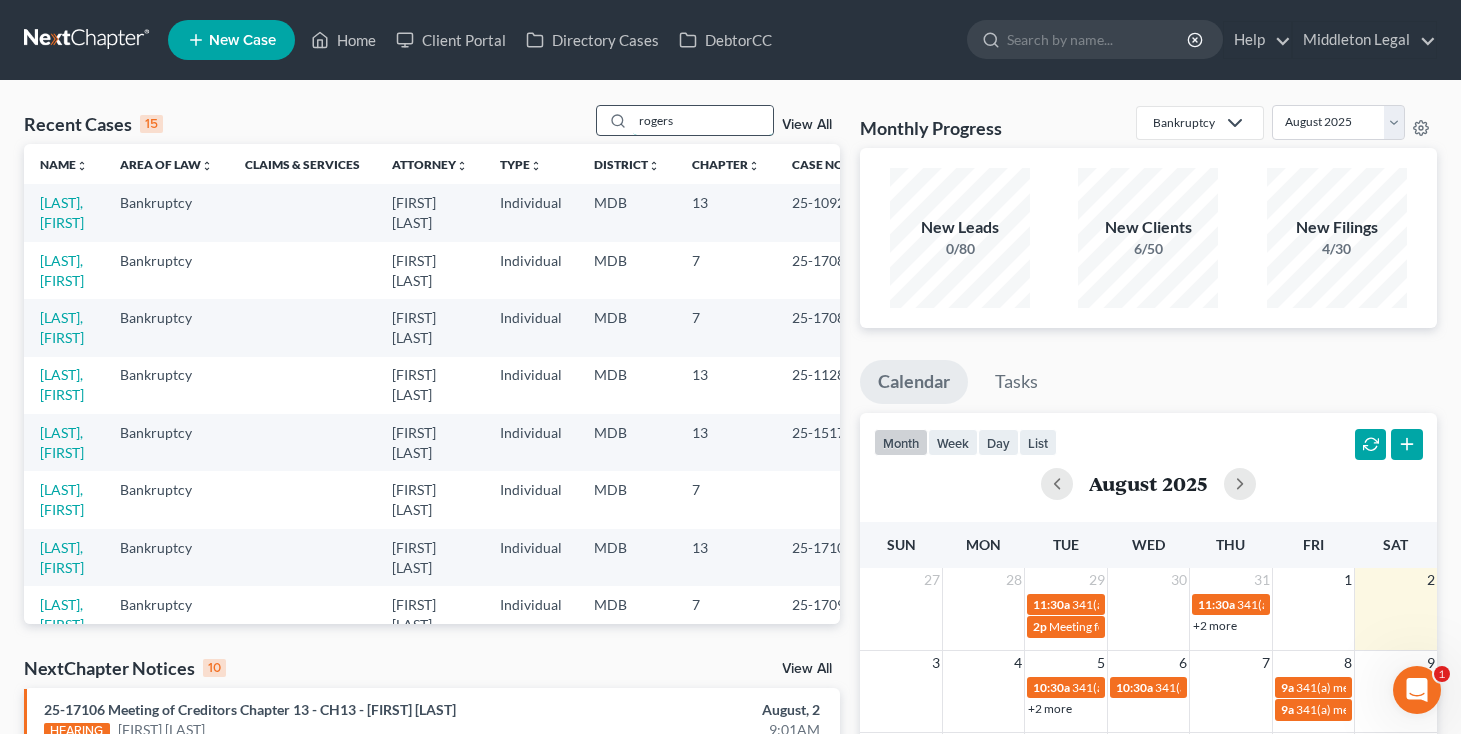 type on "rogers" 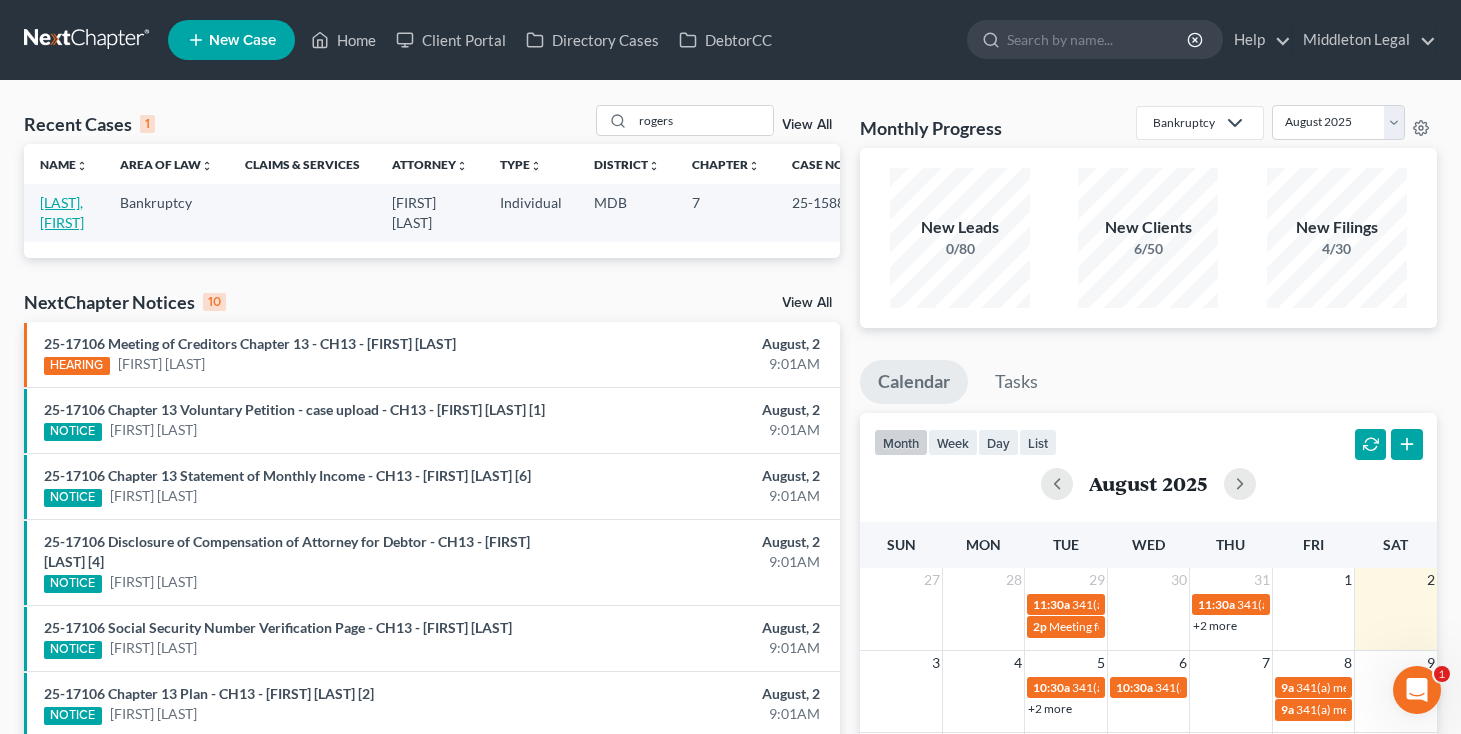 click on "[LAST], [FIRST]" at bounding box center (62, 212) 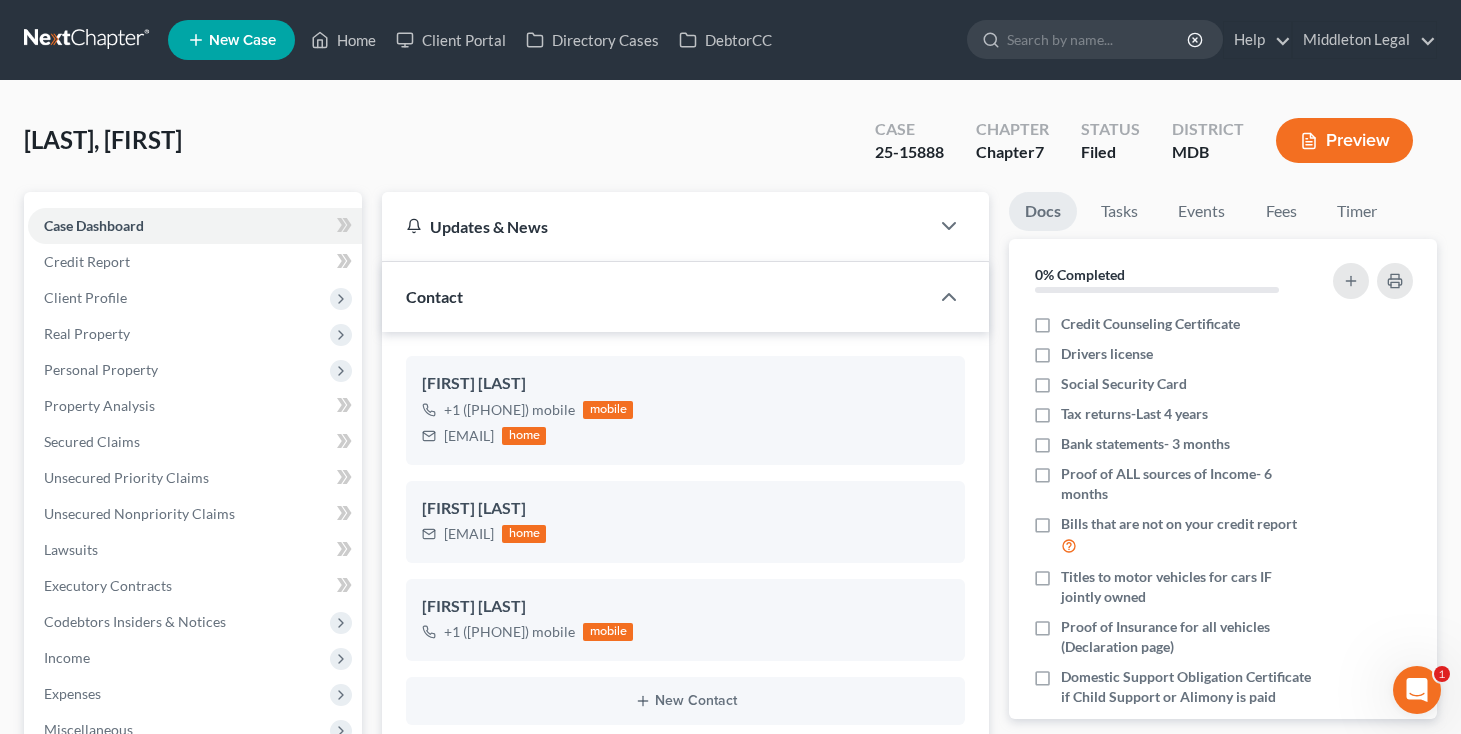 scroll, scrollTop: 2056, scrollLeft: 0, axis: vertical 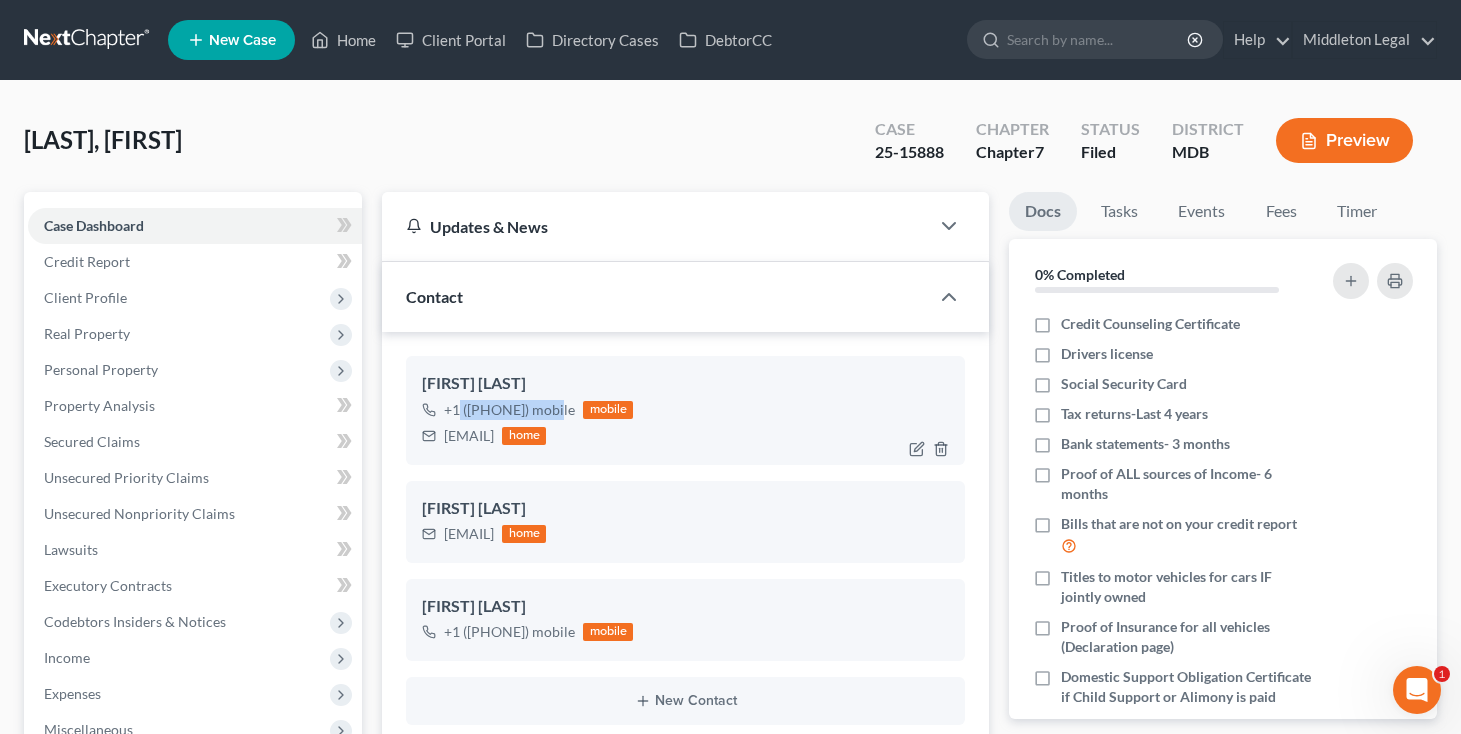 drag, startPoint x: 461, startPoint y: 408, endPoint x: 565, endPoint y: 405, distance: 104.04326 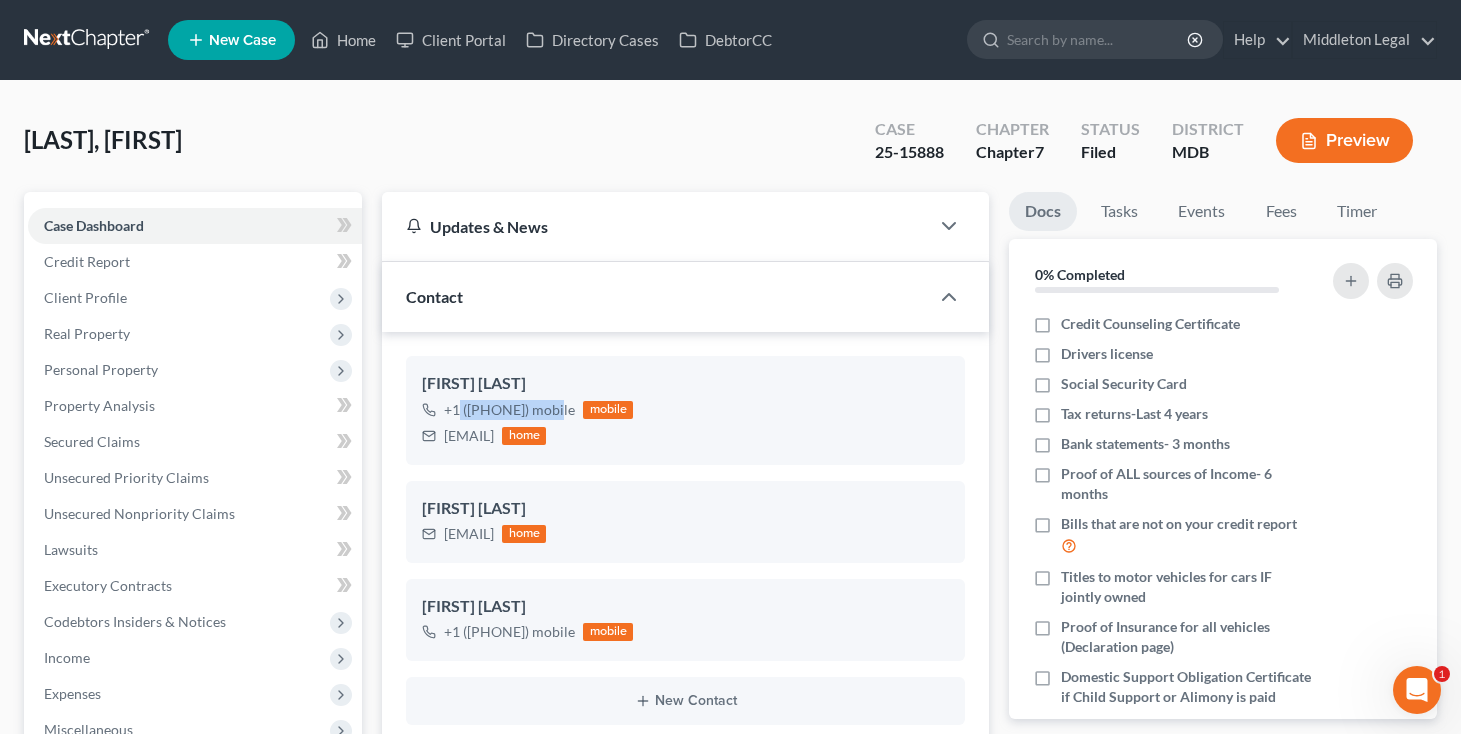 copy on "+1 ([PHONE])" 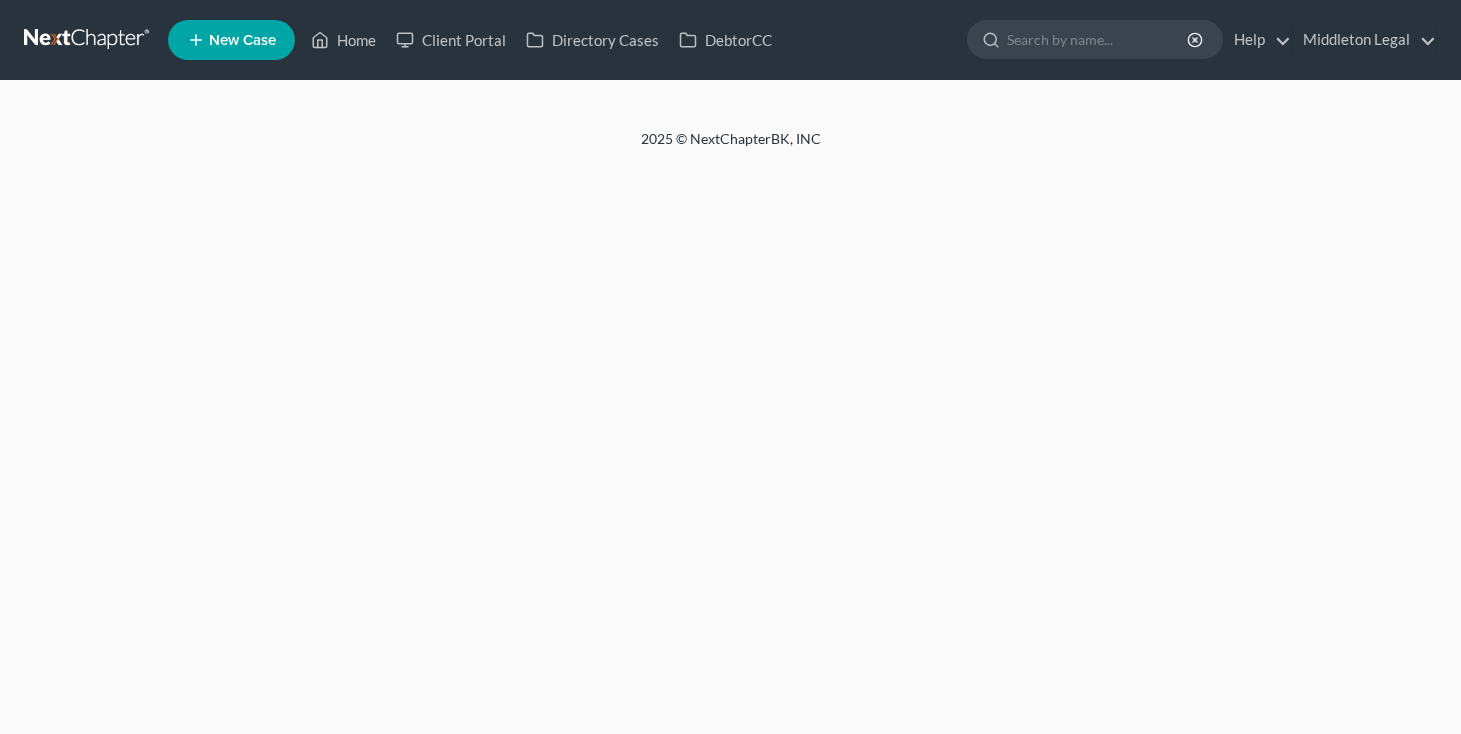 scroll, scrollTop: 0, scrollLeft: 0, axis: both 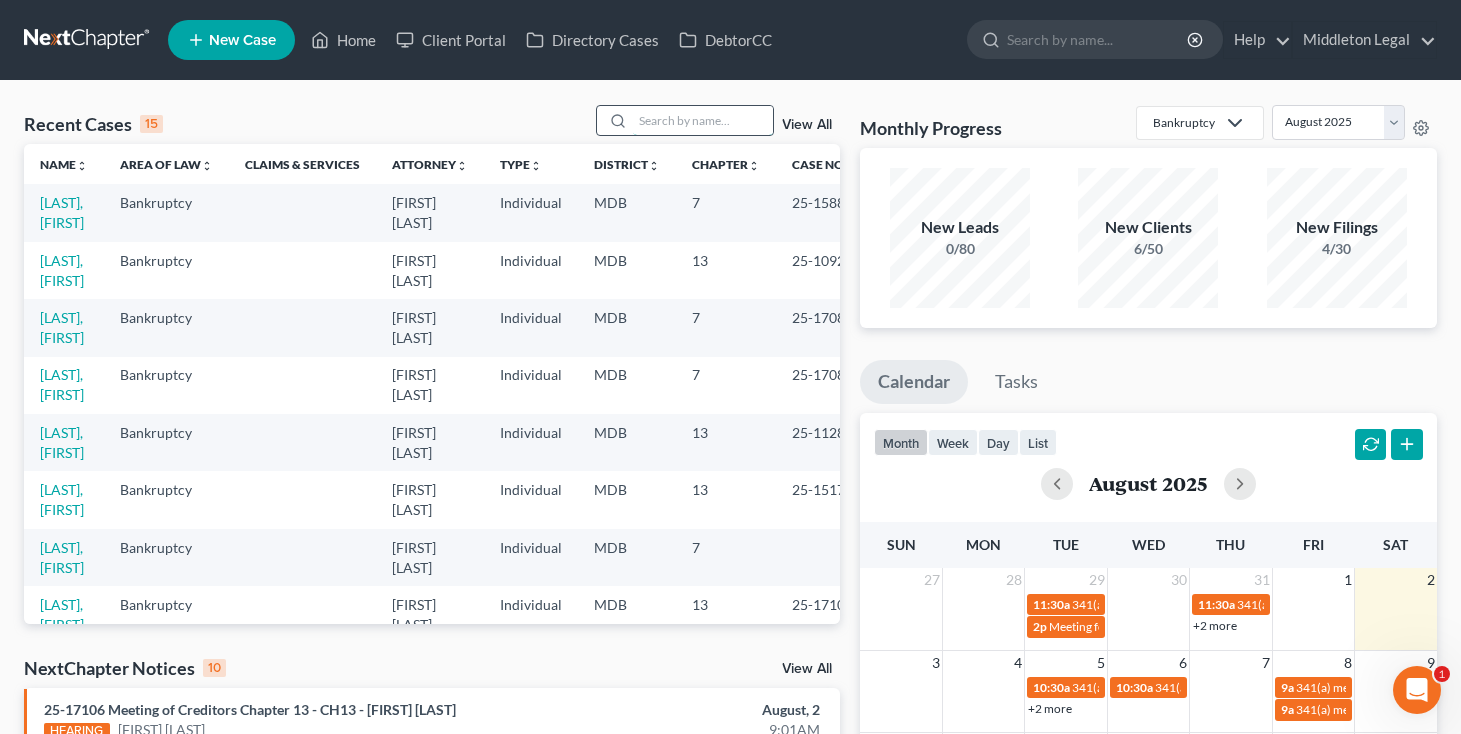 click at bounding box center [703, 120] 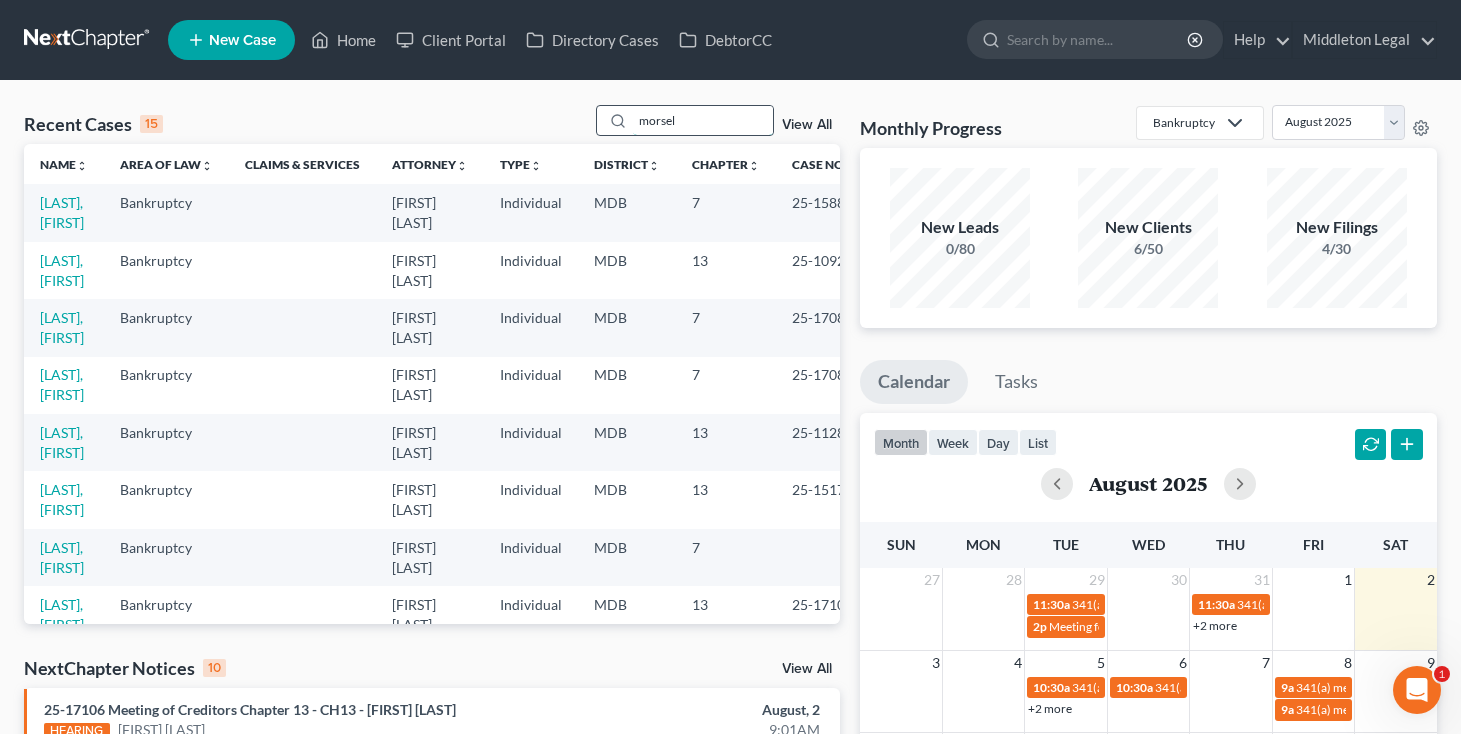 type on "morsel" 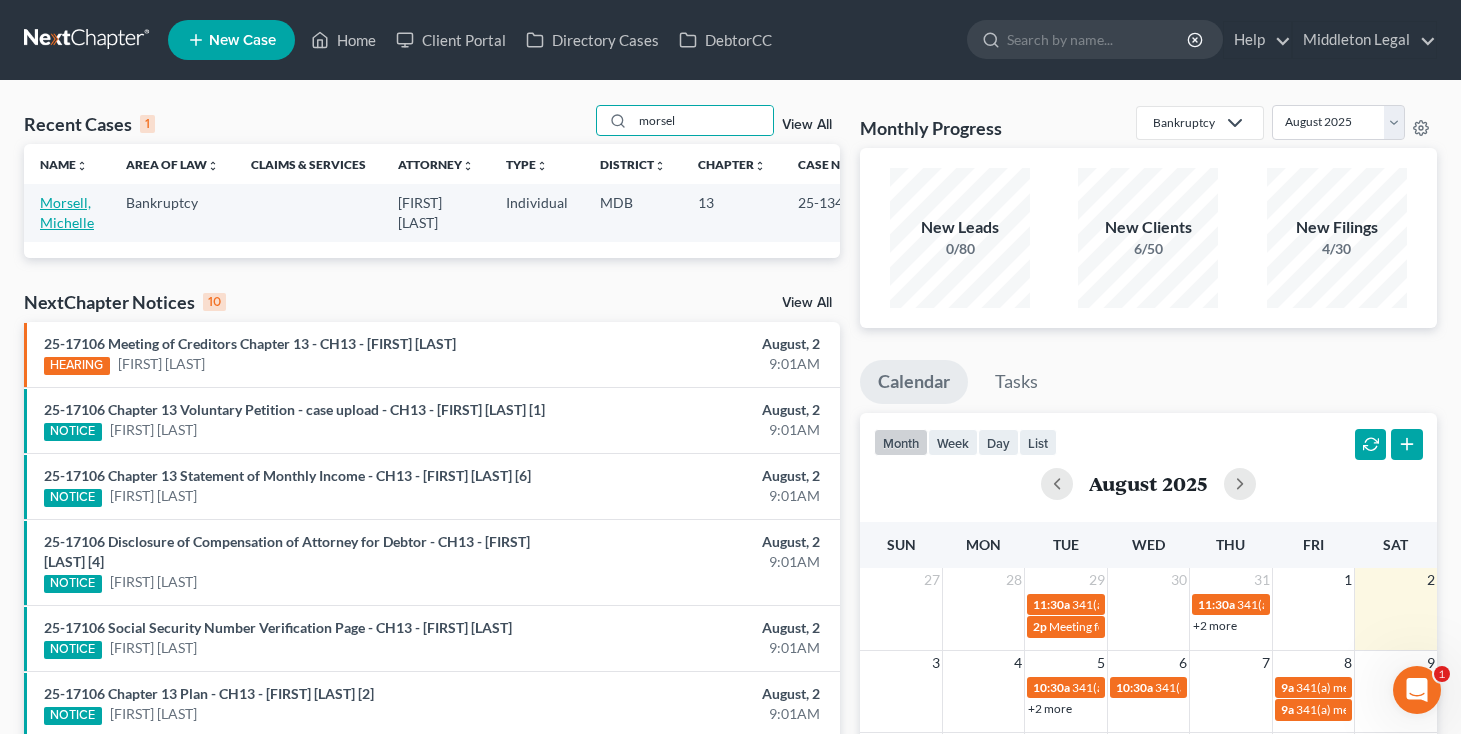 click on "Morsell, Michelle" at bounding box center [67, 212] 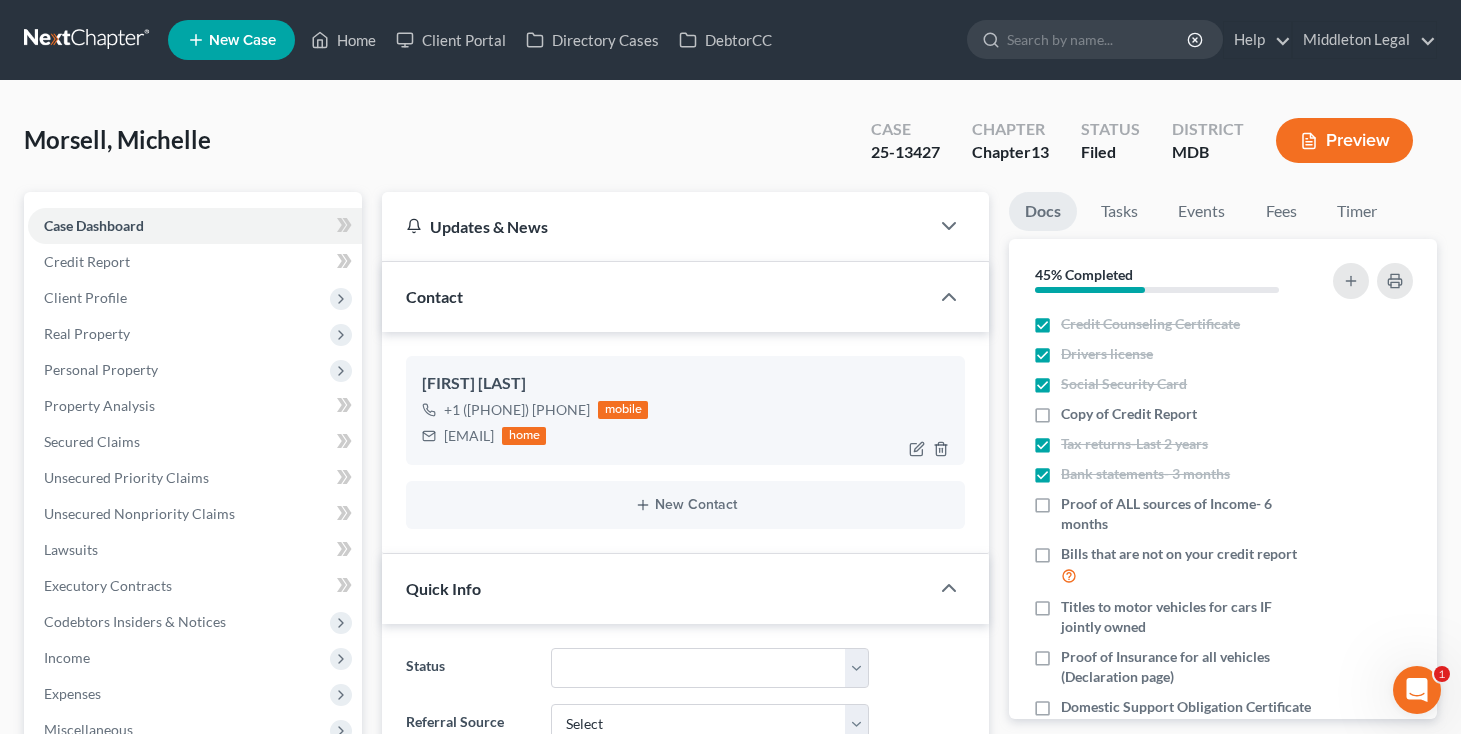 scroll, scrollTop: 278, scrollLeft: 0, axis: vertical 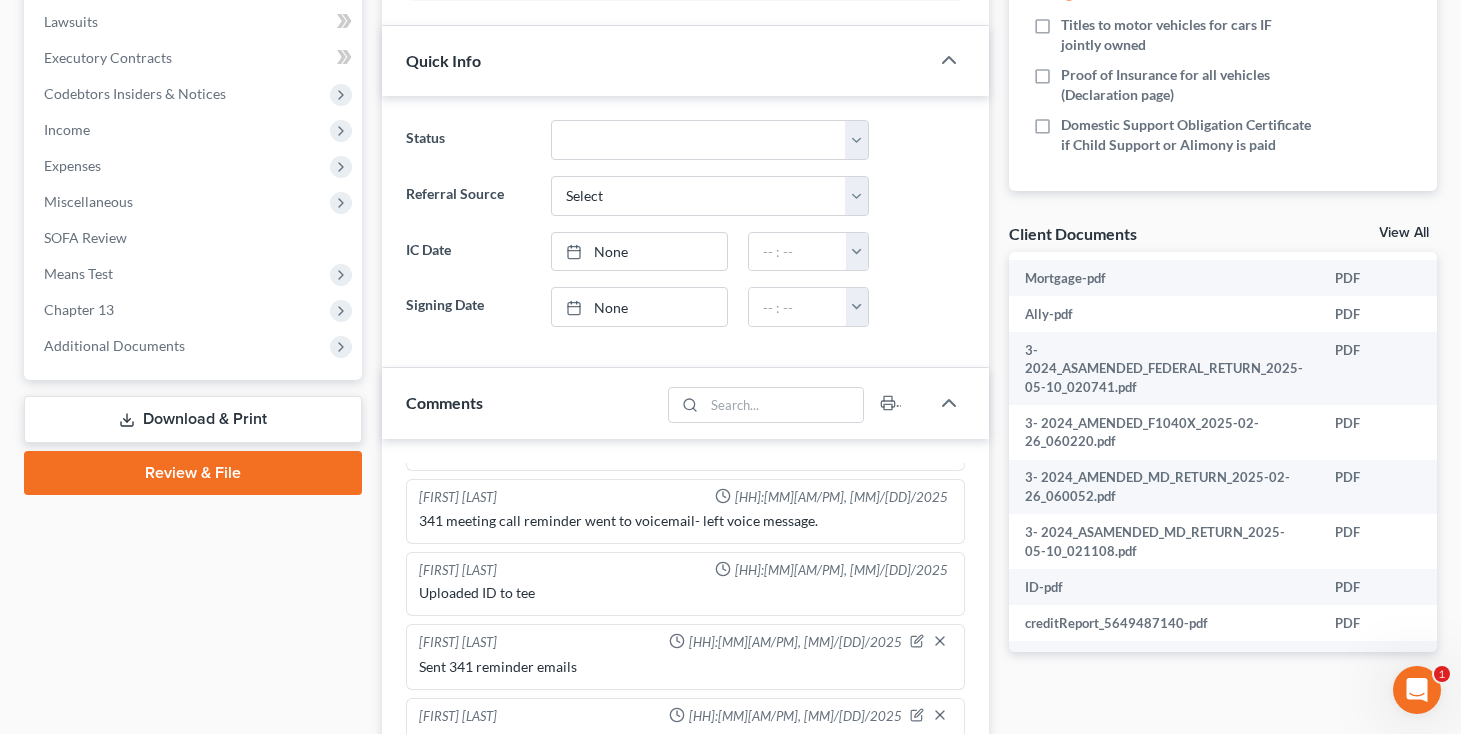 click on "View All" at bounding box center [1404, 233] 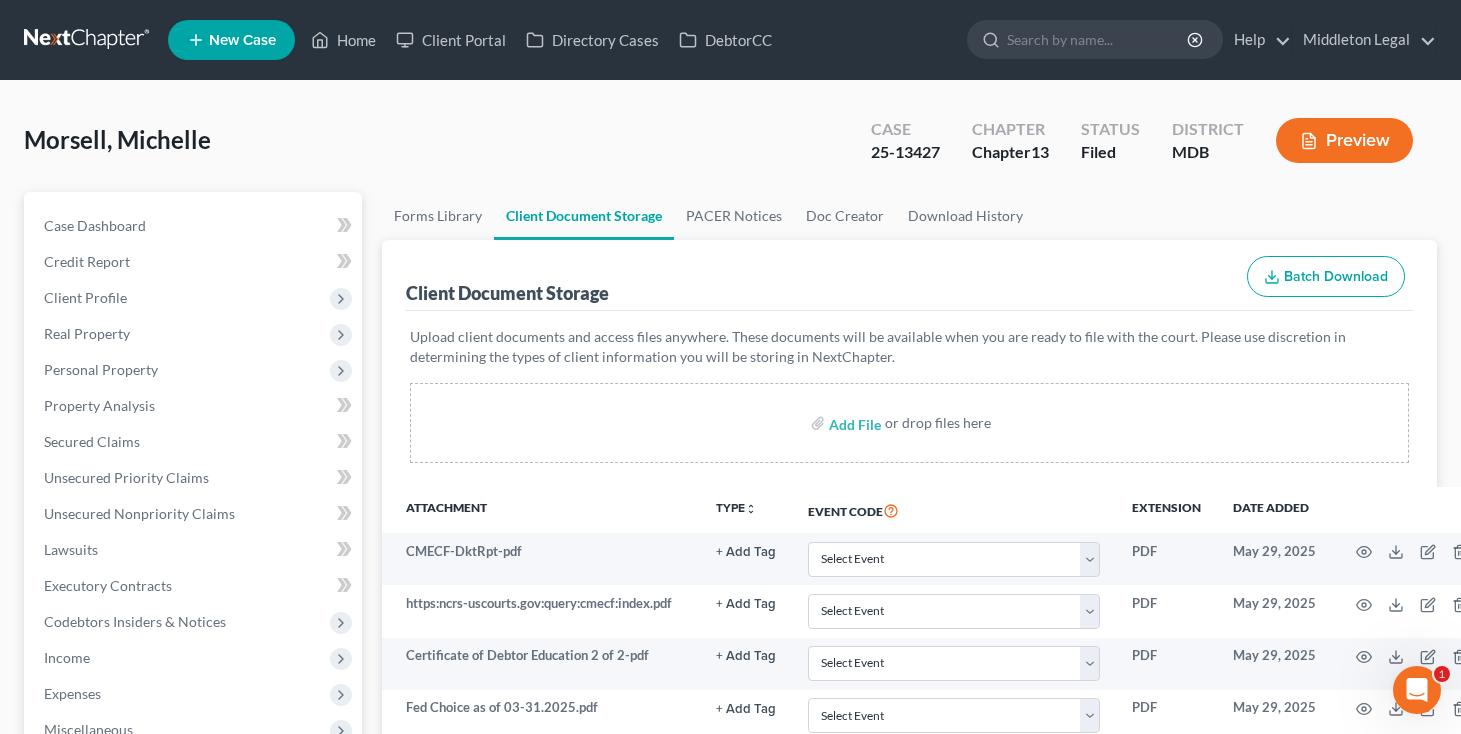 scroll, scrollTop: 0, scrollLeft: 0, axis: both 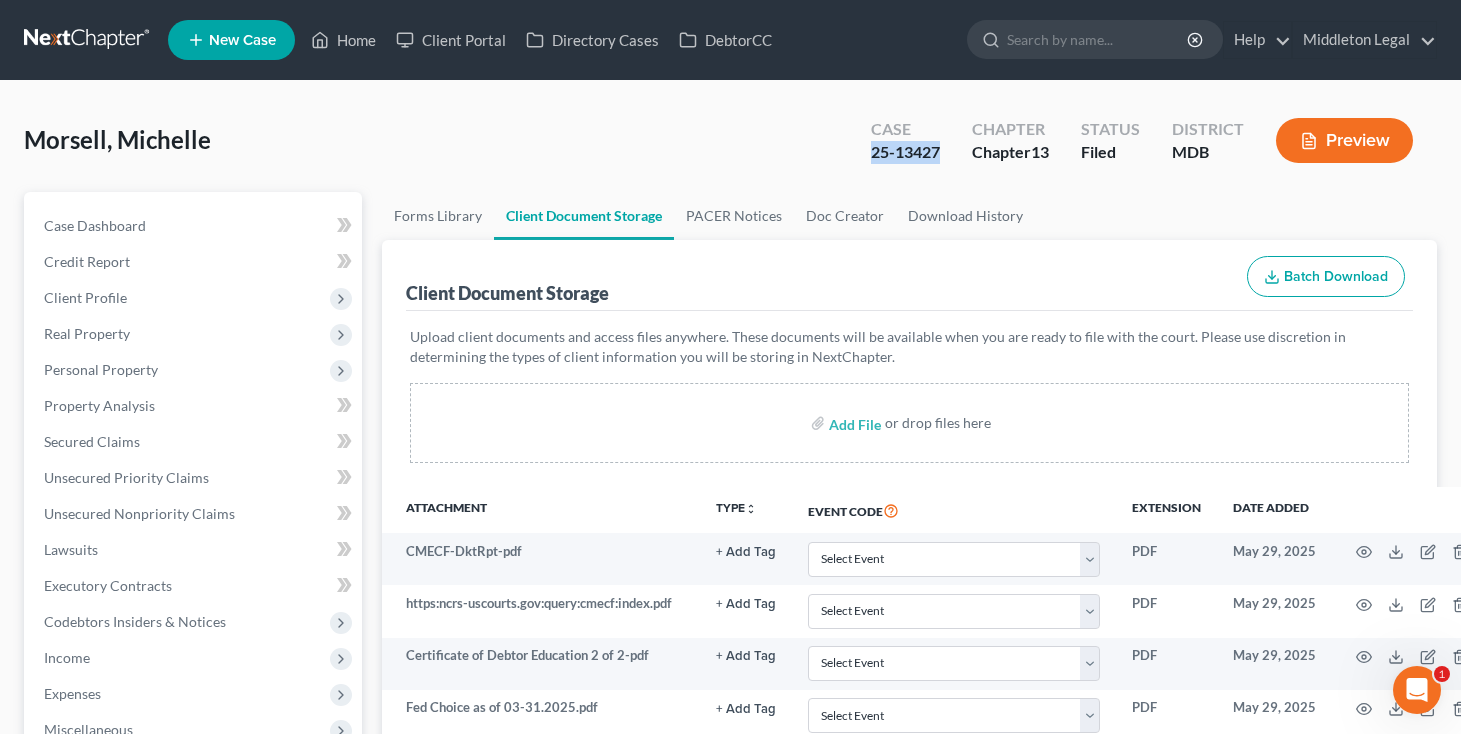 copy on "25-13427" 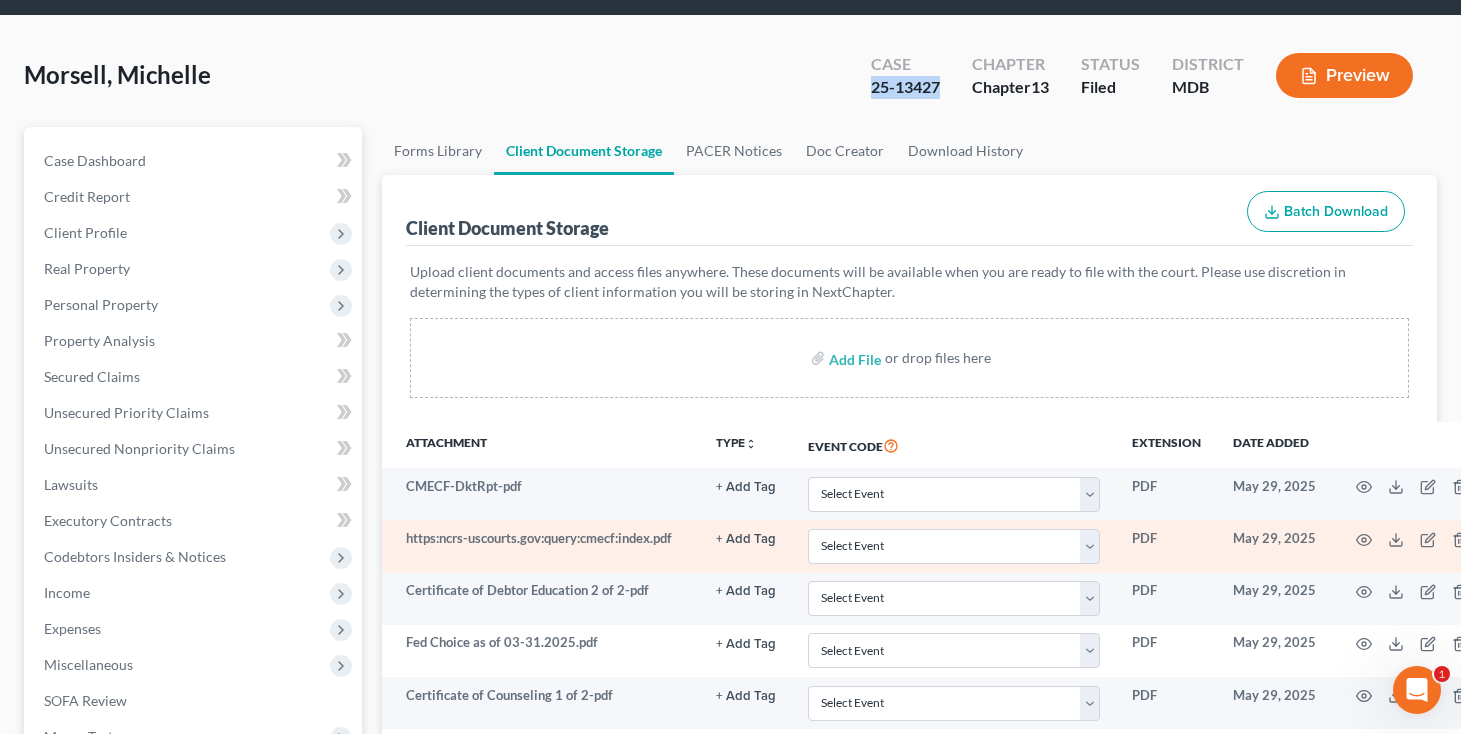scroll, scrollTop: 135, scrollLeft: 0, axis: vertical 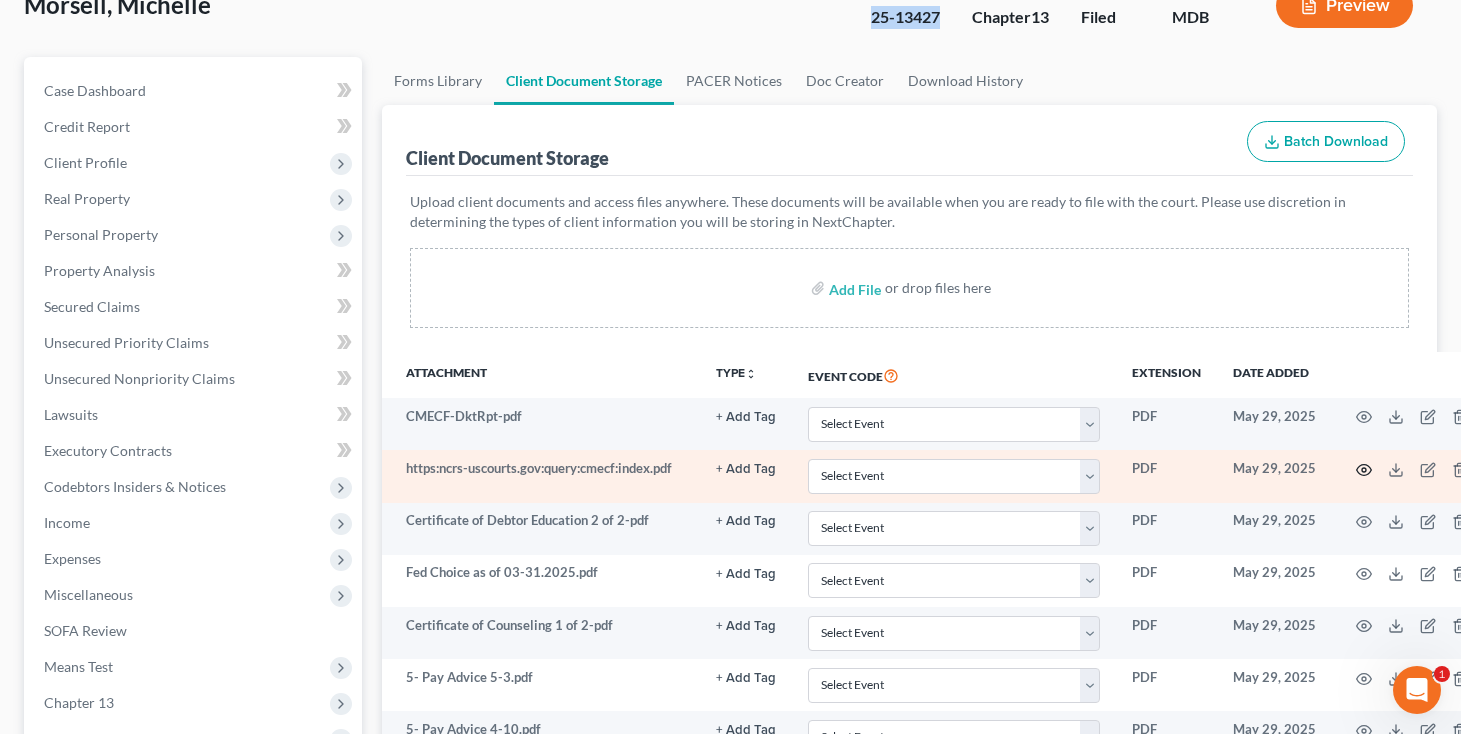 click 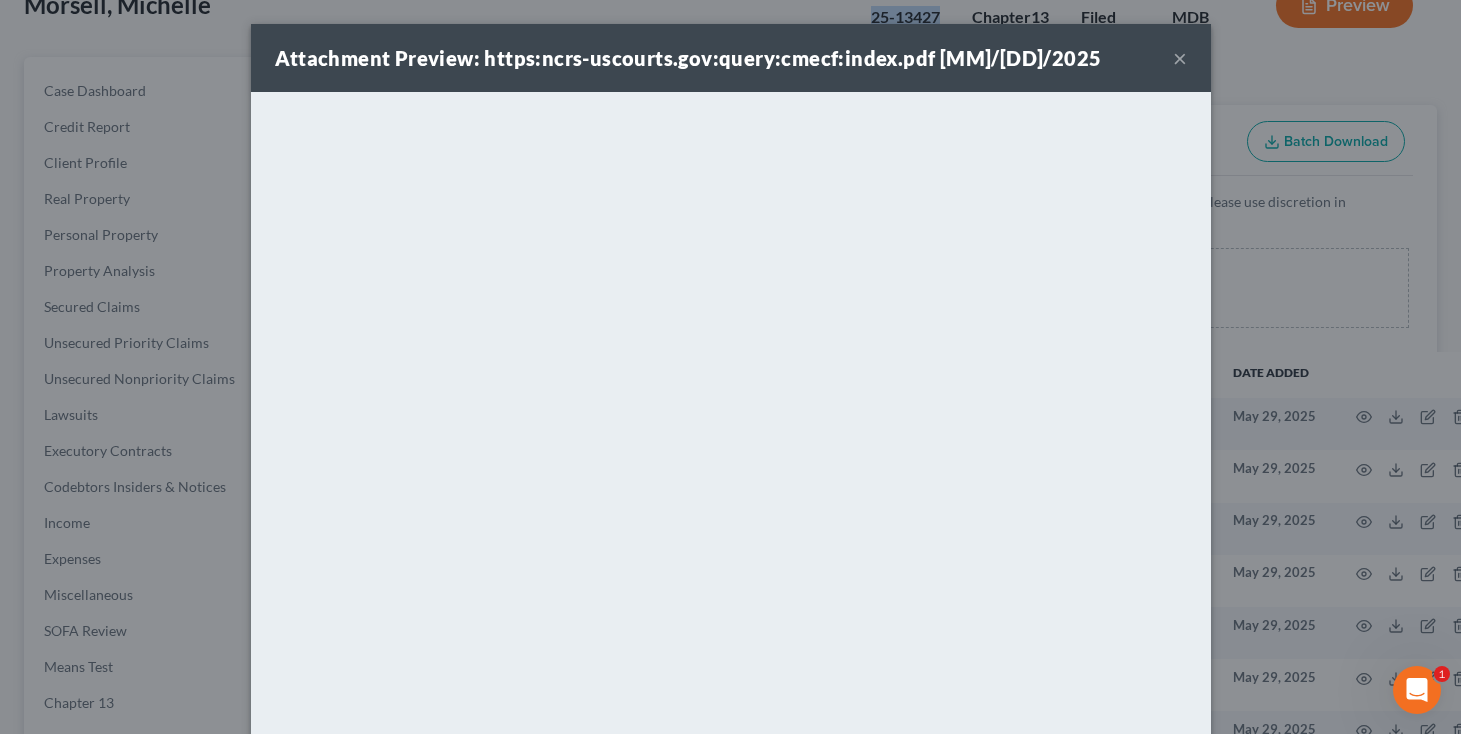 click on "×" at bounding box center [1180, 58] 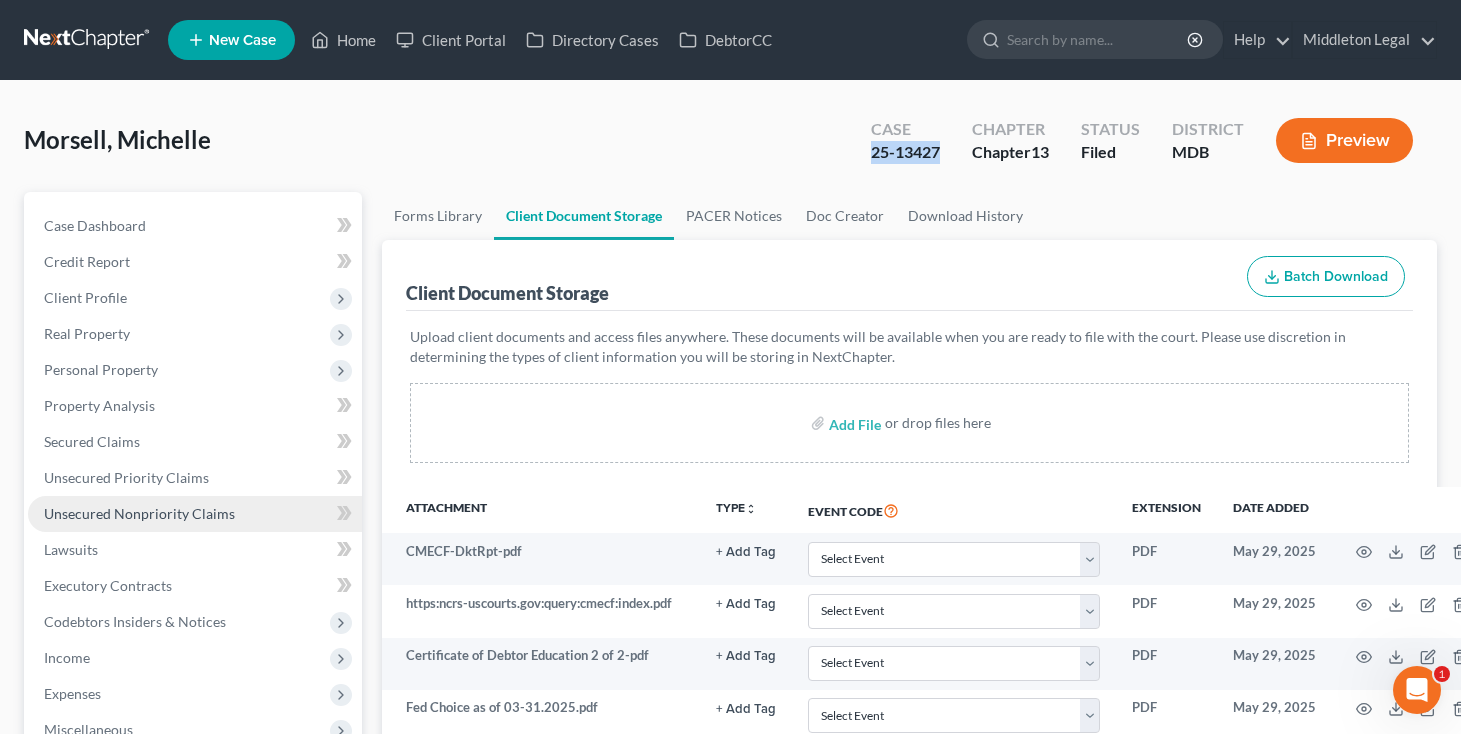 scroll, scrollTop: 0, scrollLeft: 0, axis: both 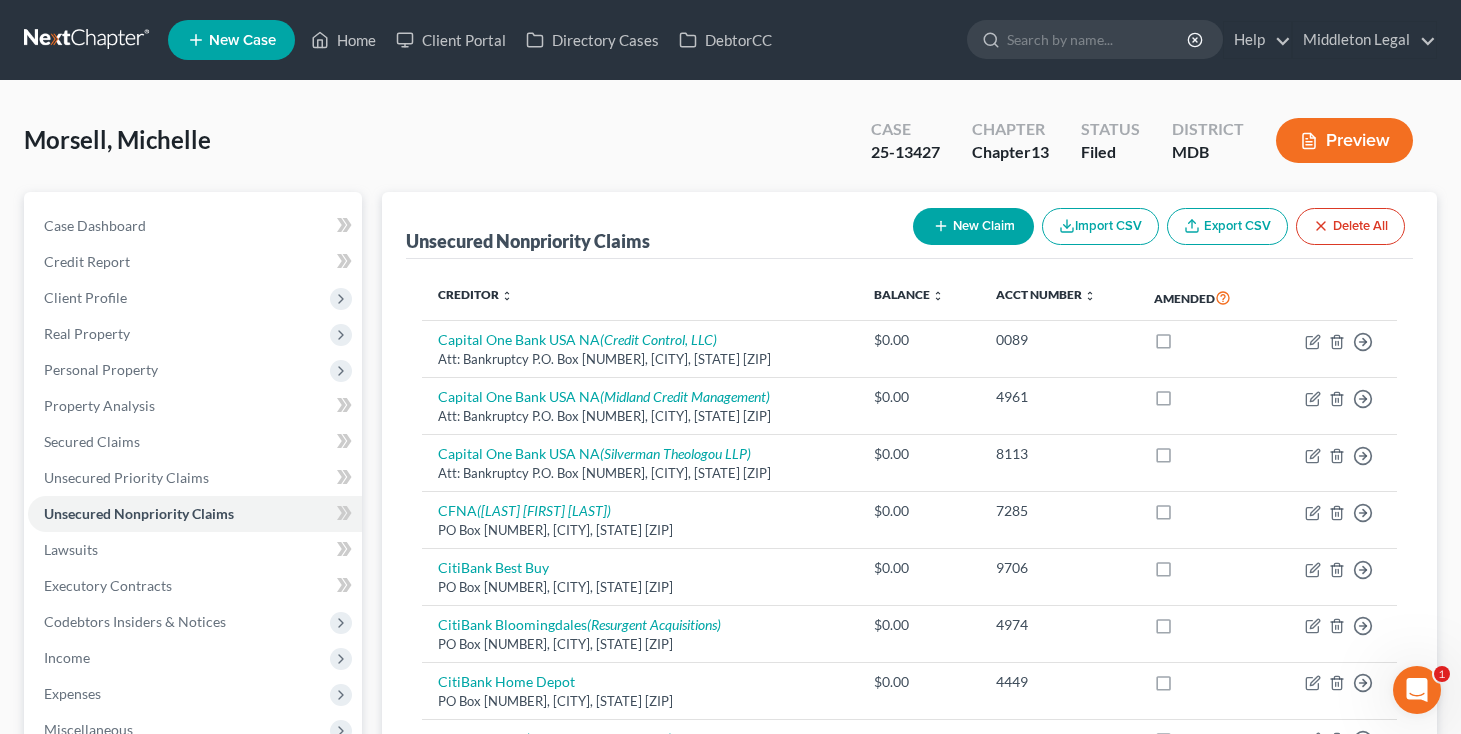 click on "Additional Documents" at bounding box center (114, 873) 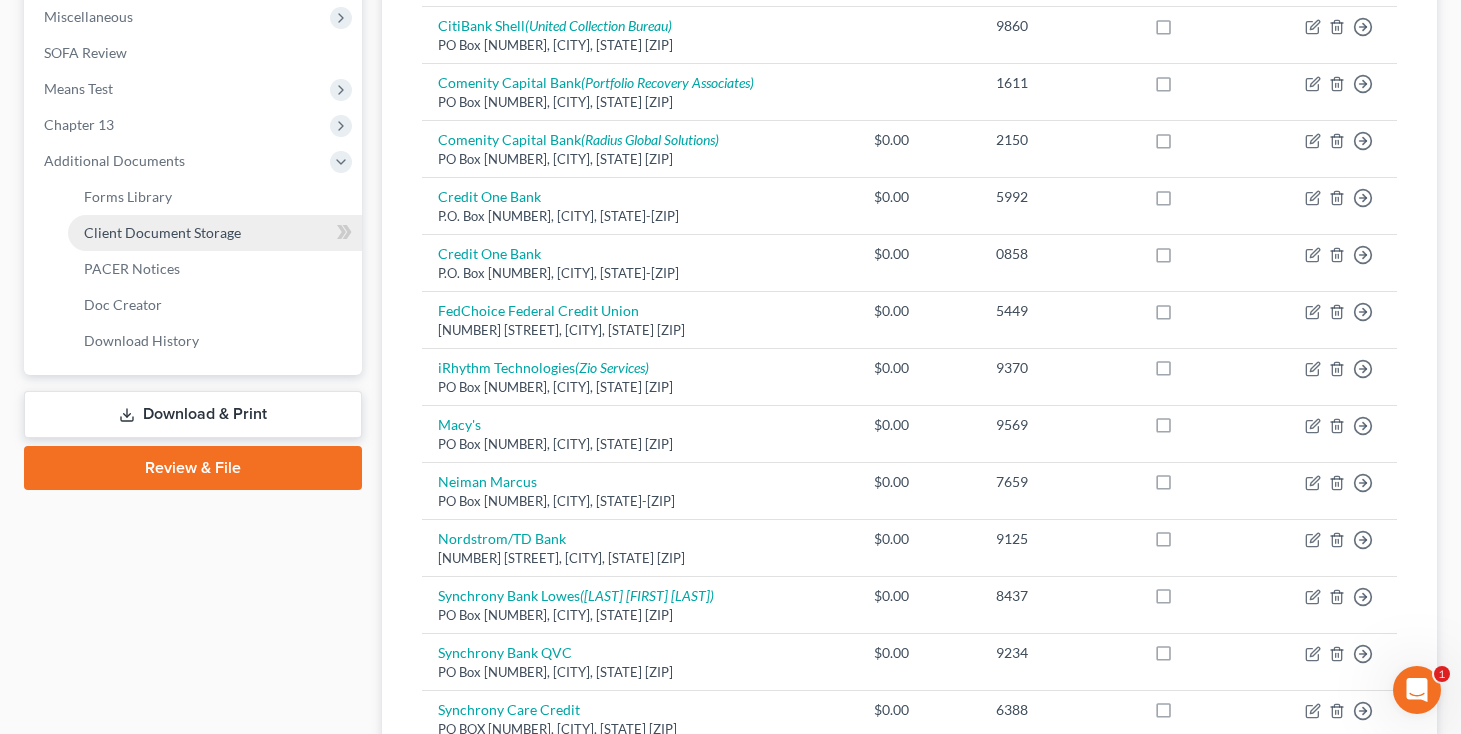 click on "Client Document Storage" at bounding box center (162, 232) 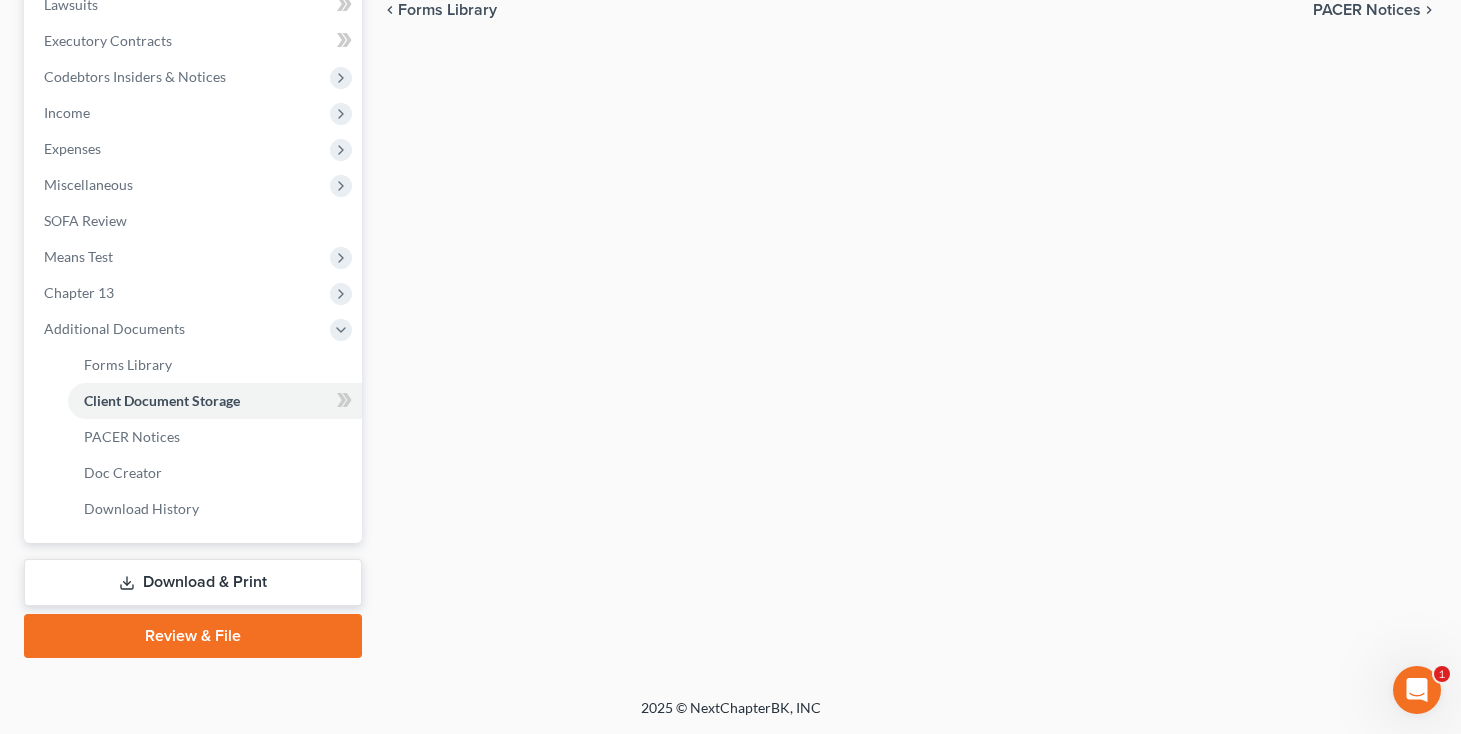 scroll, scrollTop: 0, scrollLeft: 0, axis: both 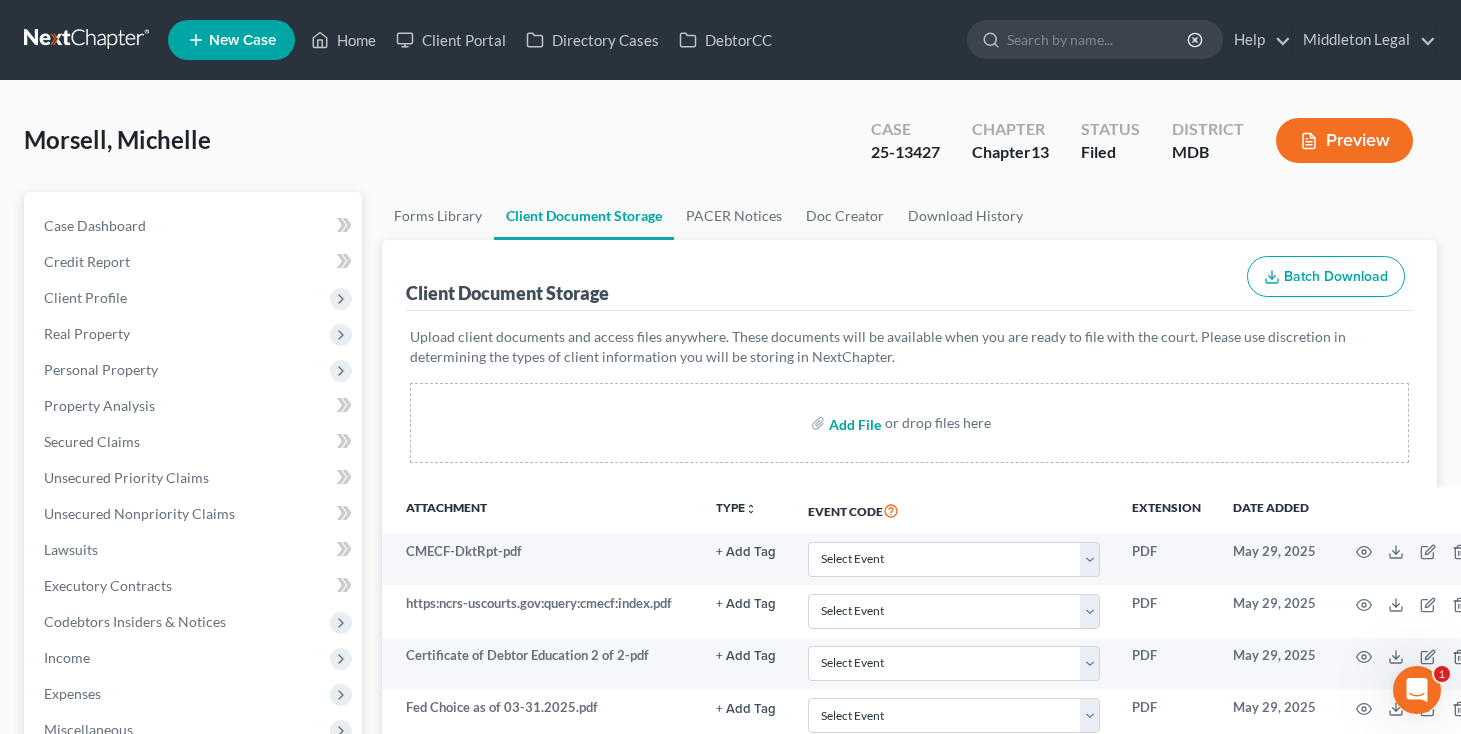 click at bounding box center (853, 423) 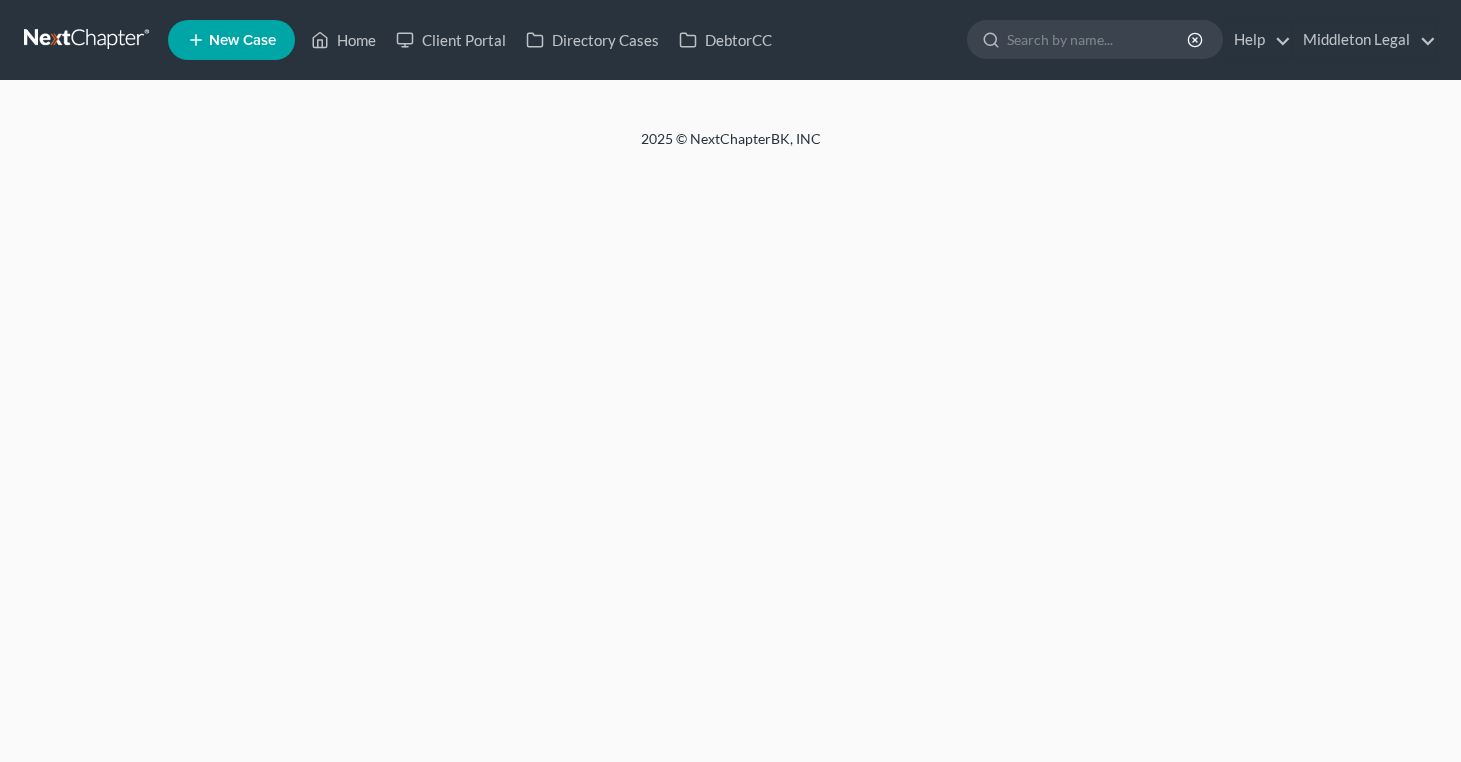 scroll, scrollTop: 0, scrollLeft: 0, axis: both 